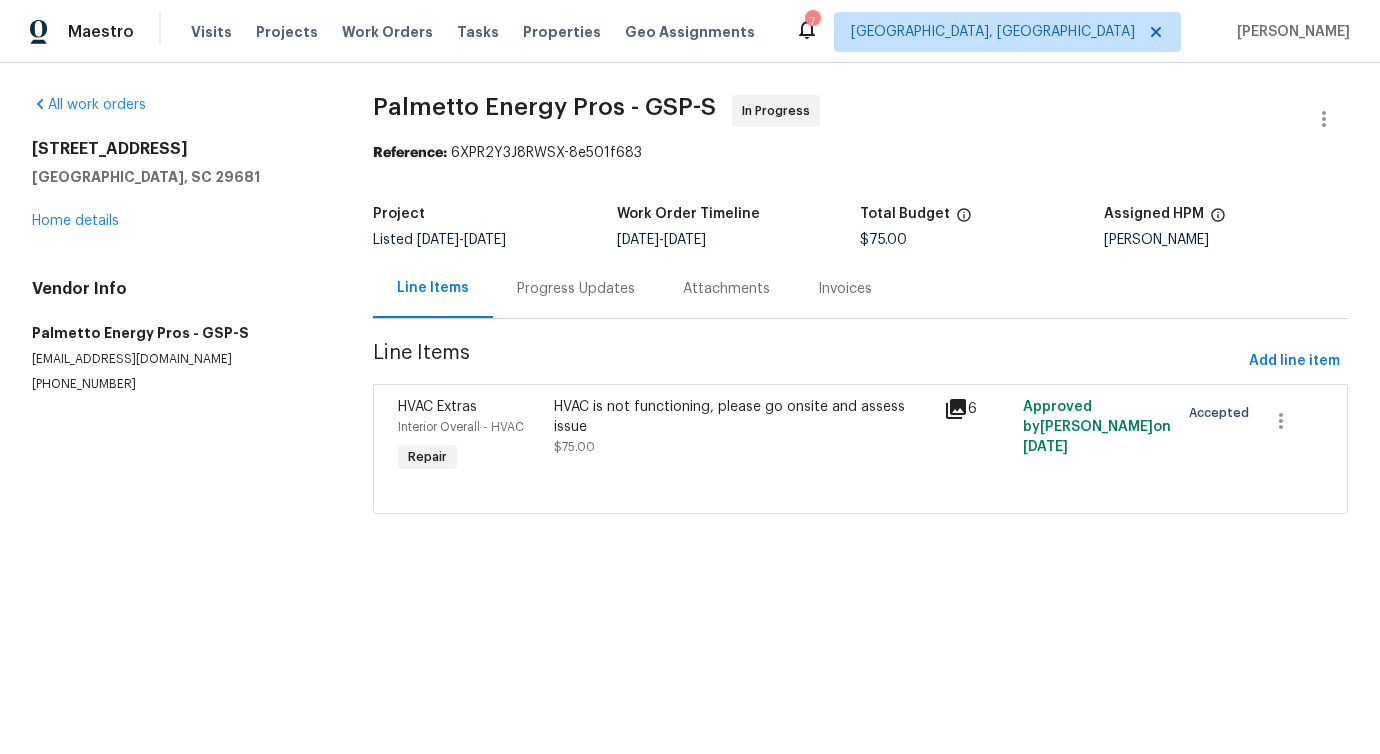 click on "HVAC is not functioning, please go onsite and assess issue" at bounding box center [743, 417] 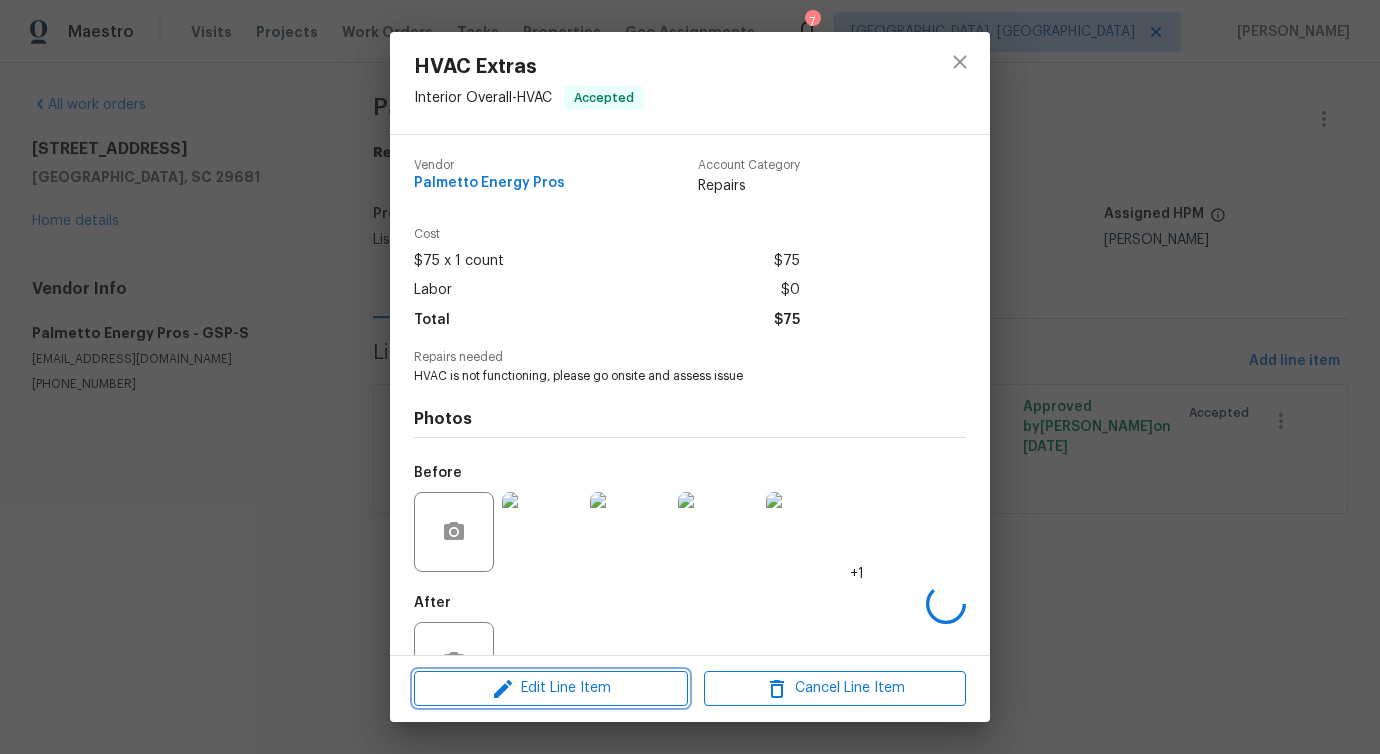 click on "Edit Line Item" at bounding box center [551, 688] 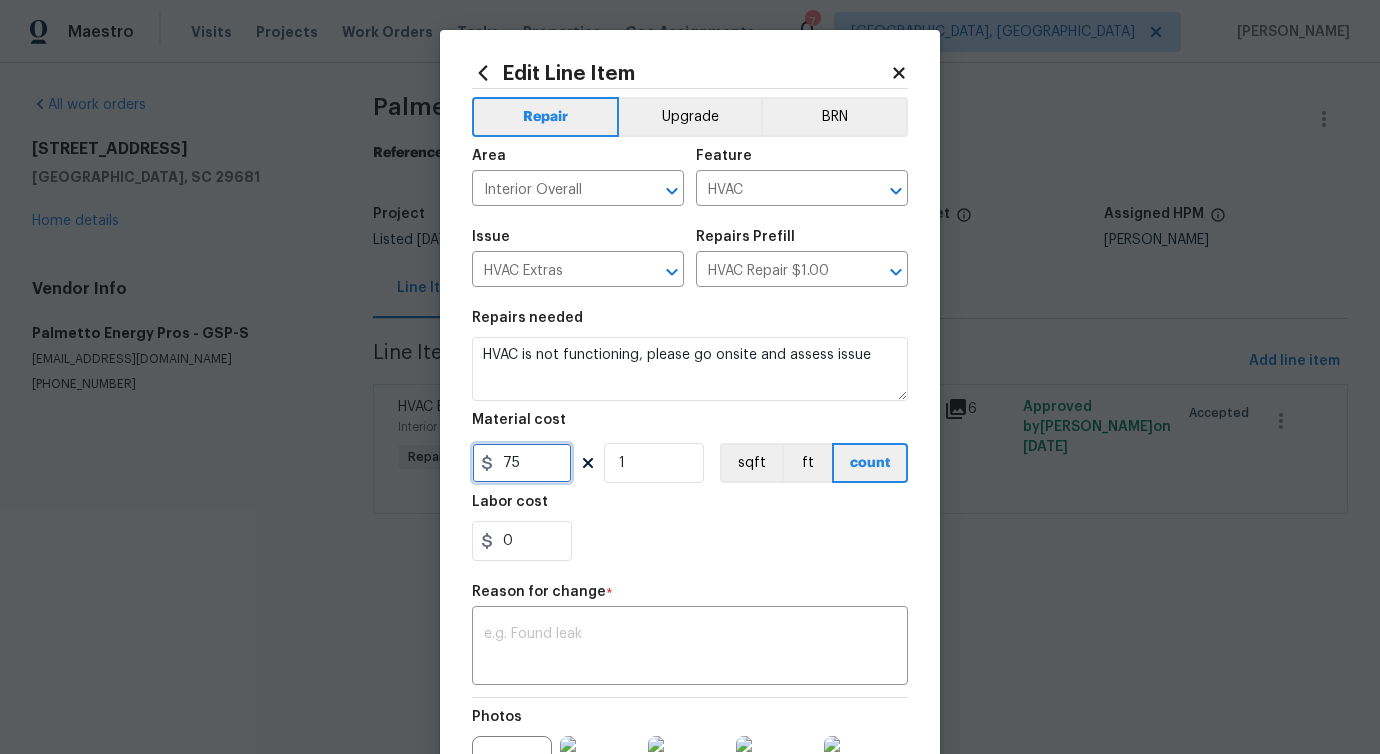 click on "75" at bounding box center (522, 463) 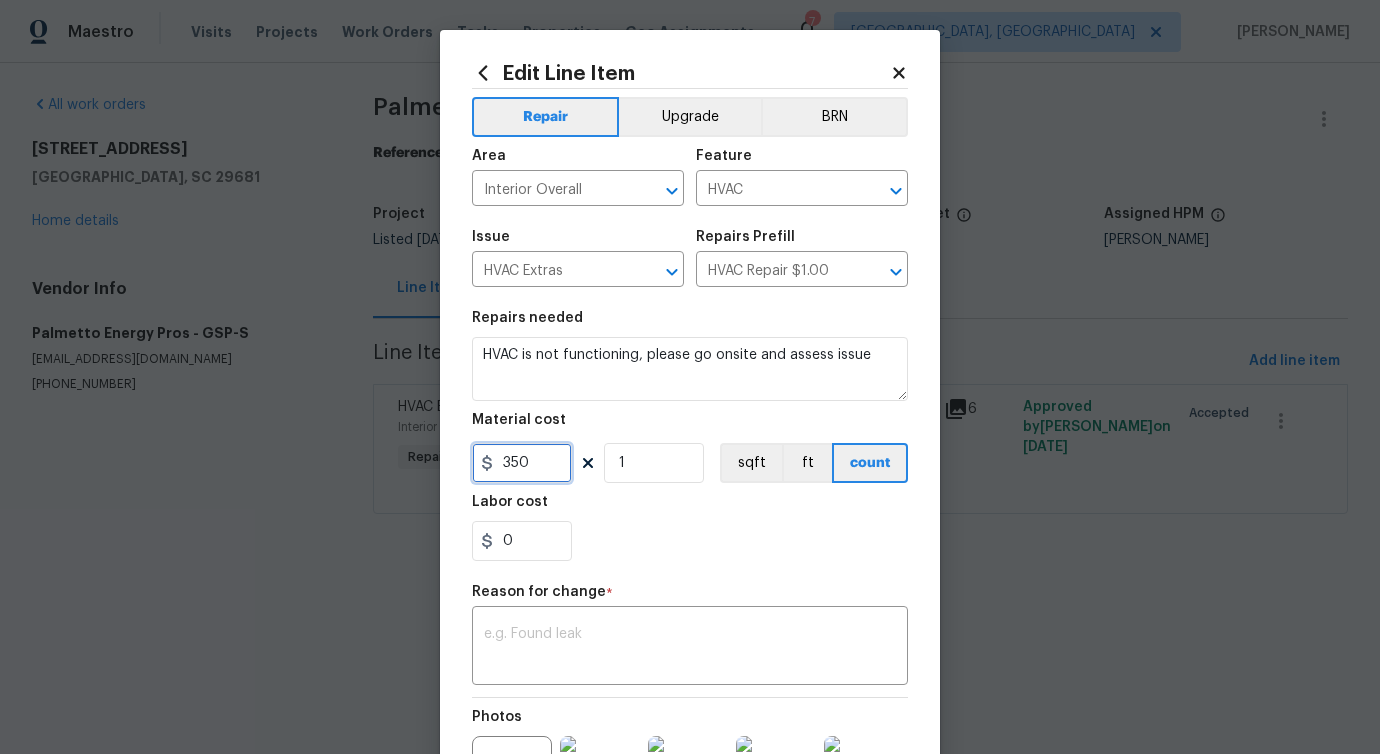 type on "350" 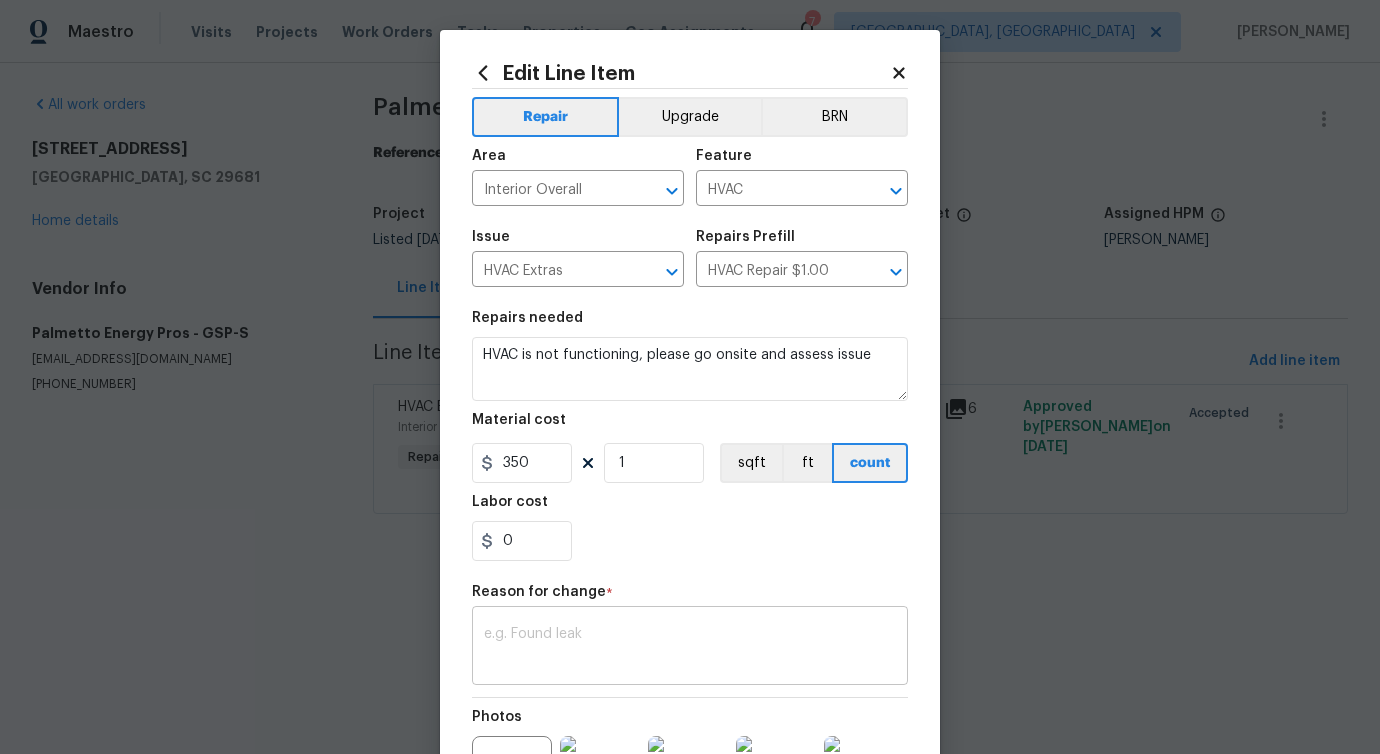 click at bounding box center (690, 648) 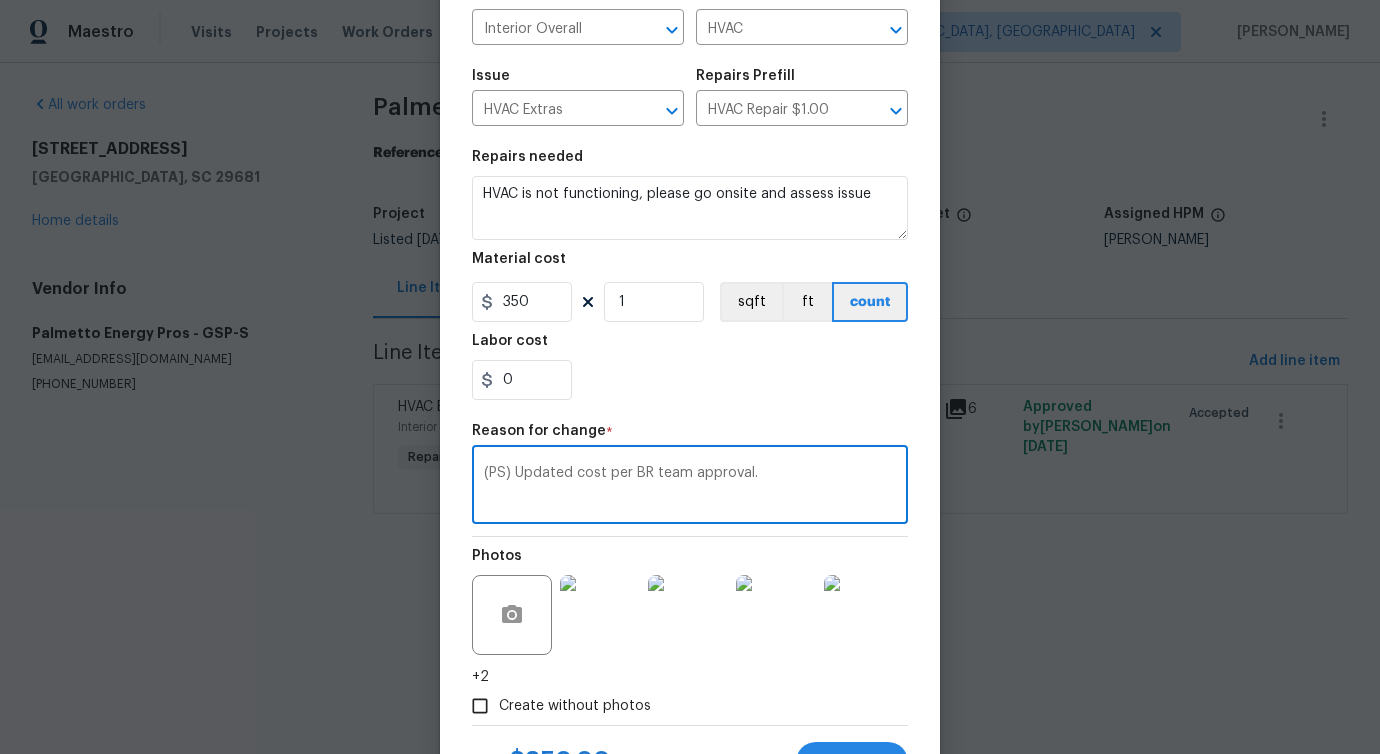 scroll, scrollTop: 252, scrollLeft: 0, axis: vertical 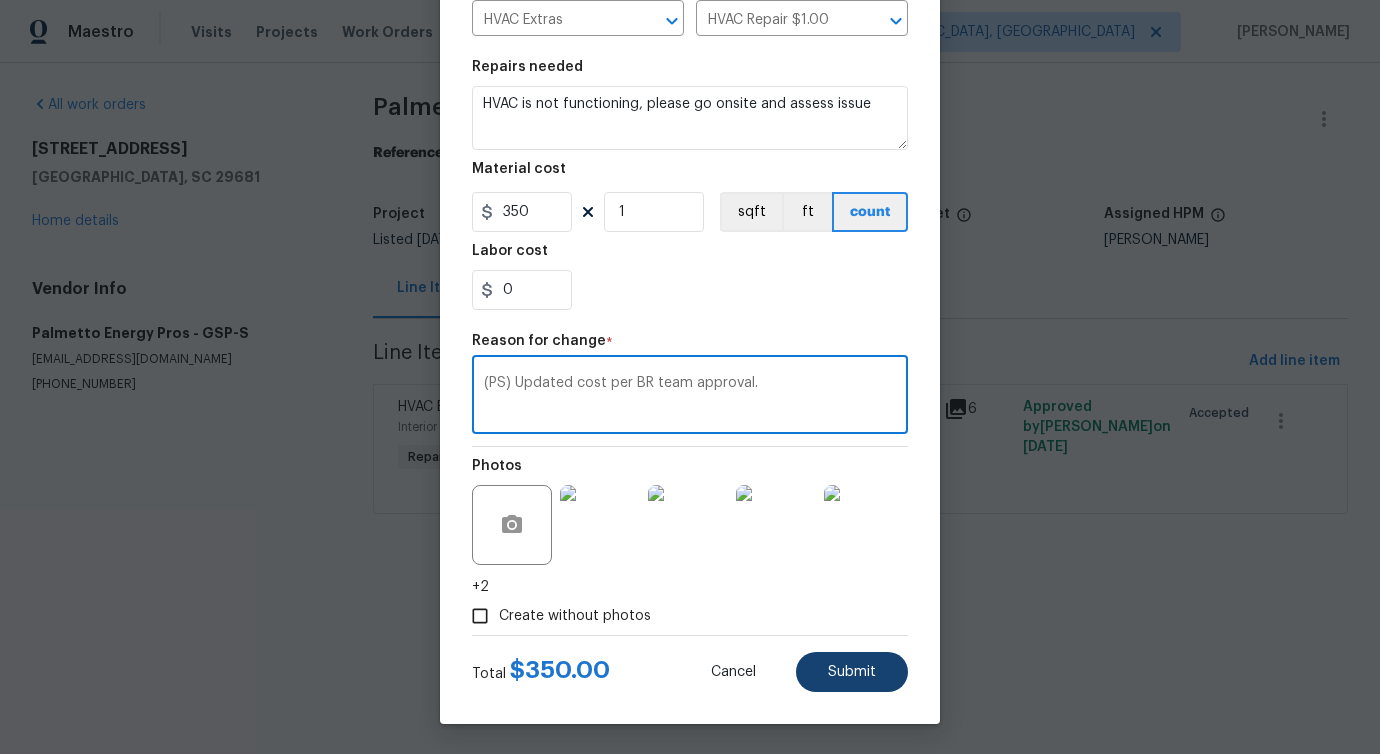 type on "(PS) Updated cost per BR team approval." 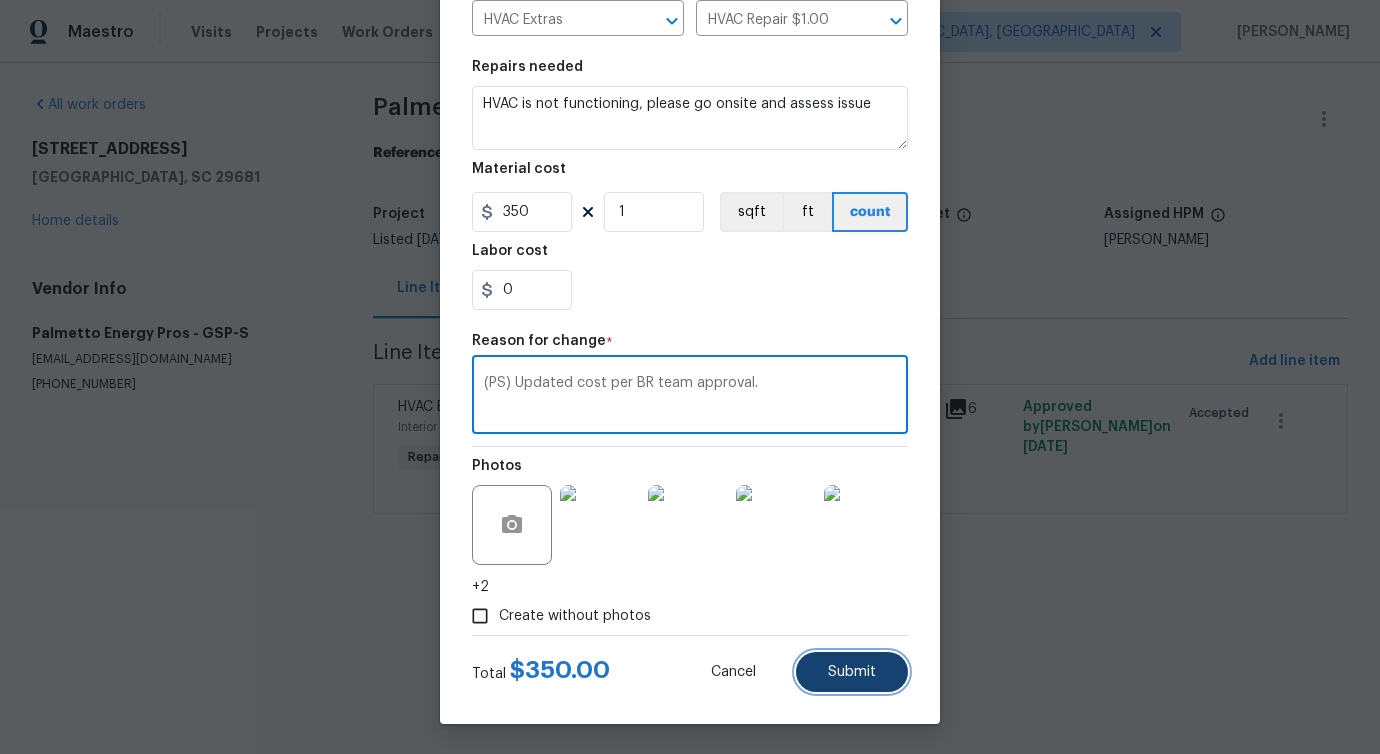 click on "Submit" at bounding box center (852, 672) 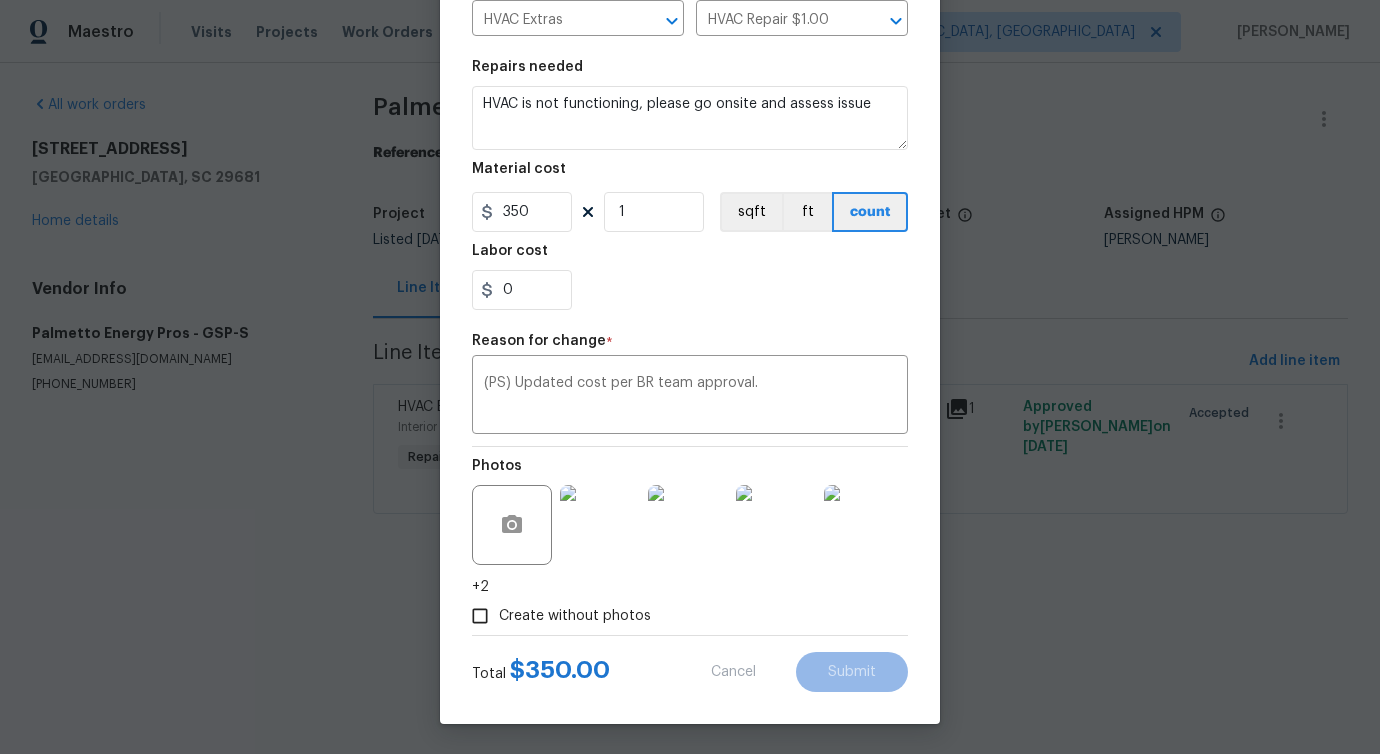 type on "75" 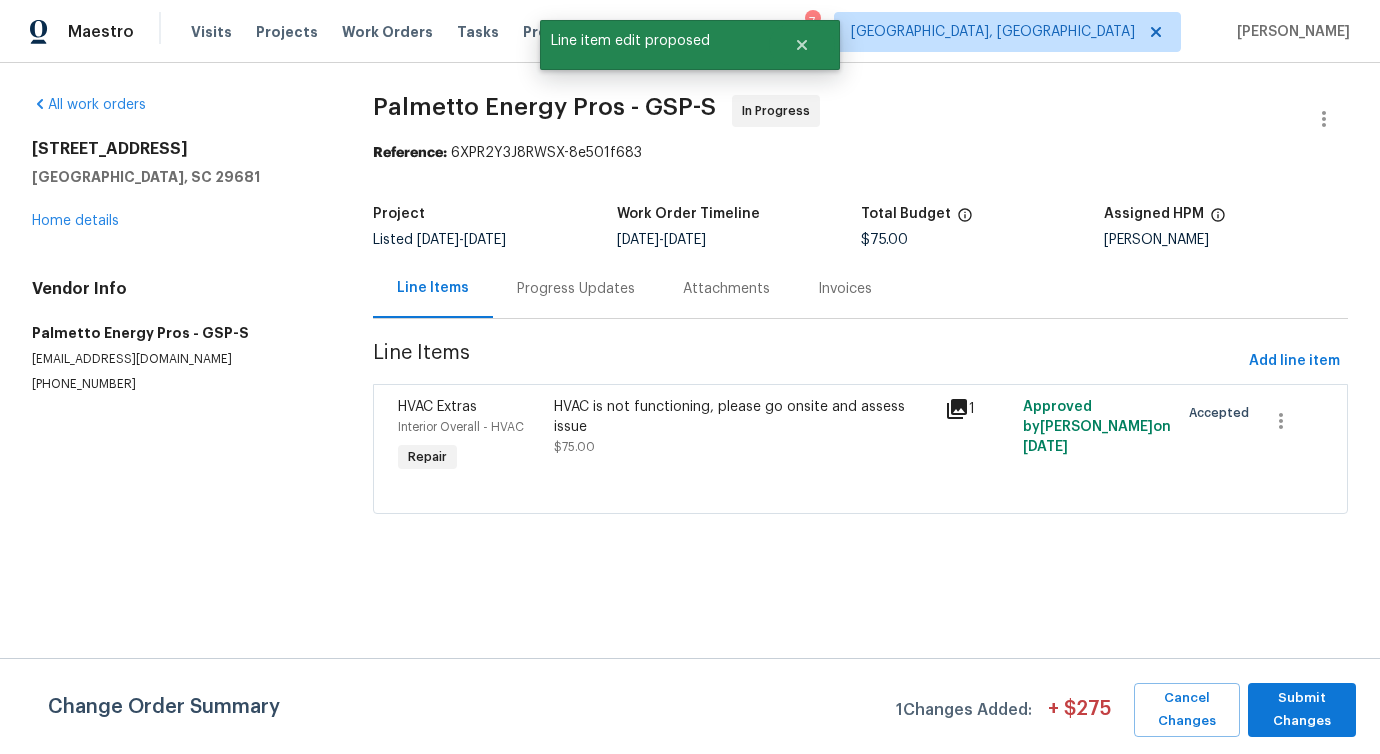 scroll, scrollTop: 0, scrollLeft: 0, axis: both 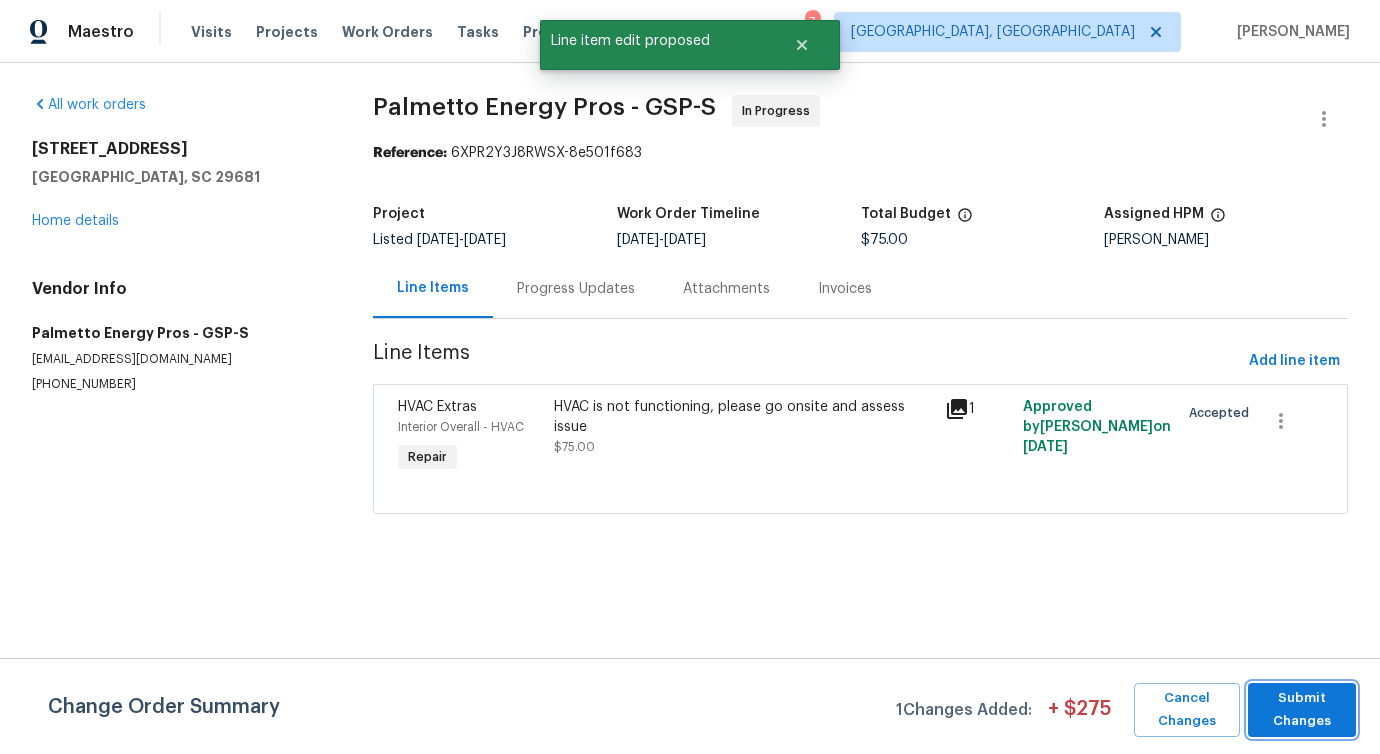 click on "Submit Changes" at bounding box center [1302, 710] 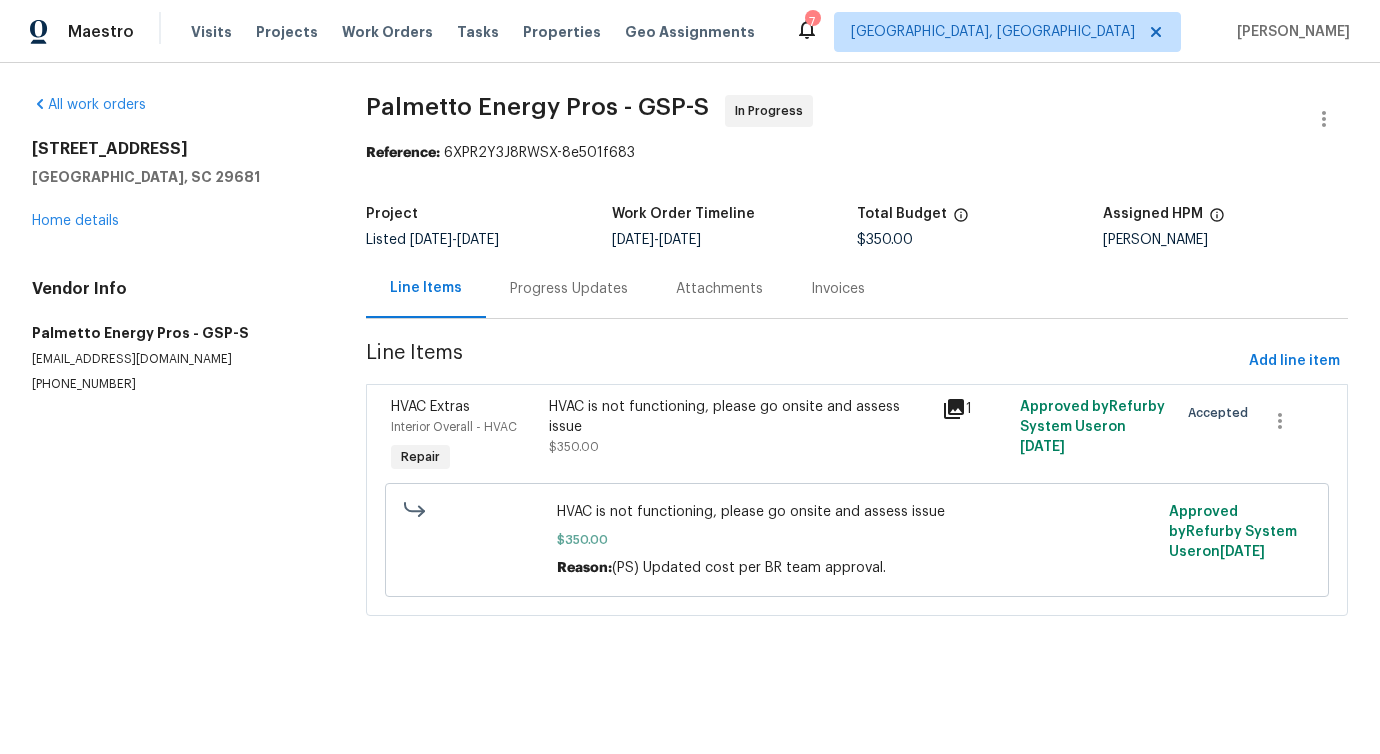 click on "Progress Updates" at bounding box center (569, 288) 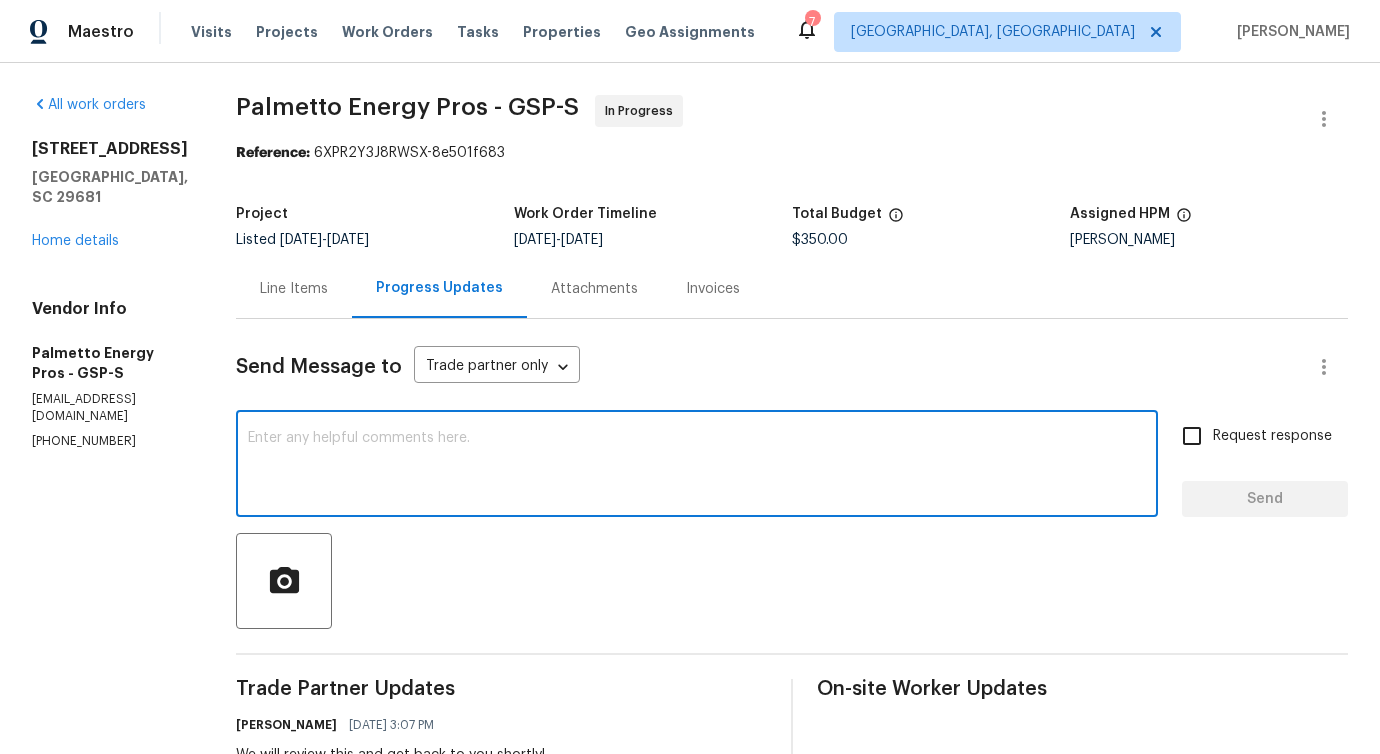click at bounding box center [697, 466] 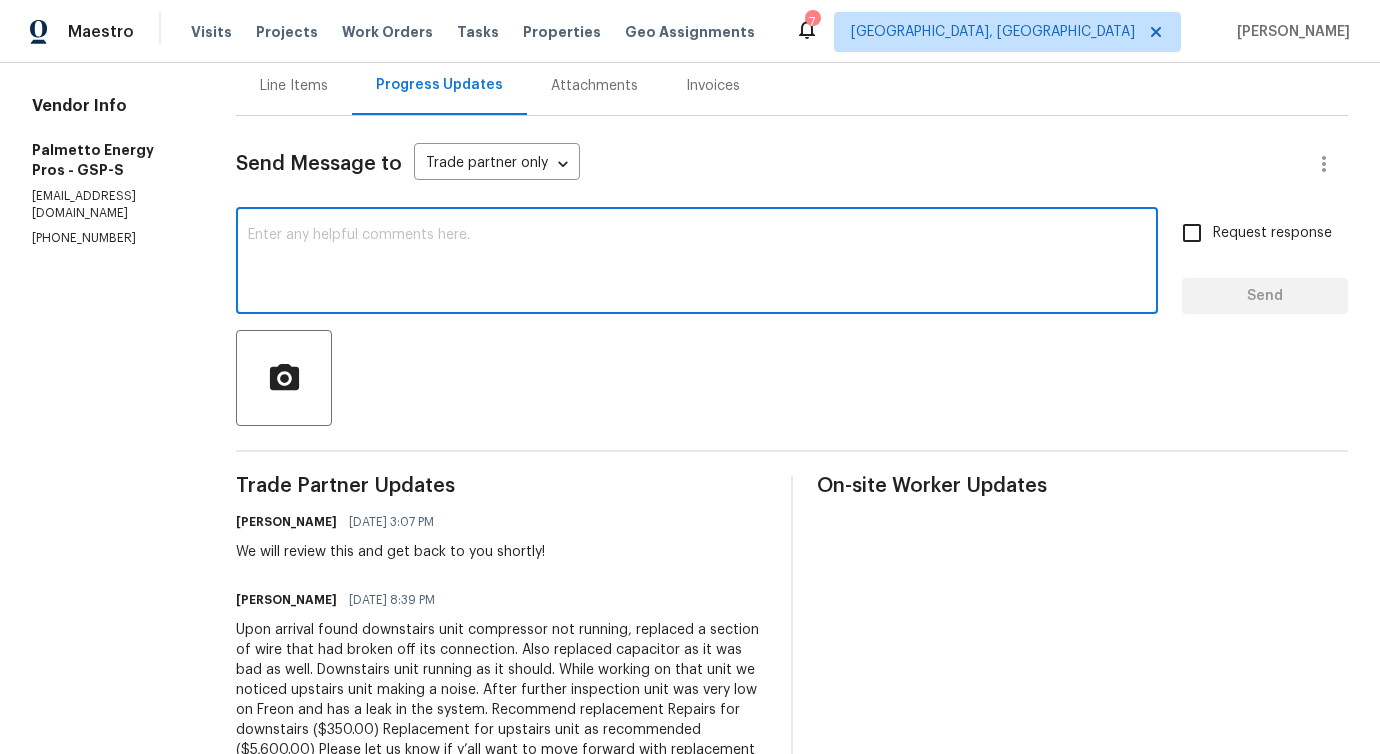scroll, scrollTop: 181, scrollLeft: 0, axis: vertical 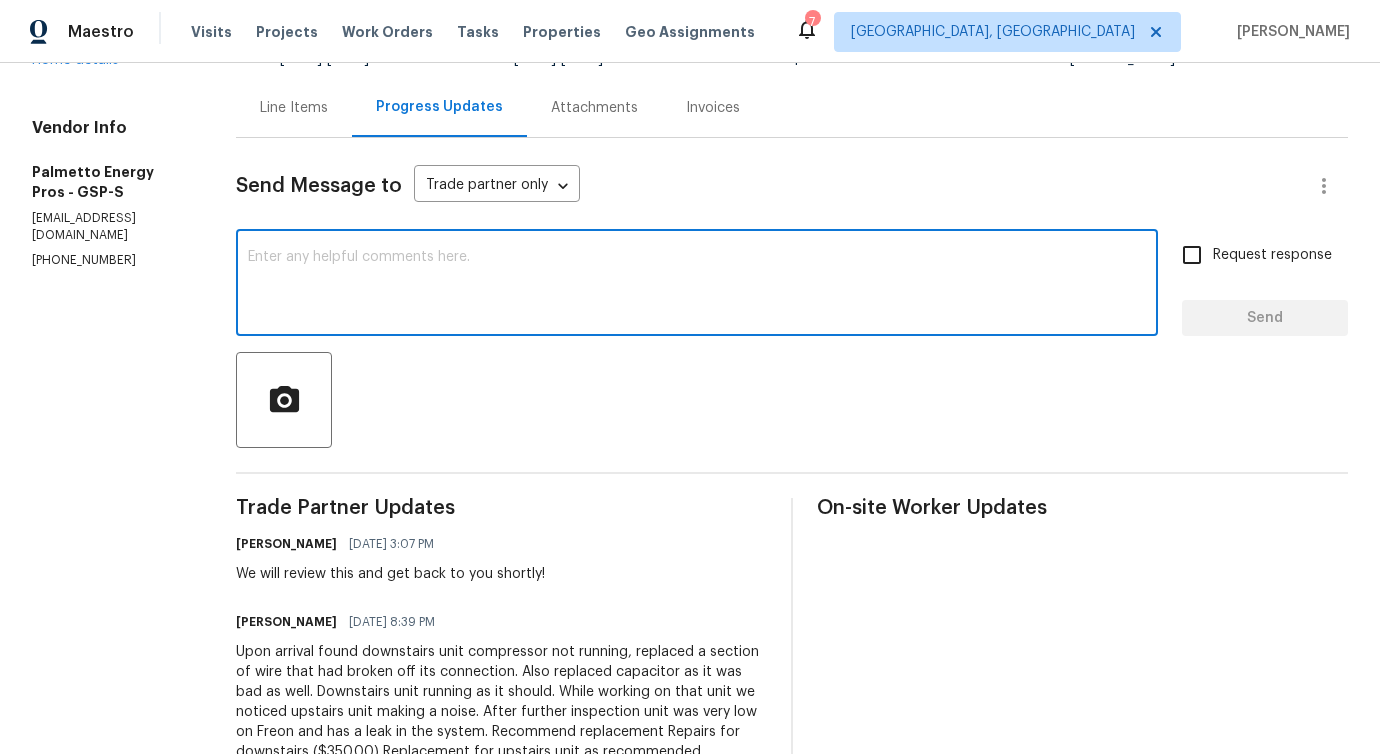 paste on "Could you please confirm the year and size of both units? Also, are there any repair options available instead of a full replacement?" 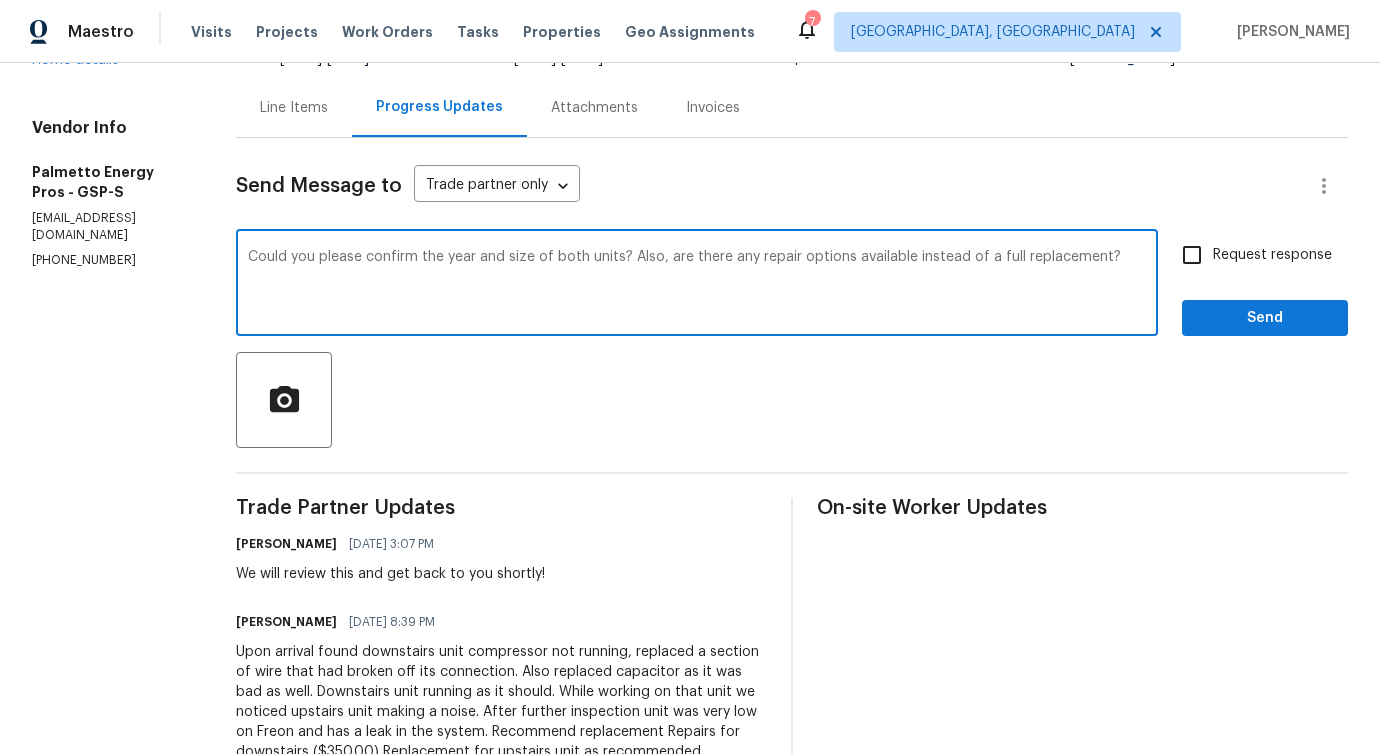 type on "Could you please confirm the year and size of both units? Also, are there any repair options available instead of a full replacement?" 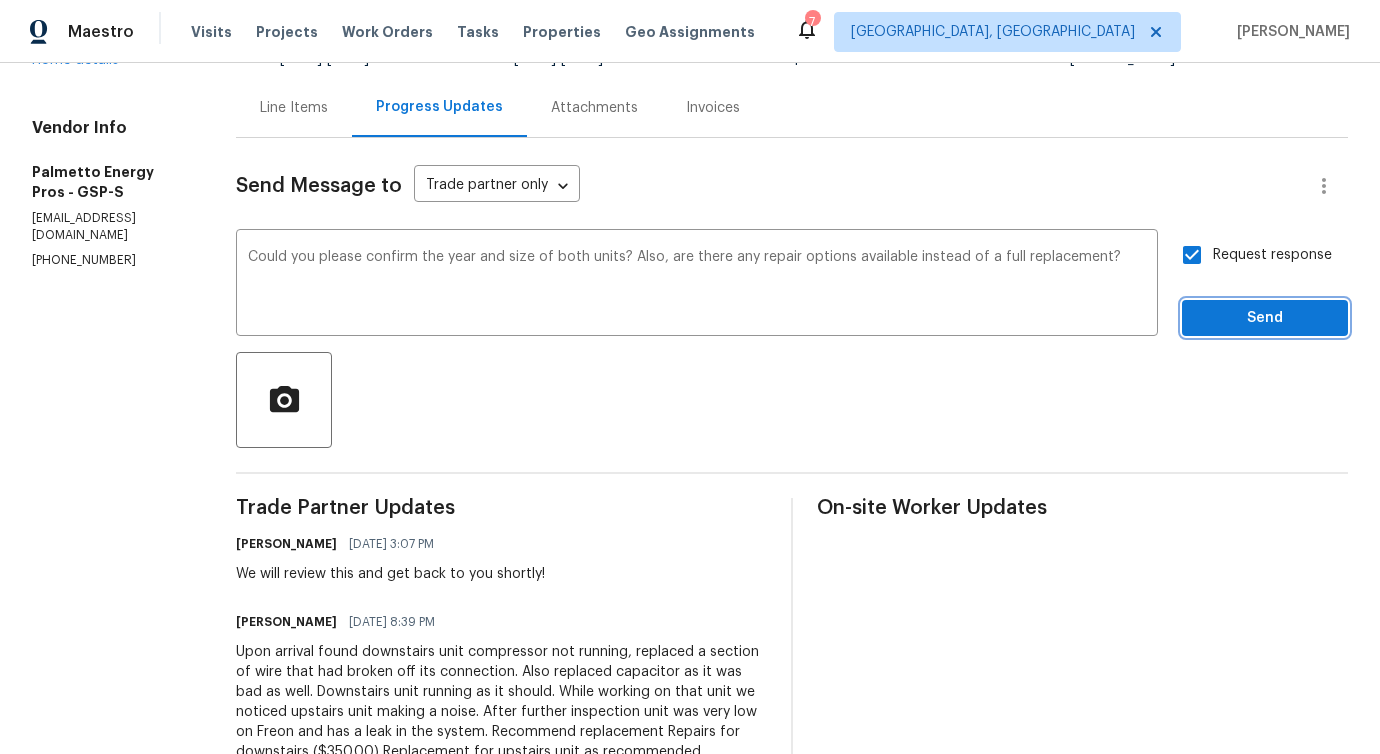 click on "Send" at bounding box center (1265, 318) 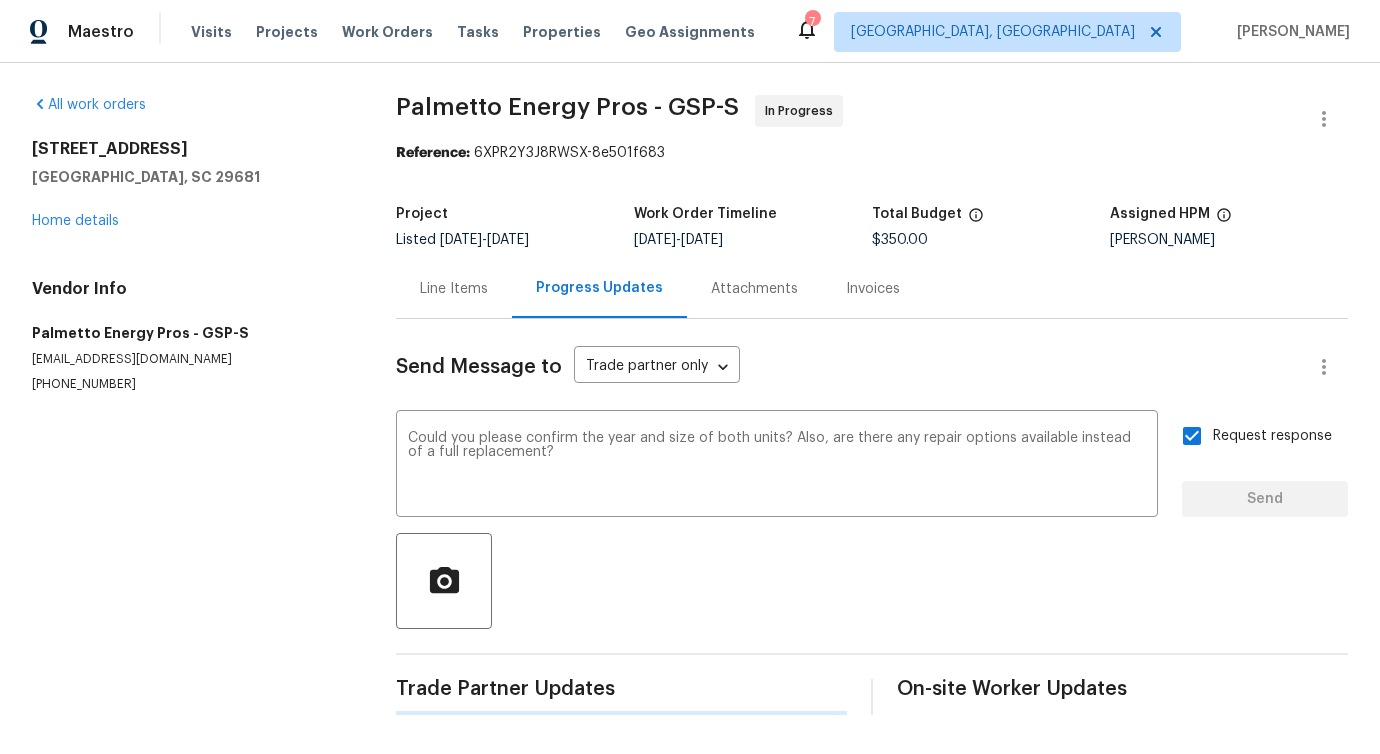 scroll, scrollTop: 0, scrollLeft: 0, axis: both 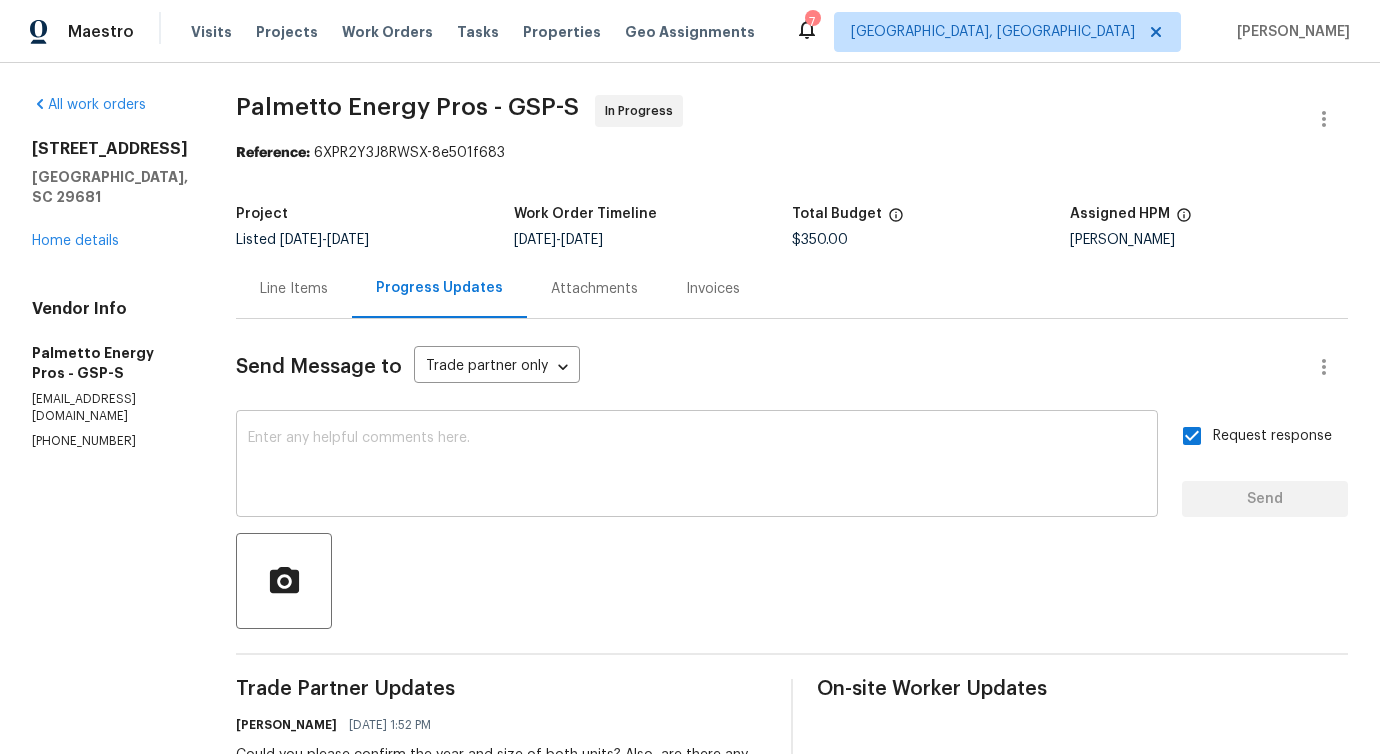 click on "x ​" at bounding box center [697, 466] 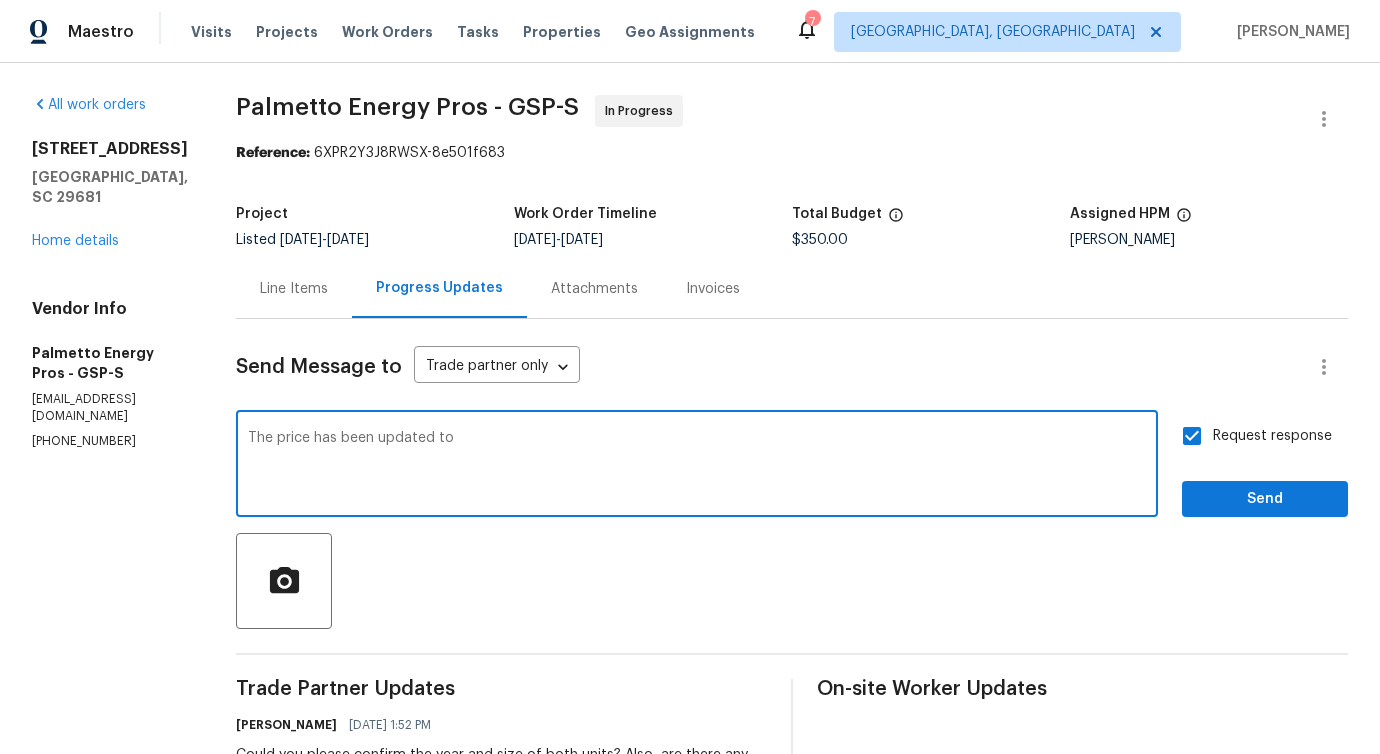 paste on "$350 for the downstairs unit" 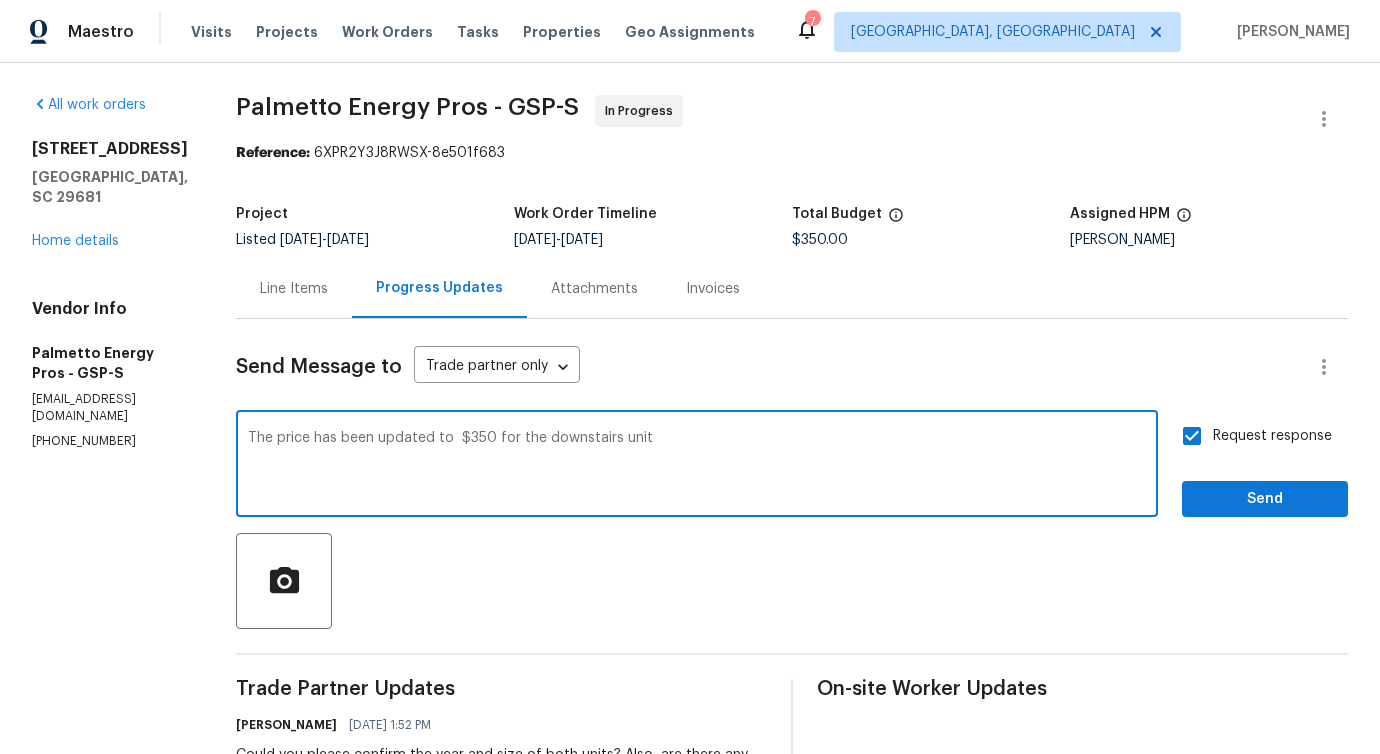 click on "The price has been updated to  $350 for the downstairs unit" at bounding box center (697, 466) 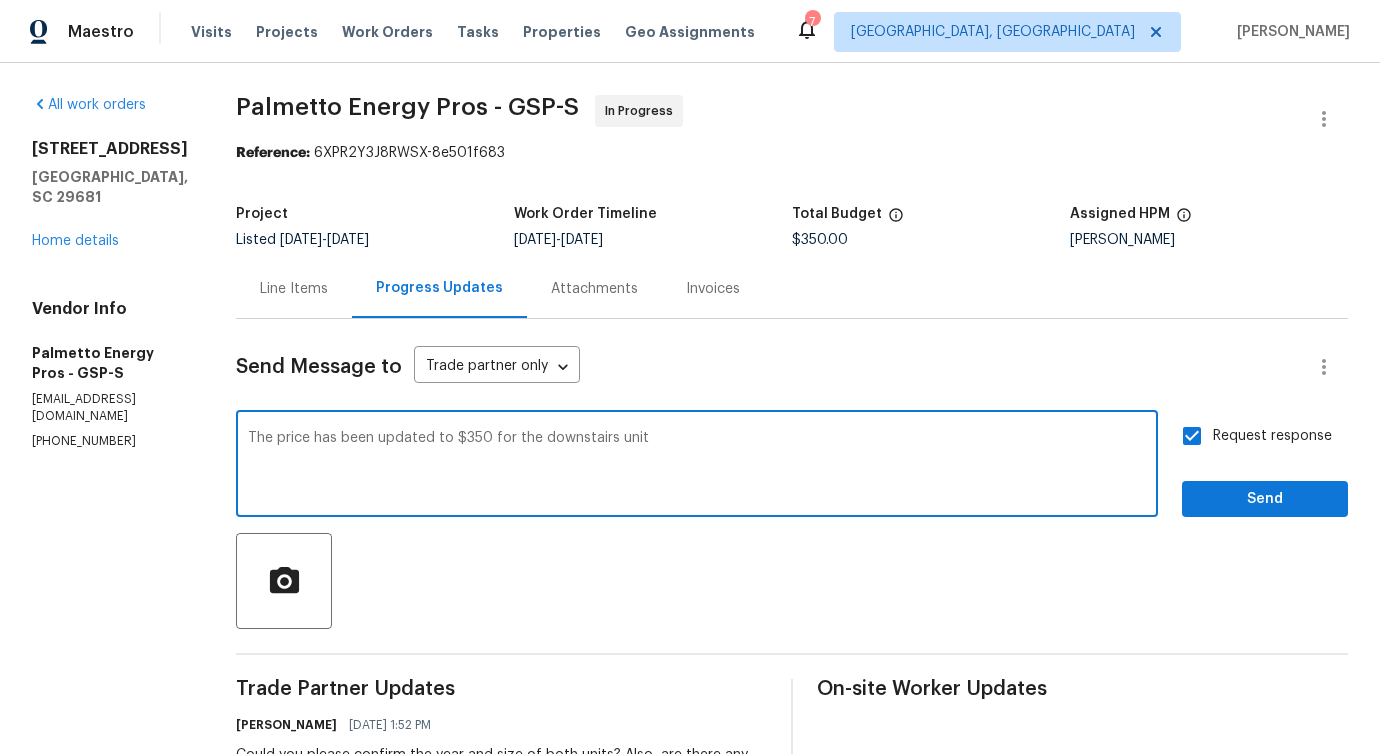 click on "The price has been updated to $350 for the downstairs unit" at bounding box center [697, 466] 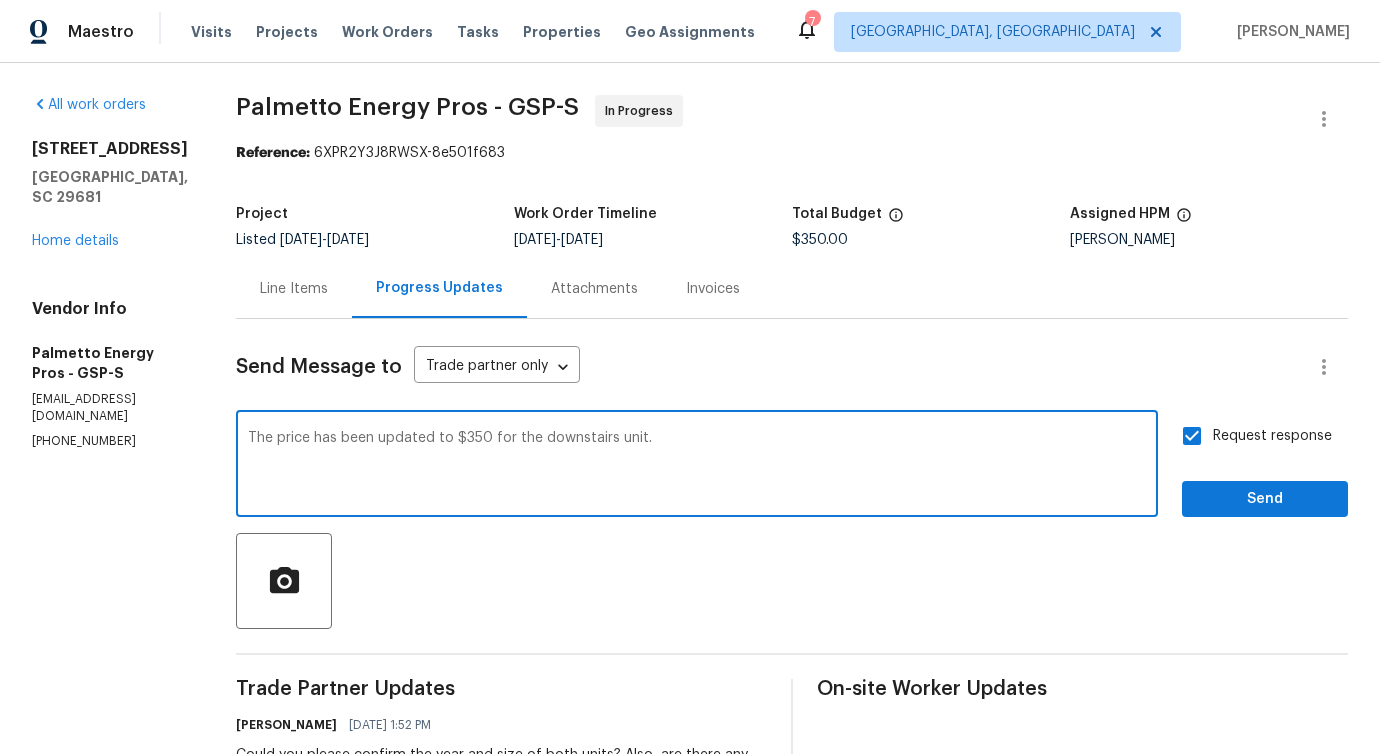 type on "The price has been updated to $350 for the downstairs unit." 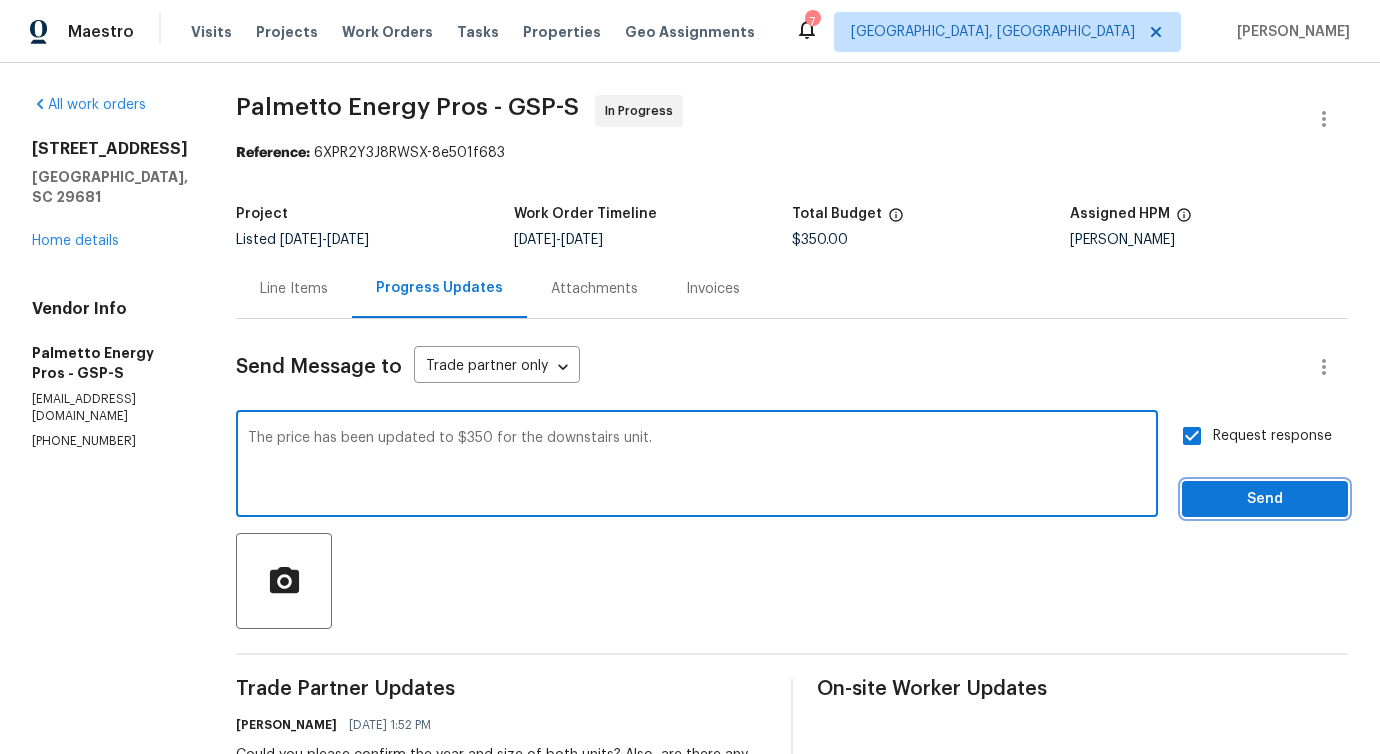 click on "Send" at bounding box center (1265, 499) 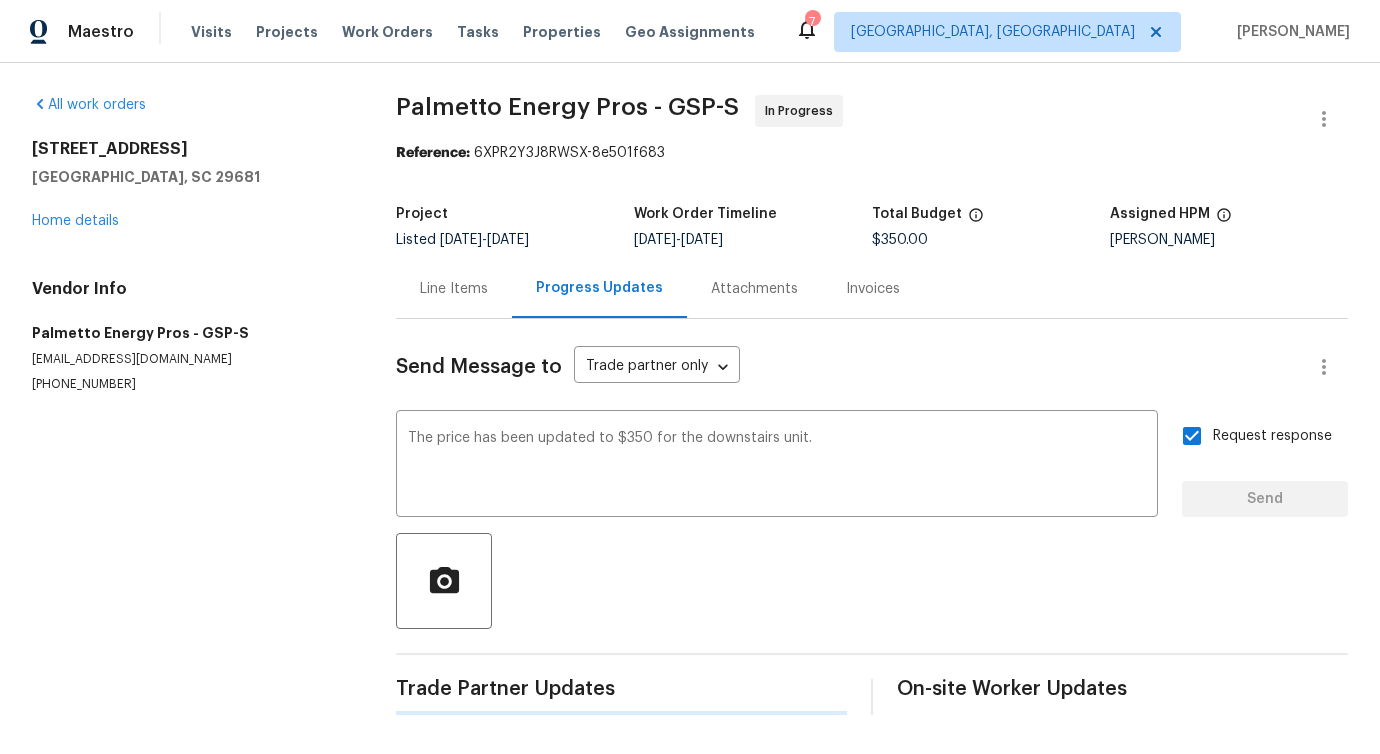 type 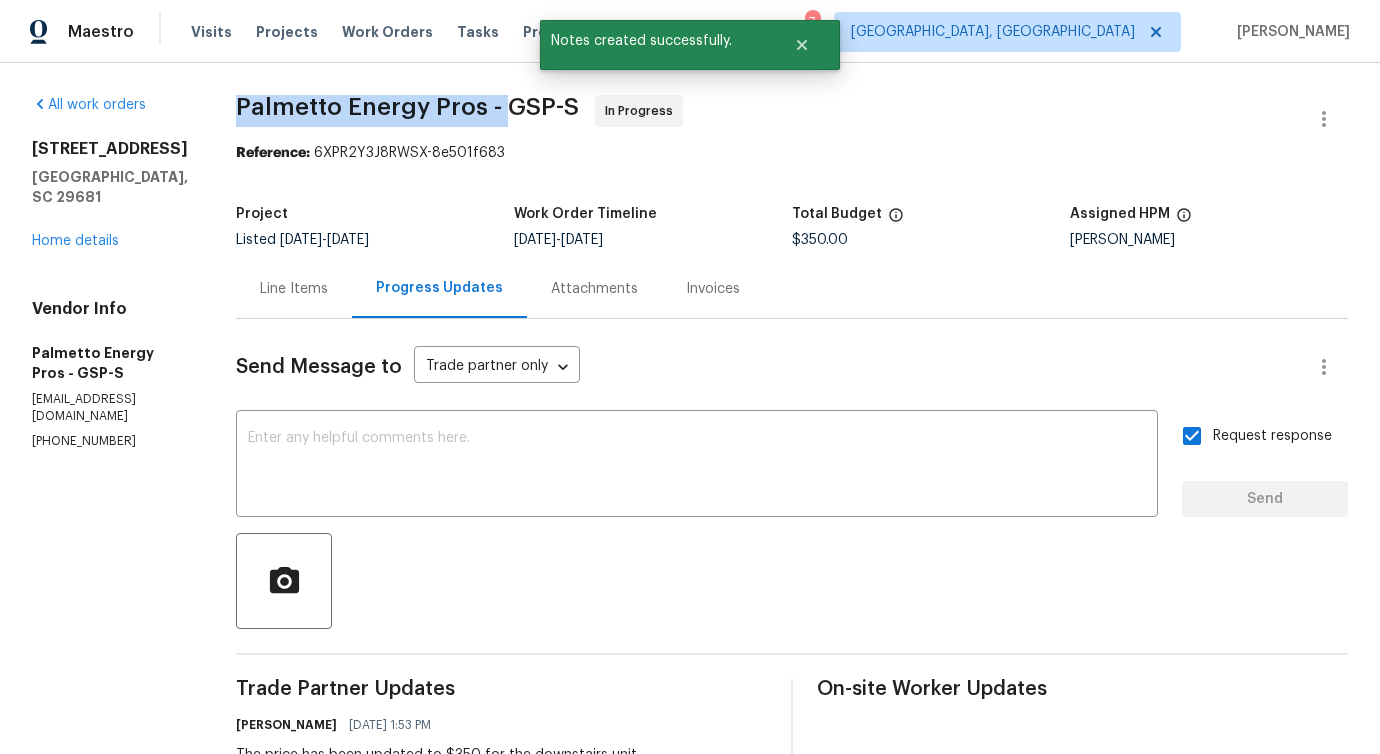 drag, startPoint x: 233, startPoint y: 98, endPoint x: 507, endPoint y: 111, distance: 274.30823 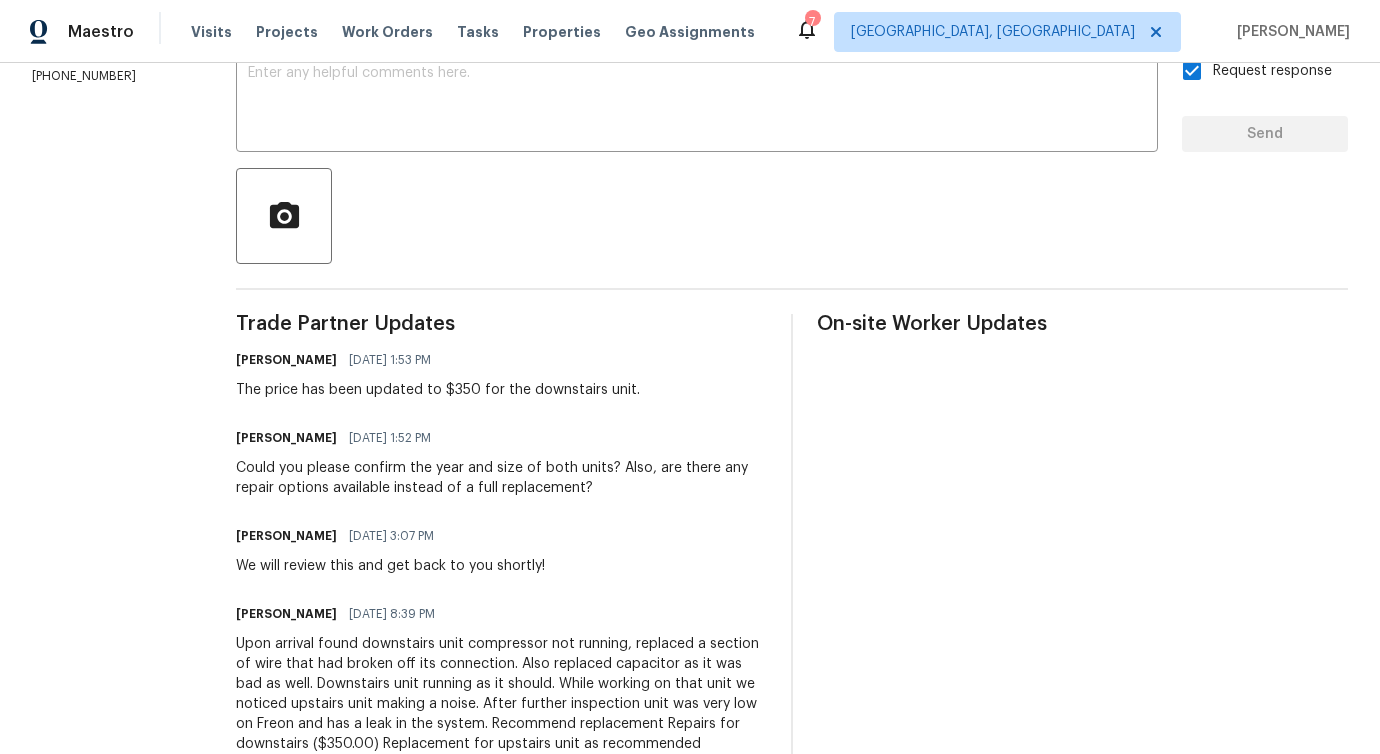 scroll, scrollTop: 403, scrollLeft: 0, axis: vertical 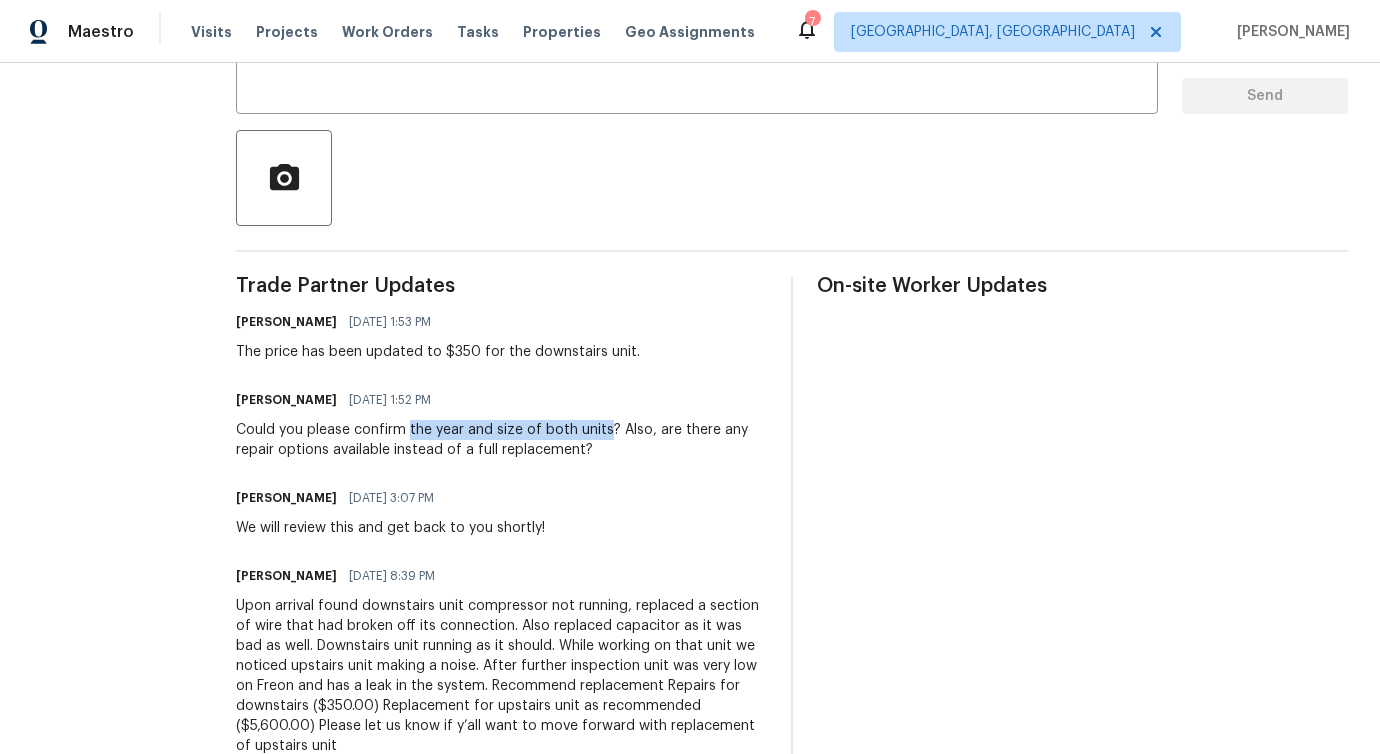 drag, startPoint x: 420, startPoint y: 430, endPoint x: 612, endPoint y: 433, distance: 192.02344 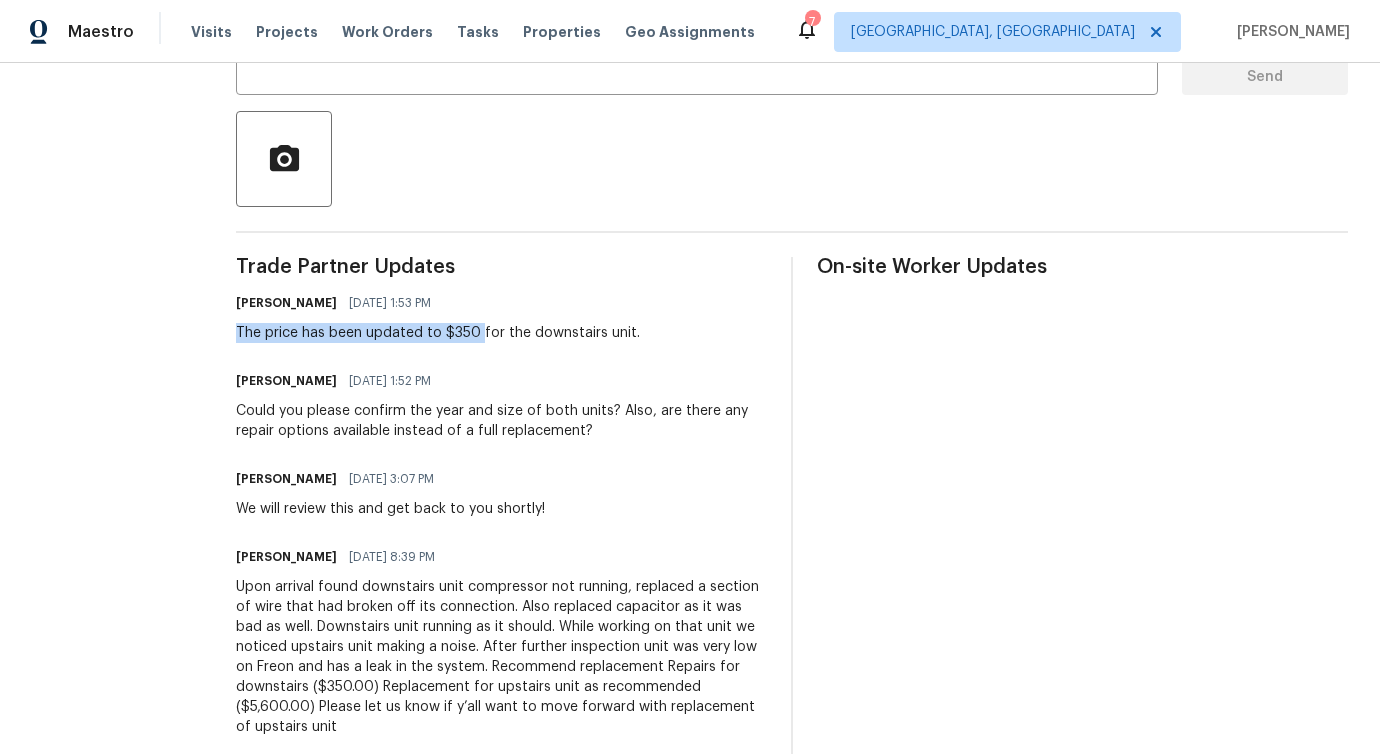 drag, startPoint x: 239, startPoint y: 328, endPoint x: 486, endPoint y: 331, distance: 247.01822 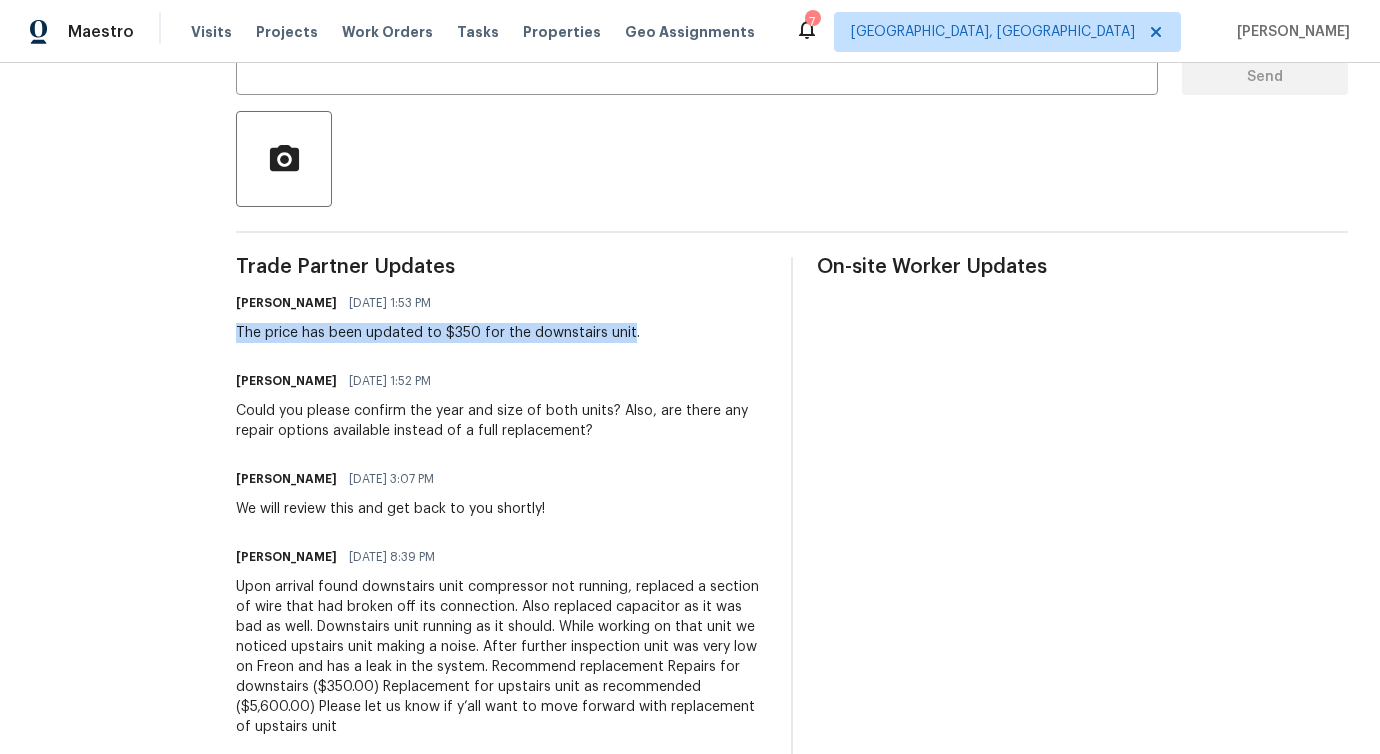 drag, startPoint x: 234, startPoint y: 326, endPoint x: 635, endPoint y: 330, distance: 401.01996 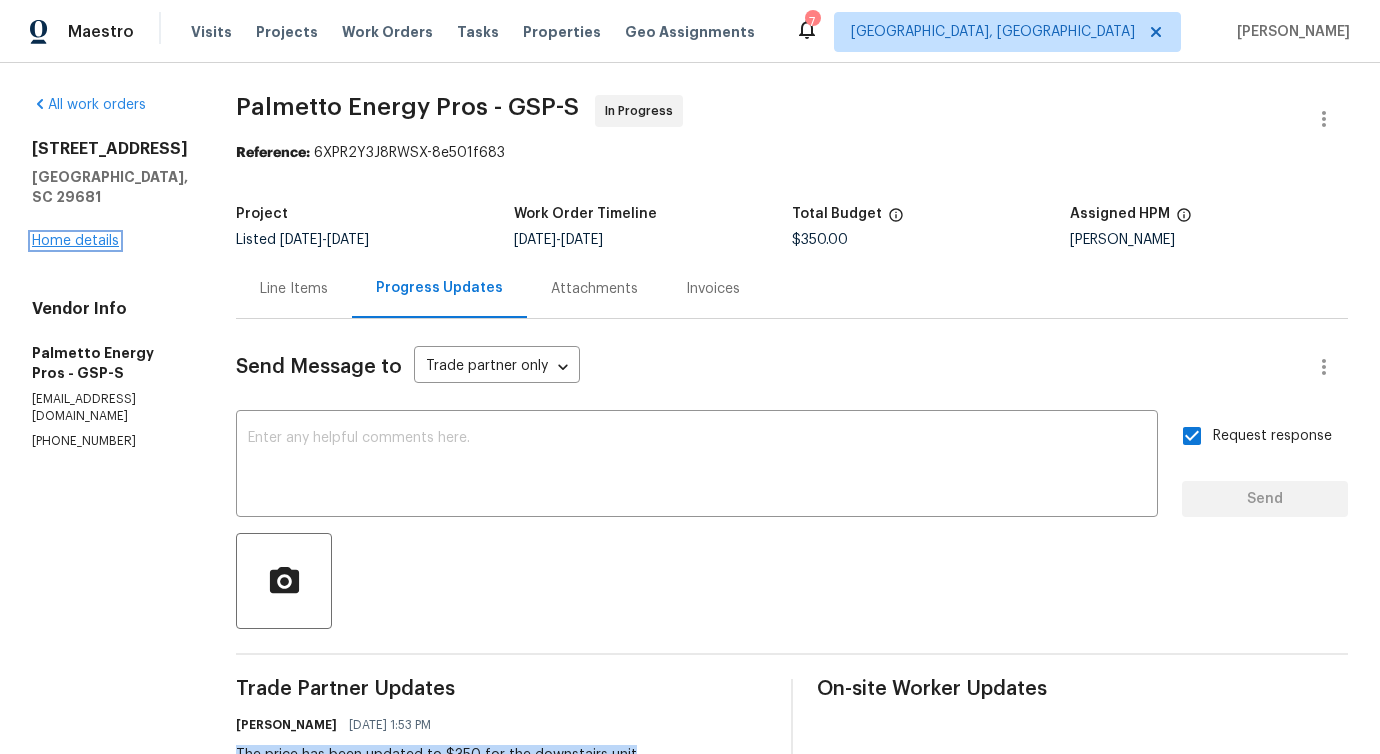 click on "Home details" at bounding box center [75, 241] 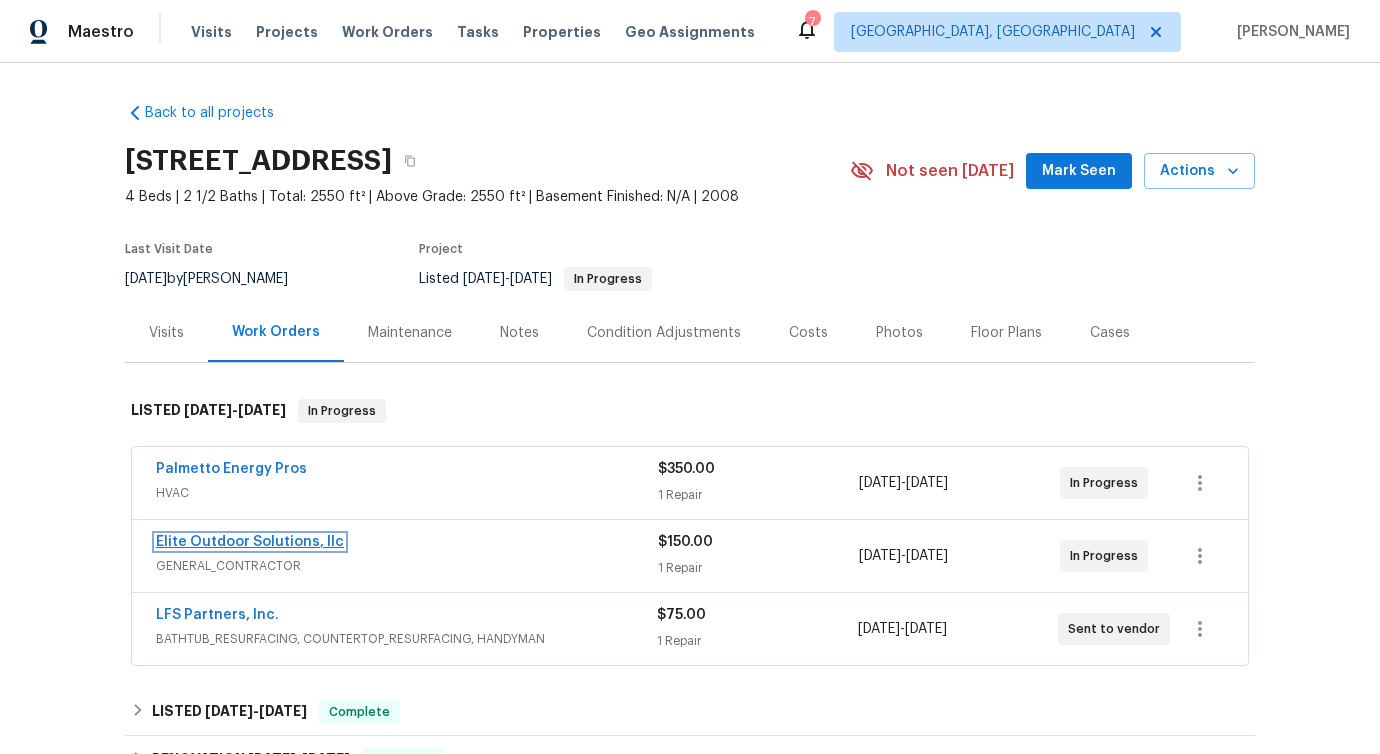 click on "Elite Outdoor Solutions, llc" at bounding box center [250, 542] 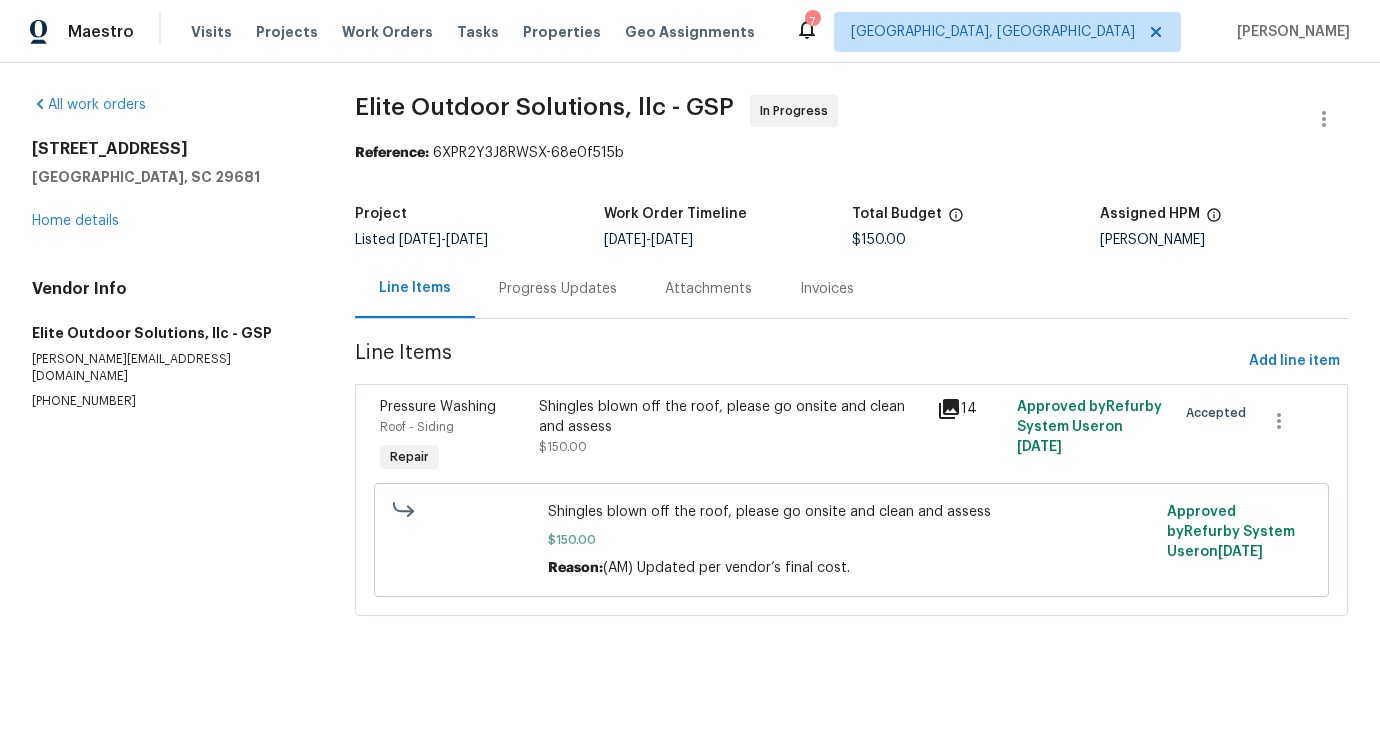 click on "Progress Updates" at bounding box center [558, 289] 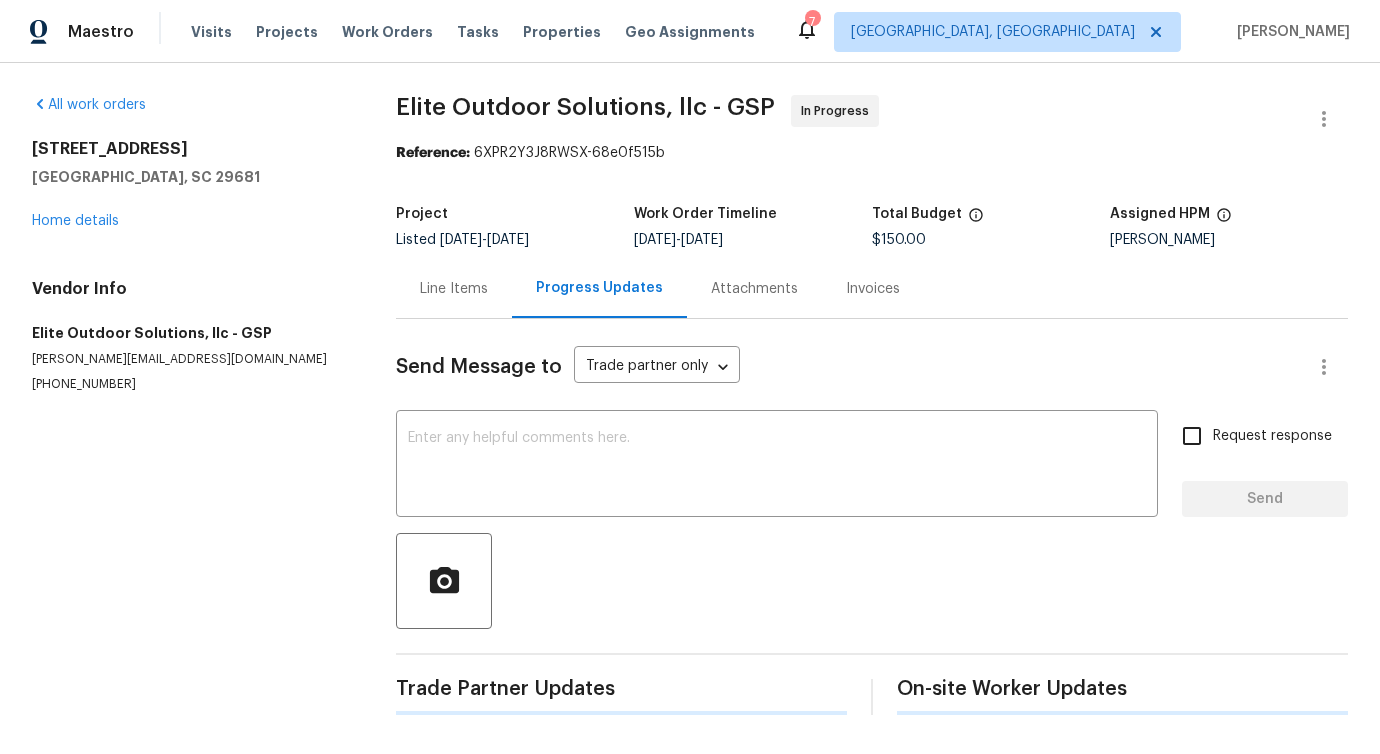 click at bounding box center (777, 466) 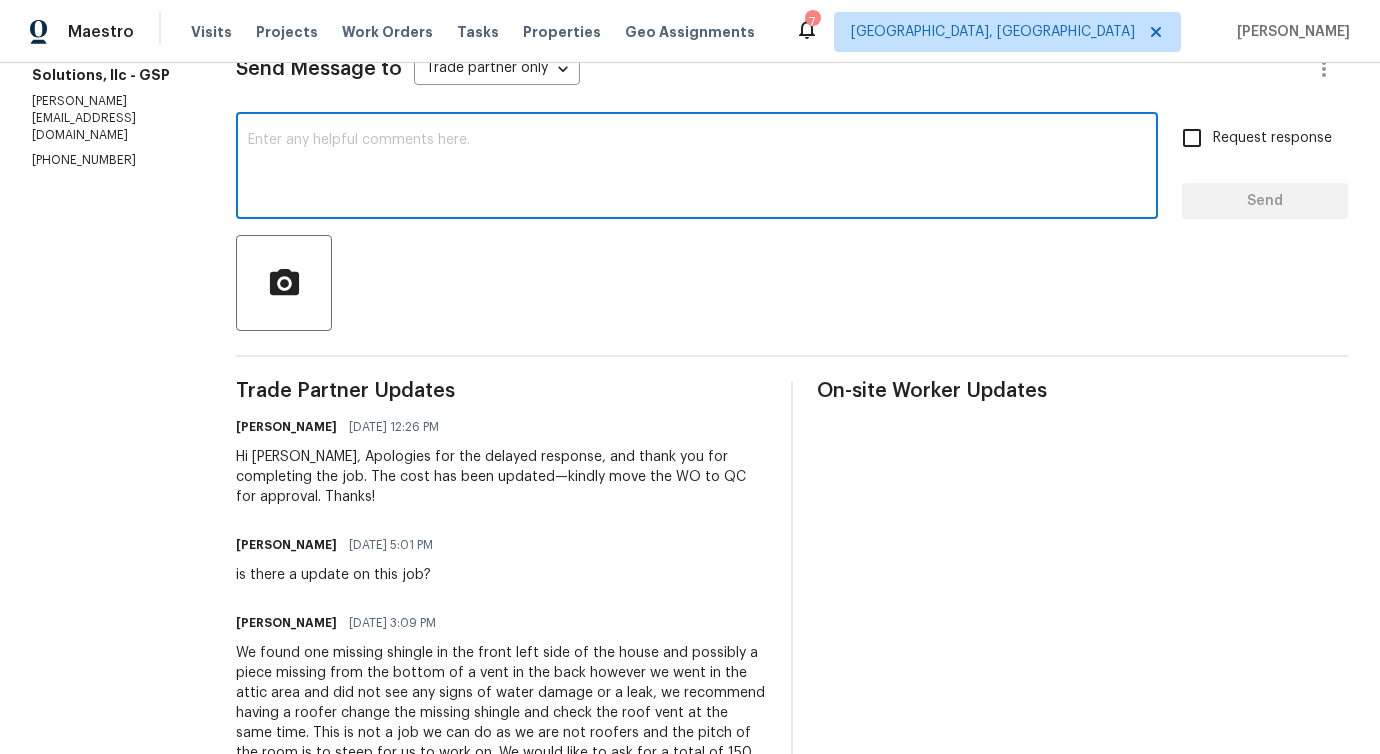 scroll, scrollTop: 0, scrollLeft: 0, axis: both 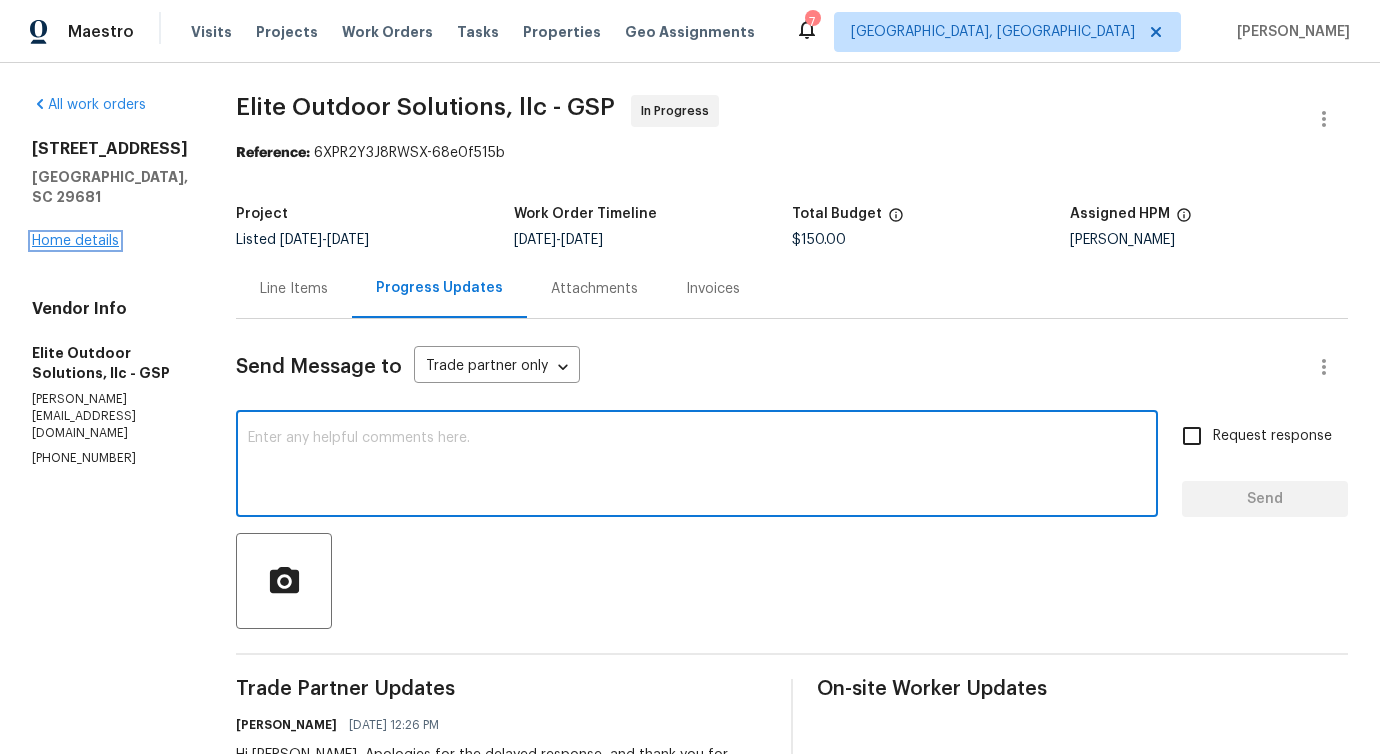 click on "Home details" at bounding box center [75, 241] 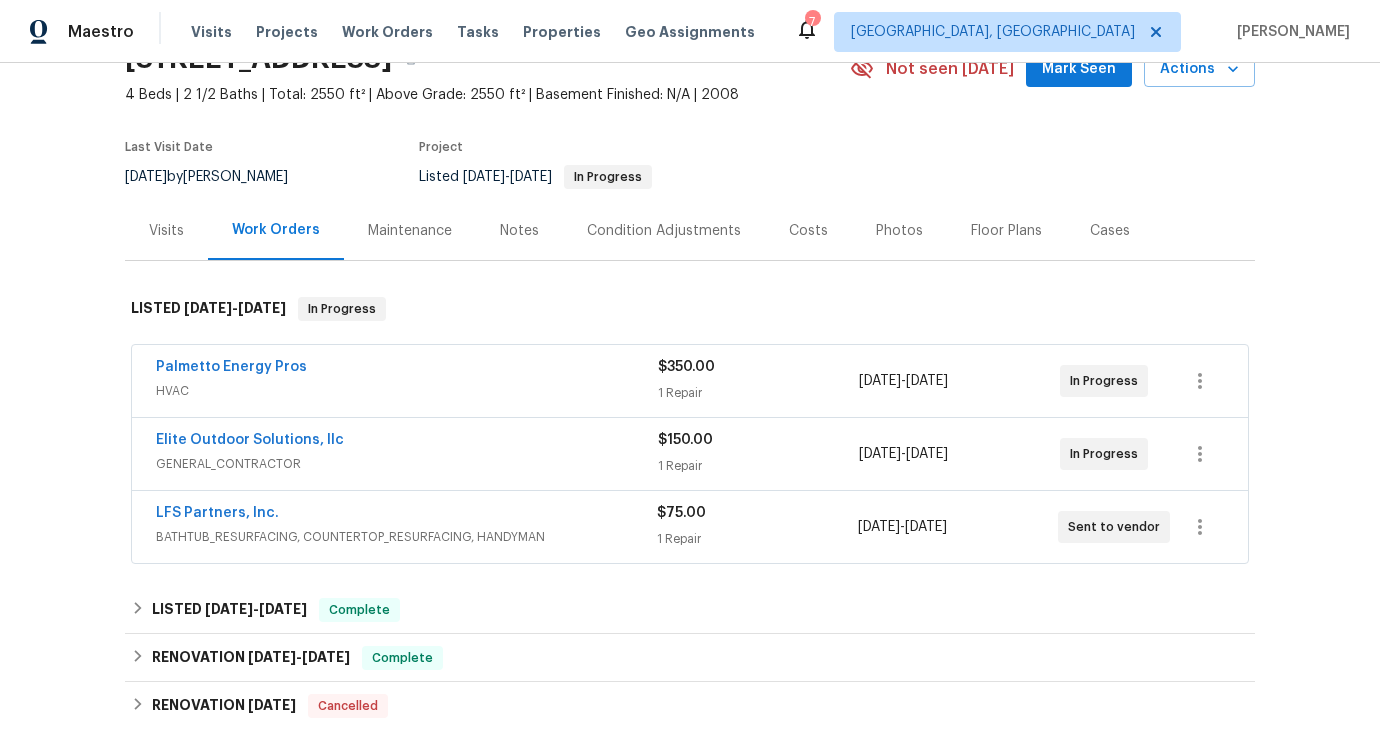 scroll, scrollTop: 143, scrollLeft: 0, axis: vertical 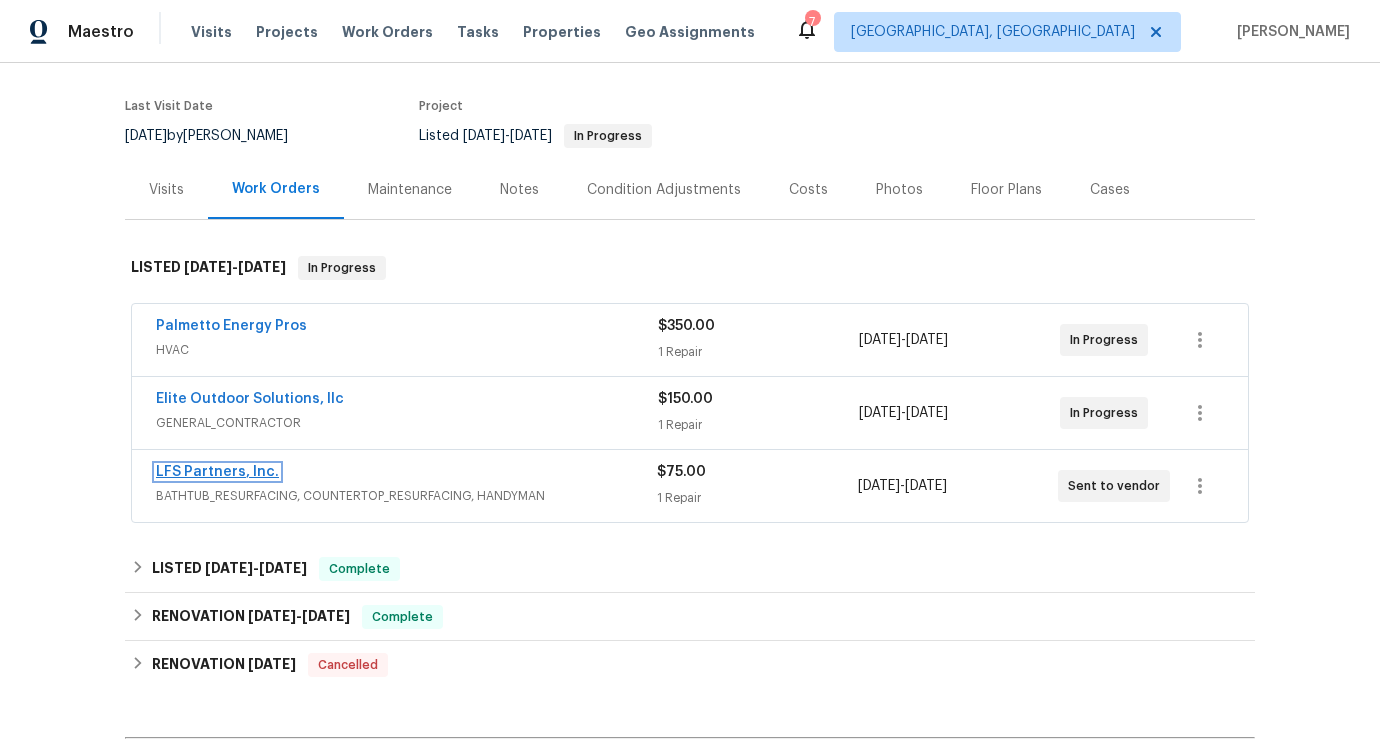 click on "LFS Partners, Inc." at bounding box center [217, 472] 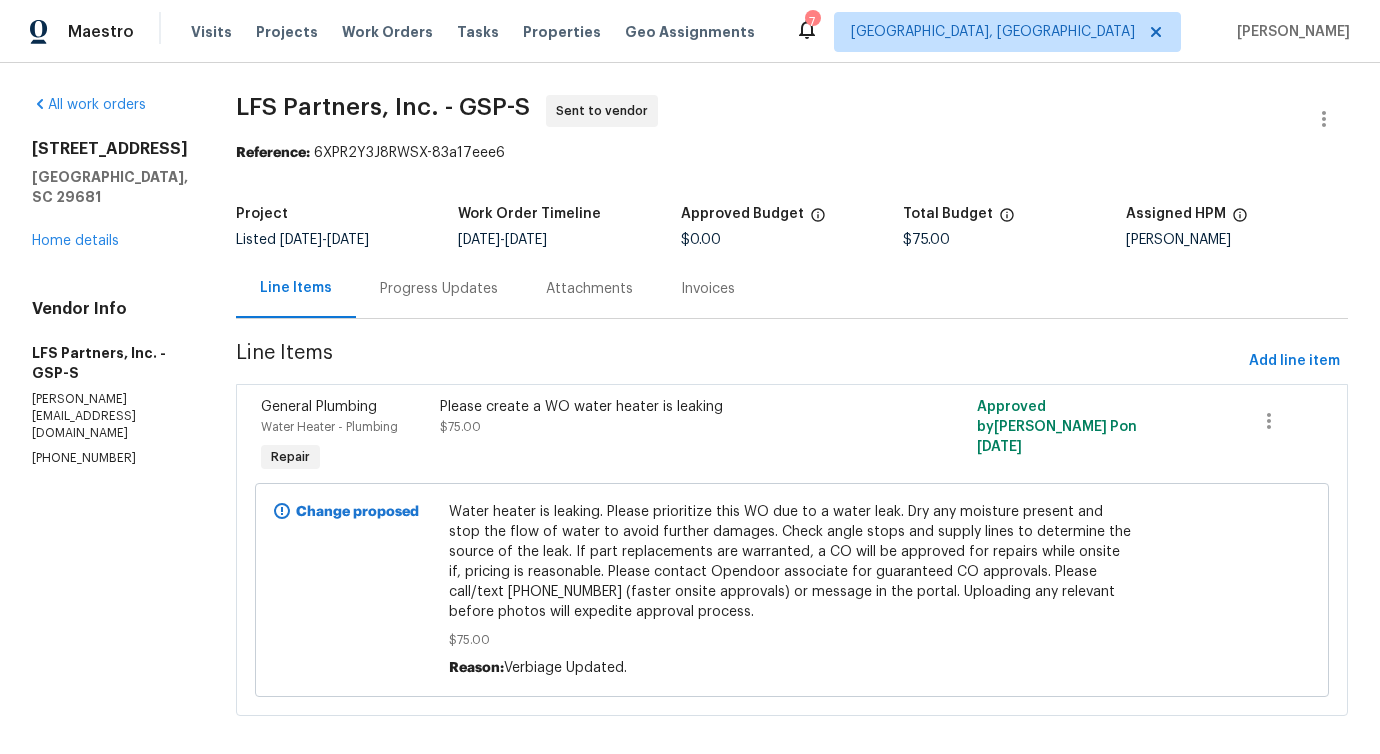 click on "Progress Updates" at bounding box center (439, 289) 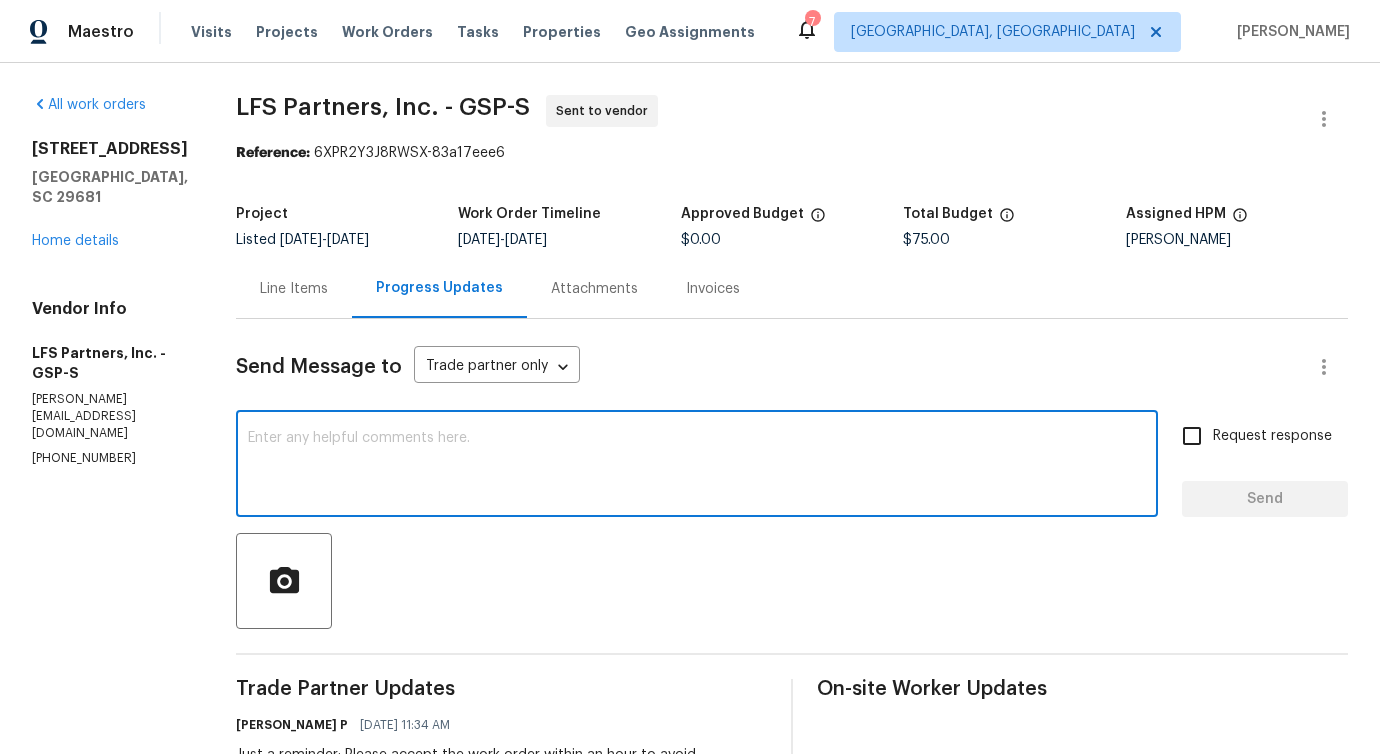 click at bounding box center [697, 466] 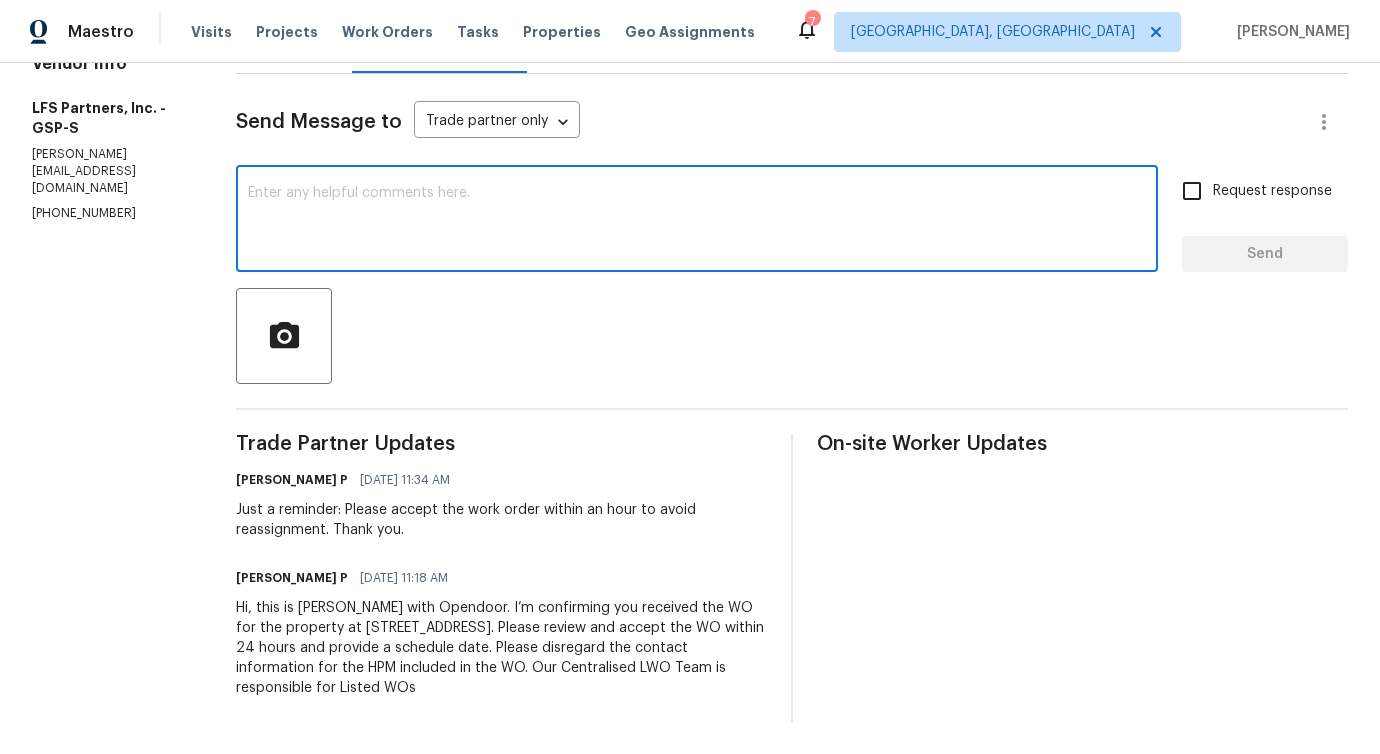 scroll, scrollTop: 0, scrollLeft: 0, axis: both 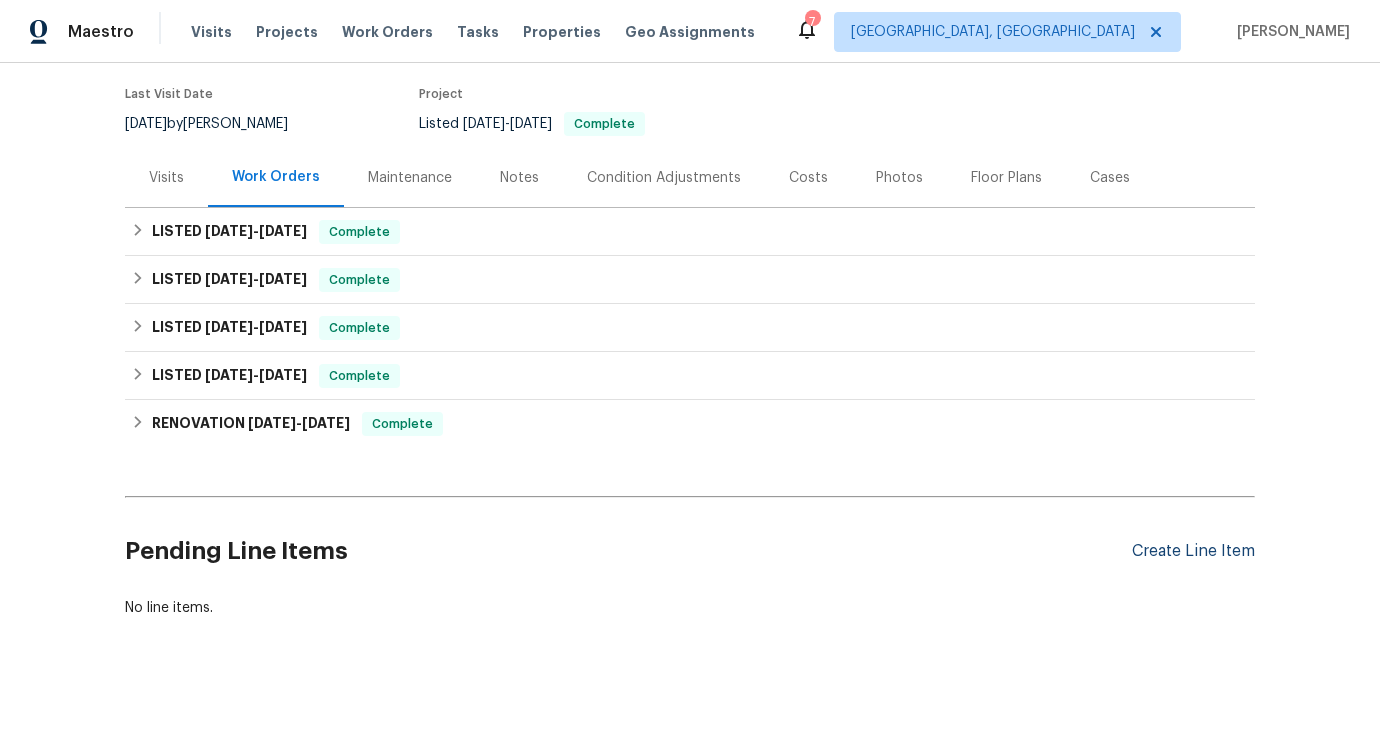 click on "Create Line Item" at bounding box center (1193, 551) 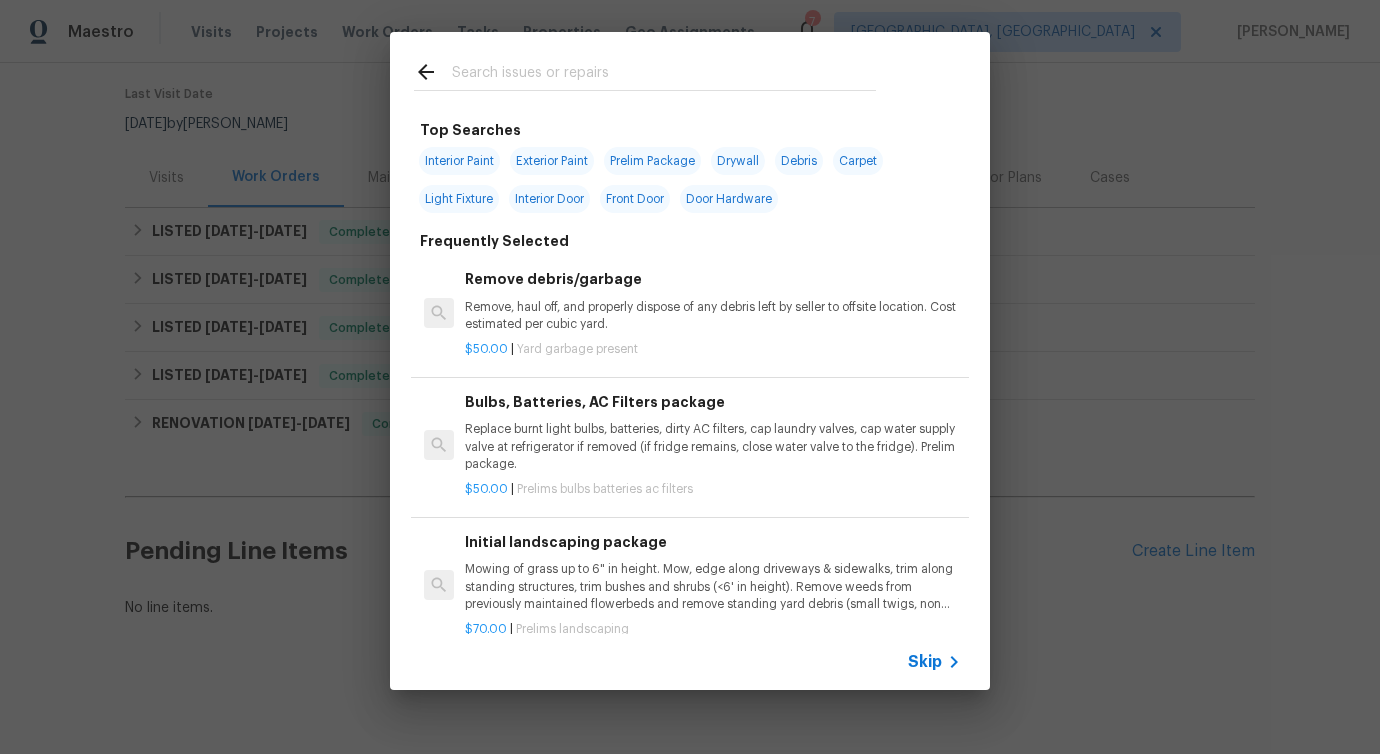 click at bounding box center [664, 75] 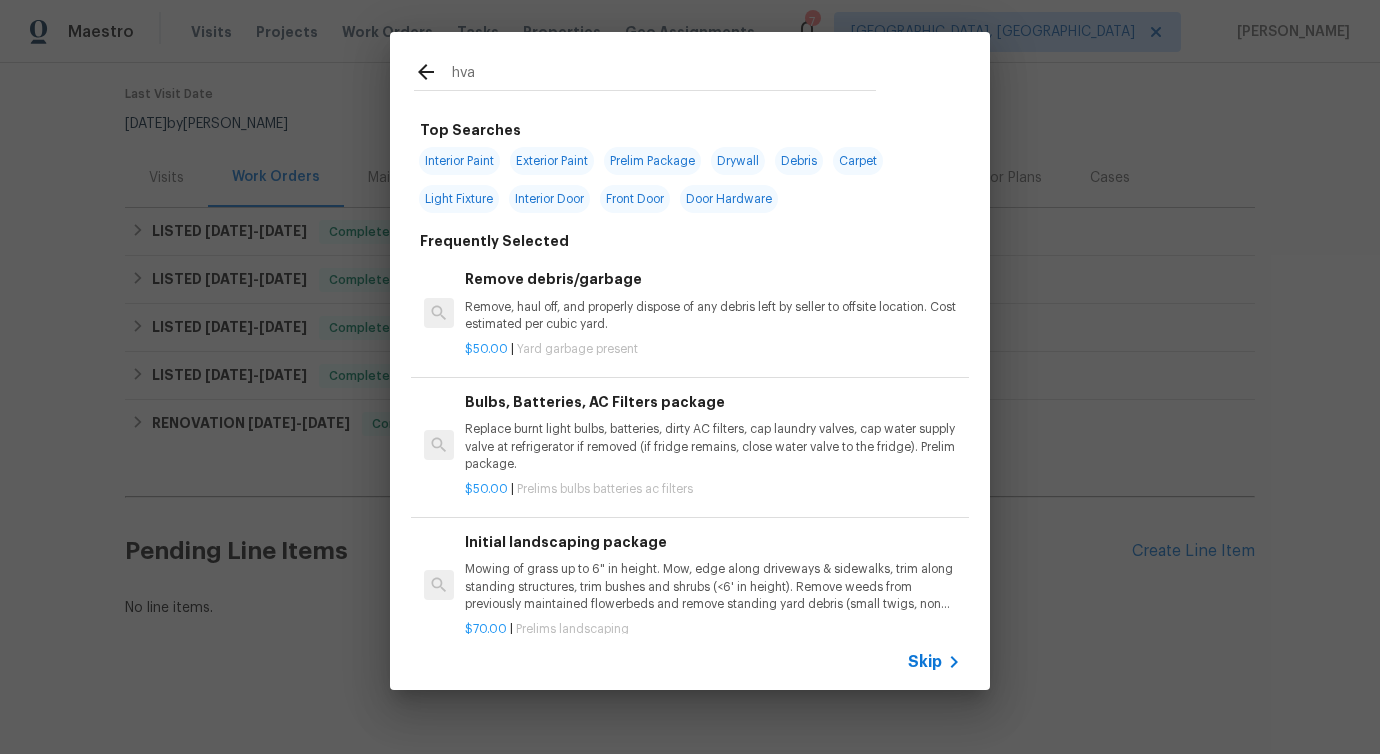 type on "hvac" 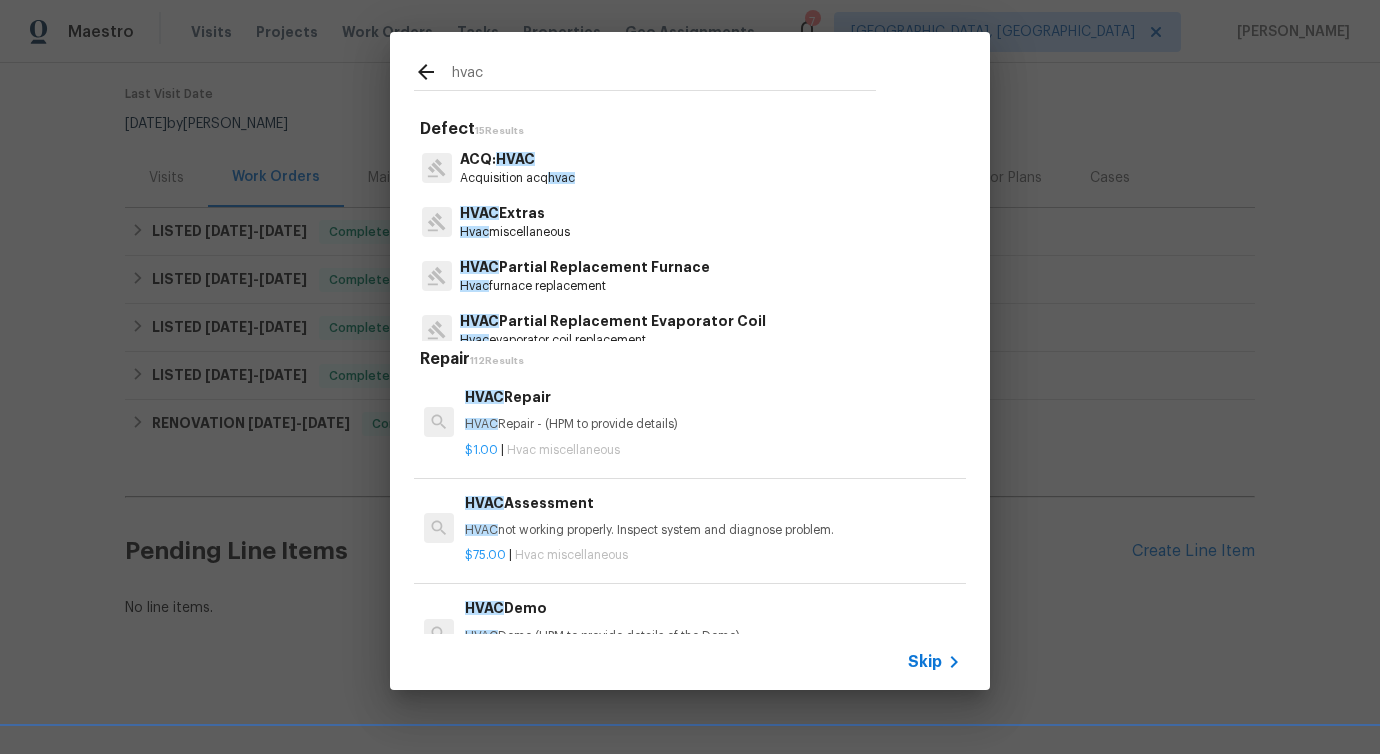 click on "Hvac" at bounding box center (474, 232) 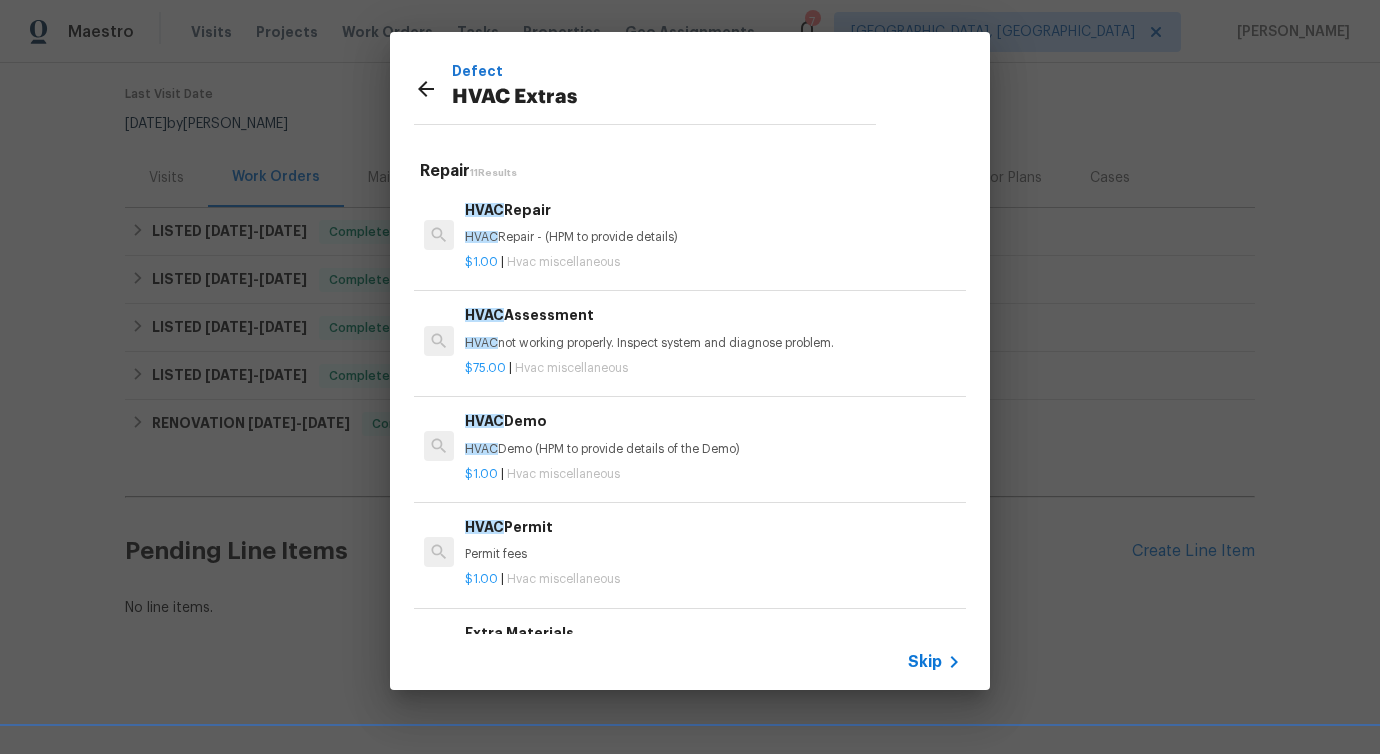 click on "$1.00   |   Hvac miscellaneous" at bounding box center (713, 258) 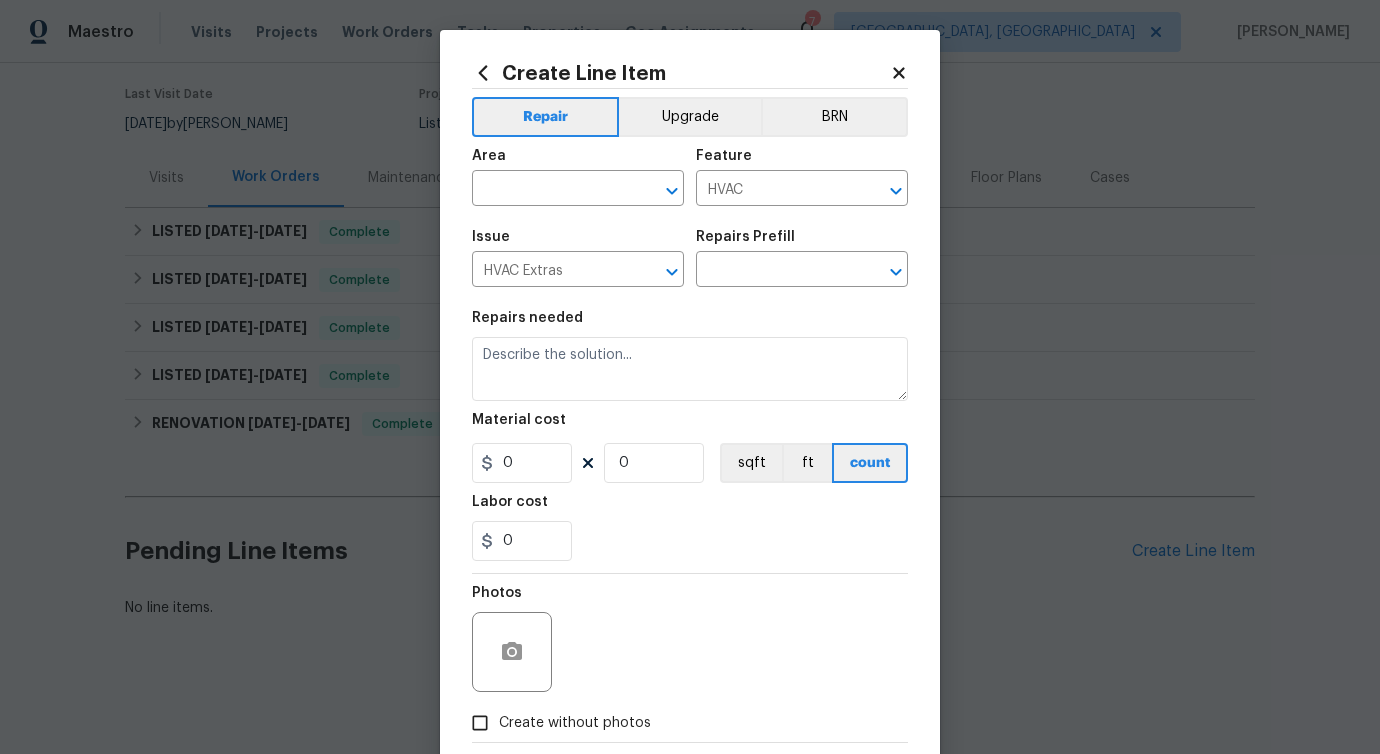 type on "HVAC Repair $1.00" 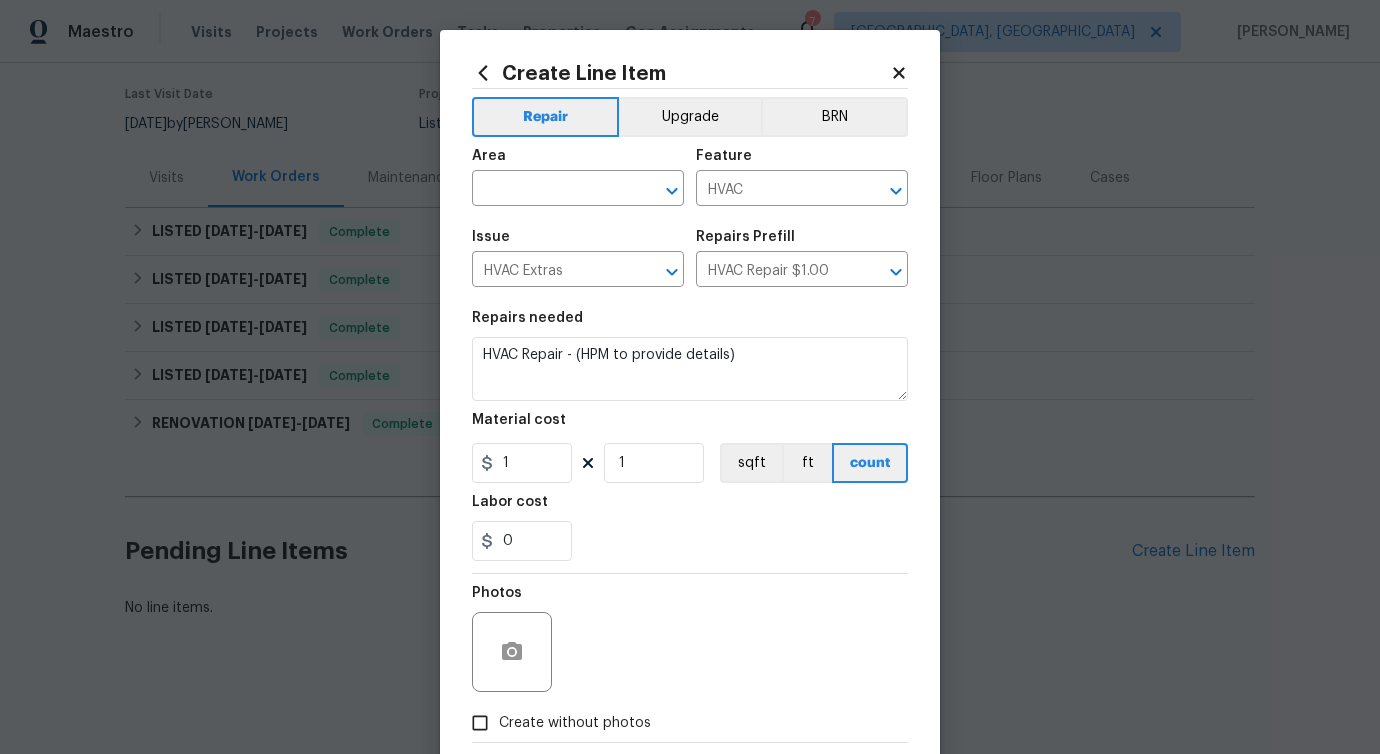 click on "Area" at bounding box center (578, 162) 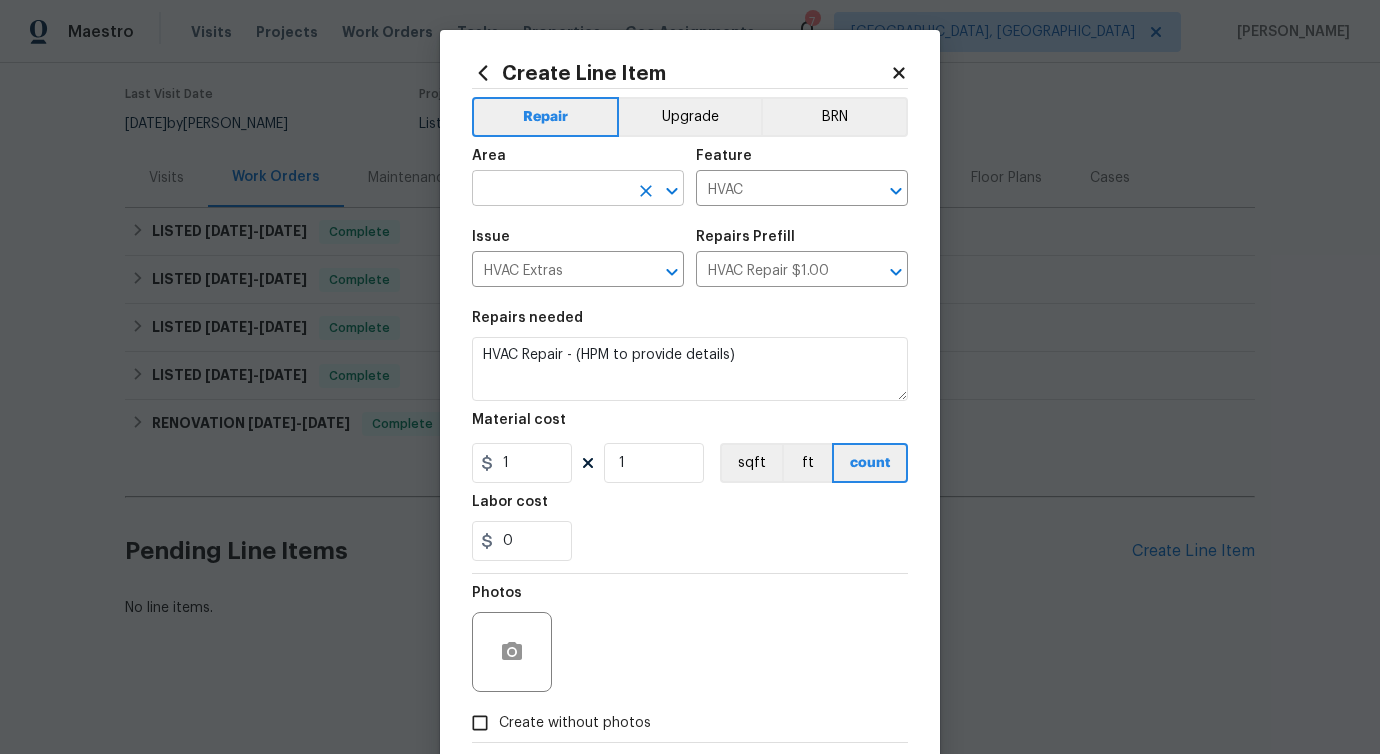 click at bounding box center [550, 190] 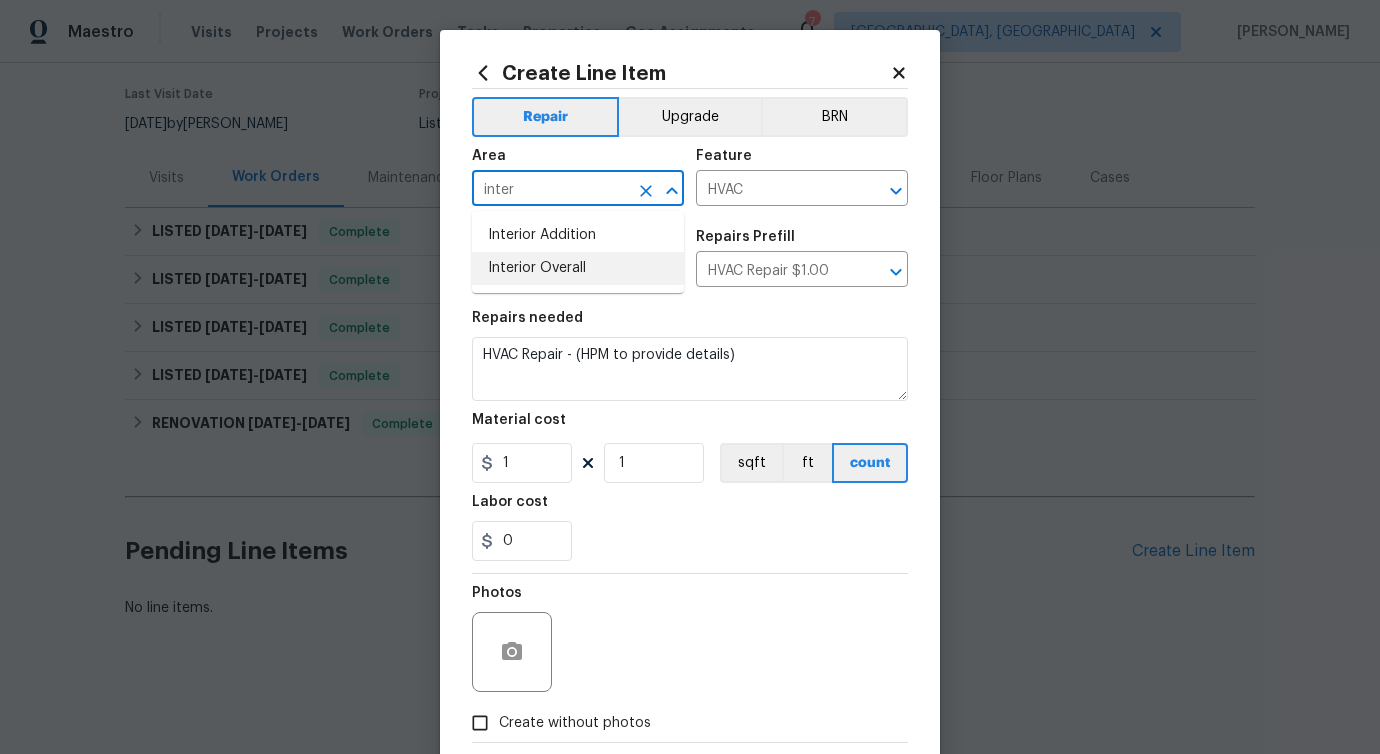 click on "Interior Overall" at bounding box center [578, 268] 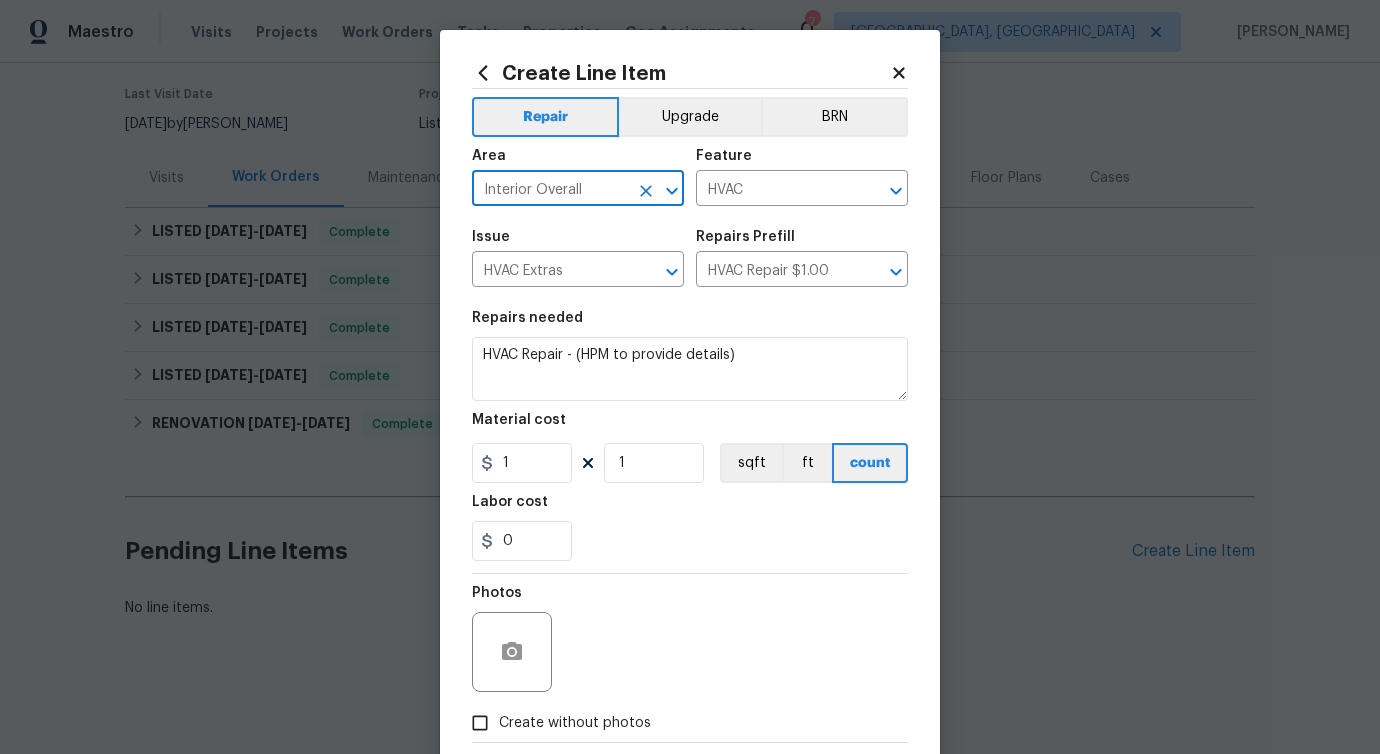 type on "Interior Overall" 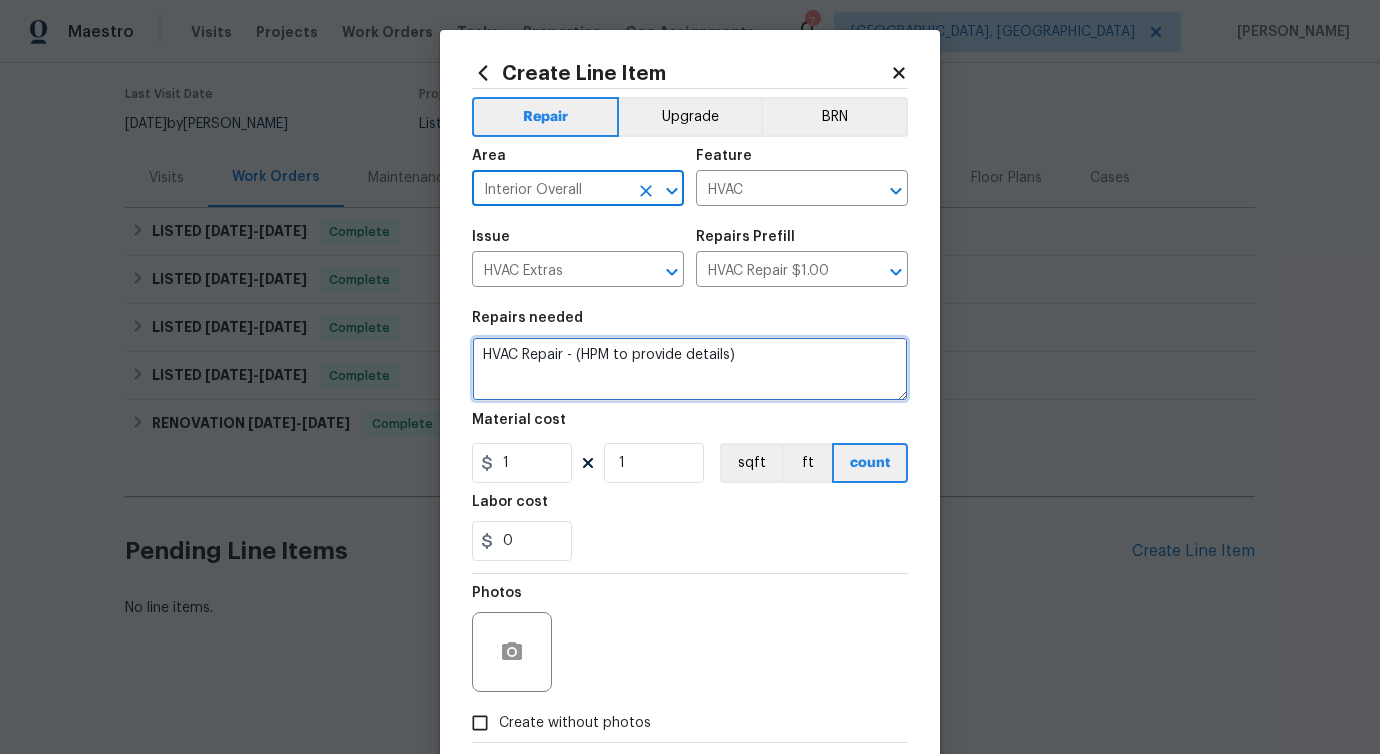 click on "HVAC Repair - (HPM to provide details)" at bounding box center (690, 369) 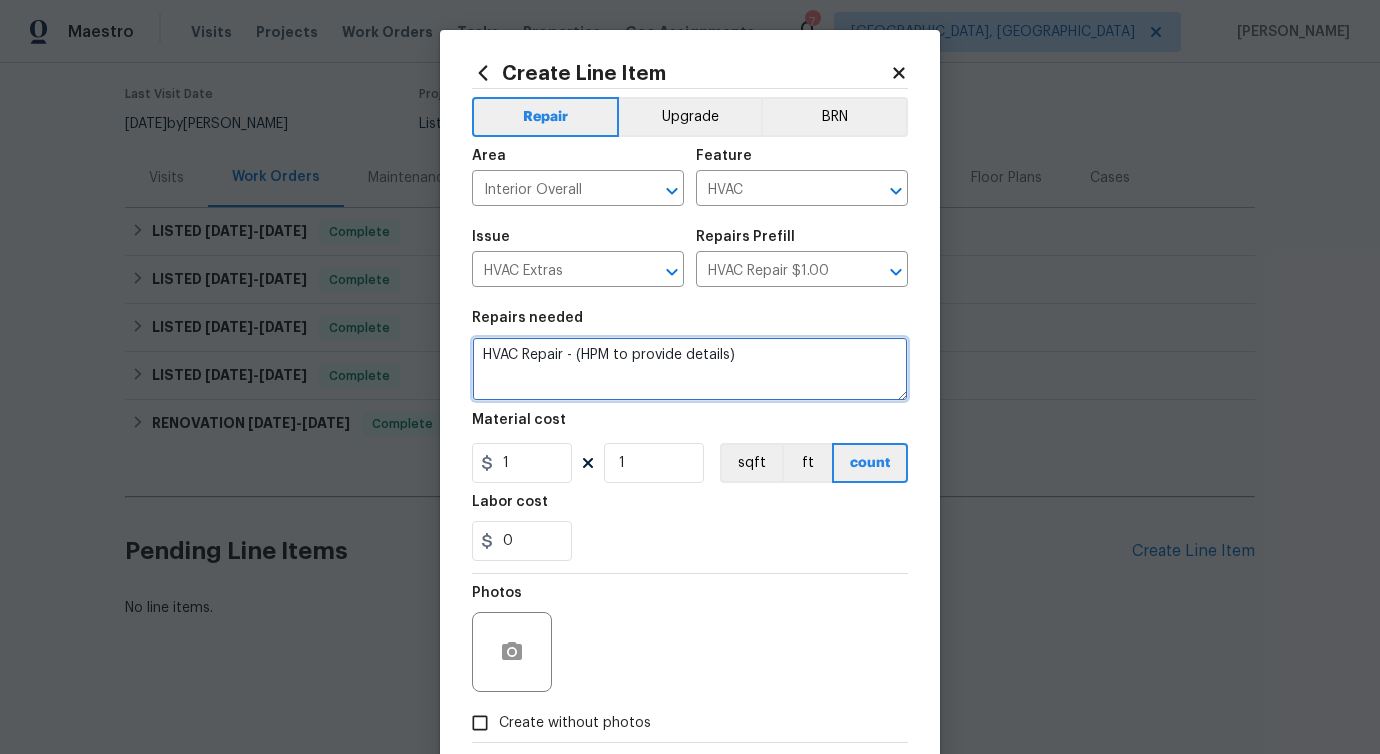 click on "HVAC Repair - (HPM to provide details)" at bounding box center (690, 369) 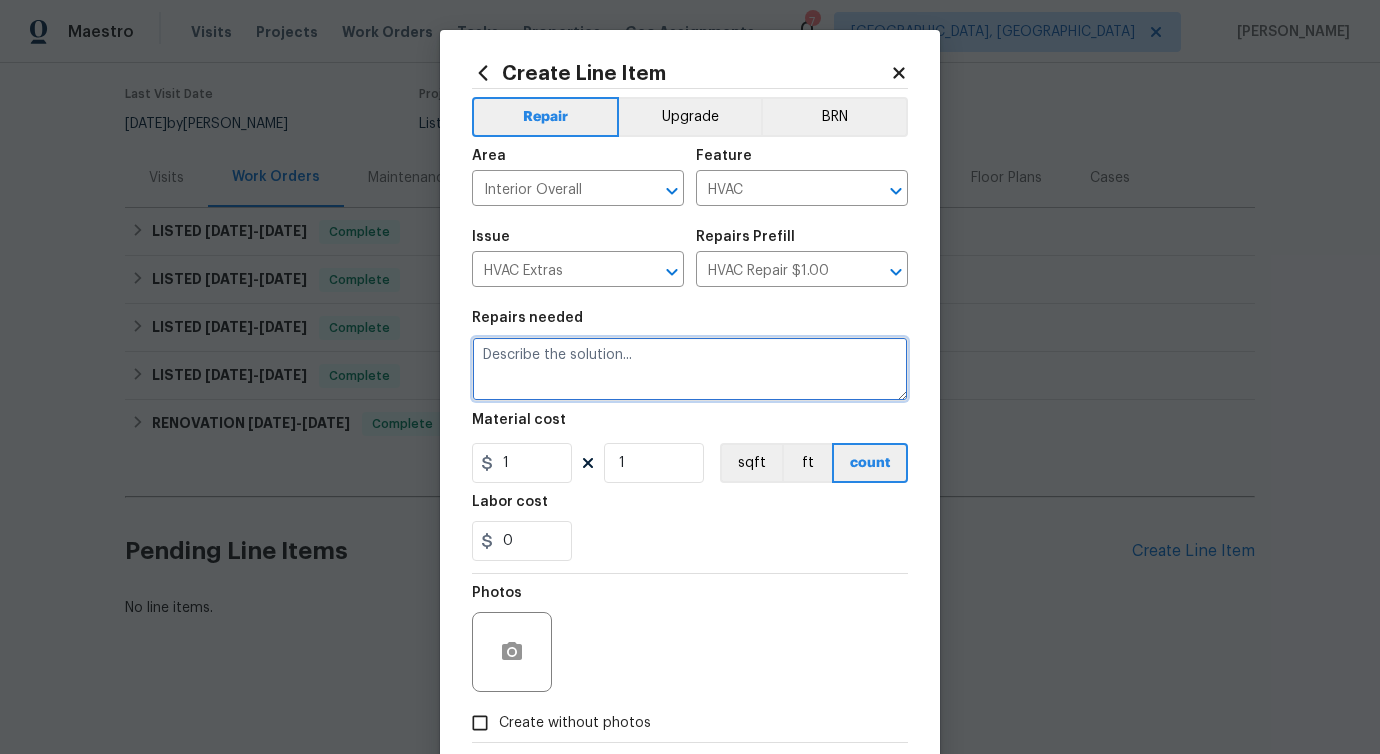 paste on "The HVAC system is not functioning properly. The thermostat is set to 76°, but the indoor temperature is currently 82°." 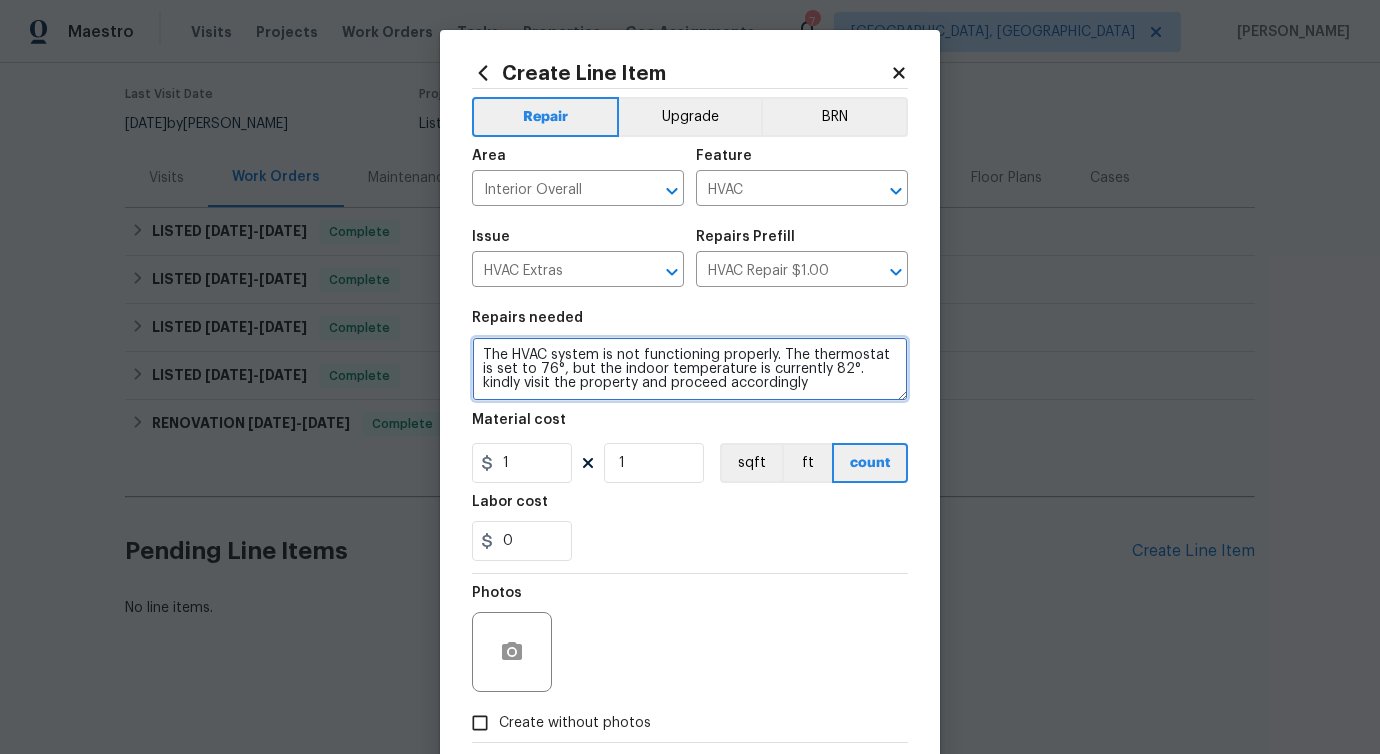 type on "The HVAC system is not functioning properly. The thermostat is set to 76°, but the indoor temperature is currently 82°. kindly visit the property and proceed accordingly" 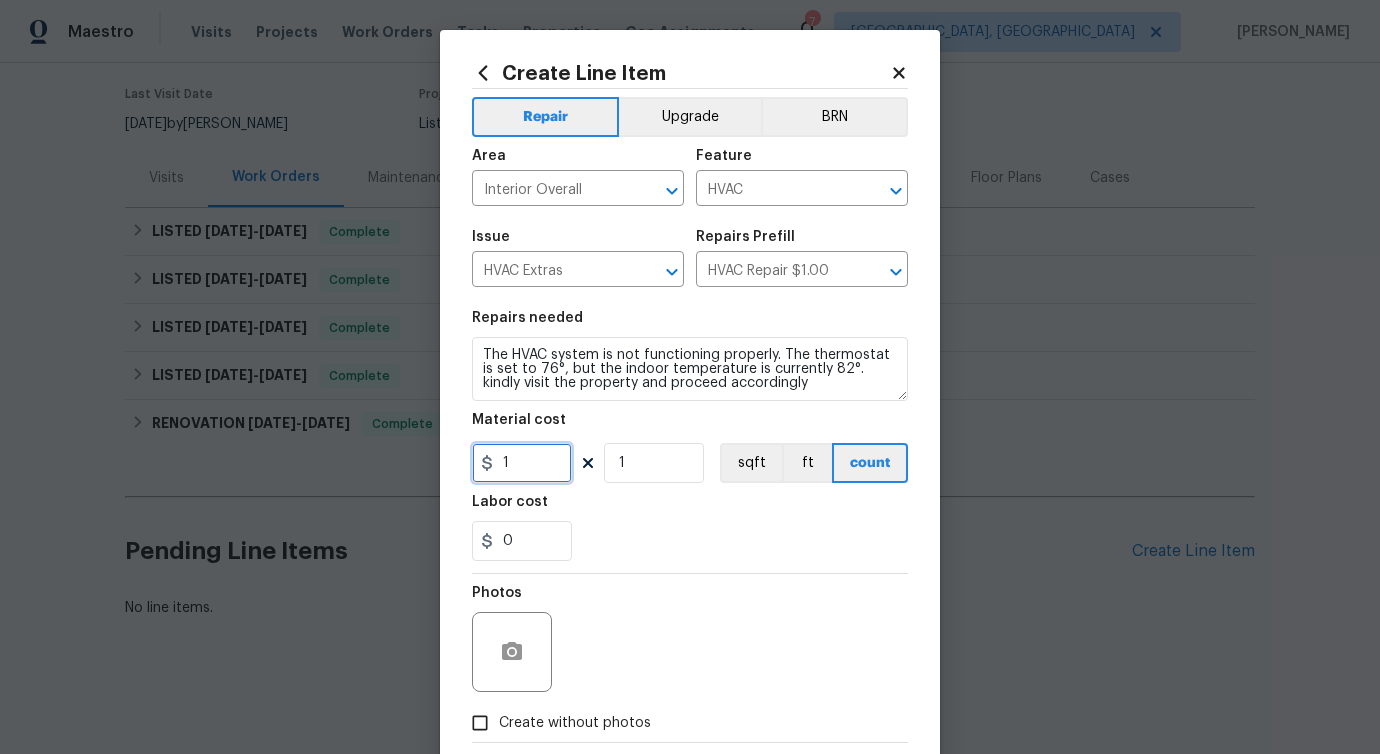 click on "1" at bounding box center (522, 463) 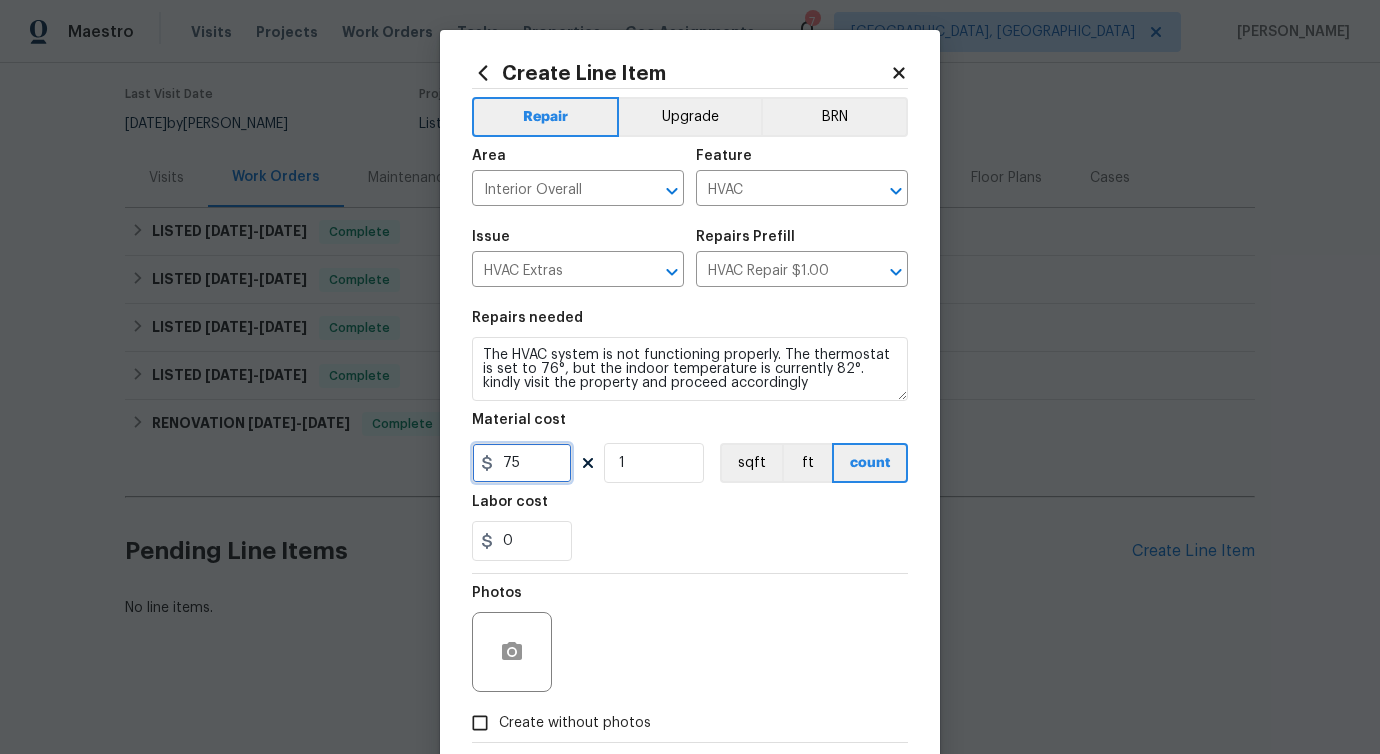 scroll, scrollTop: 108, scrollLeft: 0, axis: vertical 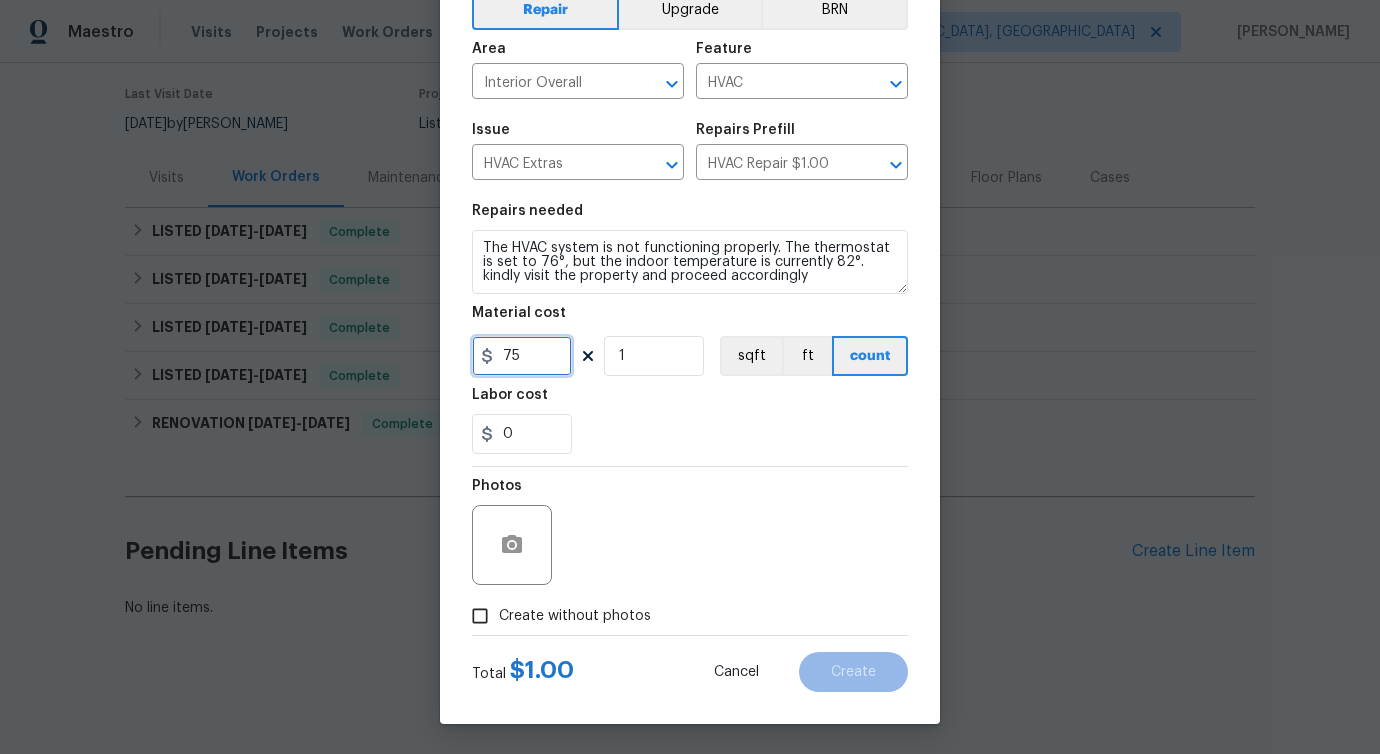 type on "75" 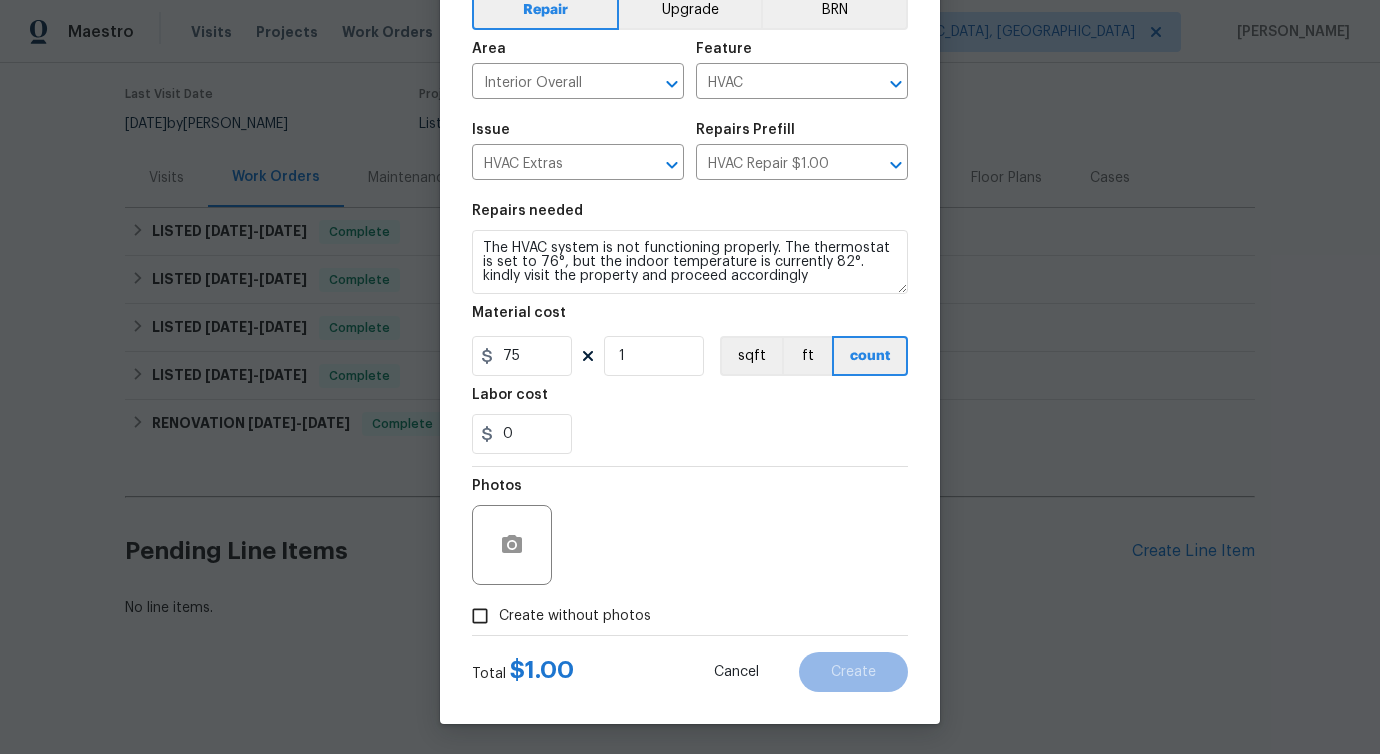 click on "Create without photos" at bounding box center (575, 616) 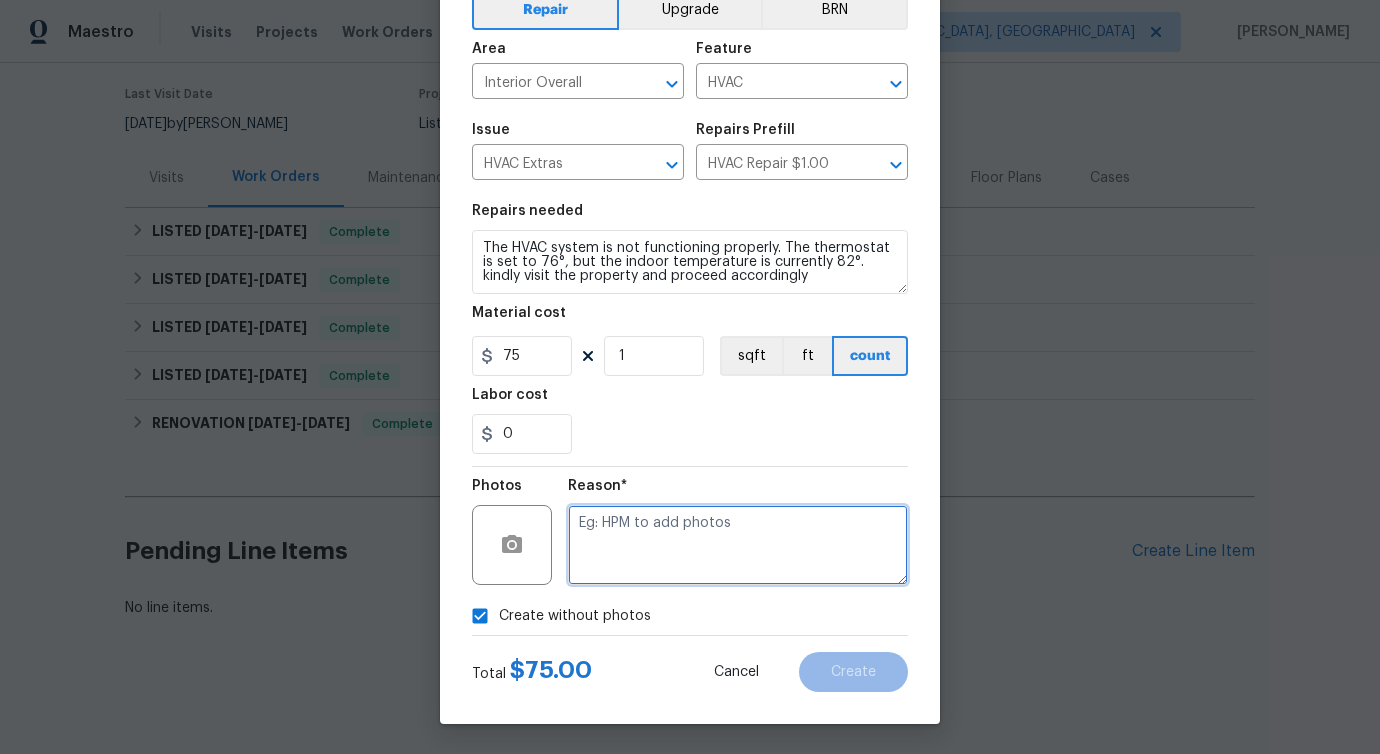 click at bounding box center [738, 545] 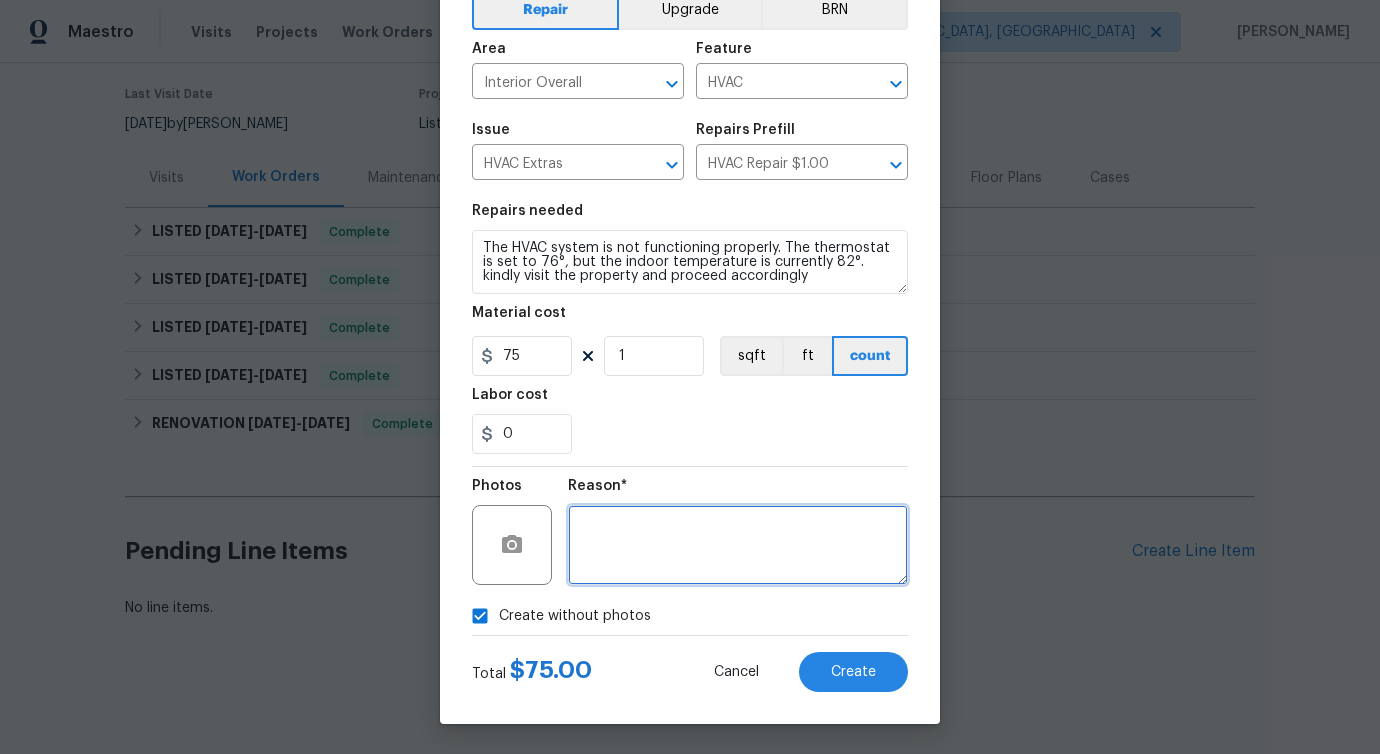 click on "accordingly" at bounding box center [0, 0] 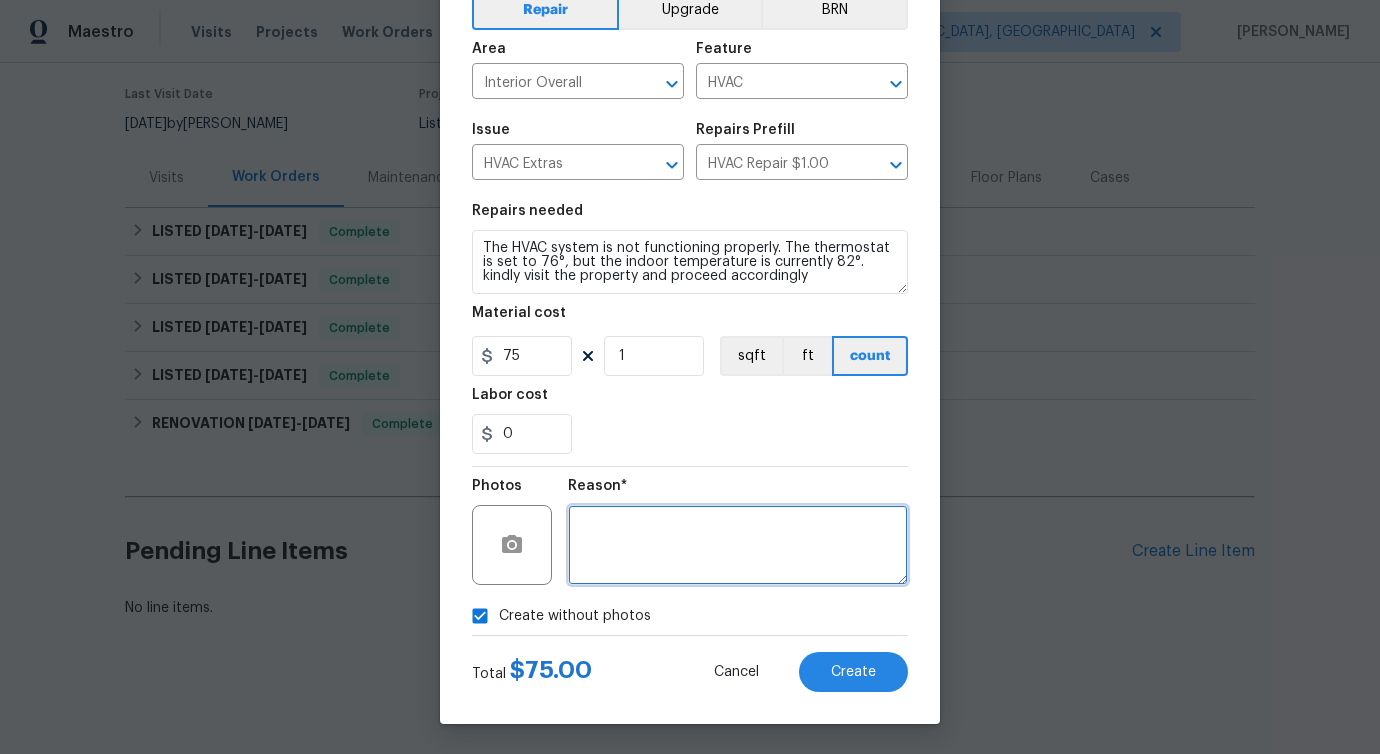 type 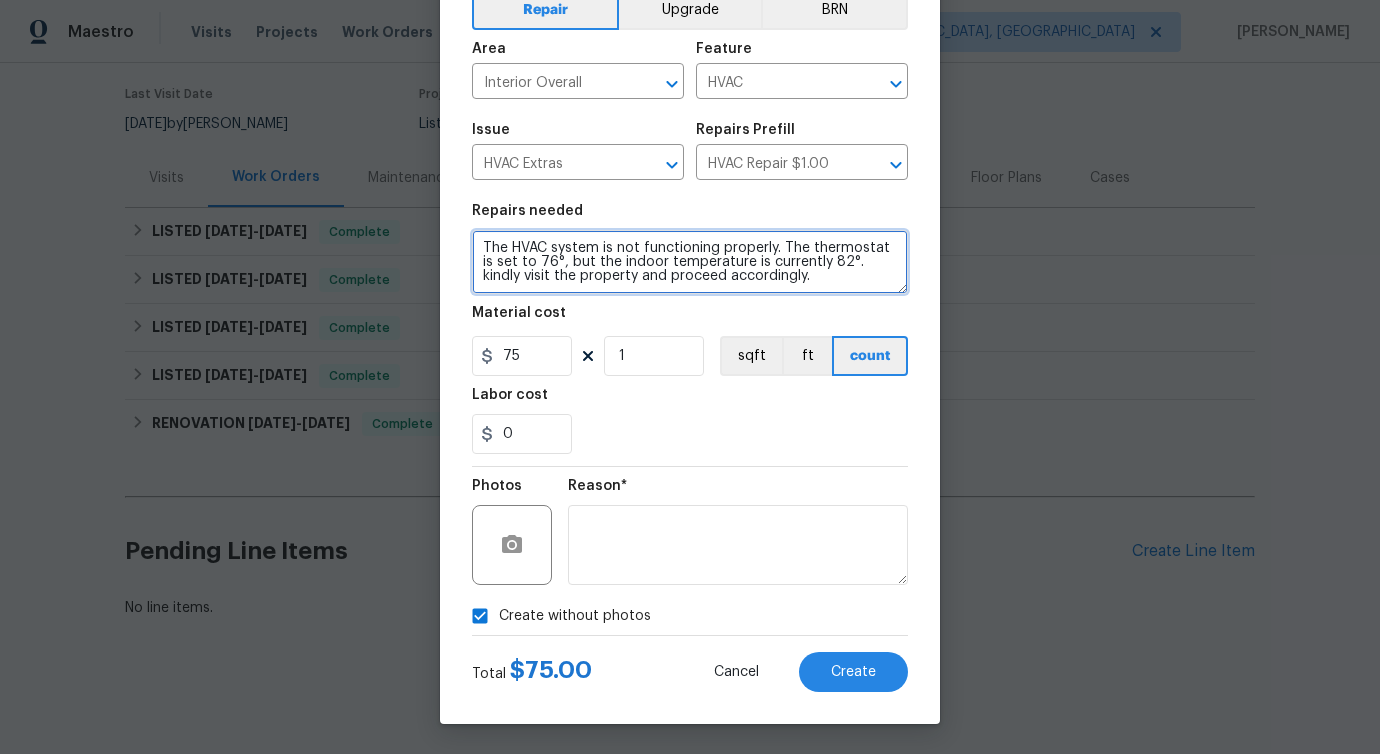 type on "The HVAC system is not functioning properly. The thermostat is set to 76°, but the indoor temperature is currently 82°. kindly visit the property and proceed accordingly." 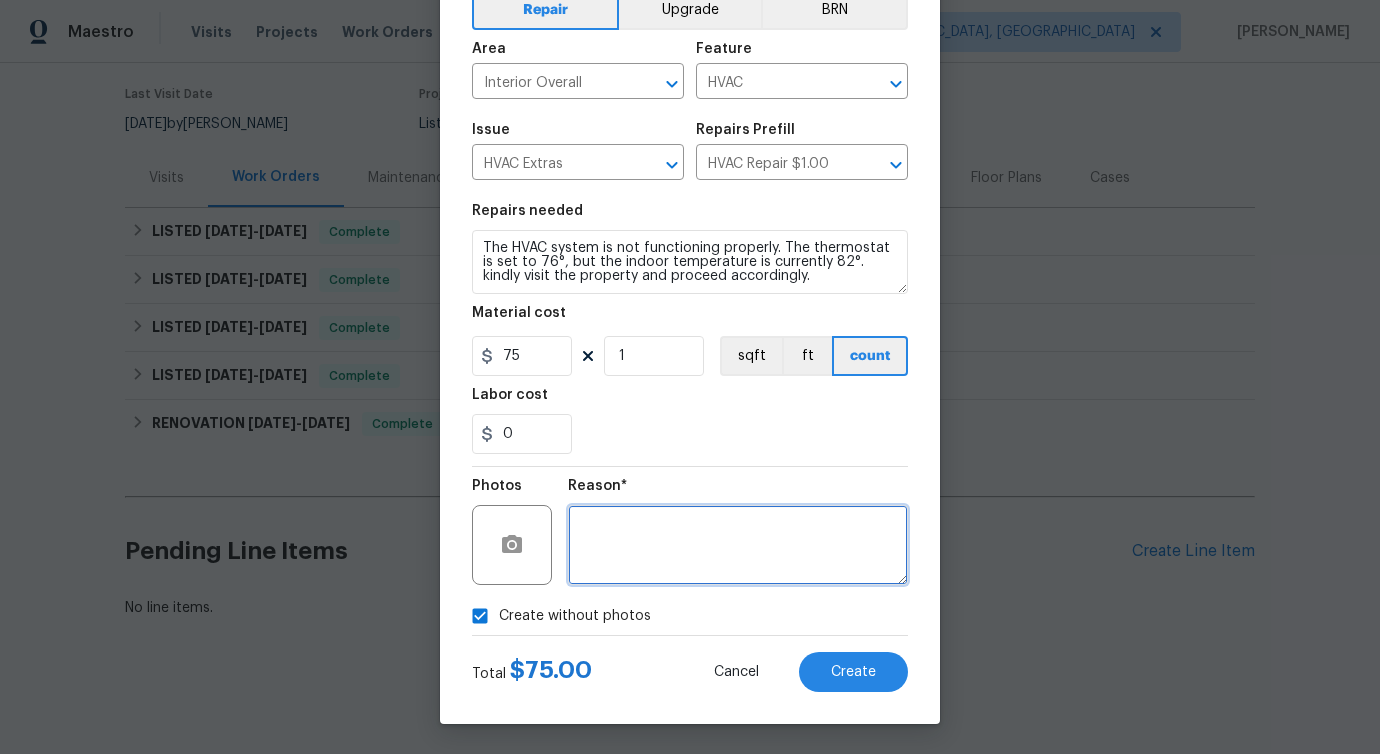 click at bounding box center (738, 545) 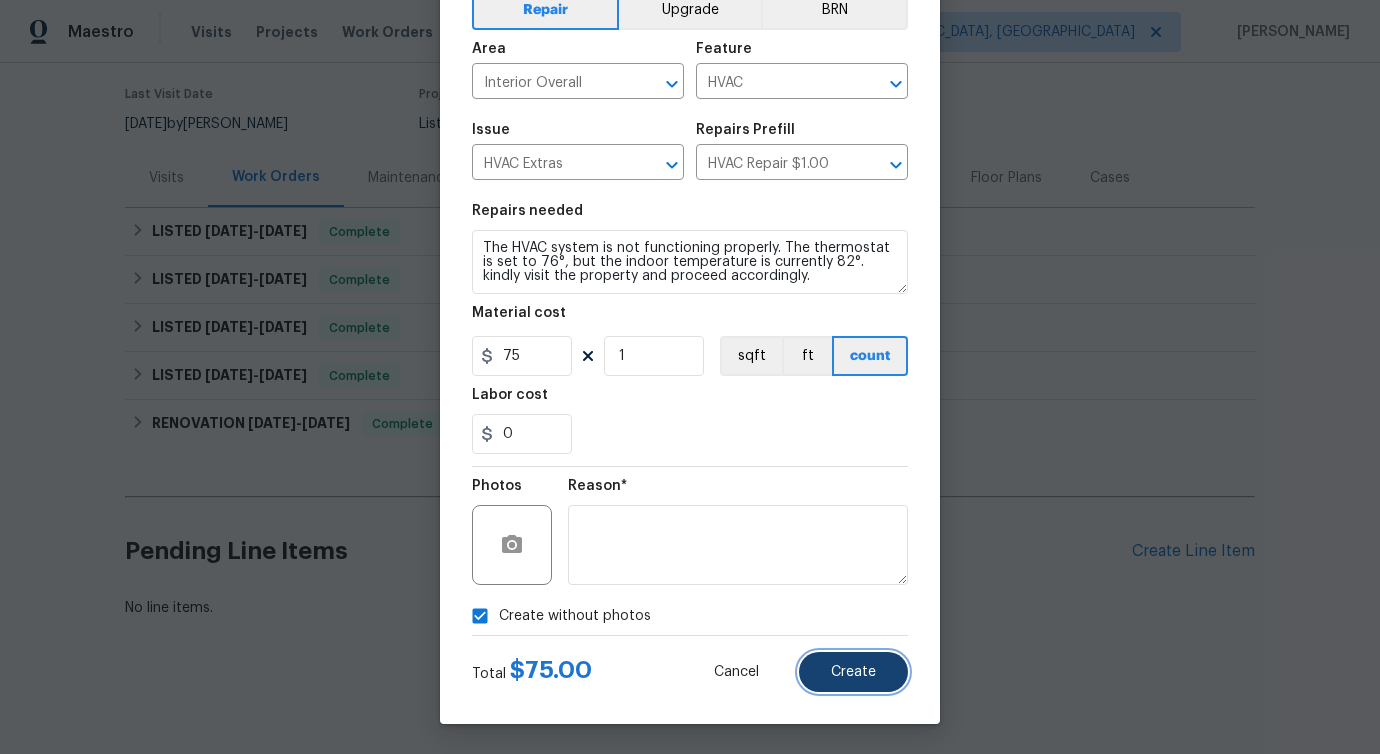 click on "Create" at bounding box center (853, 672) 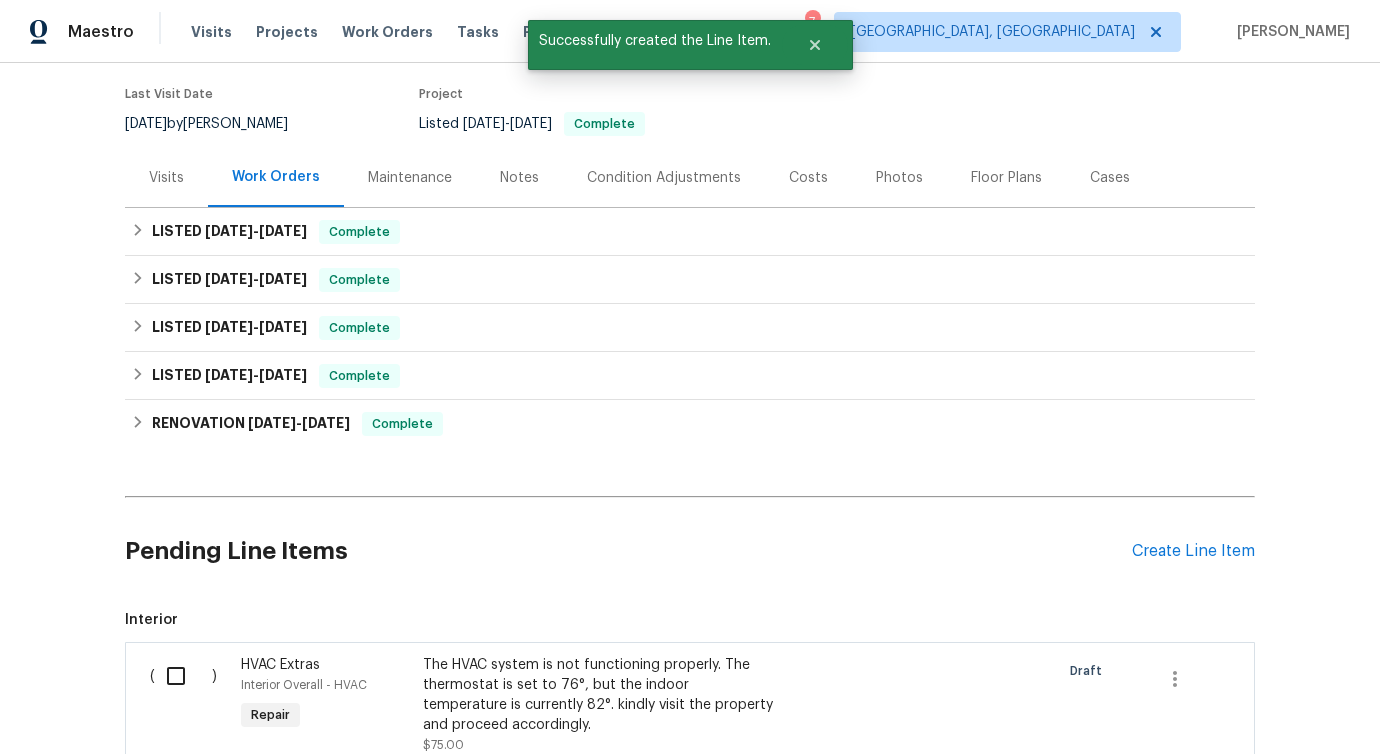 scroll, scrollTop: 423, scrollLeft: 0, axis: vertical 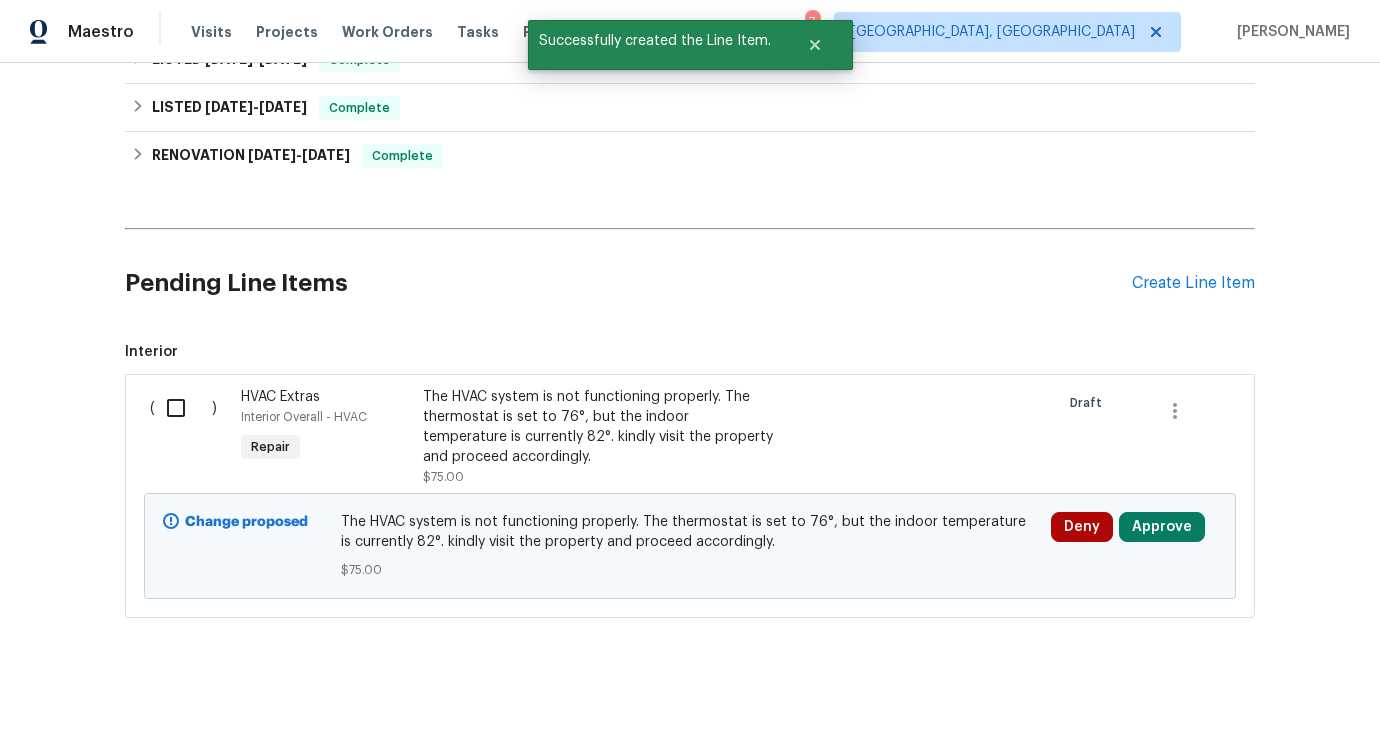 click at bounding box center (183, 408) 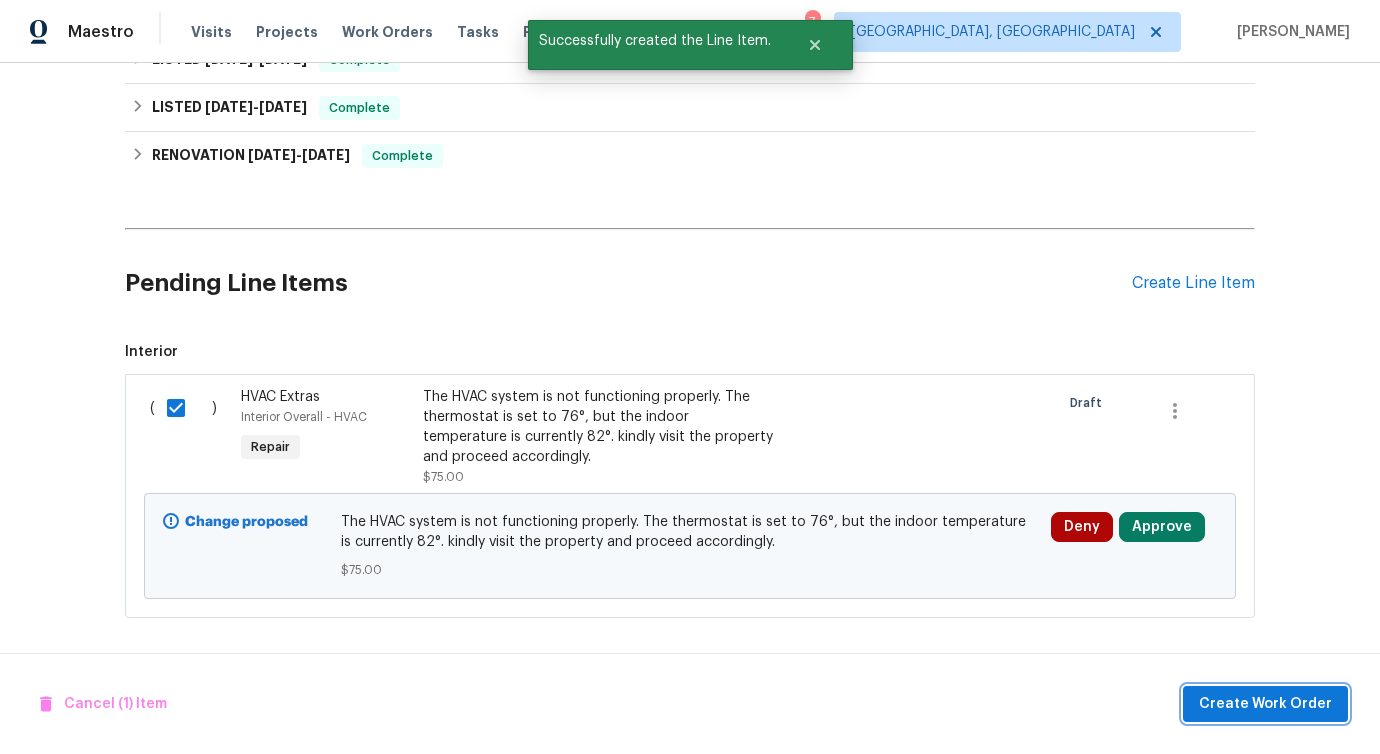 click on "Create Work Order" at bounding box center [1265, 704] 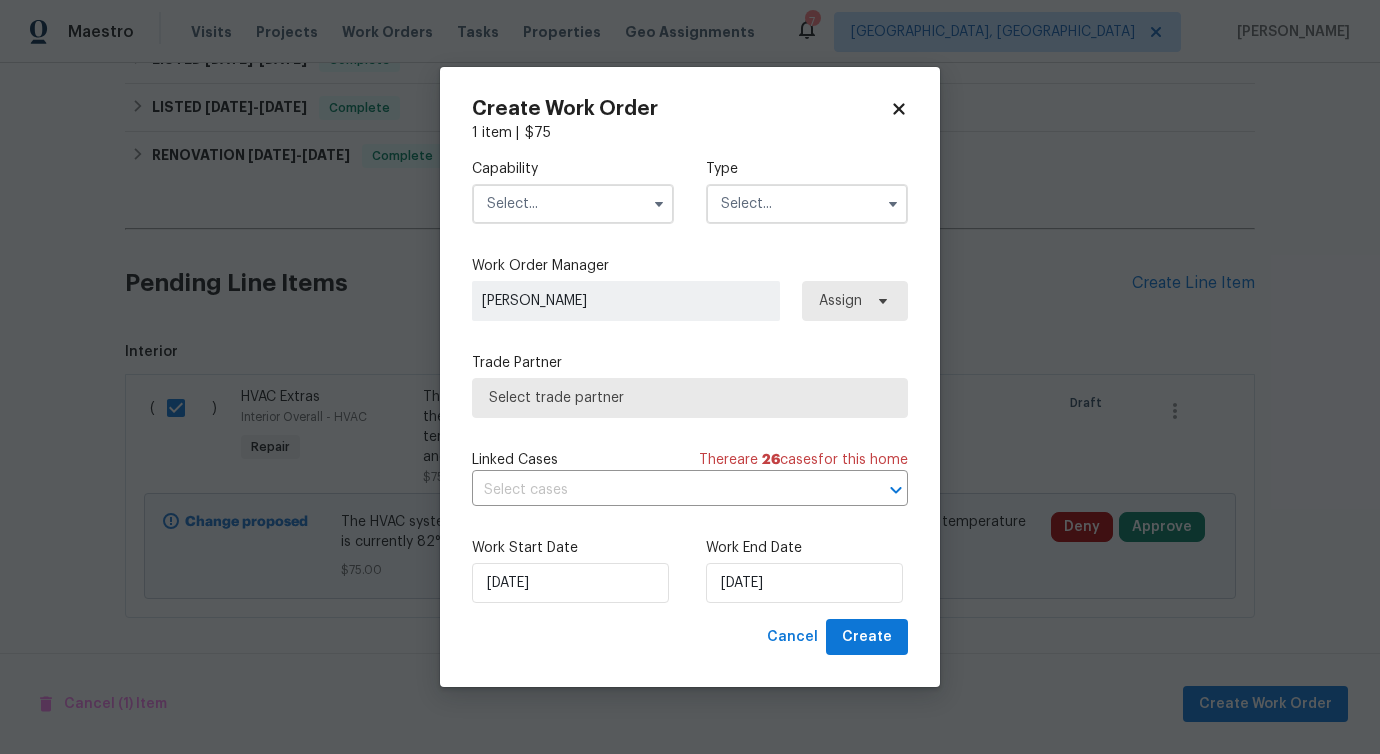 click at bounding box center (573, 204) 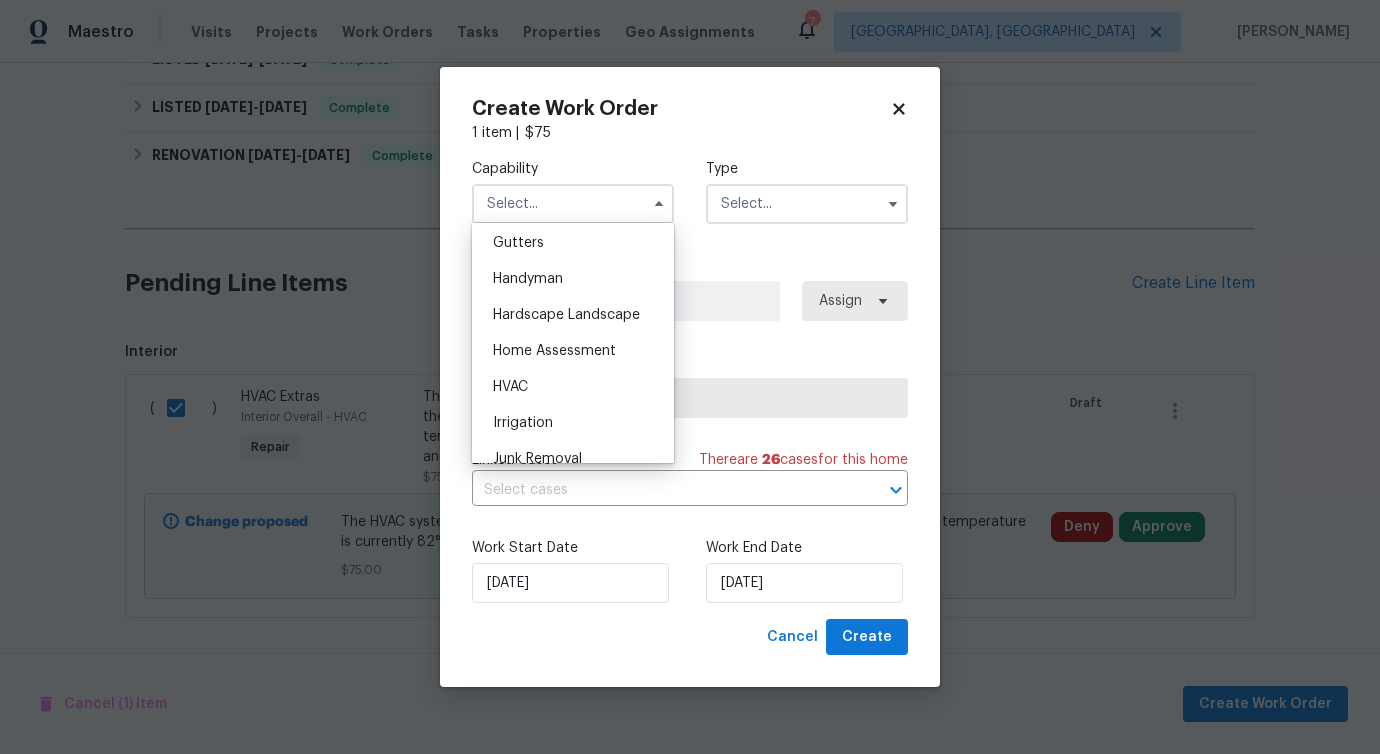 scroll, scrollTop: 1073, scrollLeft: 0, axis: vertical 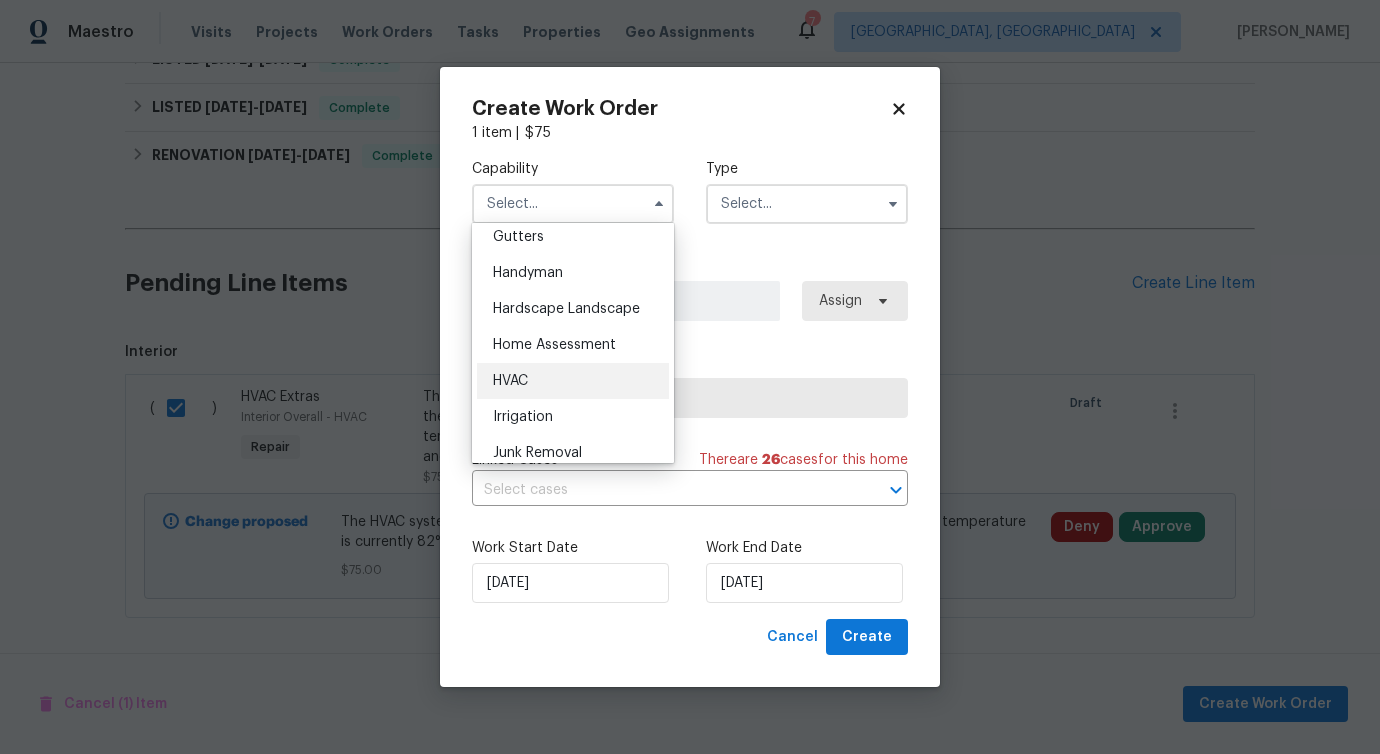 click on "HVAC" at bounding box center [573, 381] 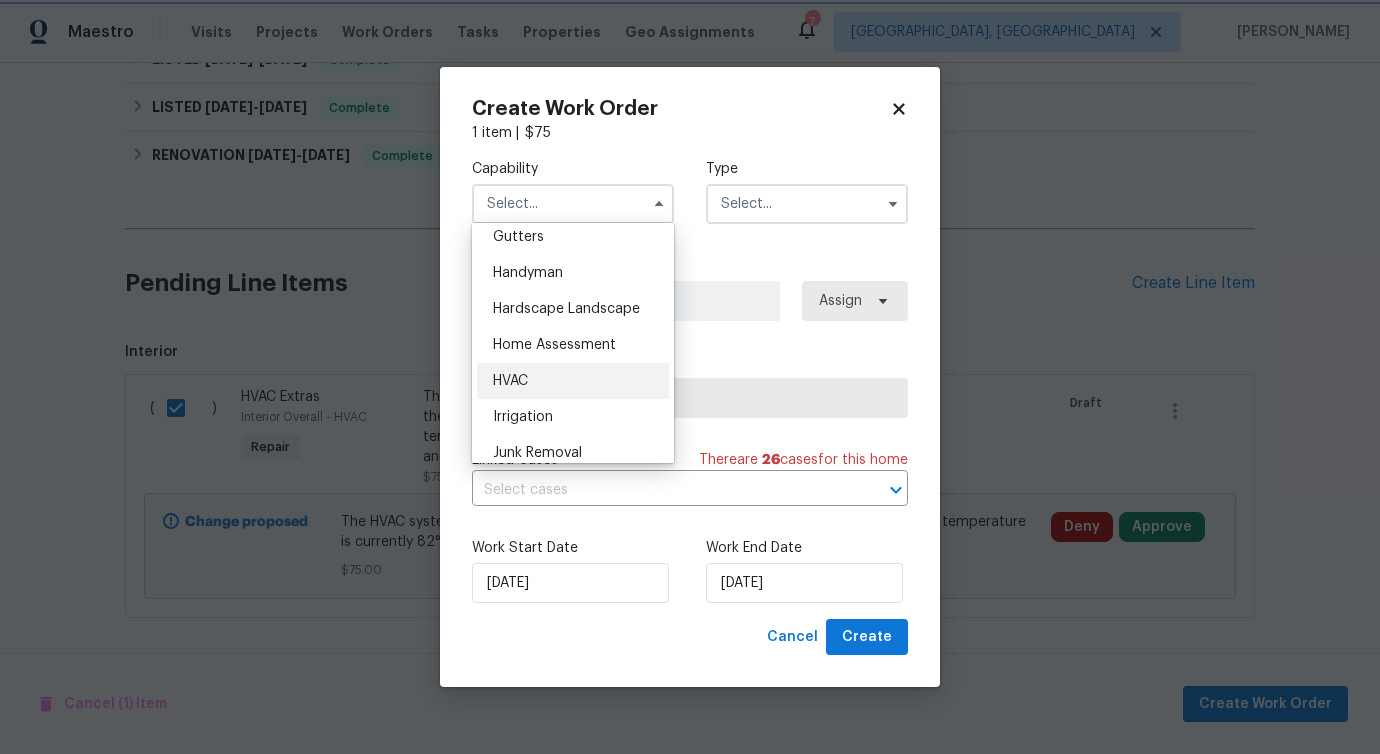 type on "HVAC" 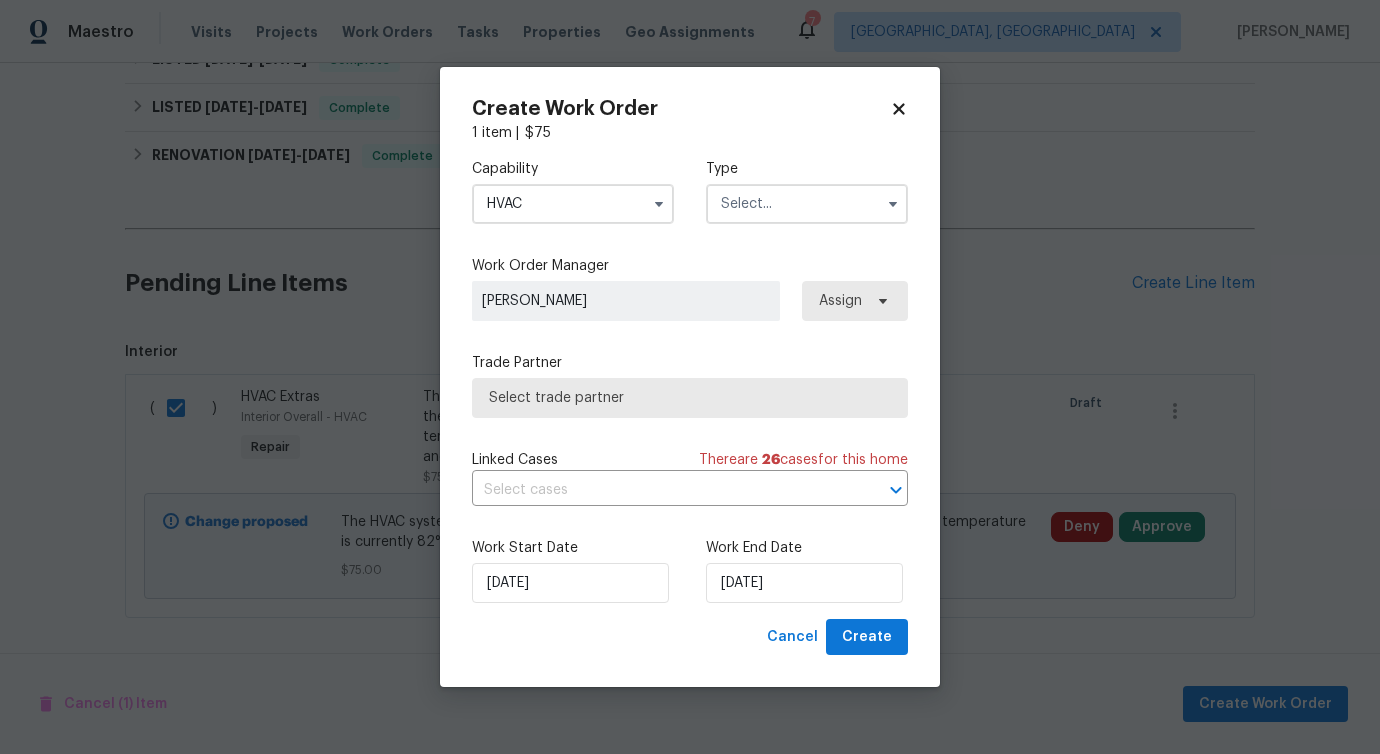 click at bounding box center (807, 204) 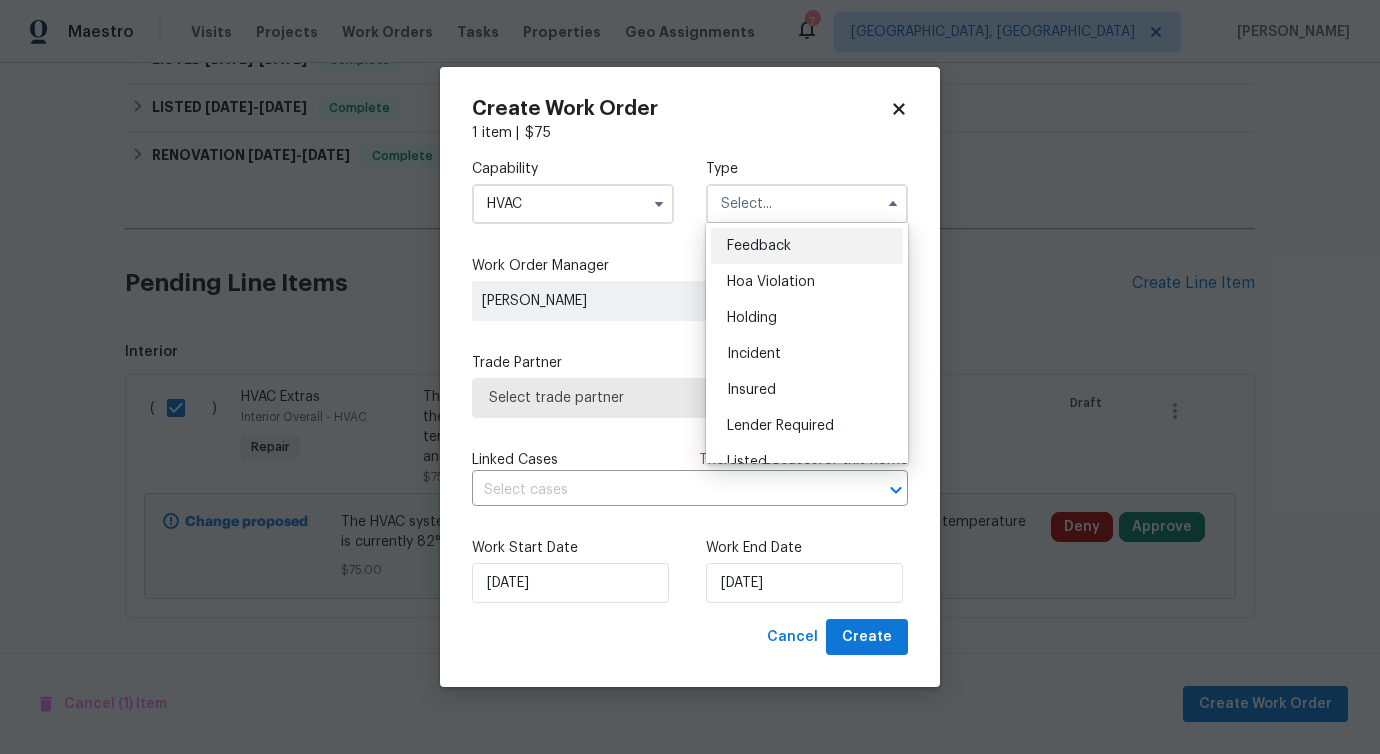 click on "Feedback" at bounding box center (807, 246) 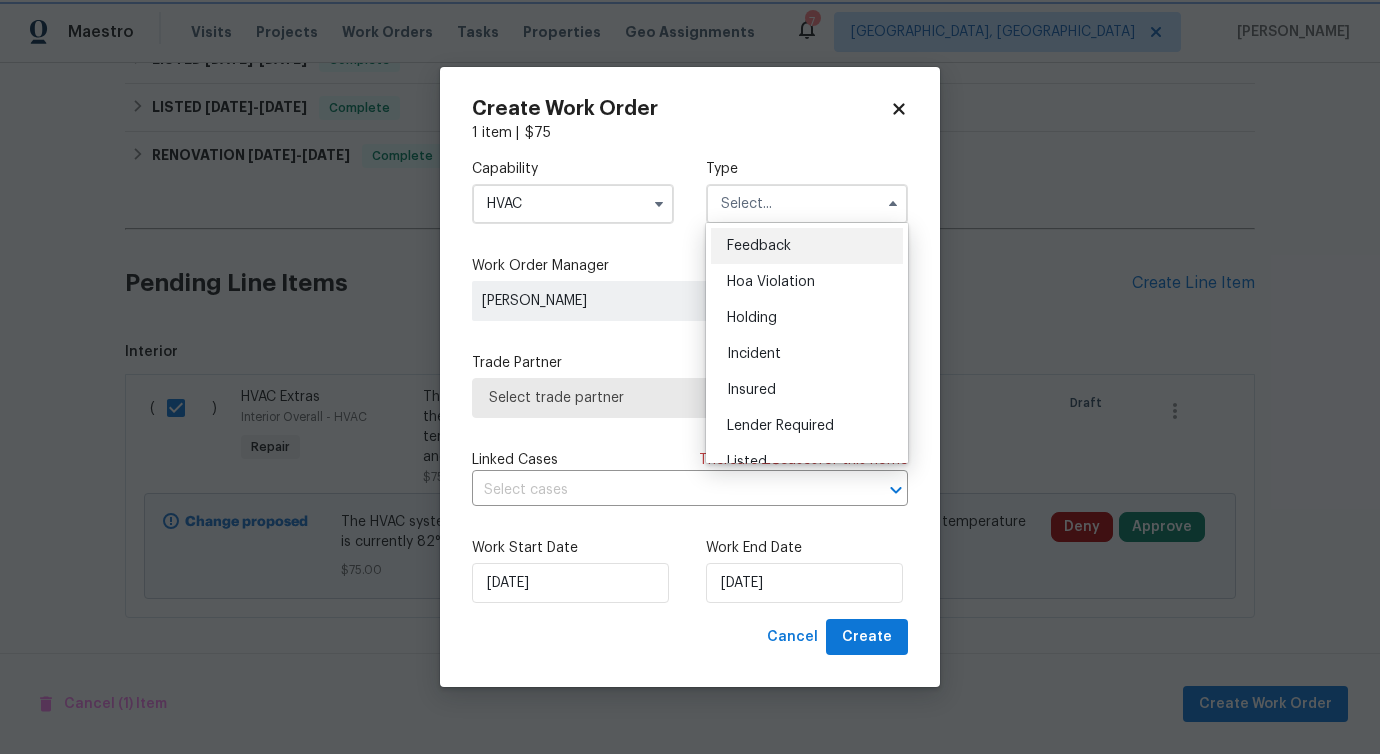 type on "Feedback" 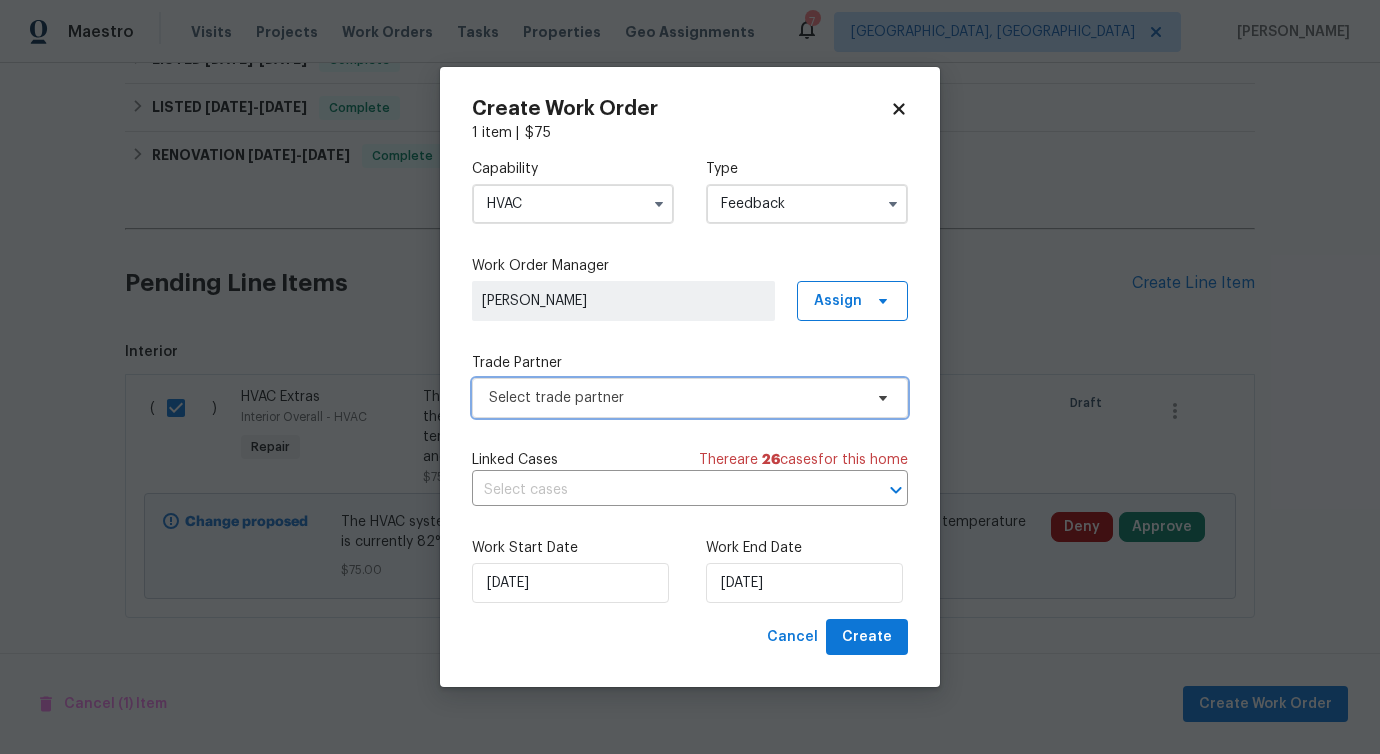 click on "Select trade partner" at bounding box center (675, 398) 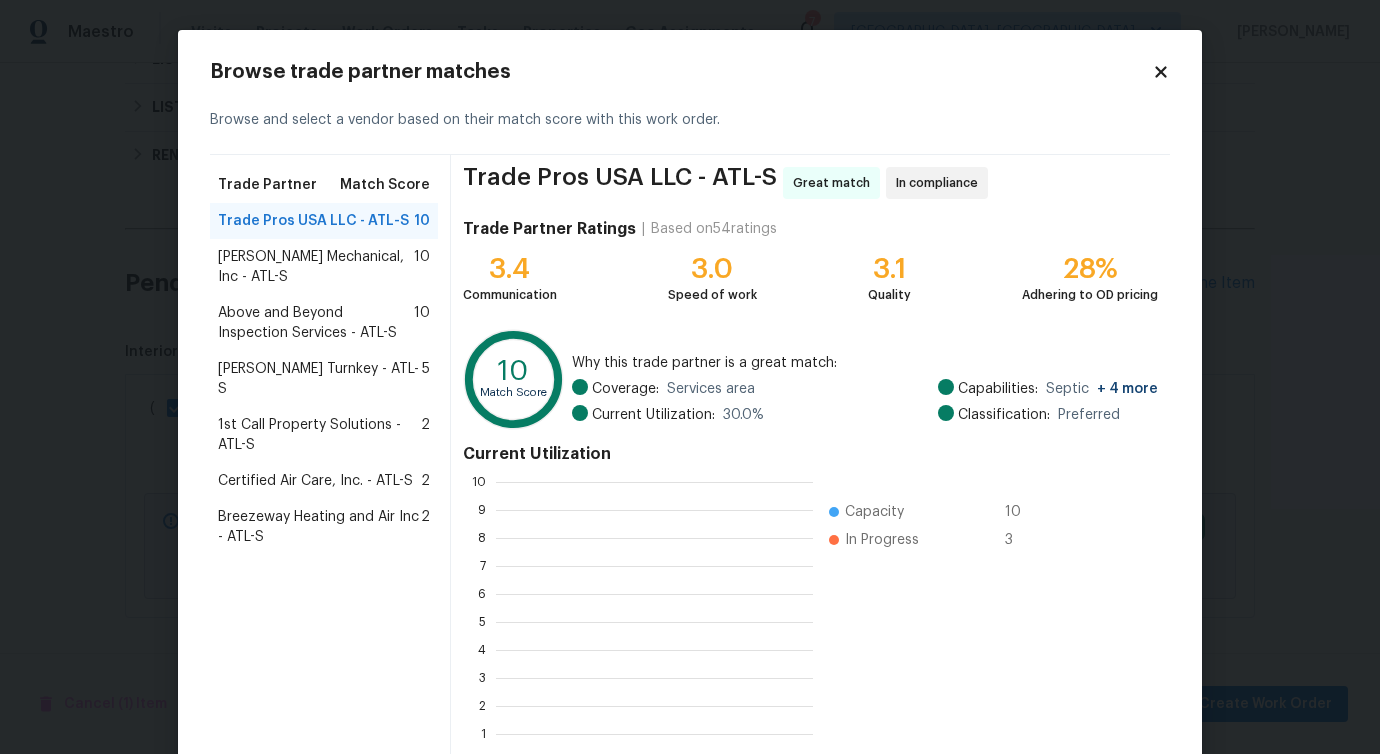 scroll, scrollTop: 2, scrollLeft: 2, axis: both 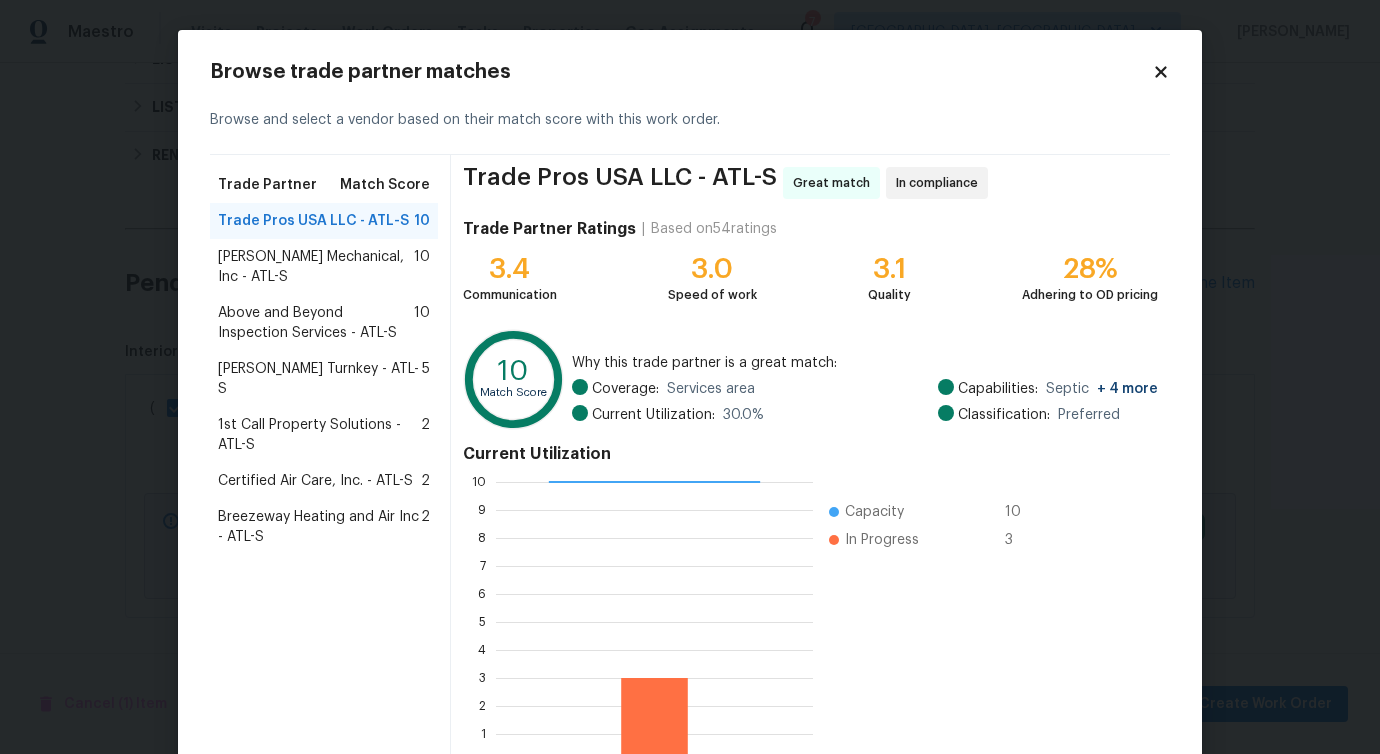 click on "JH Martin Mechanical, Inc - ATL-S" at bounding box center [316, 267] 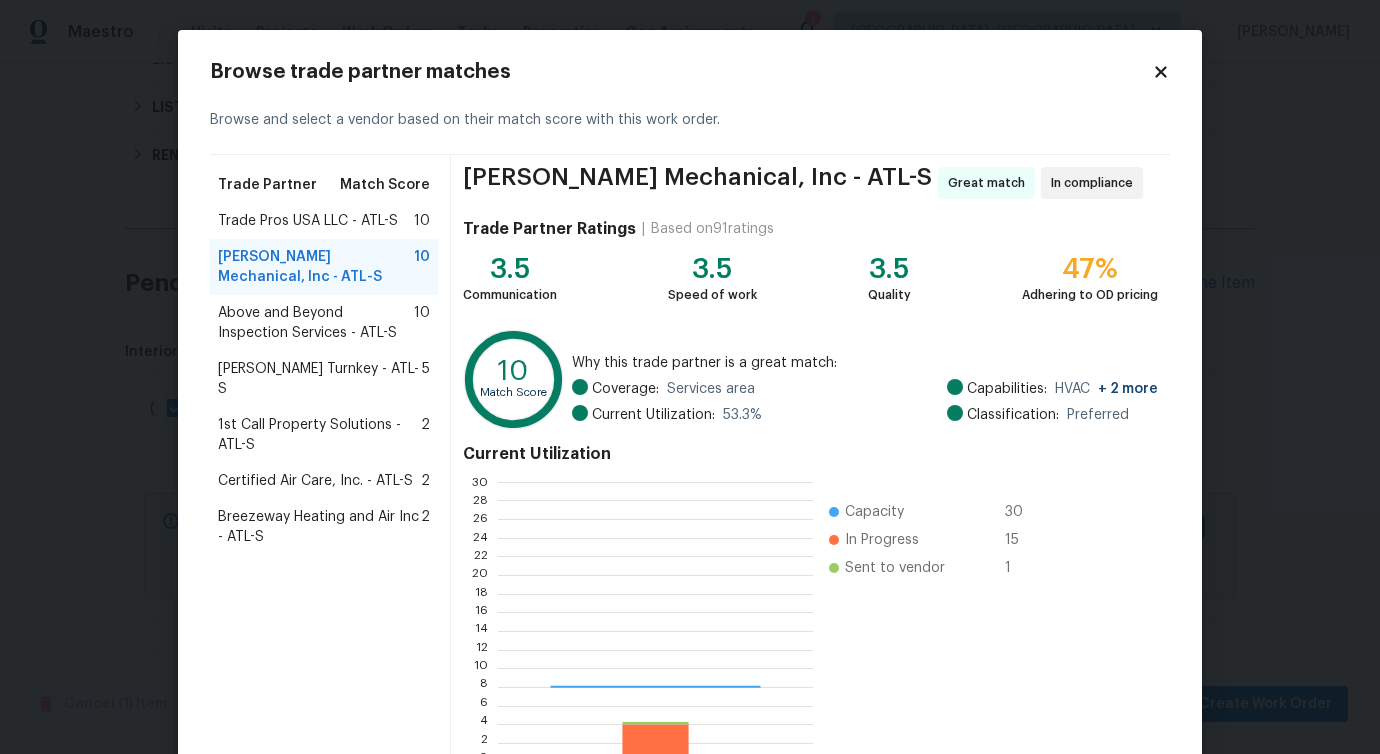 scroll, scrollTop: 2, scrollLeft: 2, axis: both 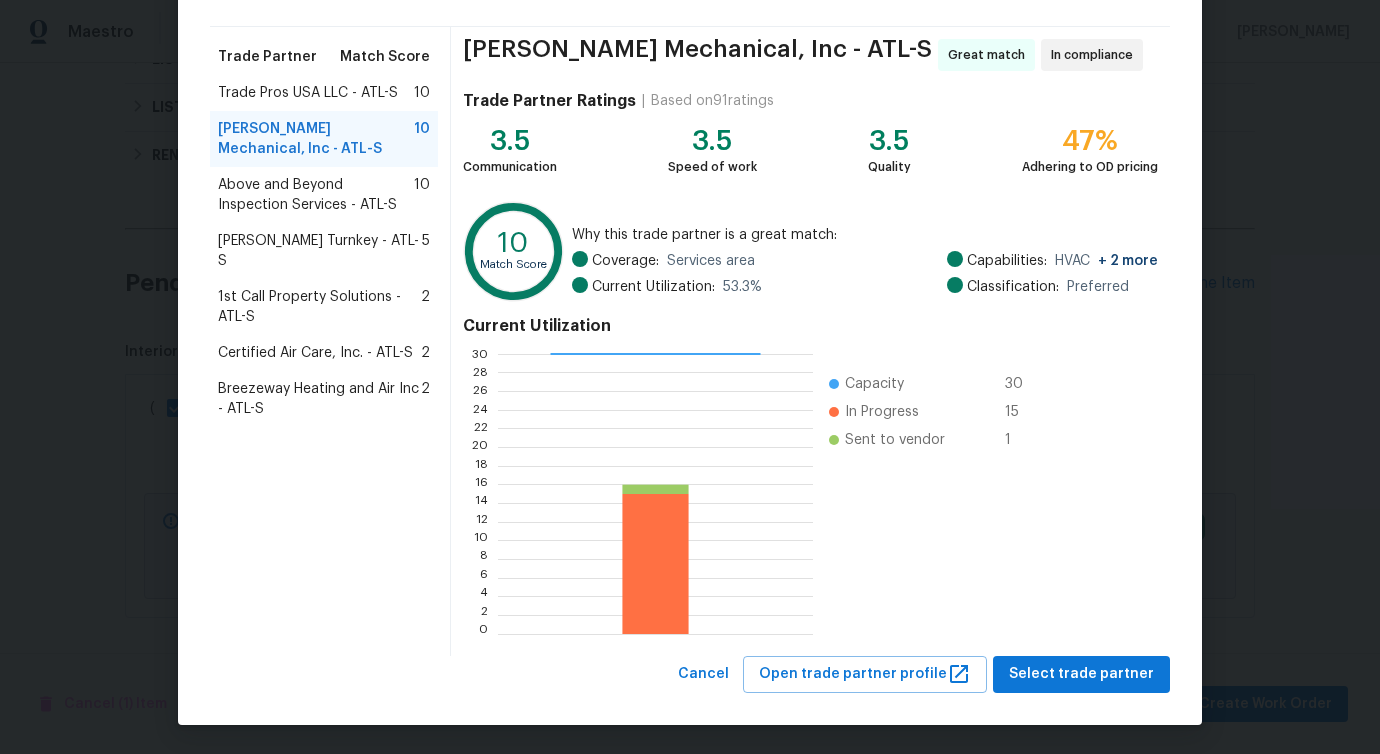 click on "Browse trade partner matches Browse and select a vendor based on their match score with this work order. Trade Partner Match Score Trade Pros USA LLC - ATL-S 10 JH Martin Mechanical, Inc - ATL-S 10 Above and Beyond Inspection Services - ATL-S 10 Davis Turnkey - ATL-S 5 1st Call Property Solutions - ATL-S 2 Certified Air Care, Inc. - ATL-S 2 Breezeway Heating and Air Inc - ATL-S 2 JH Martin Mechanical, Inc - ATL-S Great match In compliance Trade Partner Ratings    |    Based on  91  ratings 3.5 Communication 3.5 Speed of work 3.5 Quality 47% Adhering to OD pricing 10 Match Score Why this trade partner is a great match: Coverage: Services area Current Utilization: 53.3 % Capabilities: HVAC + 2 more Classification: Preferred Current Utilization 0 2 4 6 8 10 12 14 16 18 20 22 24 26 28 30 Capacity 30 In Progress 15 Sent to vendor 1 Cancel Open trade partner profile Select trade partner" at bounding box center (690, 313) 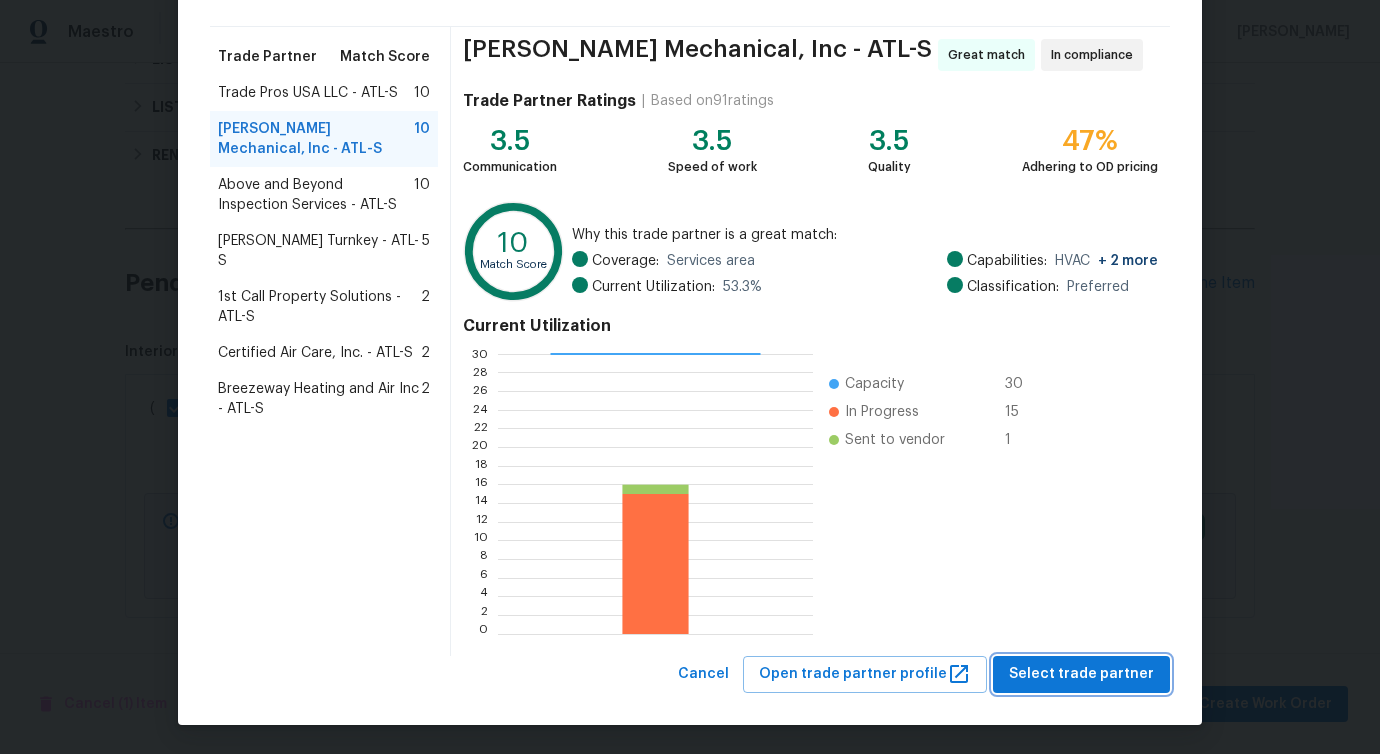 click on "Select trade partner" at bounding box center [1081, 674] 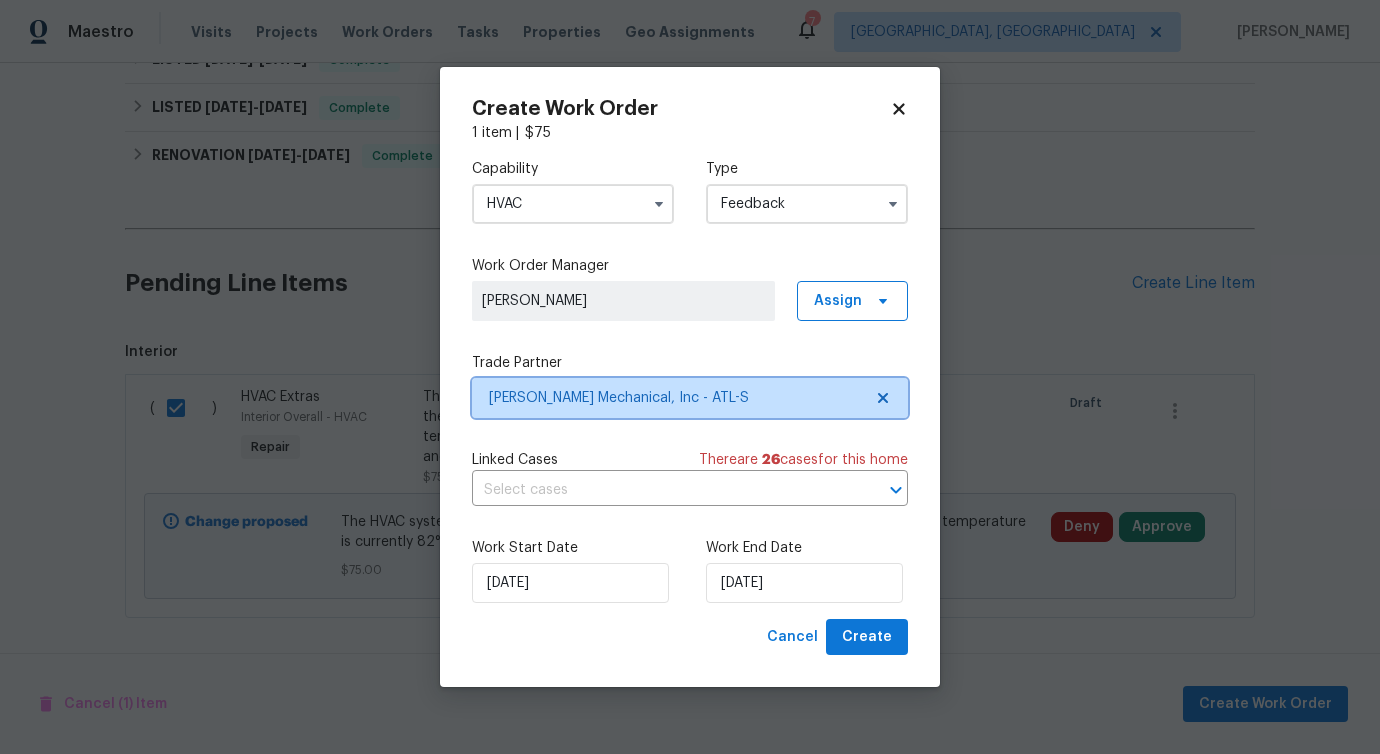 scroll, scrollTop: 0, scrollLeft: 0, axis: both 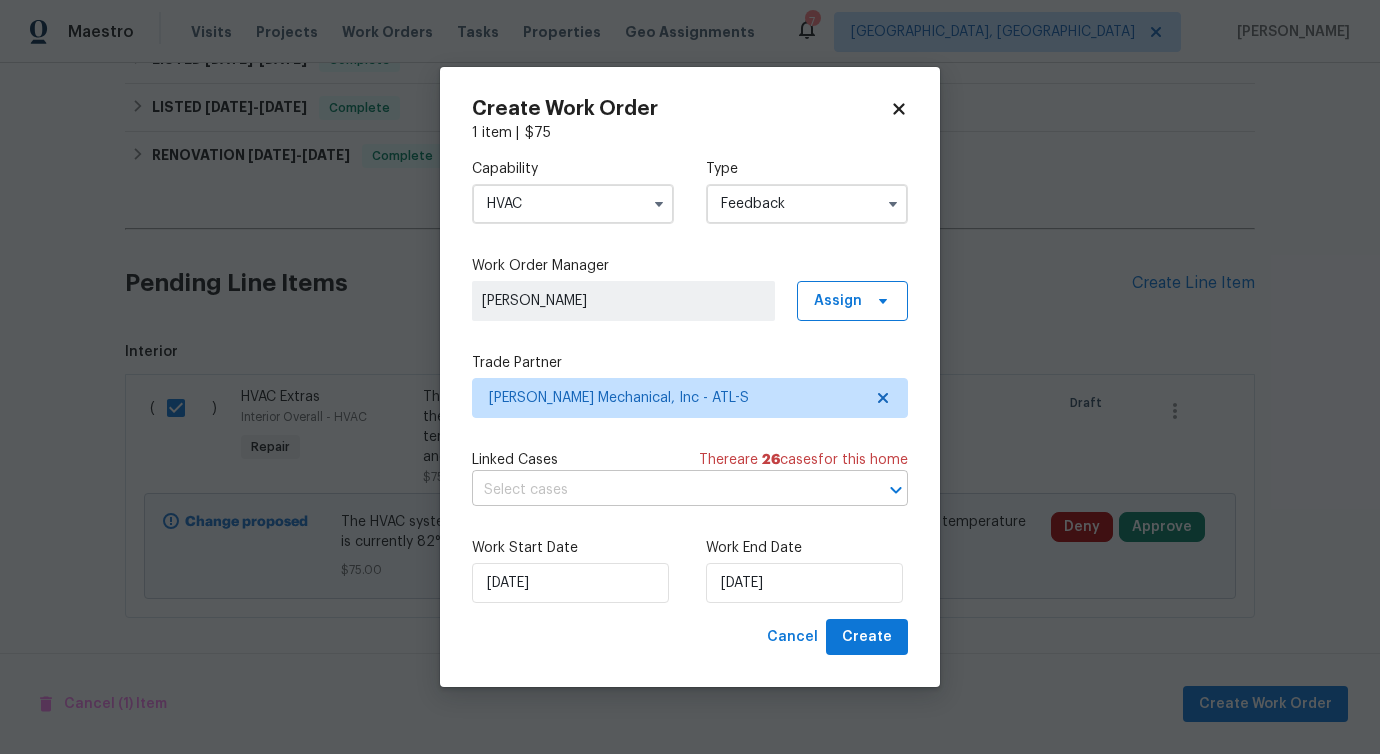 click at bounding box center [662, 490] 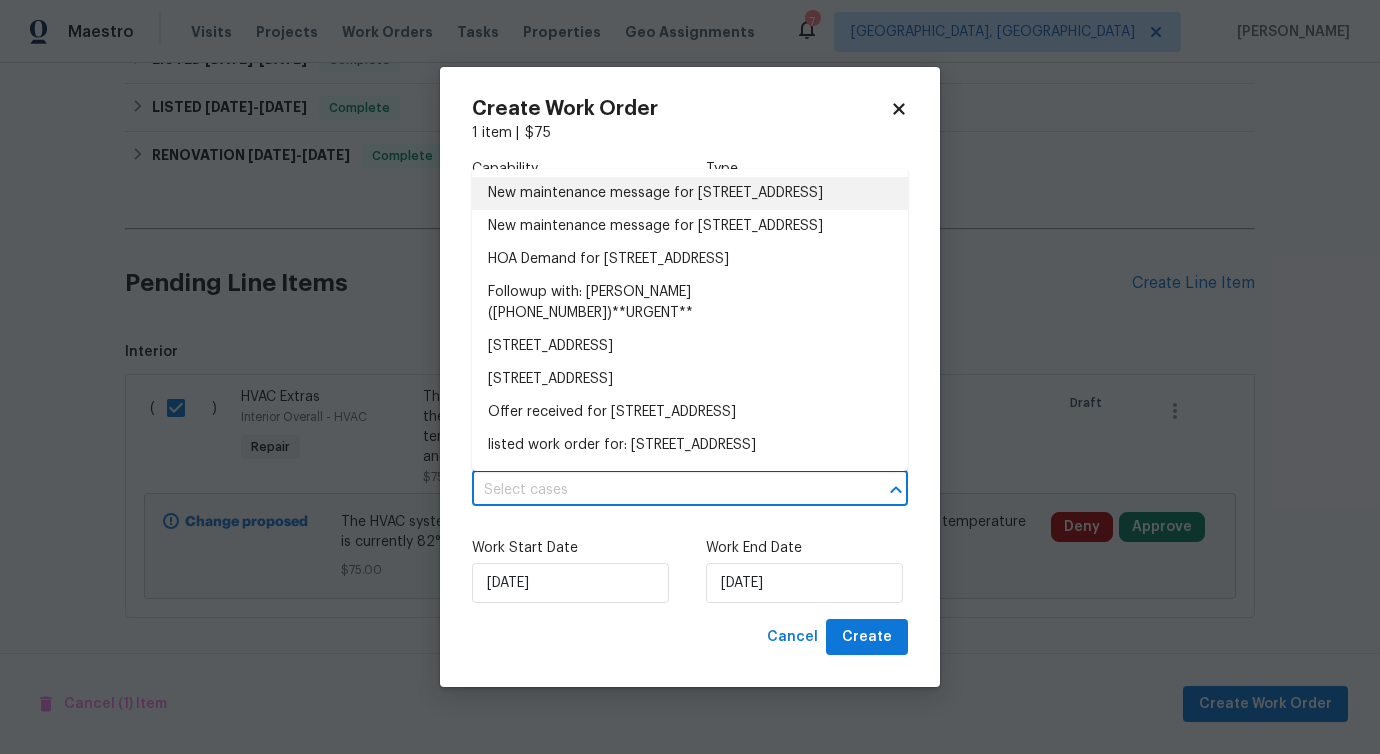 click on "New maintenance message for 20 Pine Canyon Dr SW Unit 24, Atlanta, GA 30331" at bounding box center (690, 193) 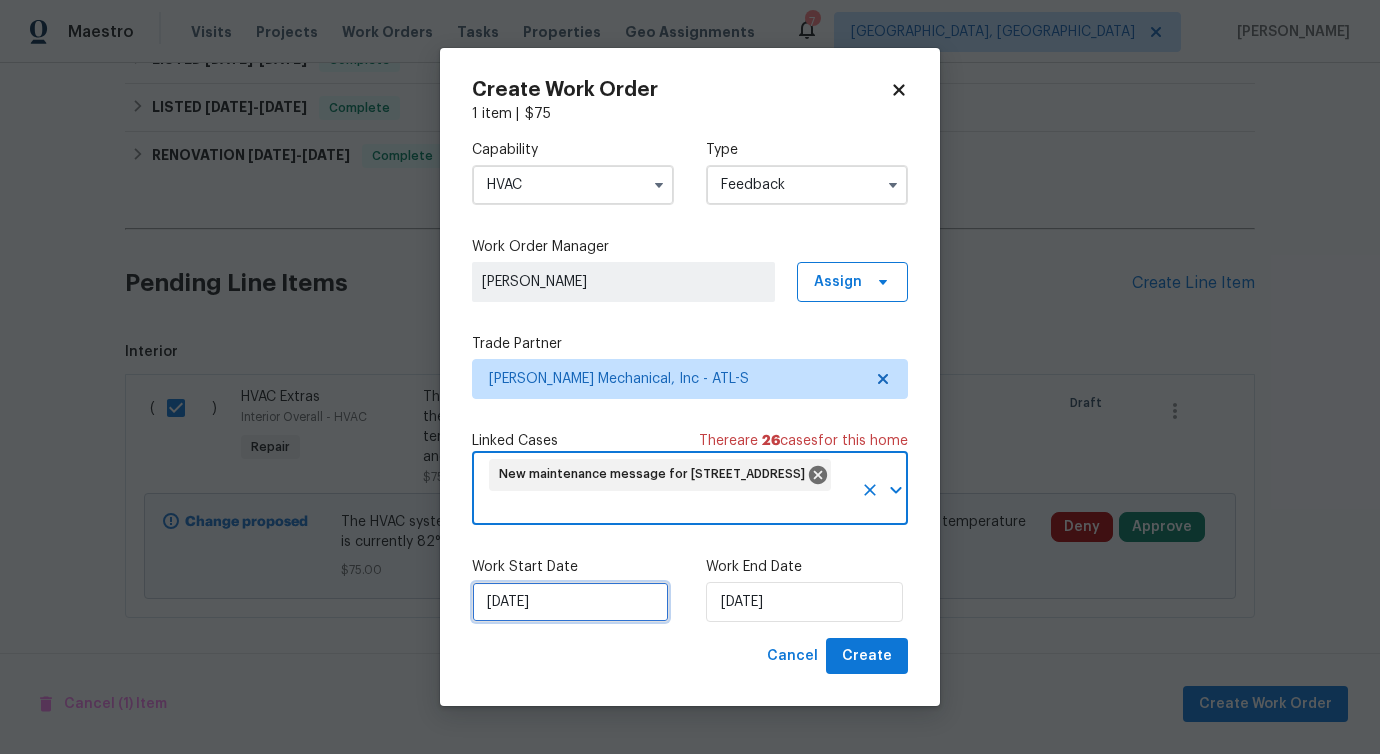 click on "[DATE]" at bounding box center (570, 602) 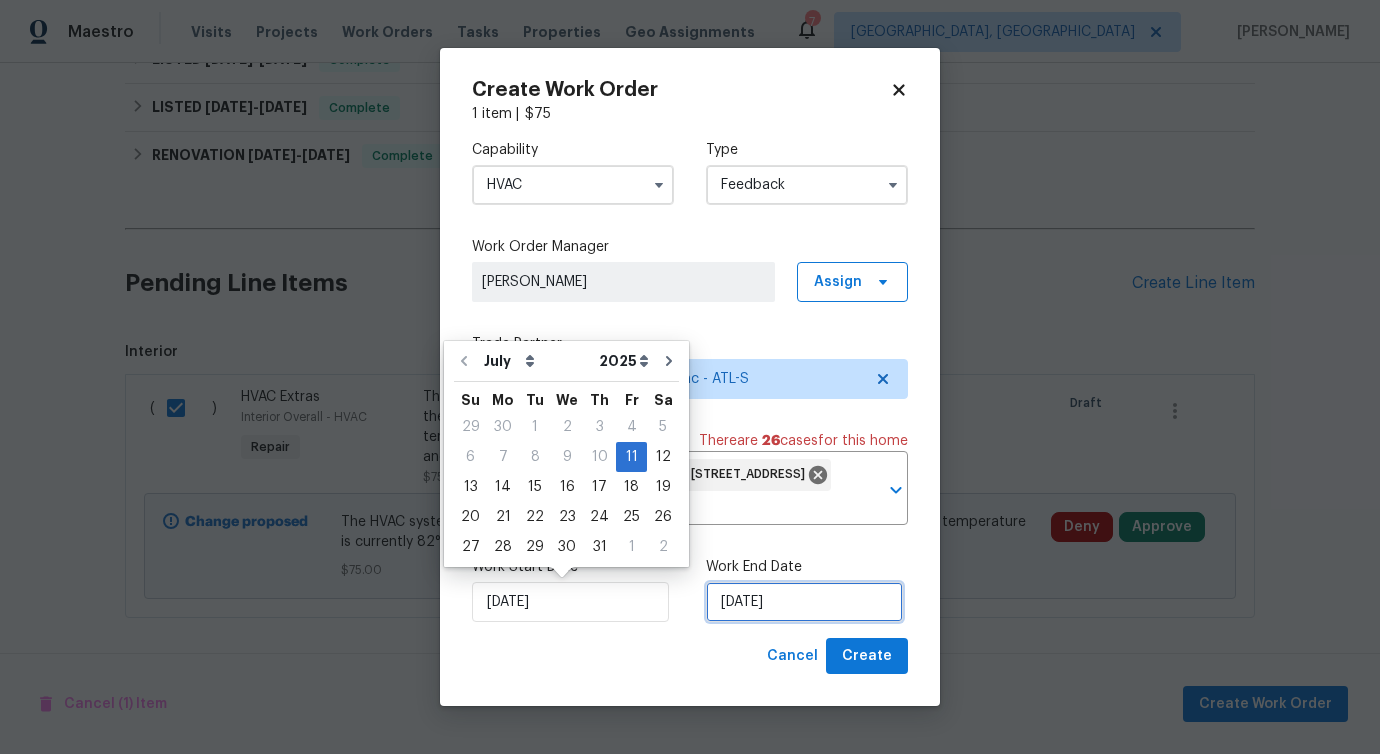 click on "[DATE]" at bounding box center [804, 602] 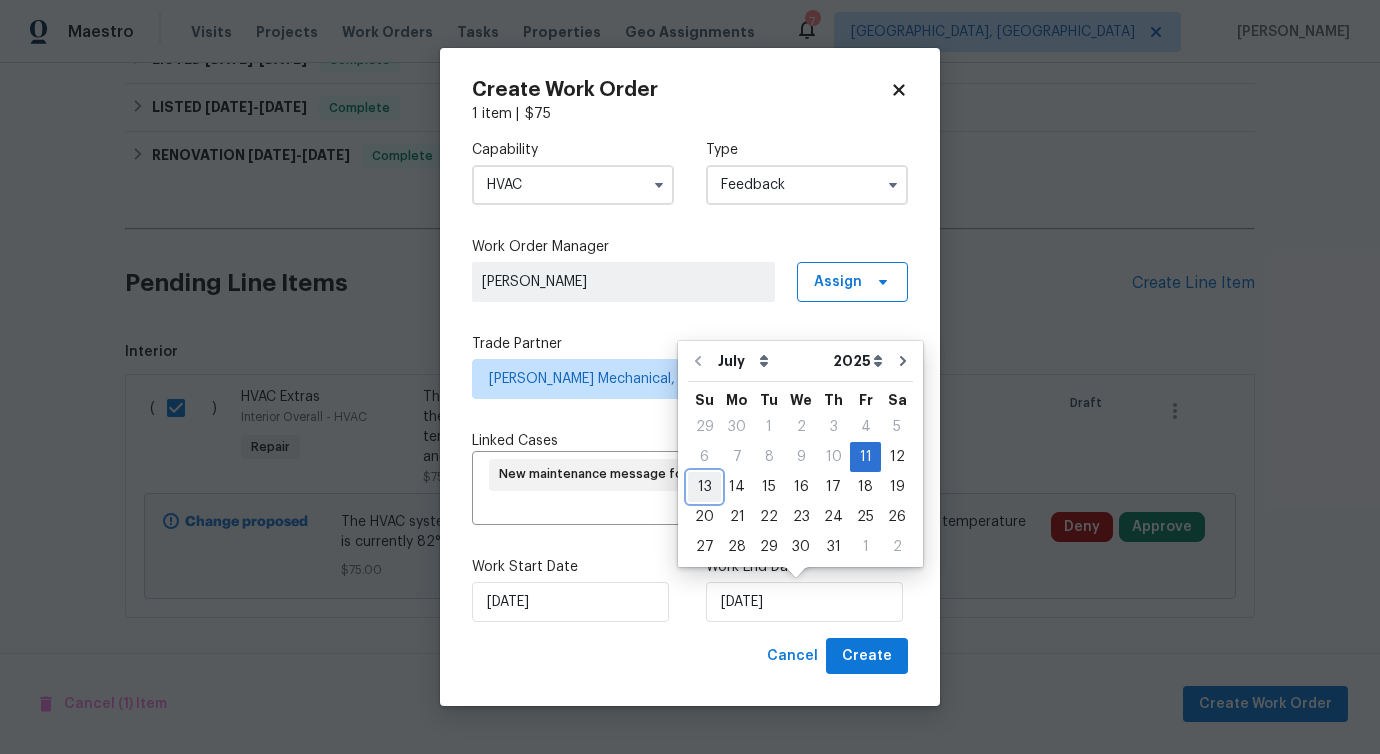 click on "13" at bounding box center (704, 487) 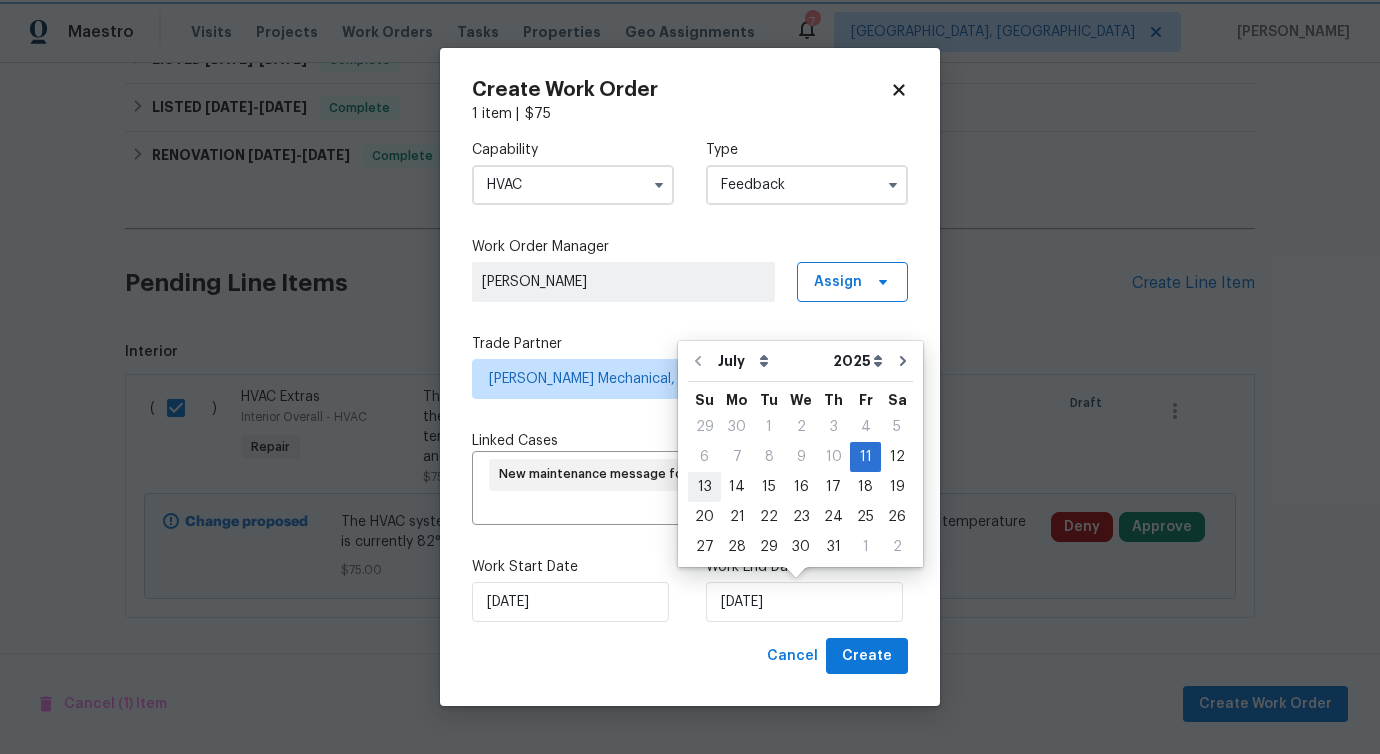 type on "[DATE]" 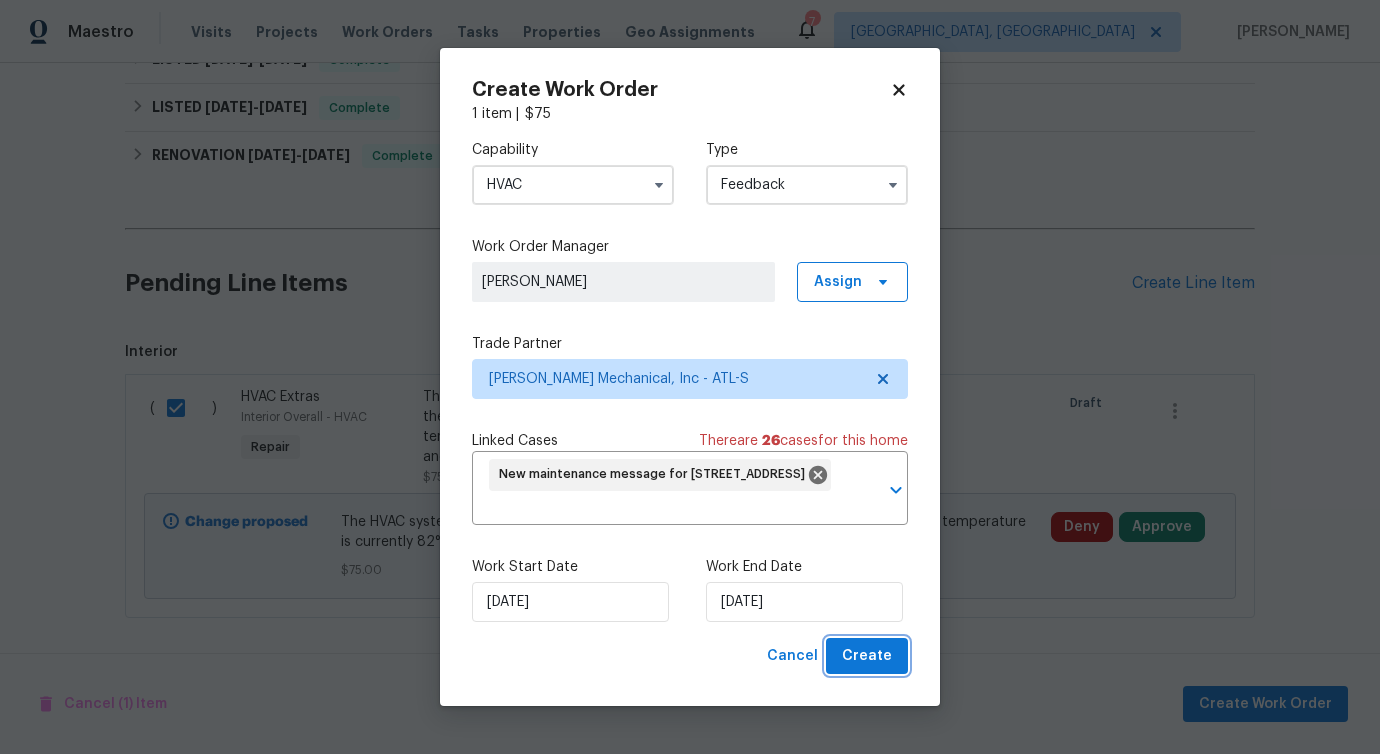 click on "Create" at bounding box center (867, 656) 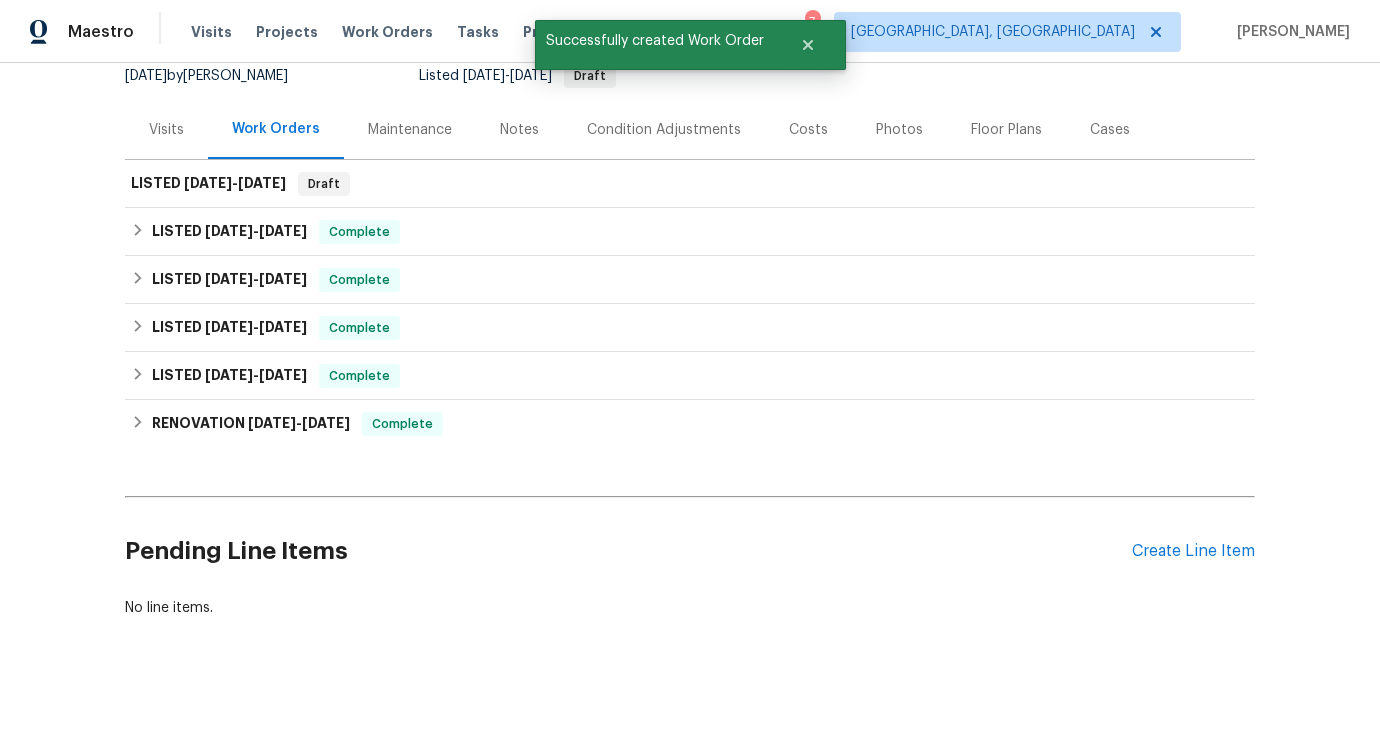 scroll, scrollTop: 203, scrollLeft: 0, axis: vertical 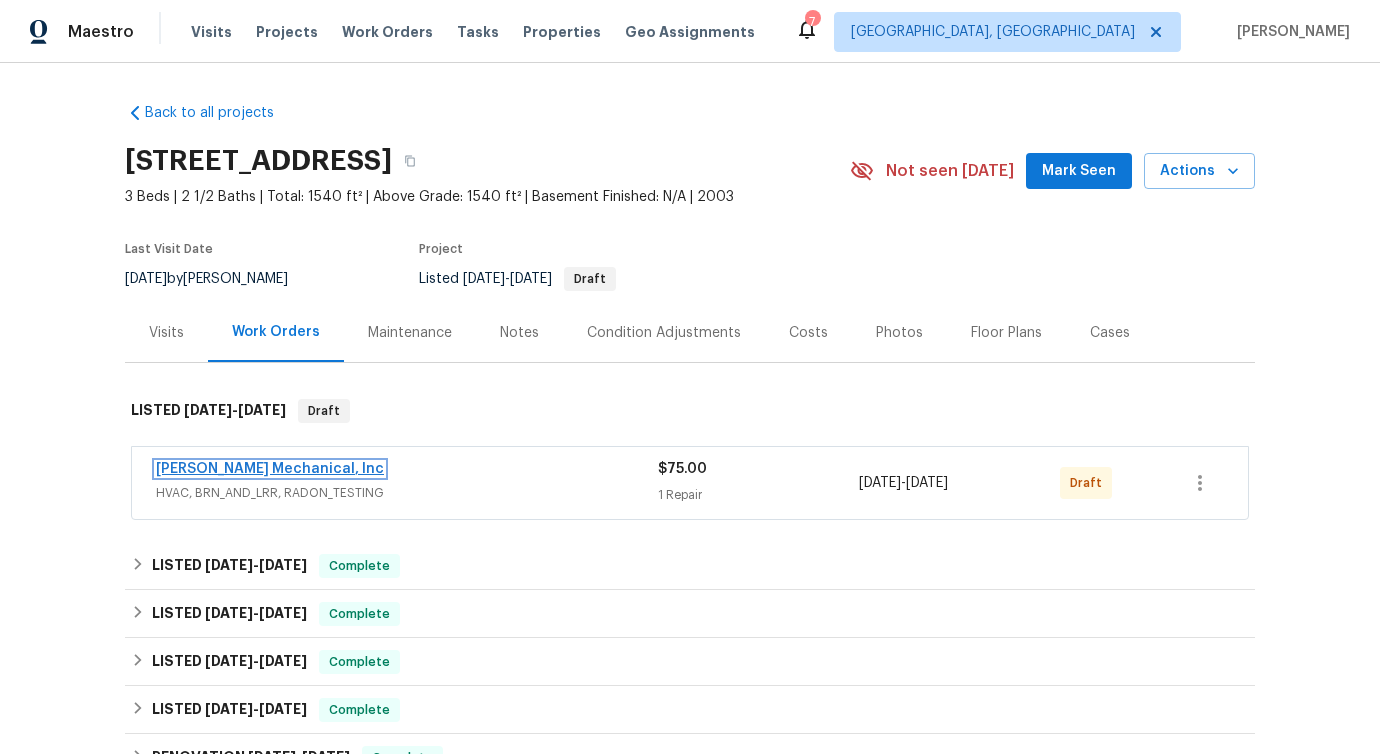 click on "JH Martin Mechanical, Inc" at bounding box center (270, 469) 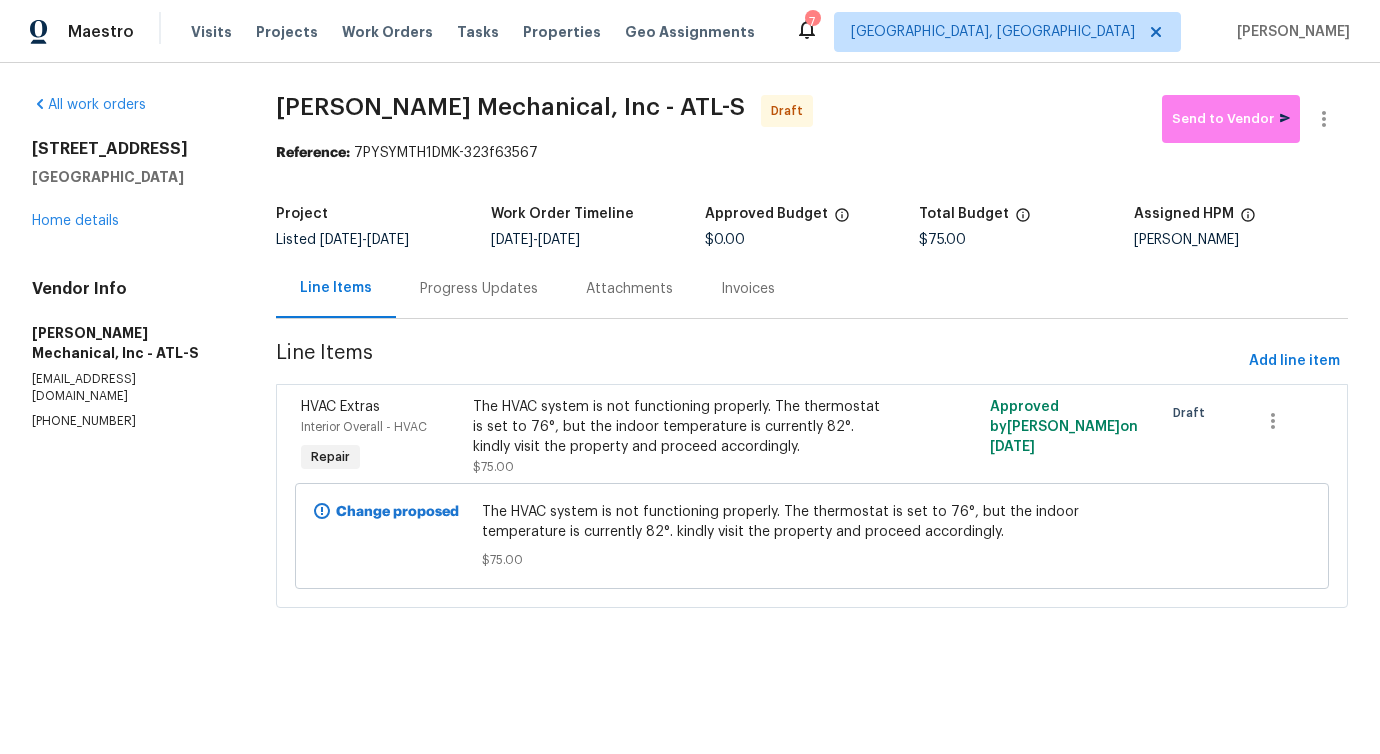 click on "Progress Updates" at bounding box center (479, 289) 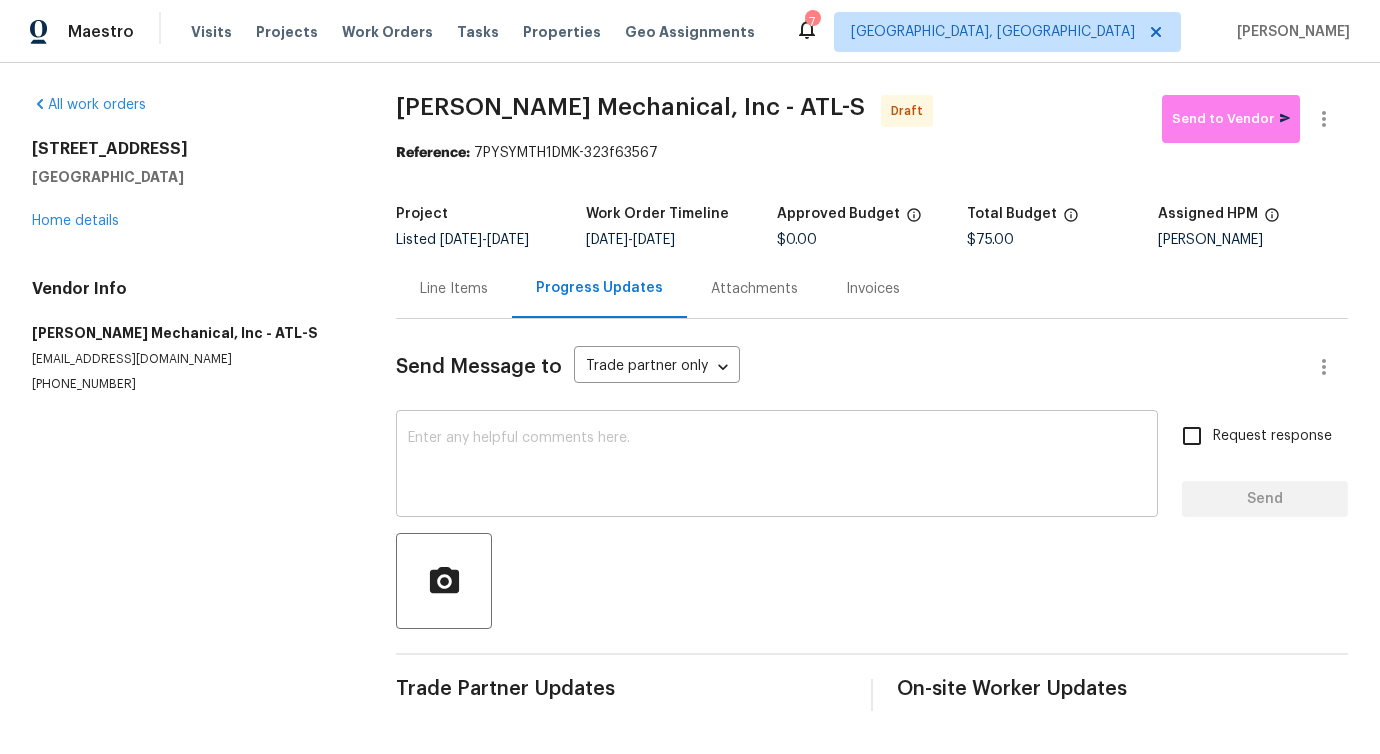 click at bounding box center (777, 466) 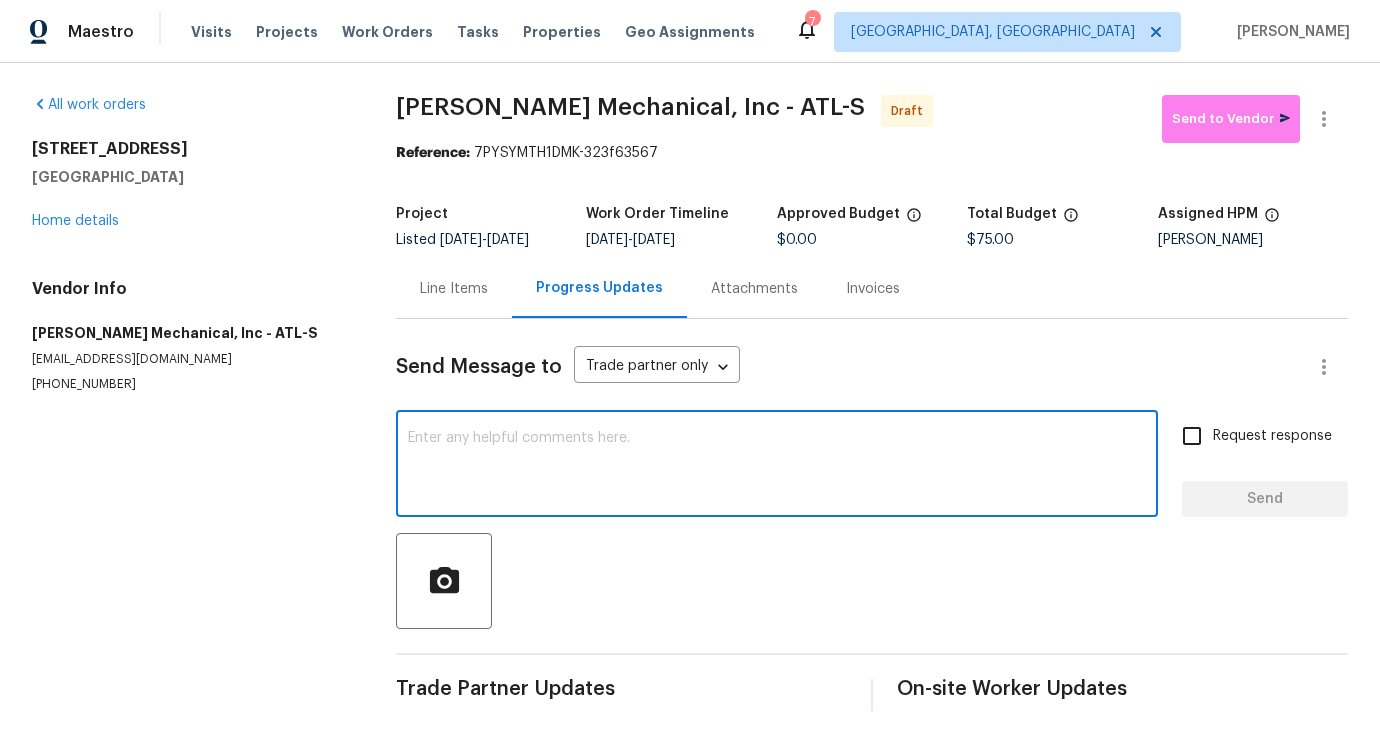 click at bounding box center [777, 466] 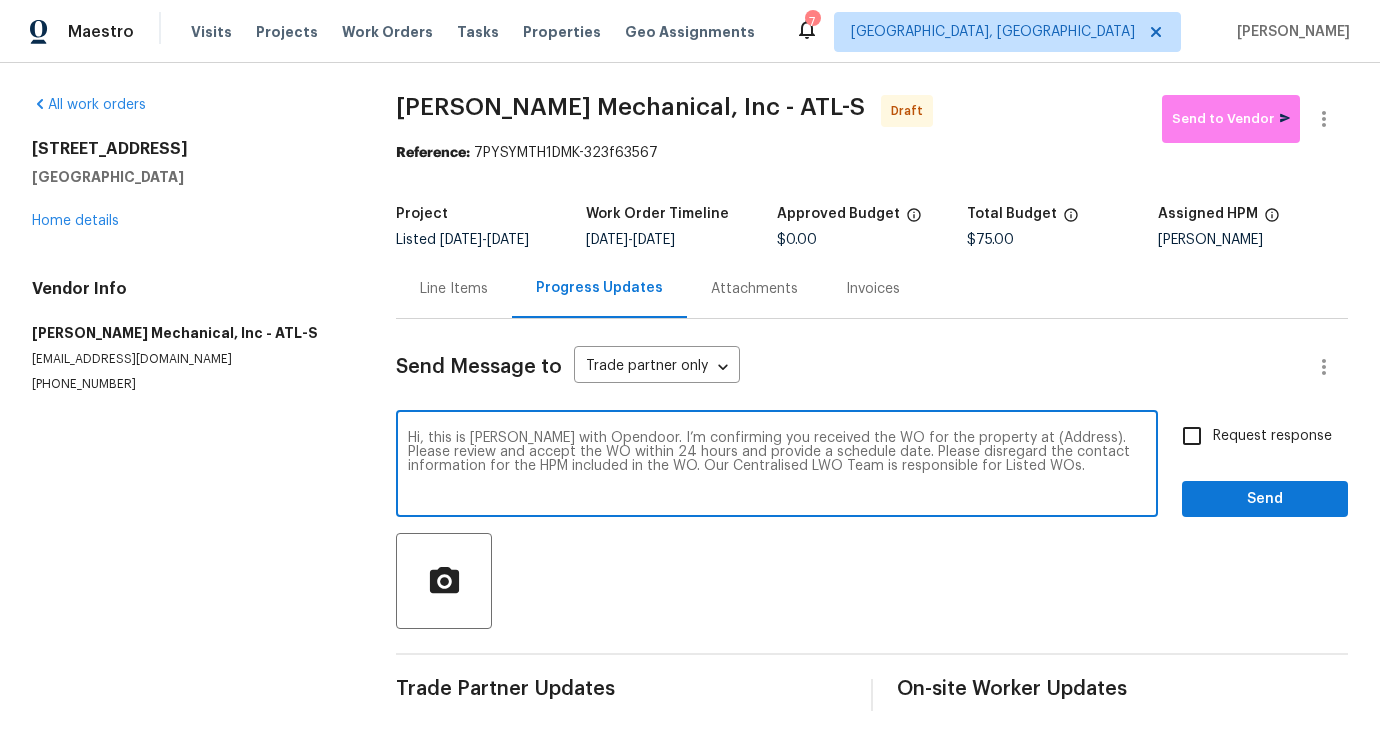 click on "Hi, this is Pavithra with Opendoor. I’m confirming you received the WO for the property at (Address). Please review and accept the WO within 24 hours and provide a schedule date. Please disregard the contact information for the HPM included in the WO. Our Centralised LWO Team is responsible for Listed WOs." at bounding box center (777, 466) 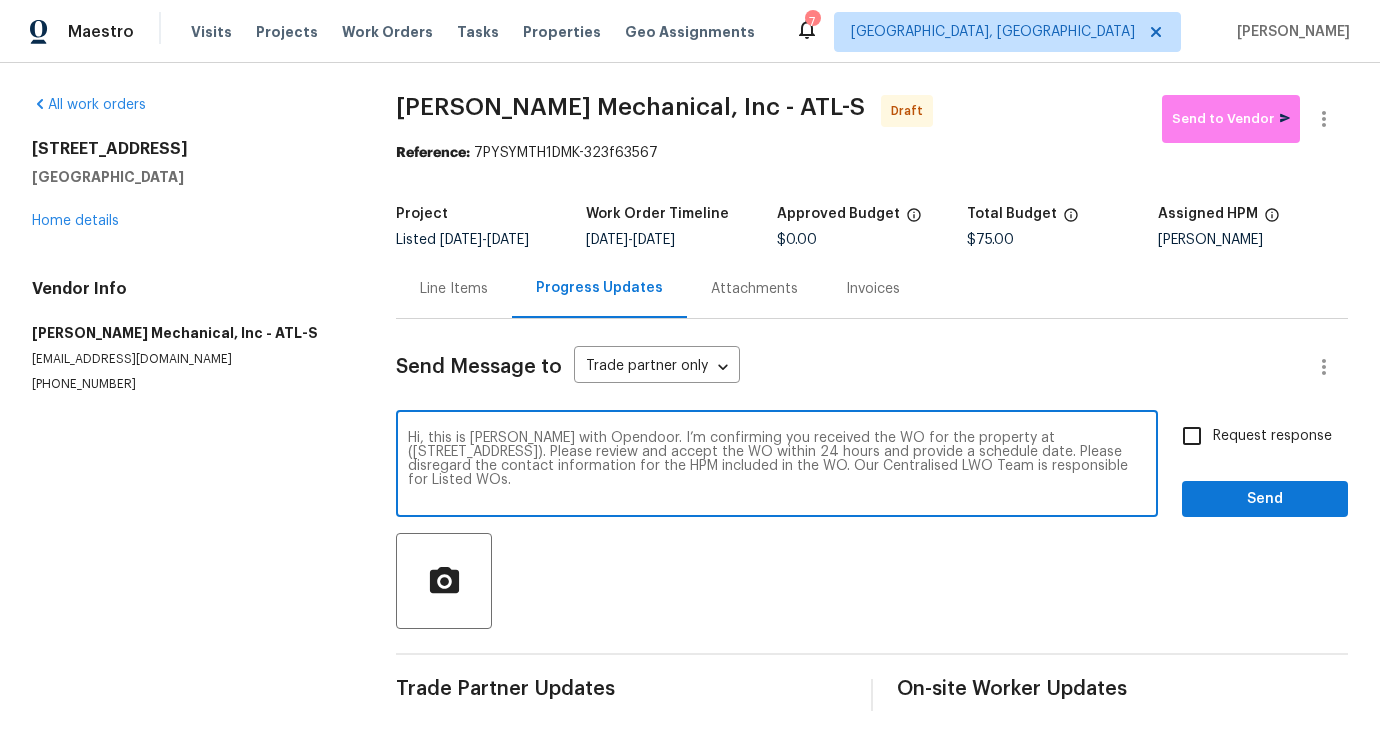 type on "Hi, this is Pavithra with Opendoor. I’m confirming you received the WO for the property at (20 Pine Canyon Dr SW Unit 24, Atlanta, GA 30331). Please review and accept the WO within 24 hours and provide a schedule date. Please disregard the contact information for the HPM included in the WO. Our Centralised LWO Team is responsible for Listed WOs." 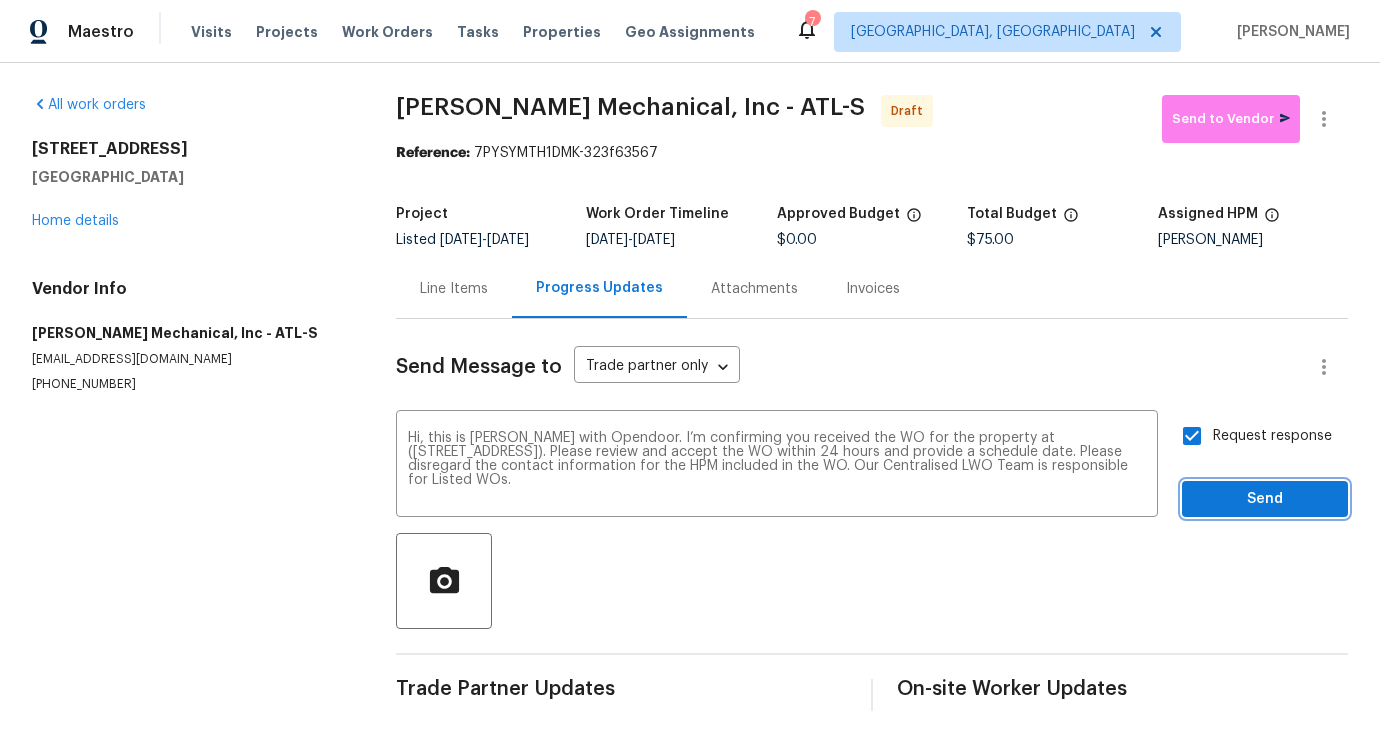 click on "Send" at bounding box center (1265, 499) 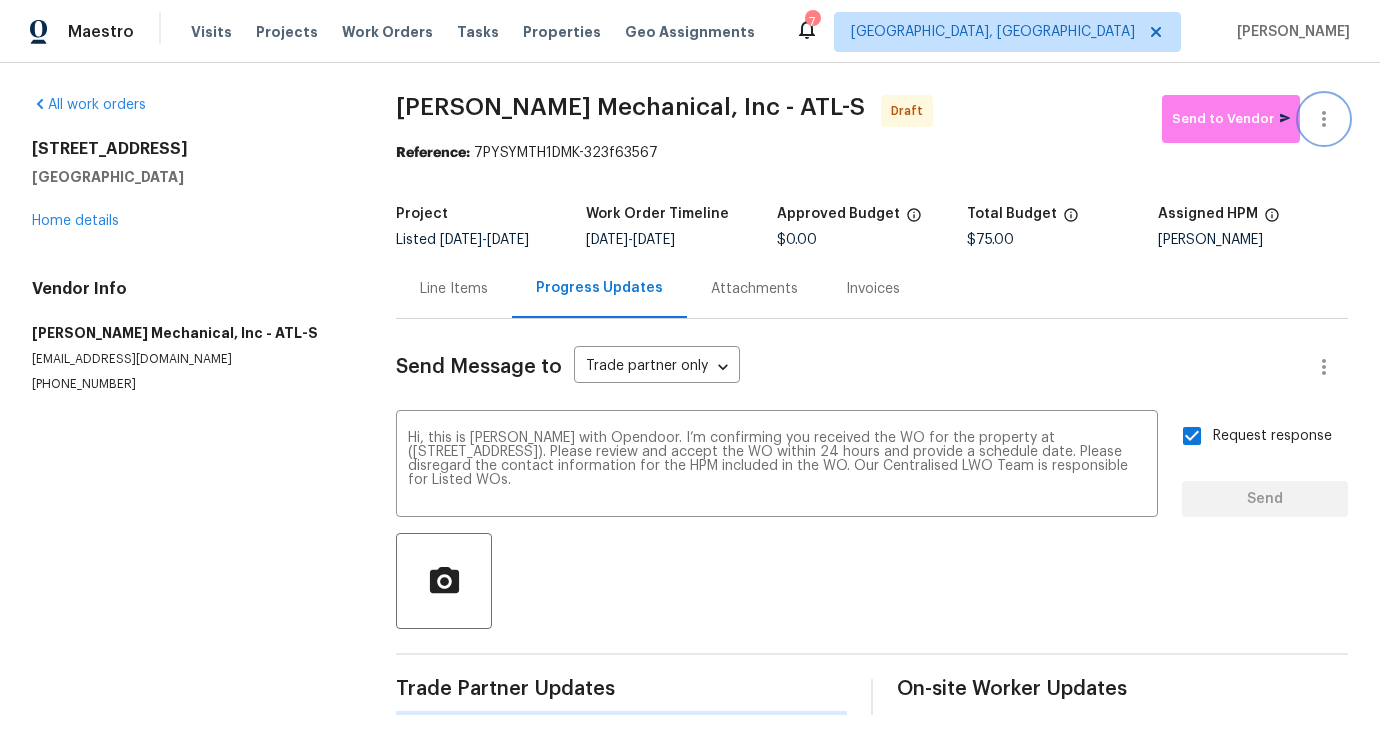 click 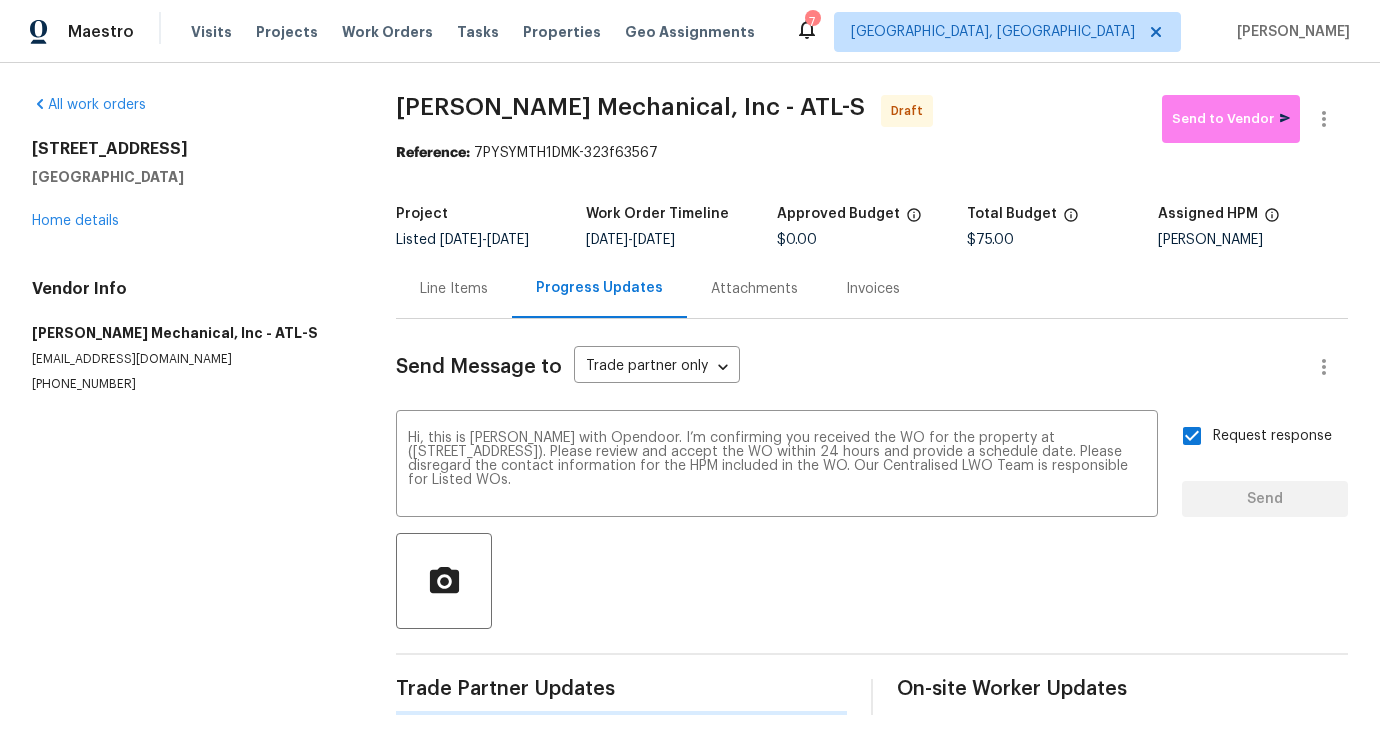type 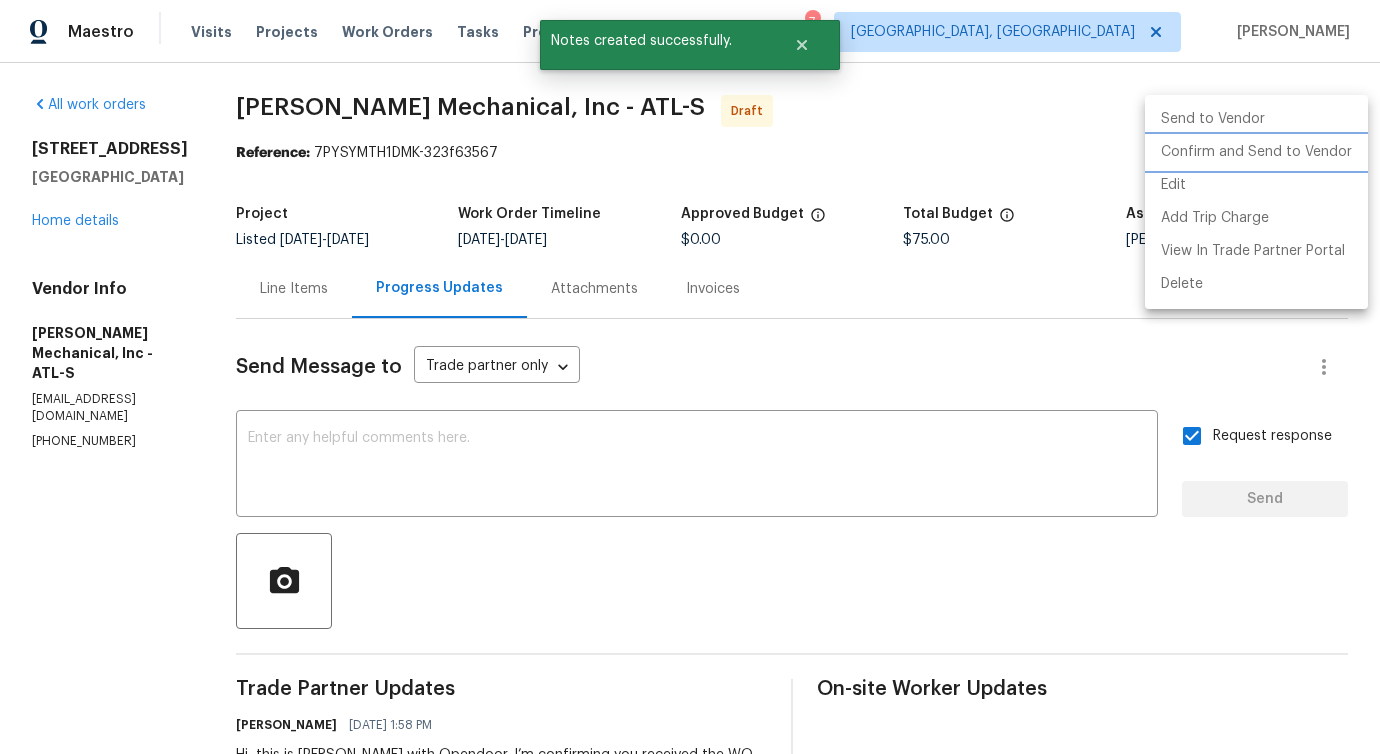 click on "Confirm and Send to Vendor" at bounding box center (1256, 152) 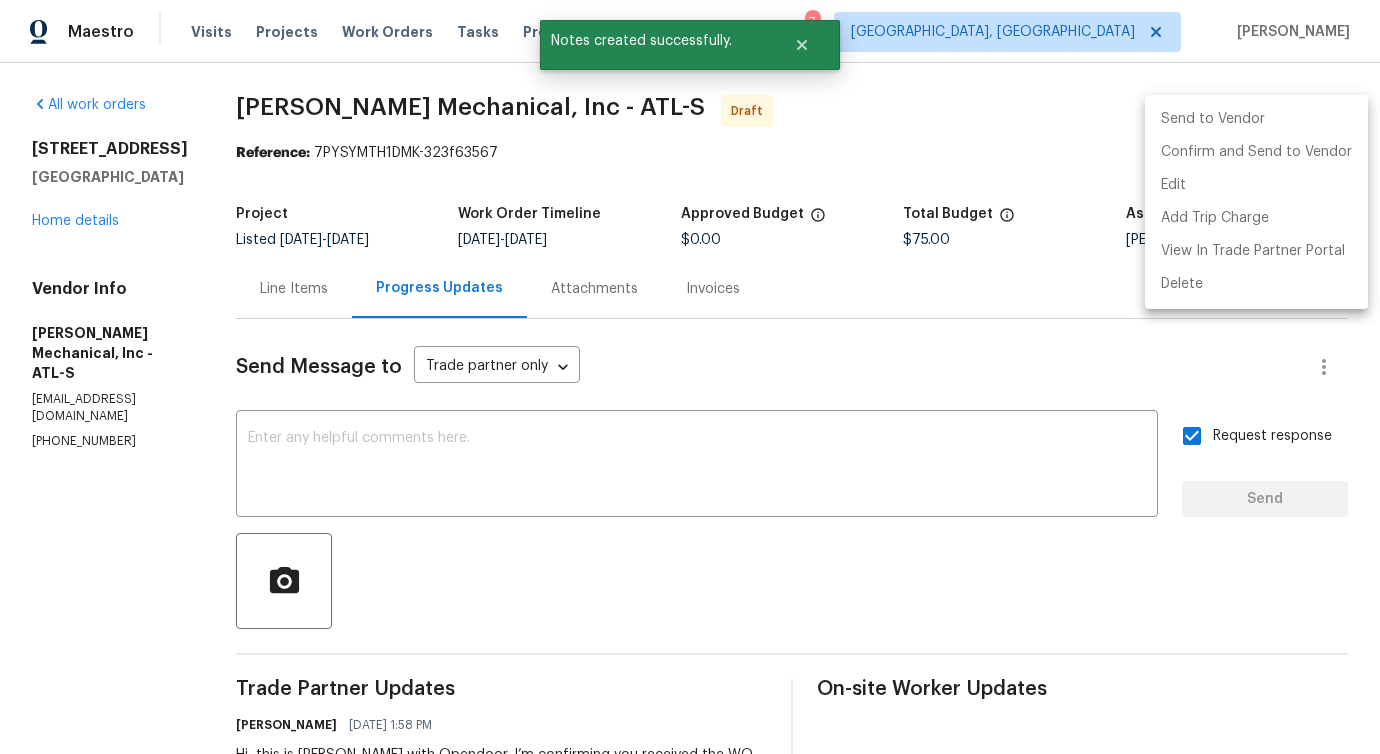 click at bounding box center (690, 377) 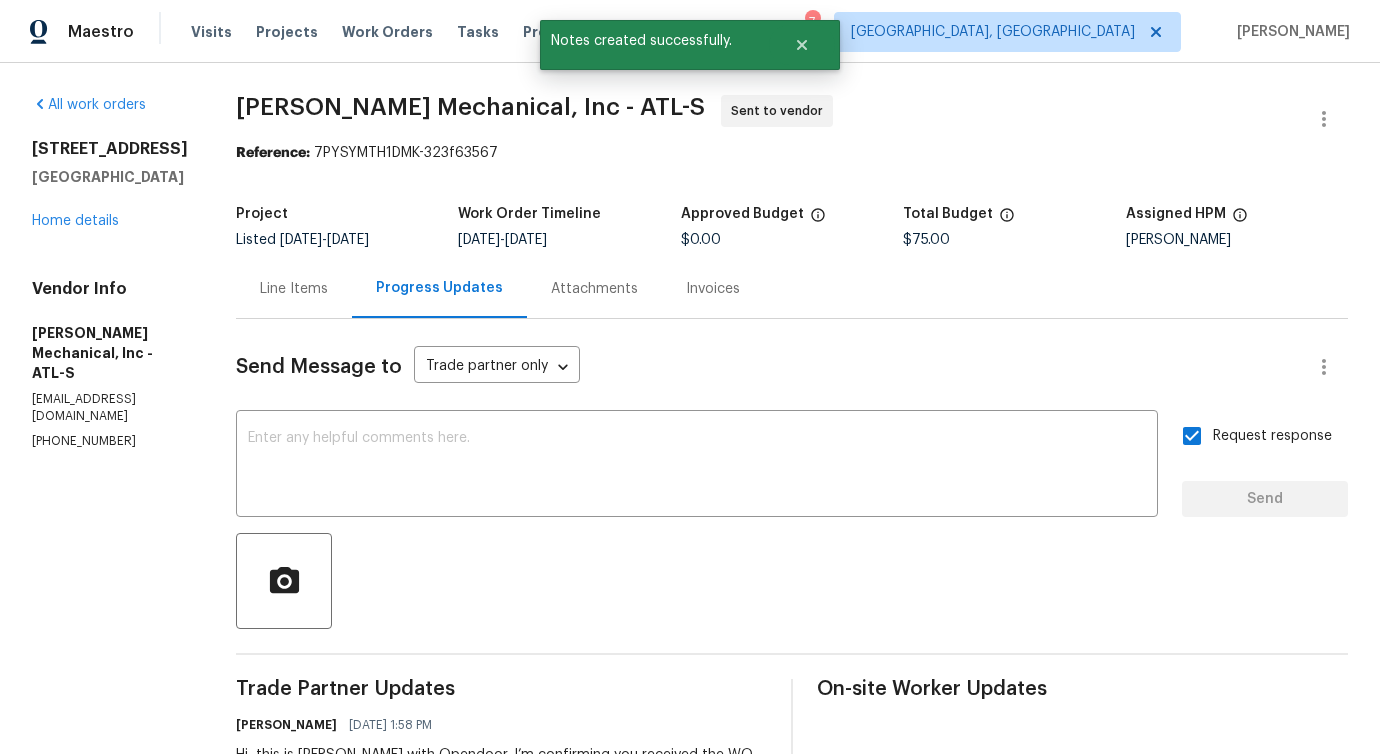 click on "Line Items" at bounding box center (294, 289) 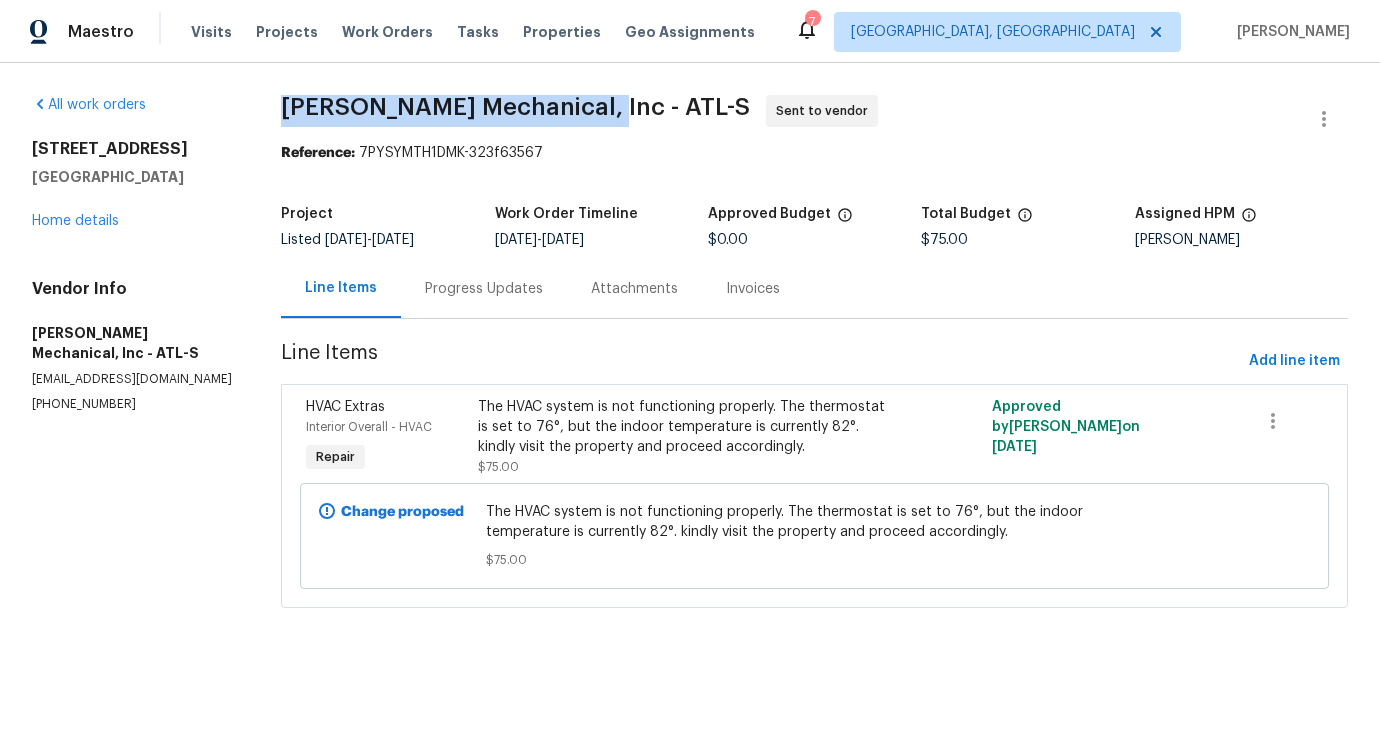 drag, startPoint x: 280, startPoint y: 106, endPoint x: 581, endPoint y: 105, distance: 301.00165 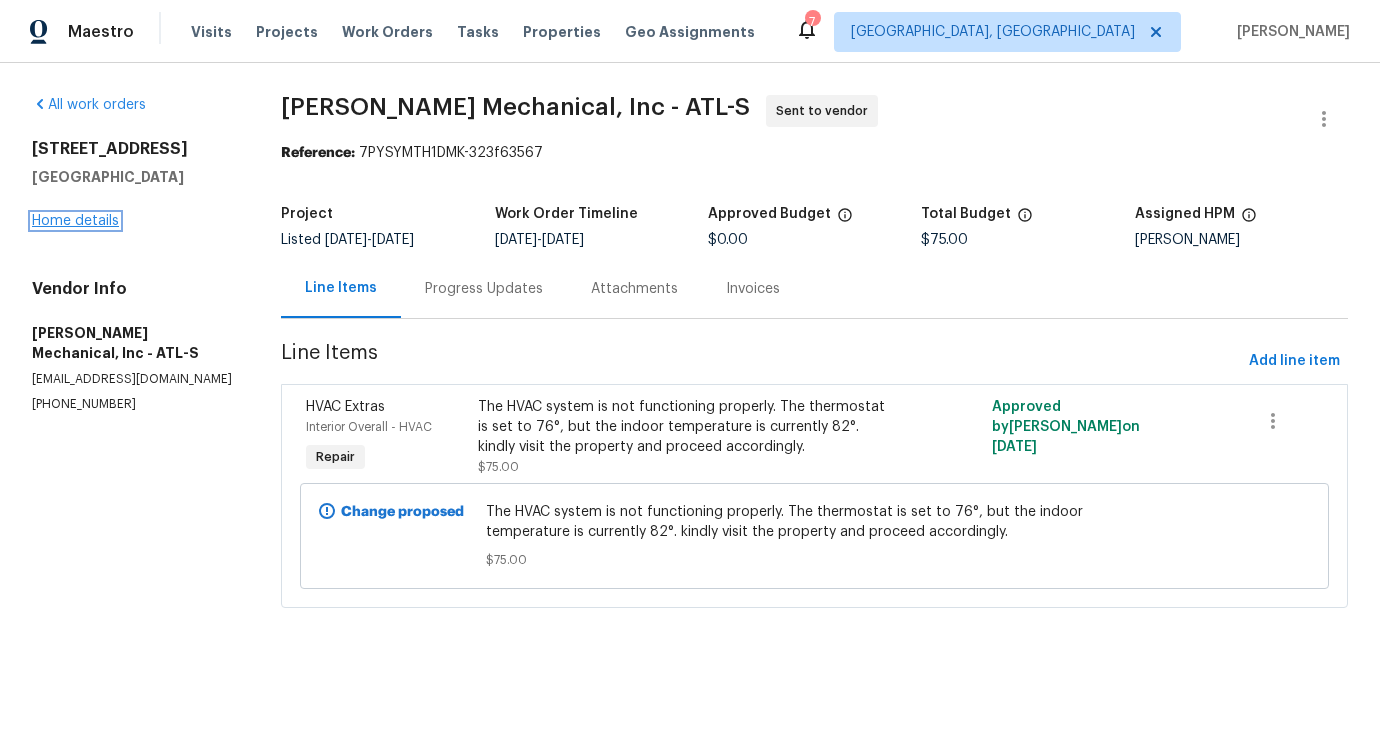 click on "Home details" at bounding box center (75, 221) 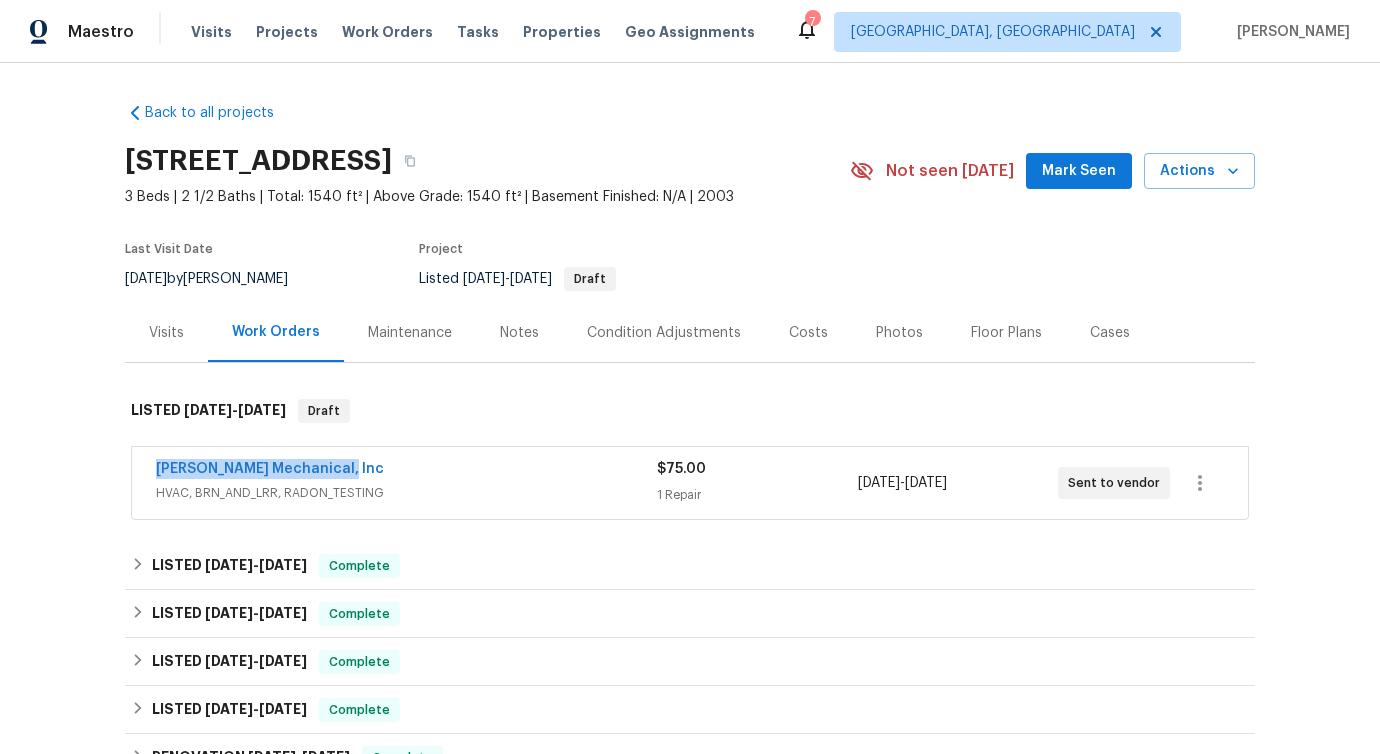 drag, startPoint x: 144, startPoint y: 463, endPoint x: 435, endPoint y: 465, distance: 291.00687 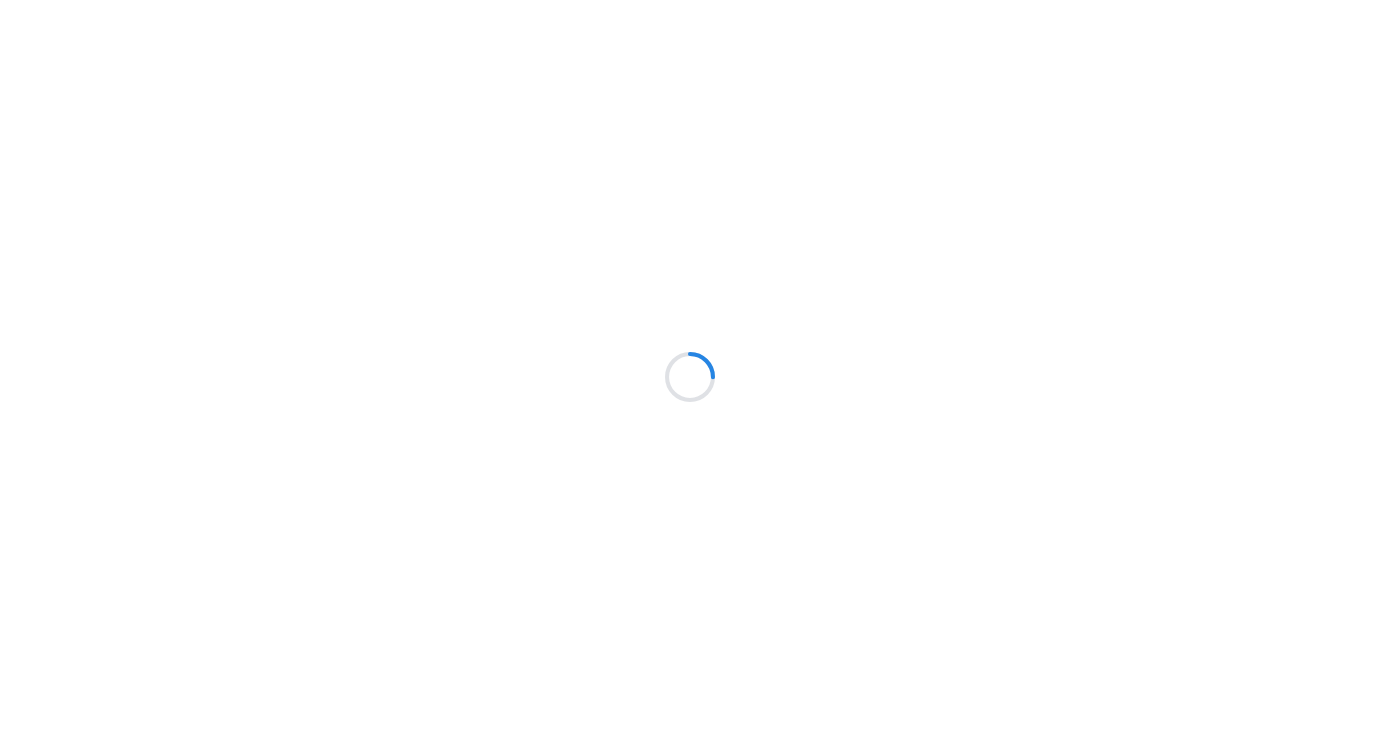 scroll, scrollTop: 0, scrollLeft: 0, axis: both 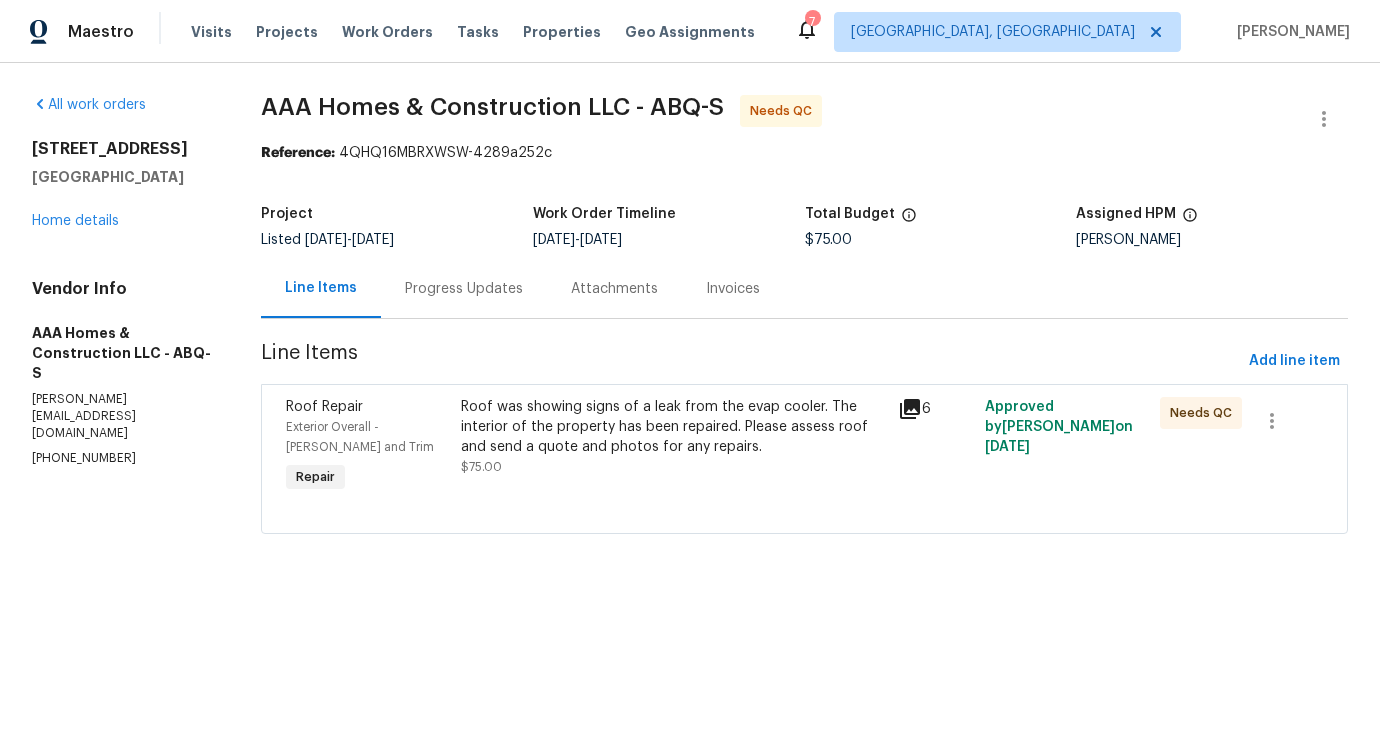 click on "Progress Updates" at bounding box center [464, 289] 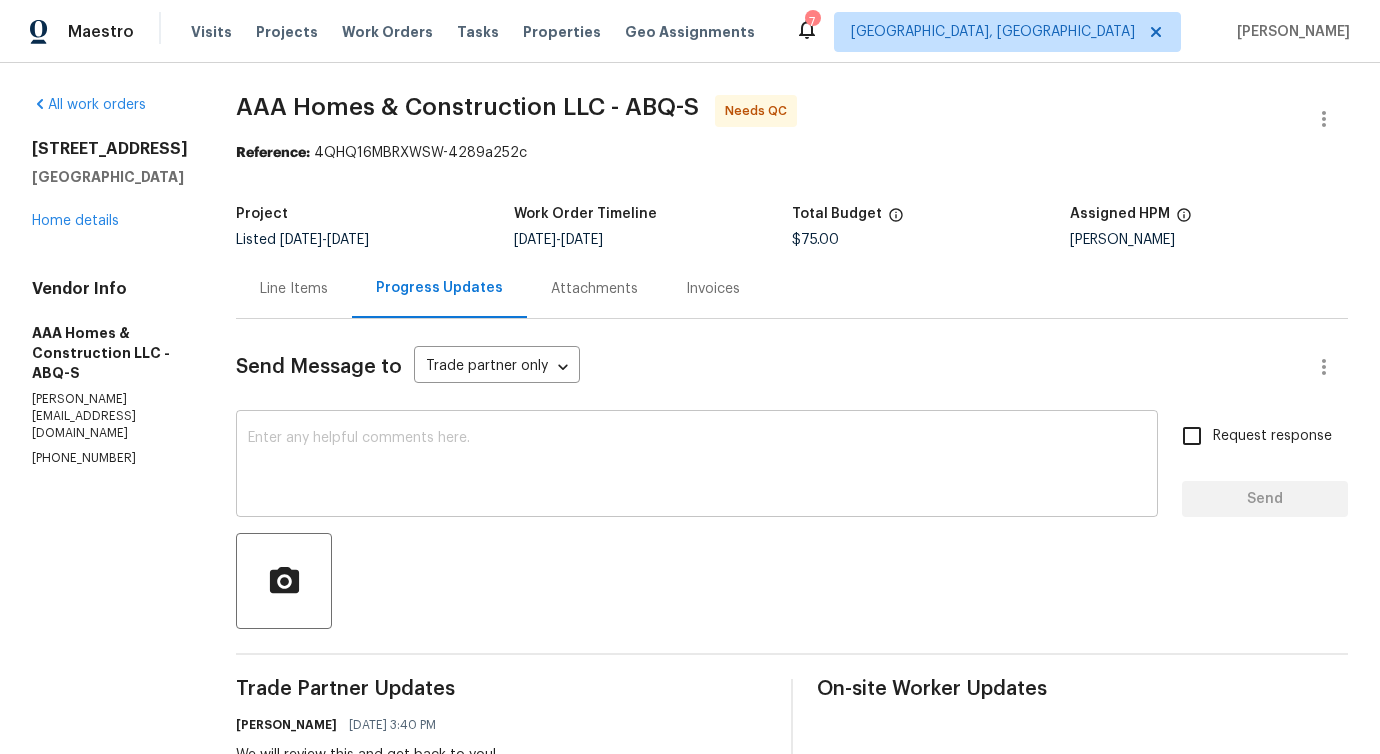 click at bounding box center [697, 466] 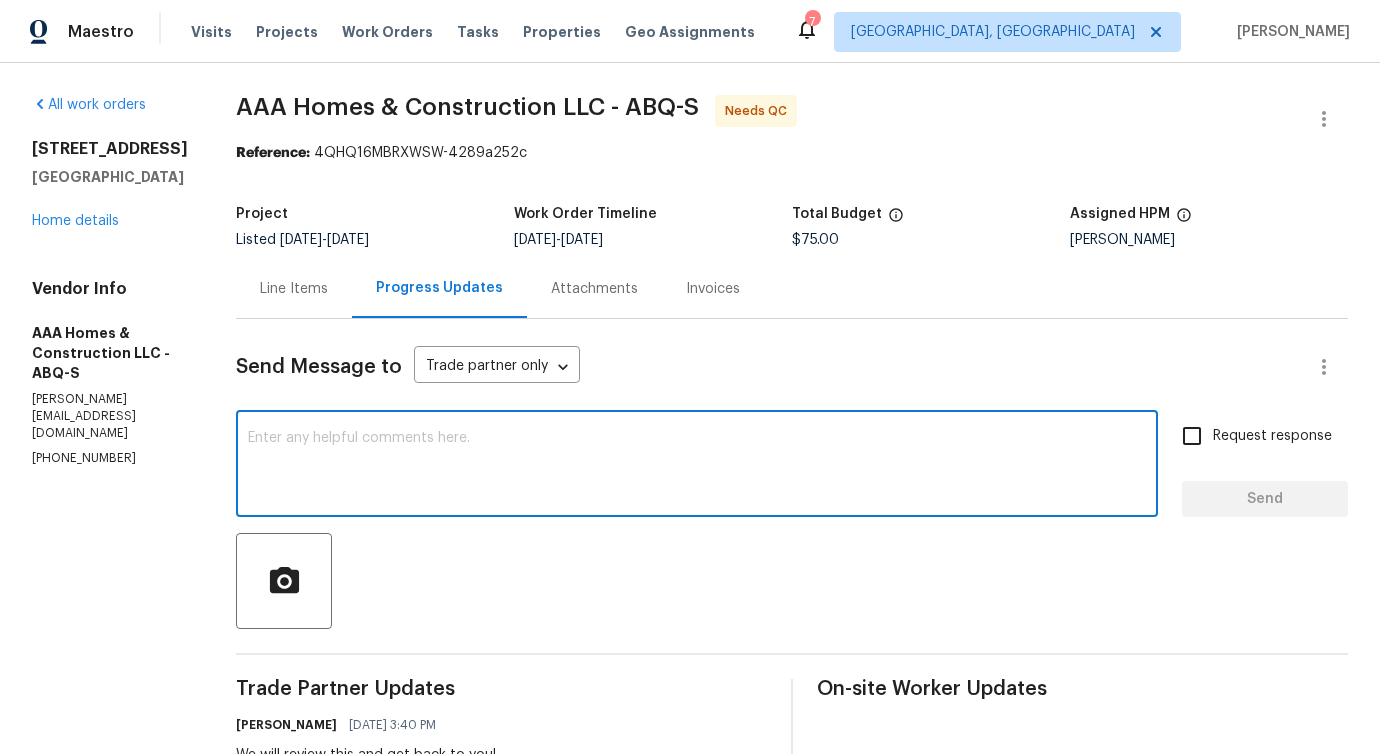paste on "Are there any options to perform a repair instead of a full replacement?" 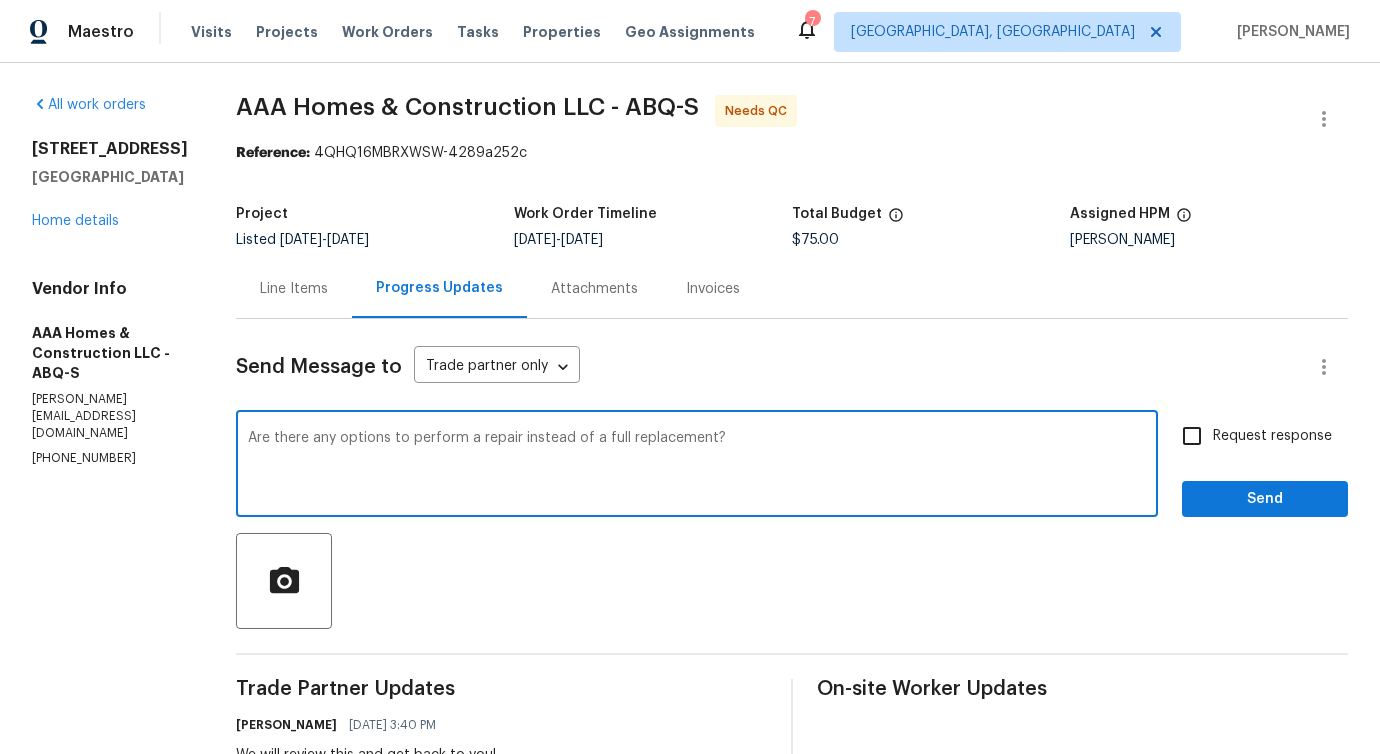 type on "Are there any options to perform a repair instead of a full replacement?" 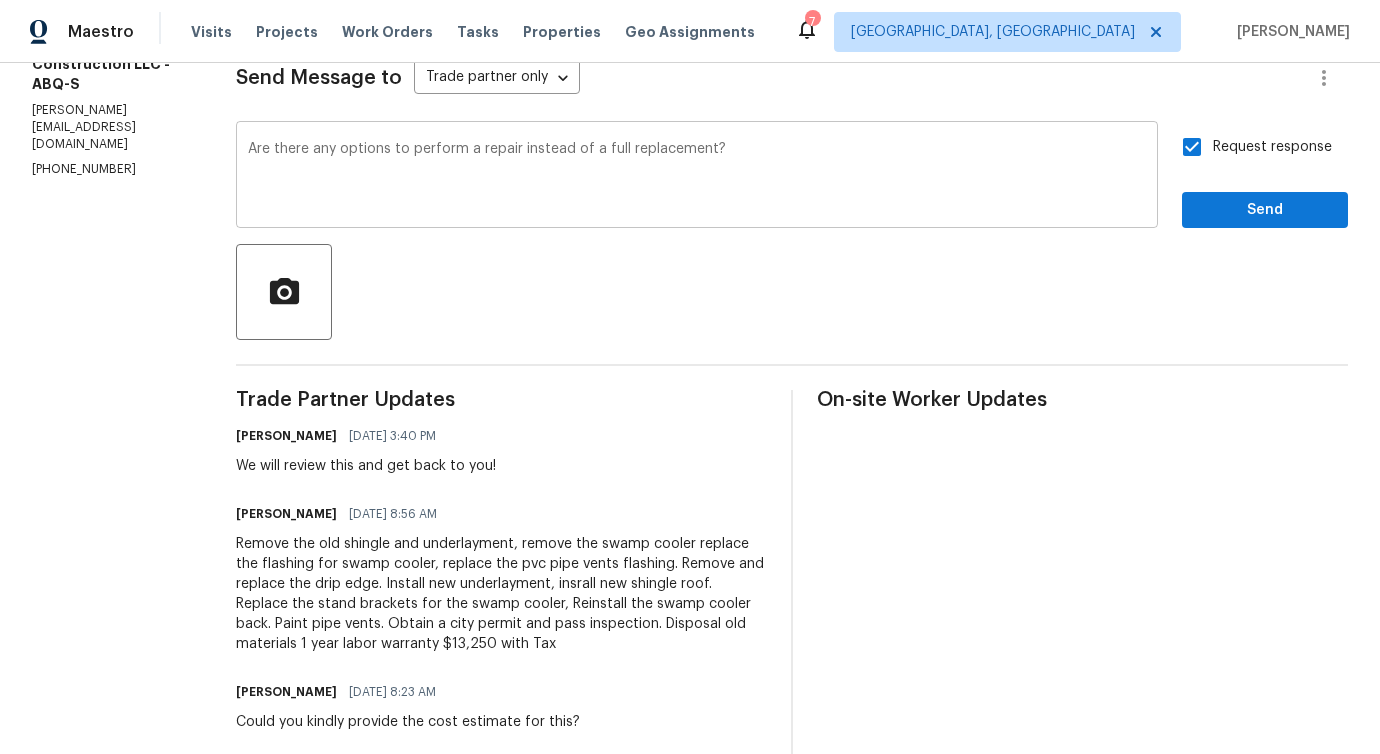 scroll, scrollTop: 0, scrollLeft: 0, axis: both 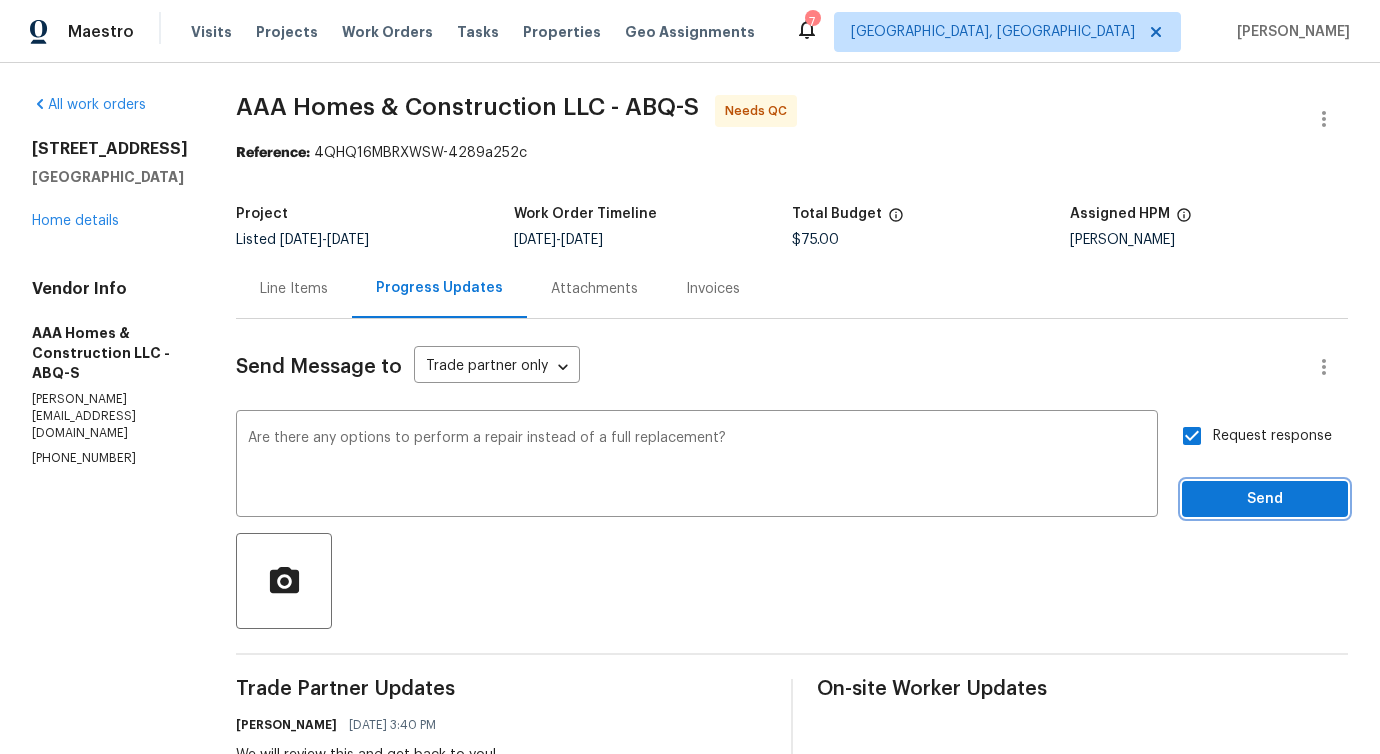 click on "Send" at bounding box center (1265, 499) 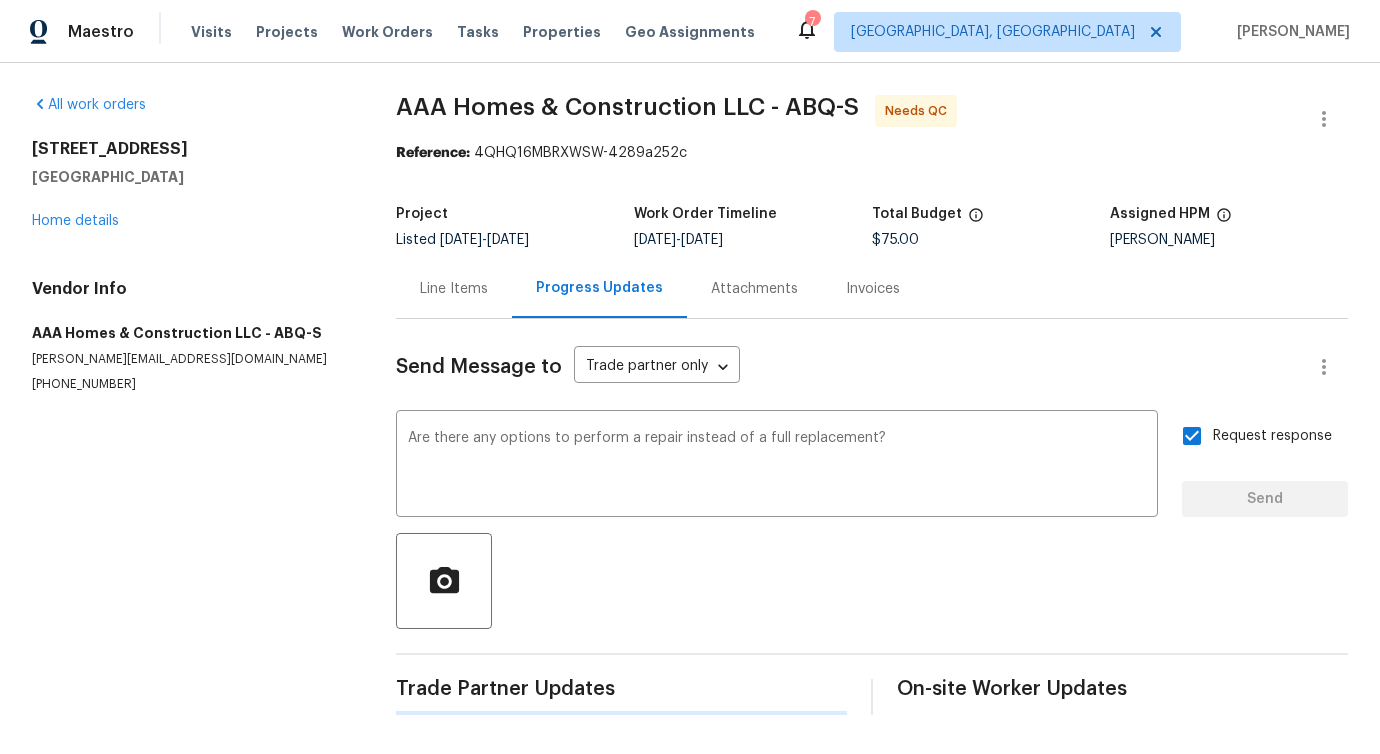 type 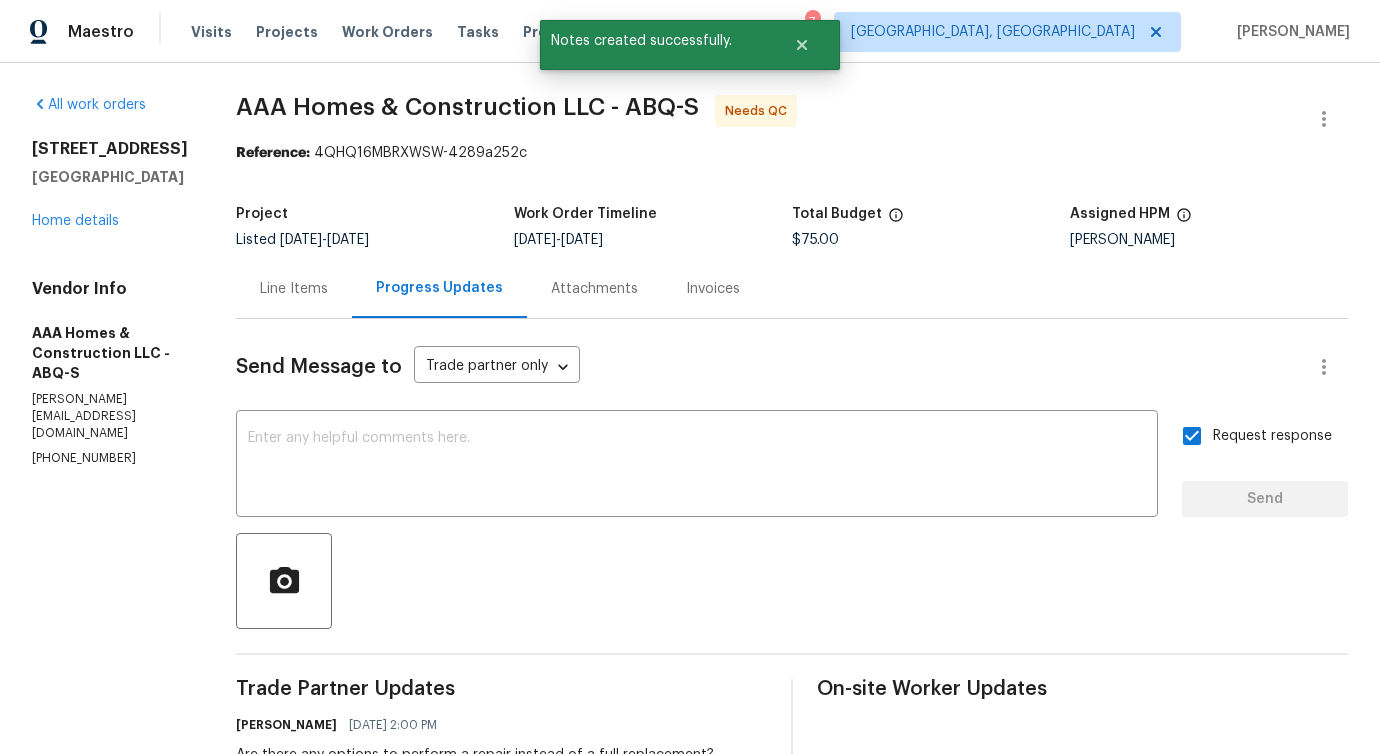 click on "Line Items" at bounding box center [294, 289] 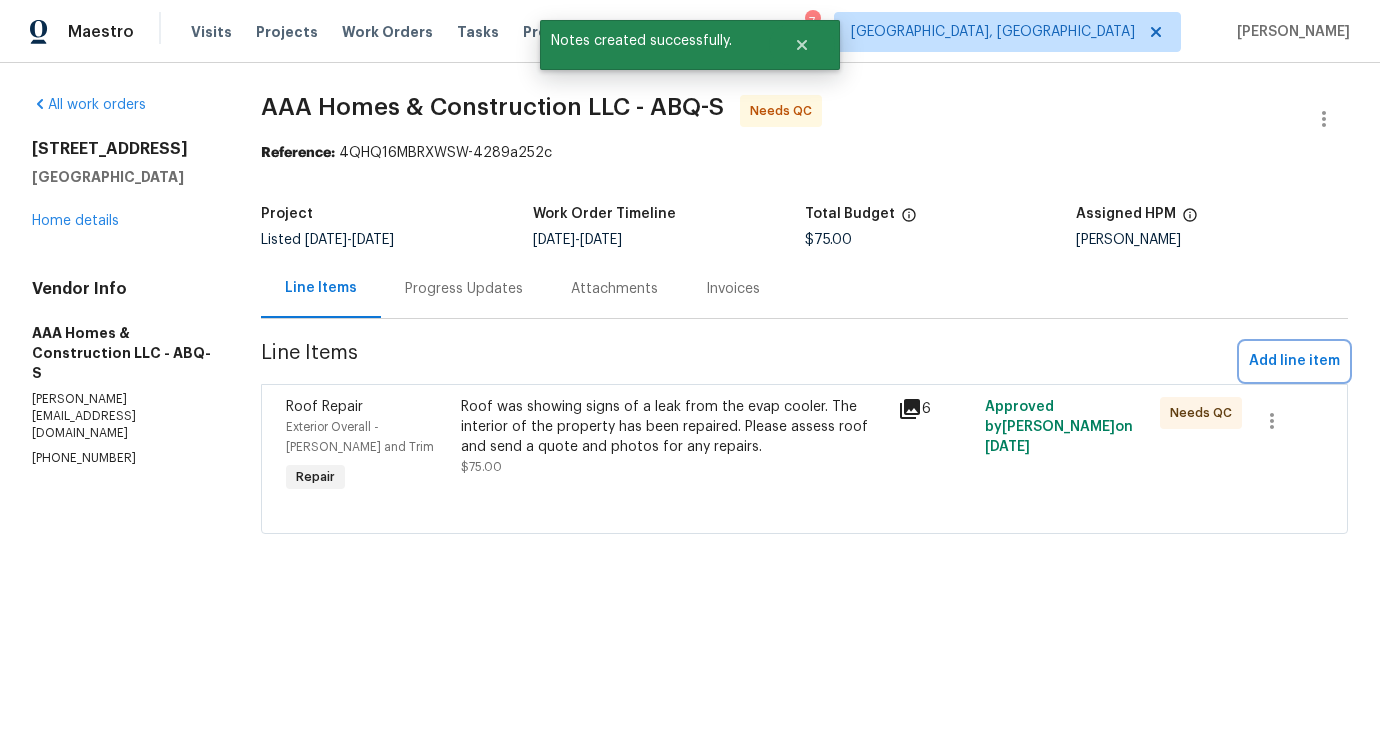 click on "Add line item" at bounding box center (1294, 361) 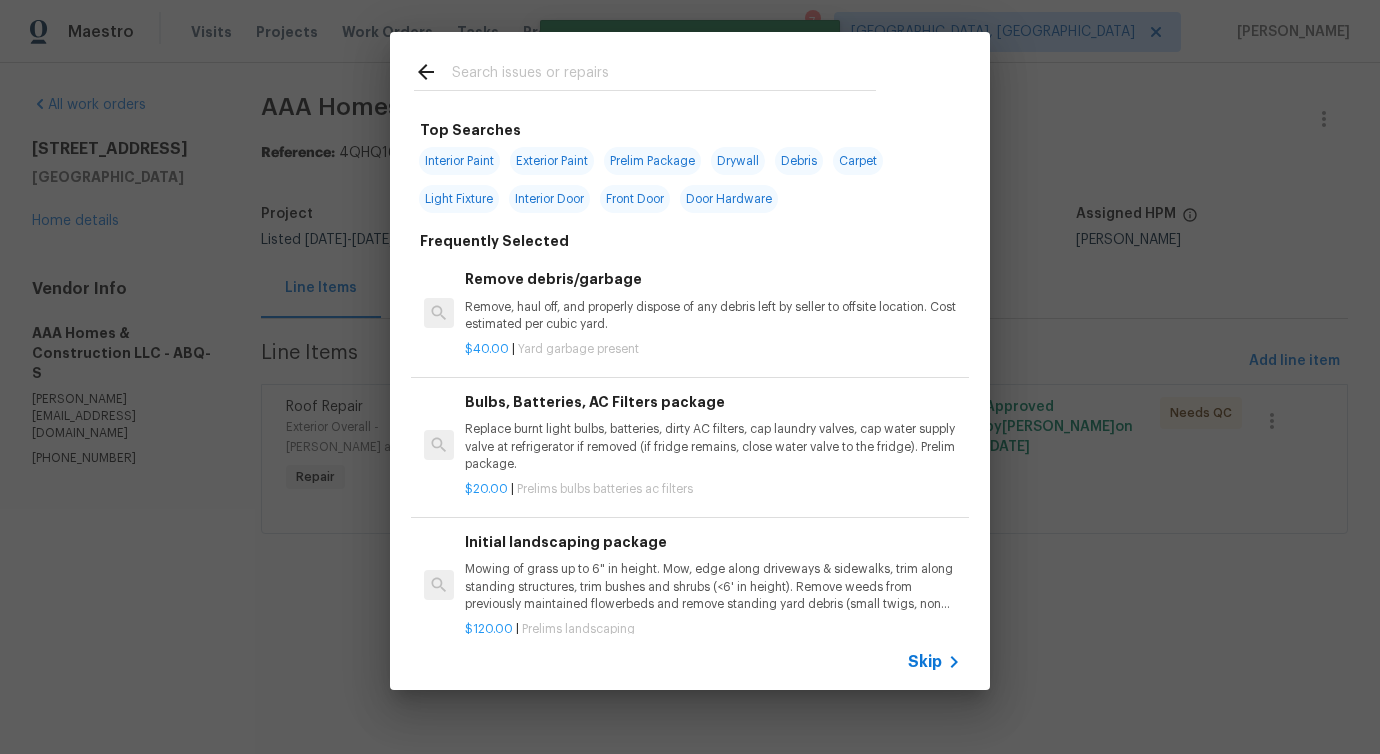 click at bounding box center (664, 75) 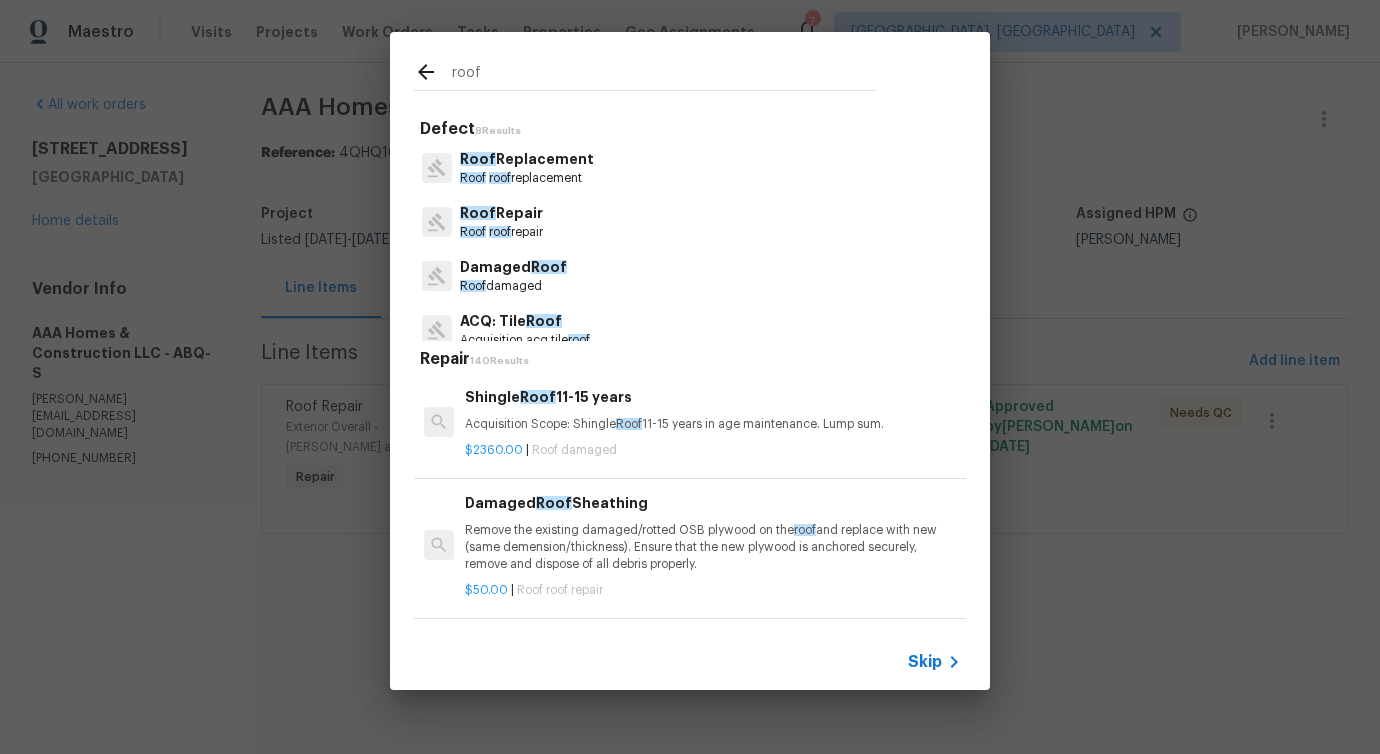 type on "roof" 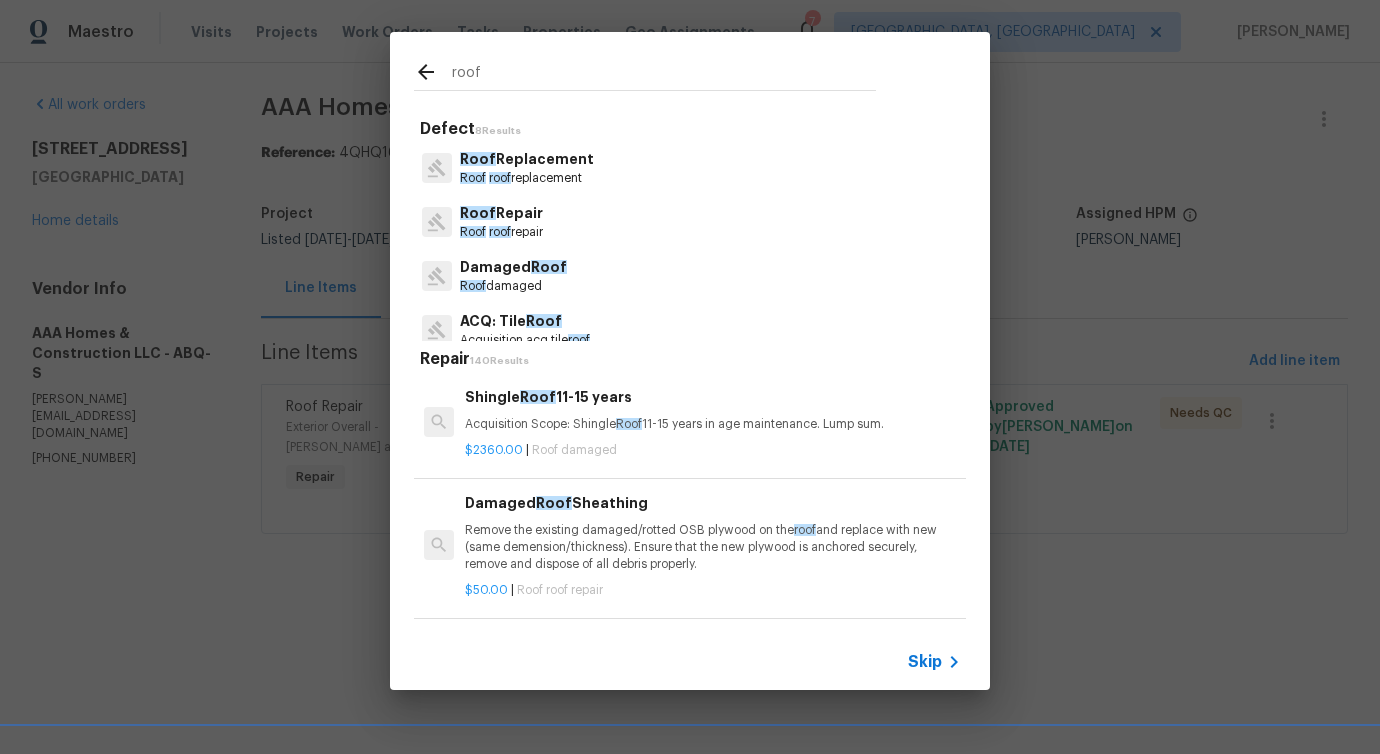 click on "Roof   roof  repair" at bounding box center [501, 232] 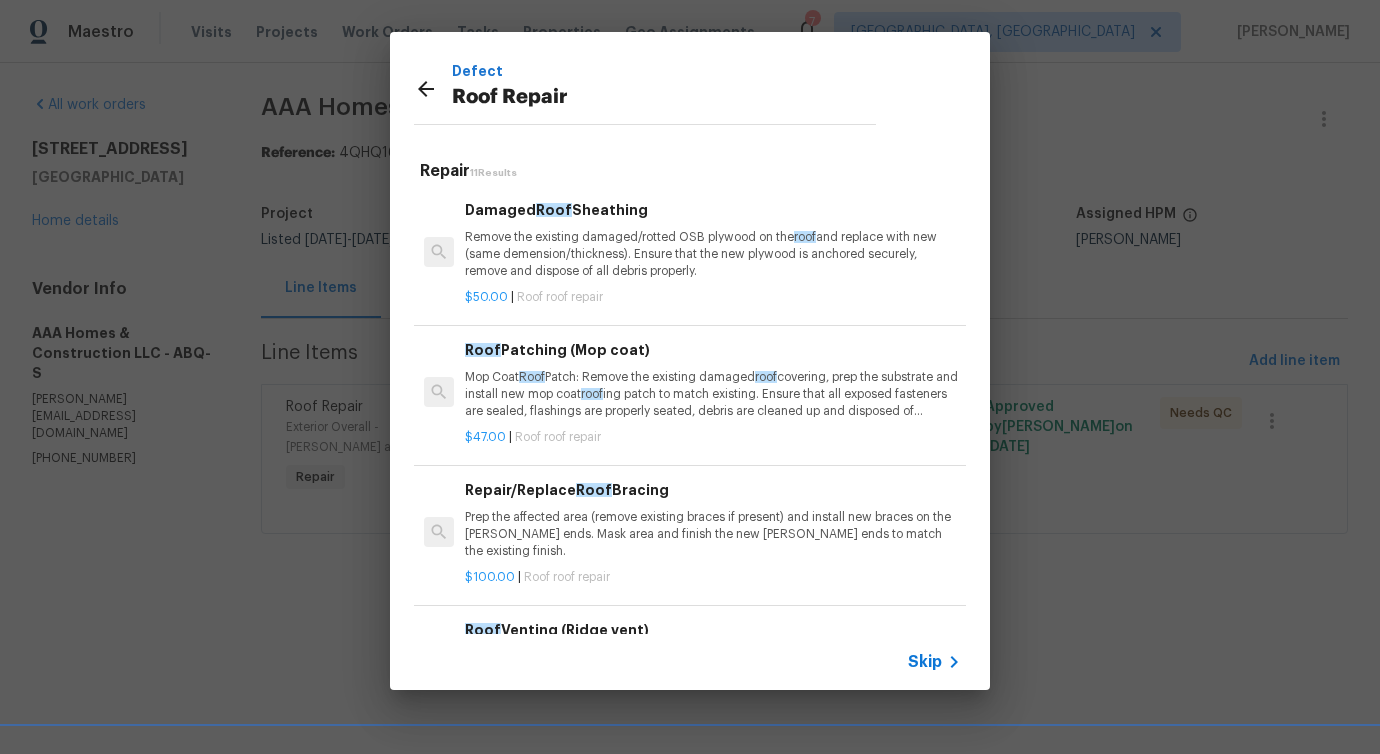 click on "Remove the existing damaged/rotted OSB plywood on the  roof  and replace with new (same demension/thickness). Ensure that the new plywood is anchored securely, remove and dispose of all debris properly." at bounding box center [713, 254] 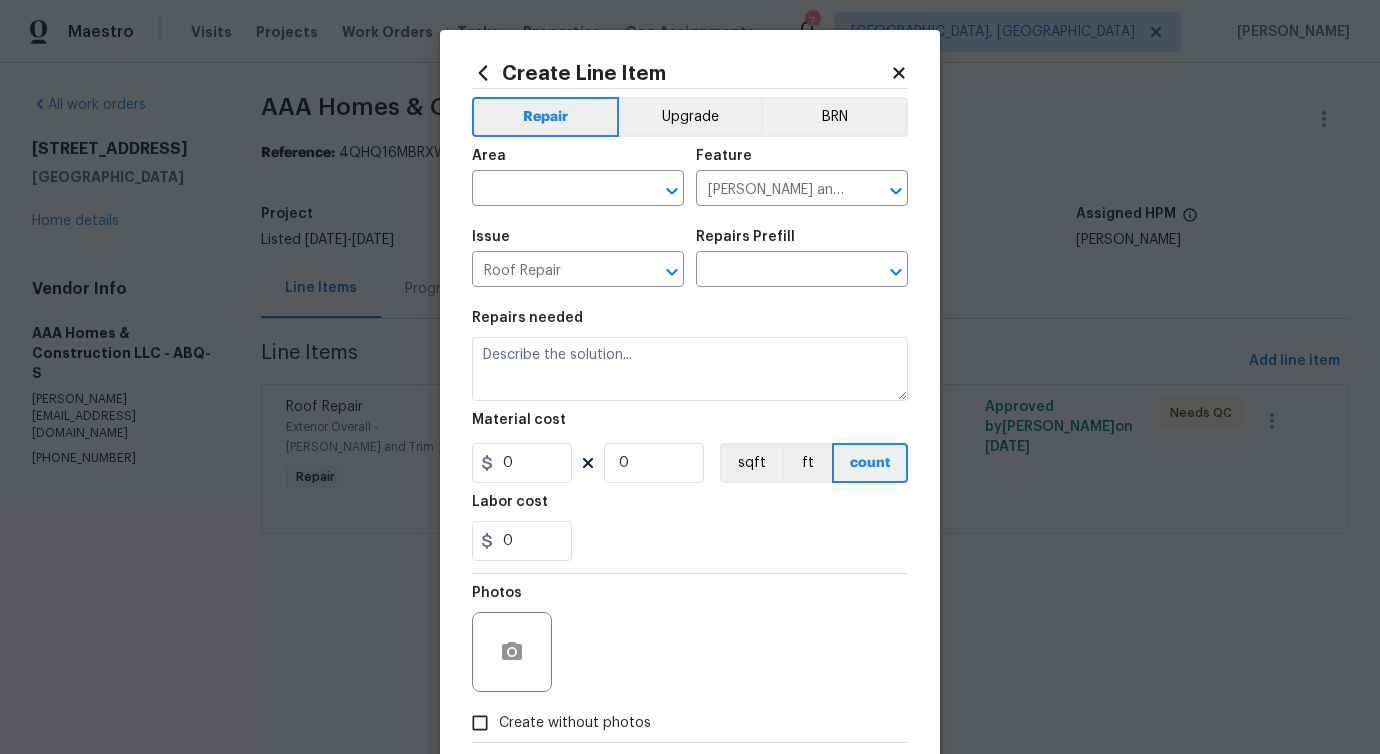 type on "Damaged Roof Sheathing $50.00" 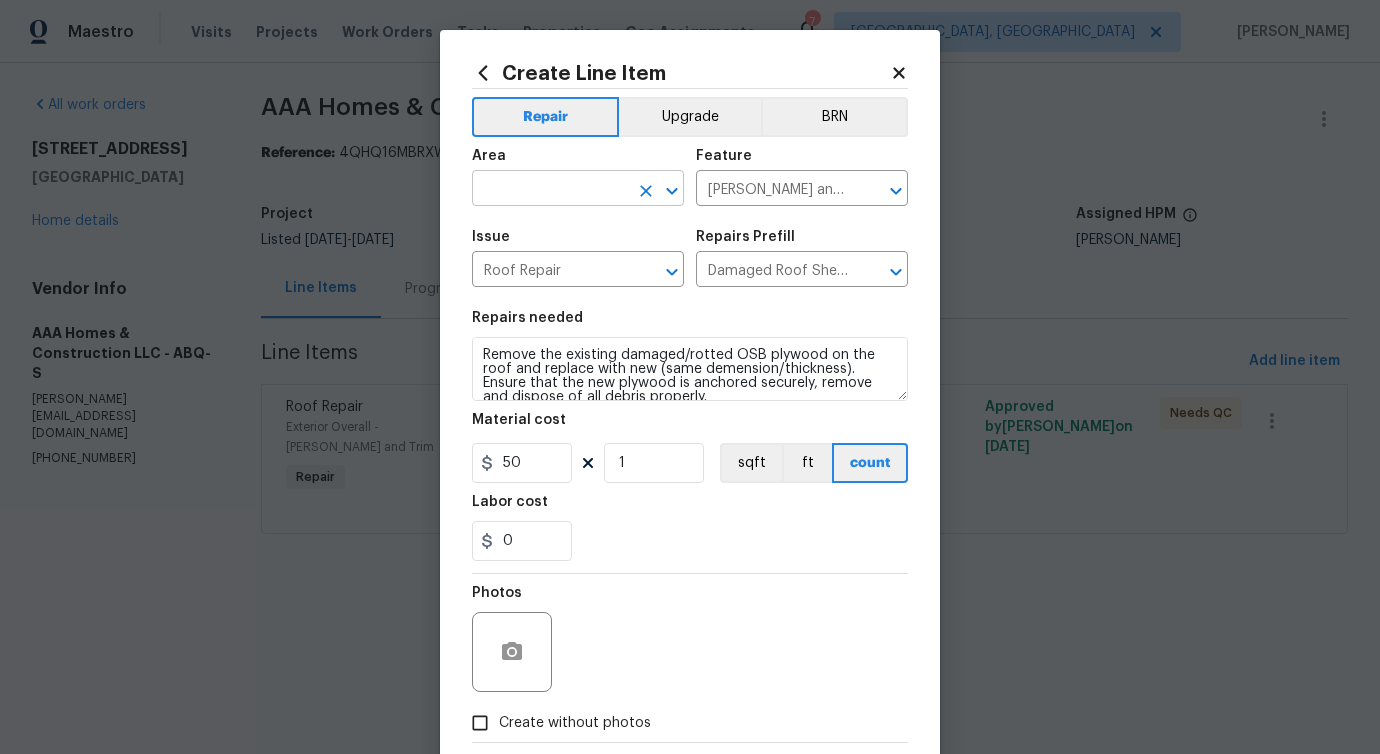 click at bounding box center (550, 190) 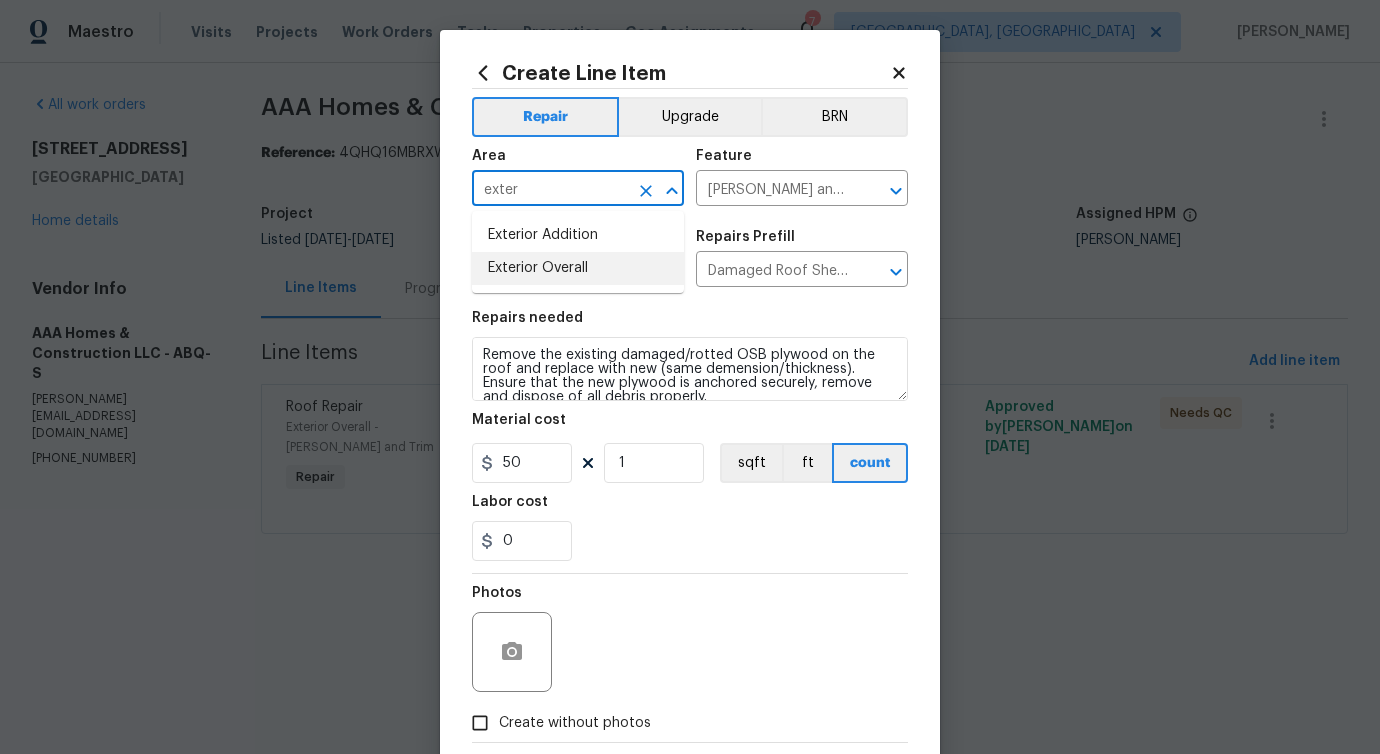 click on "Exterior Overall" at bounding box center (578, 268) 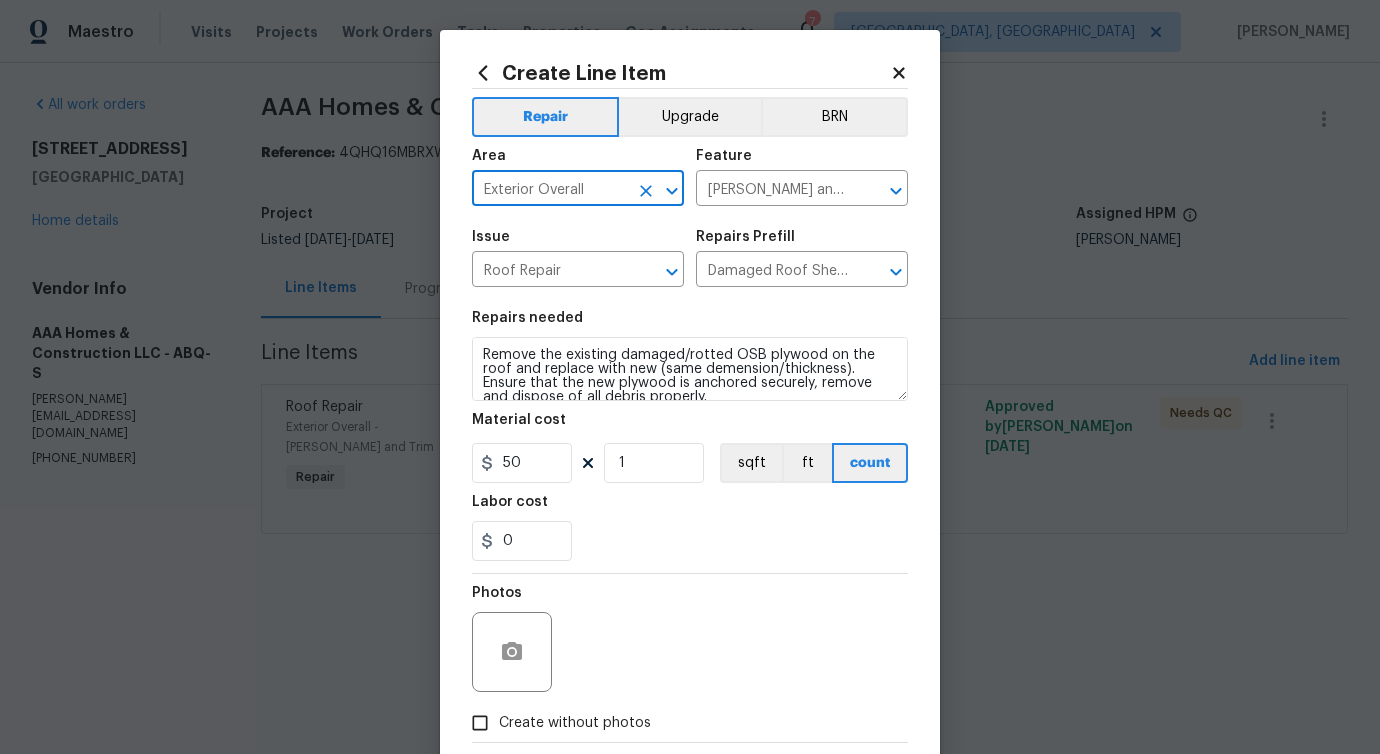 type on "Exterior Overall" 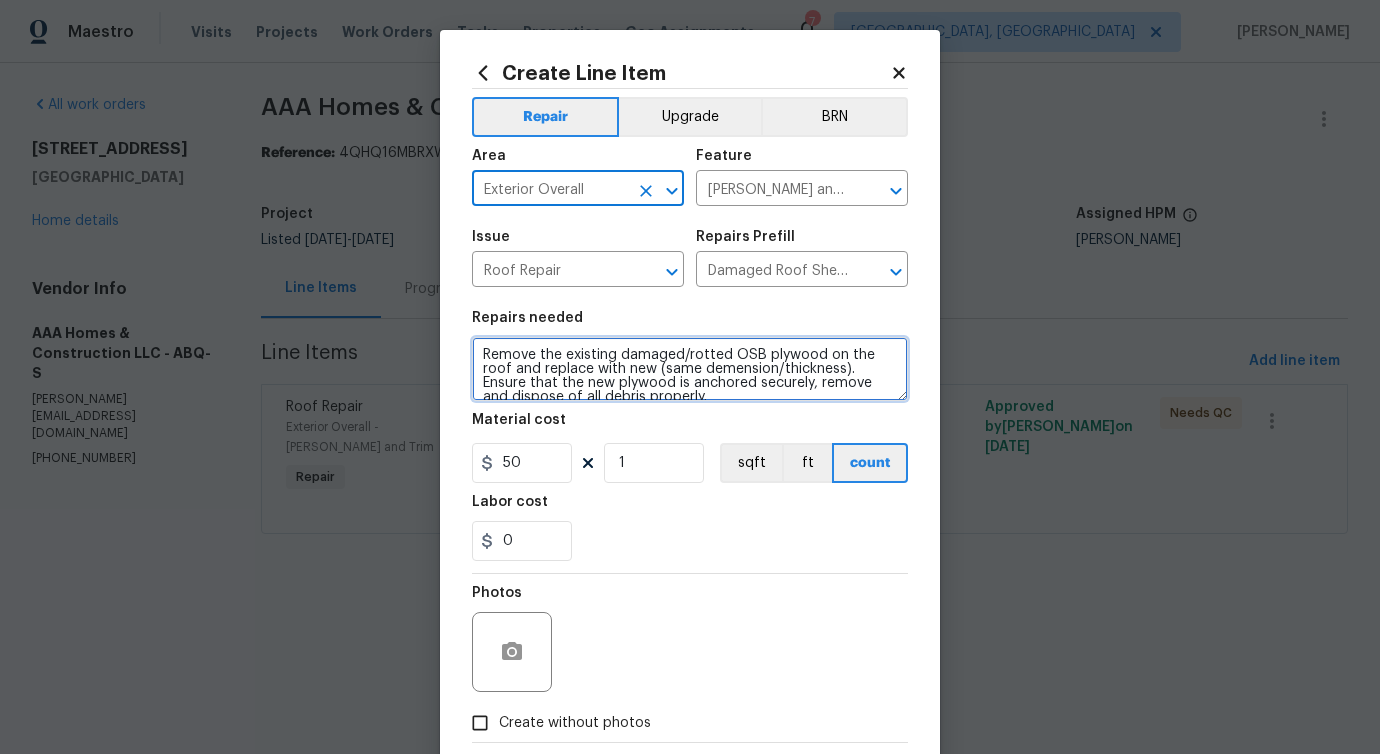 click on "Remove the existing damaged/rotted OSB plywood on the roof and replace with new (same demension/thickness). Ensure that the new plywood is anchored securely, remove and dispose of all debris properly." at bounding box center [690, 369] 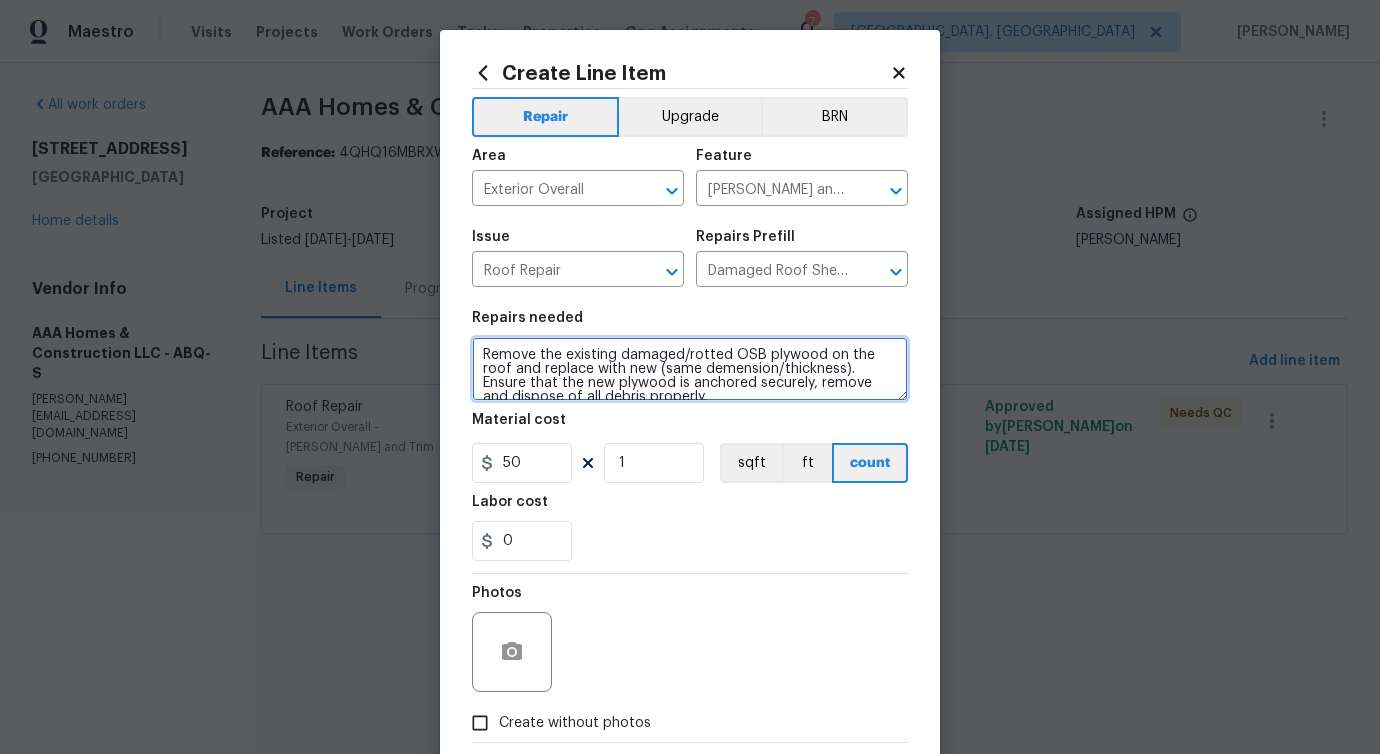 click on "Remove the existing damaged/rotted OSB plywood on the roof and replace with new (same demension/thickness). Ensure that the new plywood is anchored securely, remove and dispose of all debris properly." at bounding box center (690, 369) 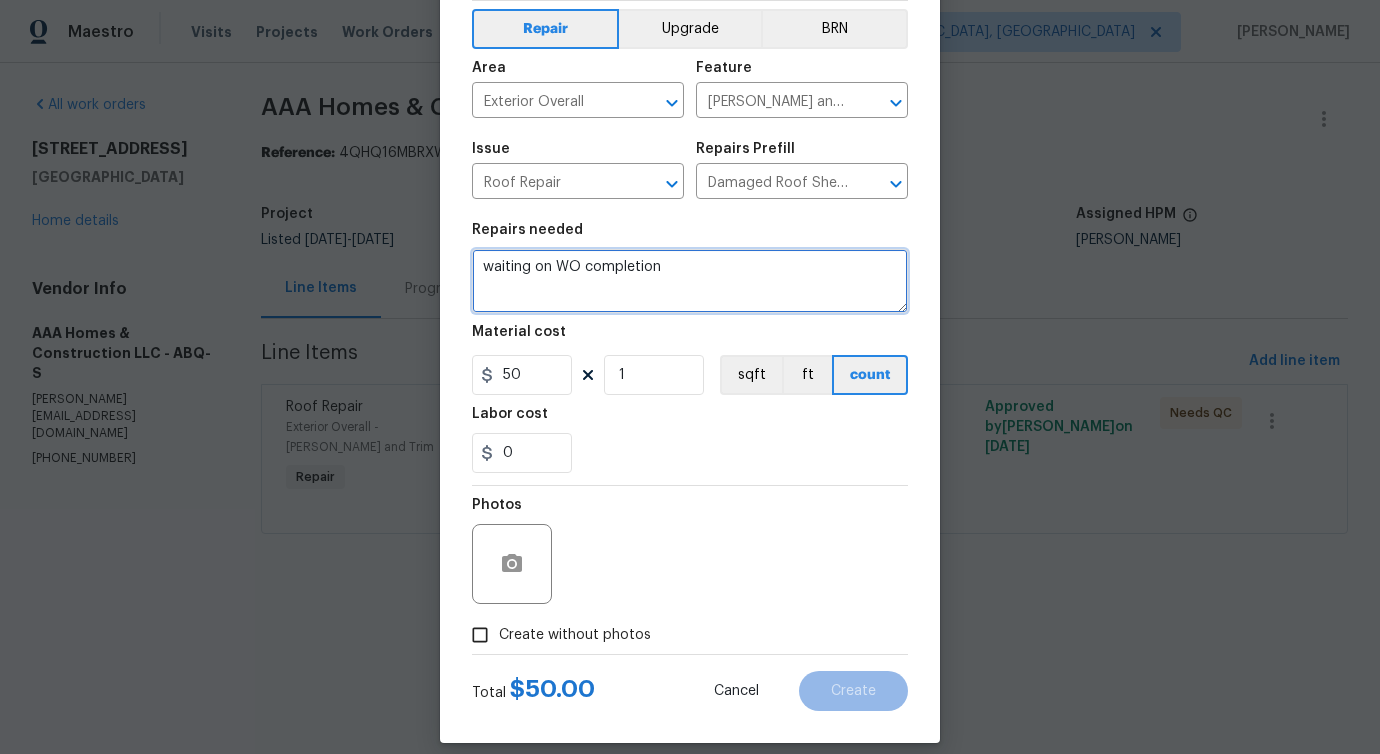 scroll, scrollTop: 108, scrollLeft: 0, axis: vertical 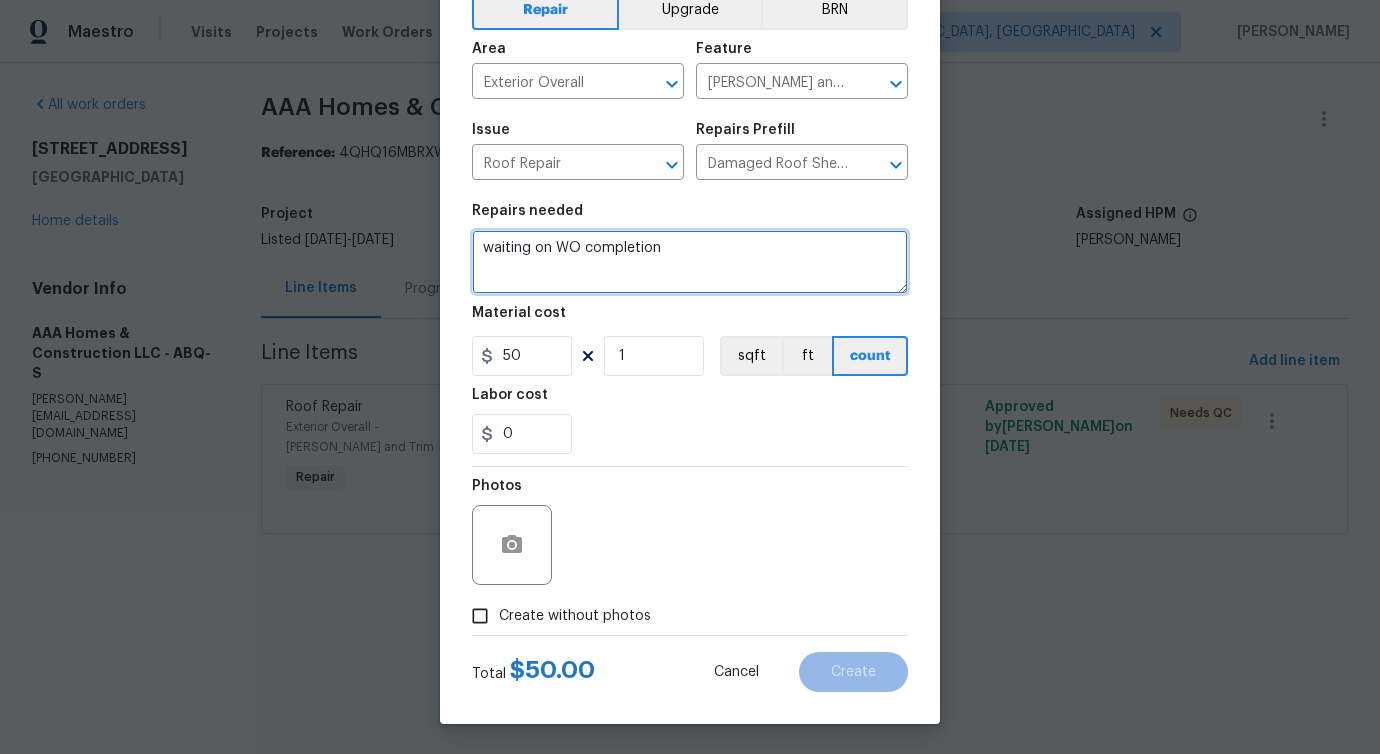 type on "waiting on WO completion" 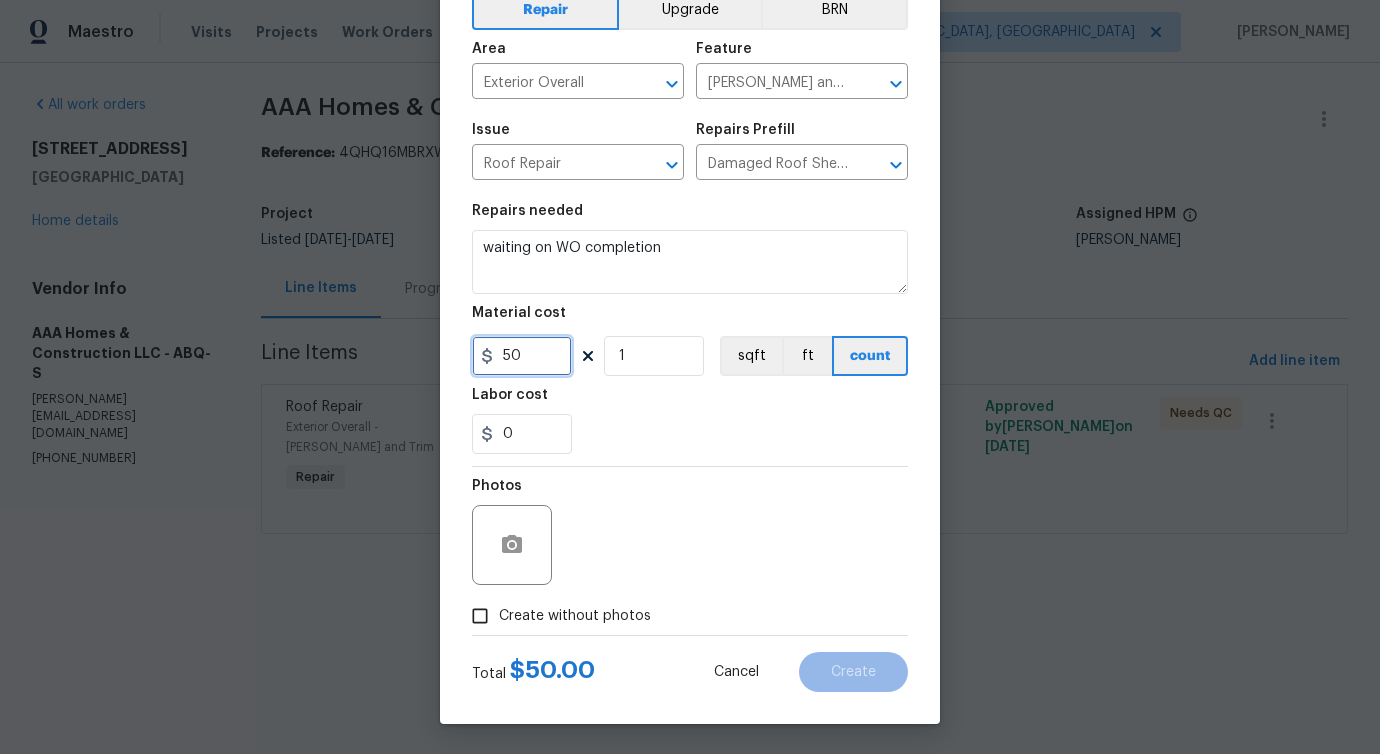 click on "50" at bounding box center (522, 356) 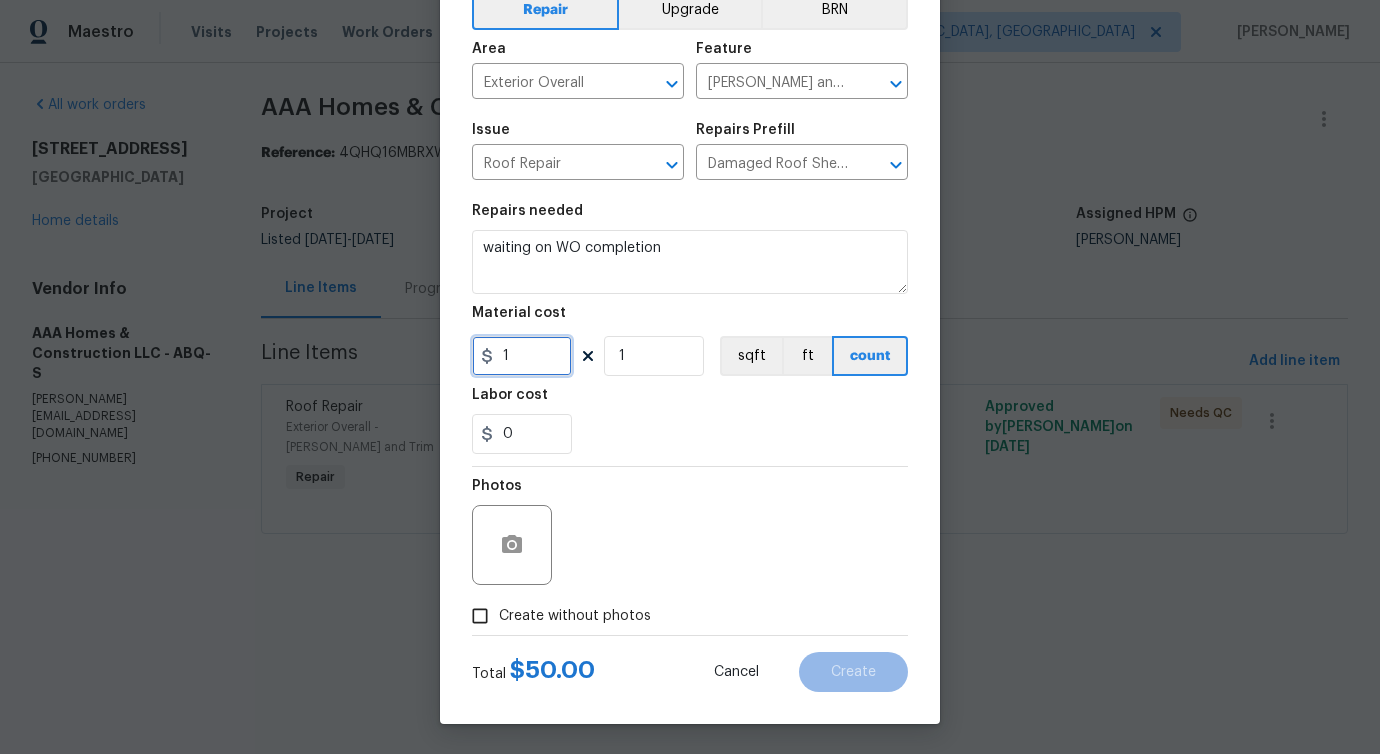 type on "1" 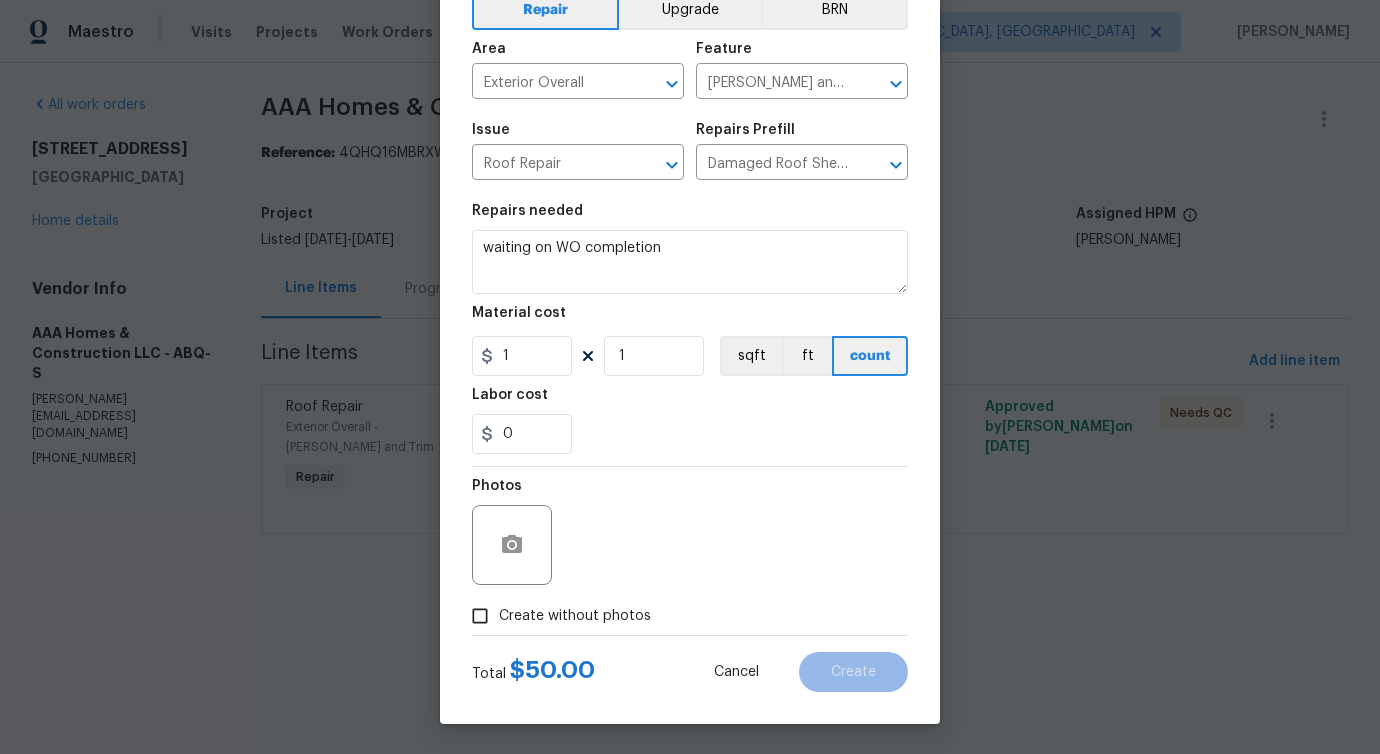 click on "Create without photos" at bounding box center [575, 616] 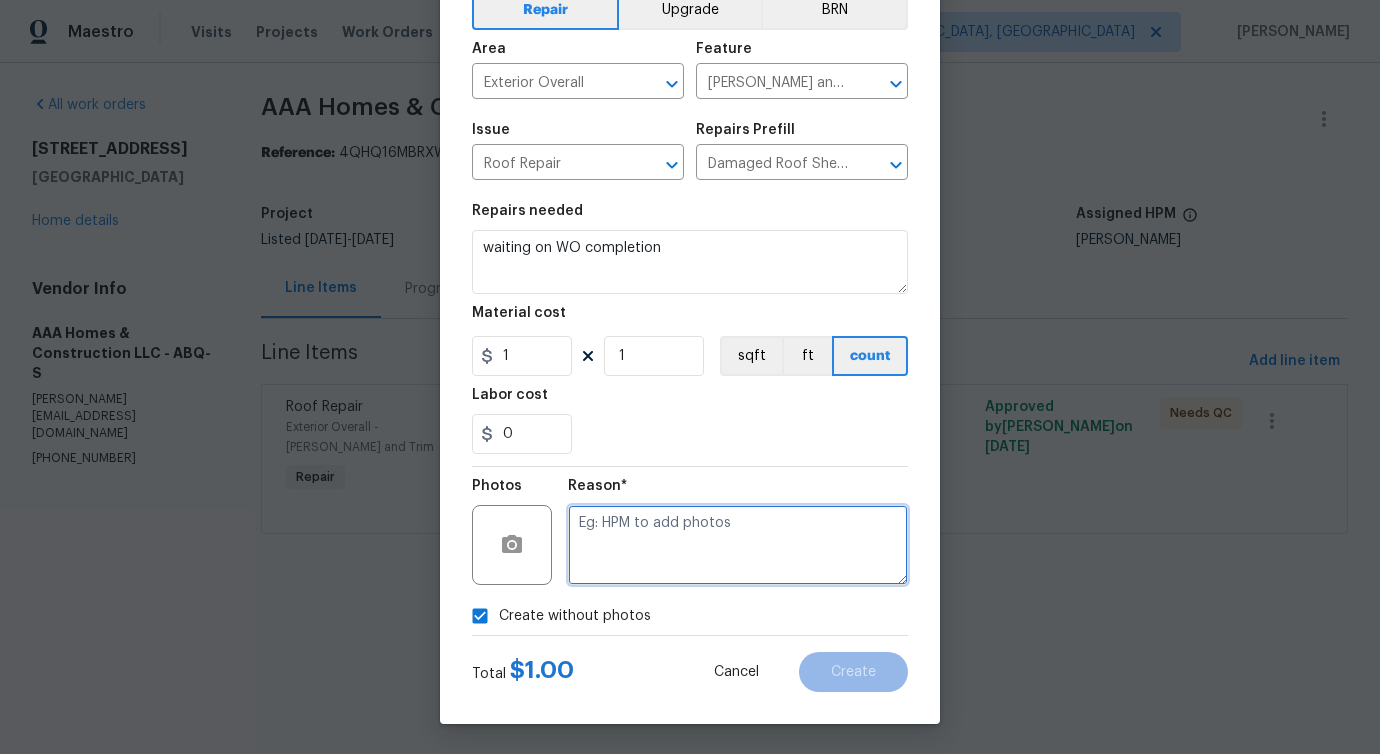 click at bounding box center [738, 545] 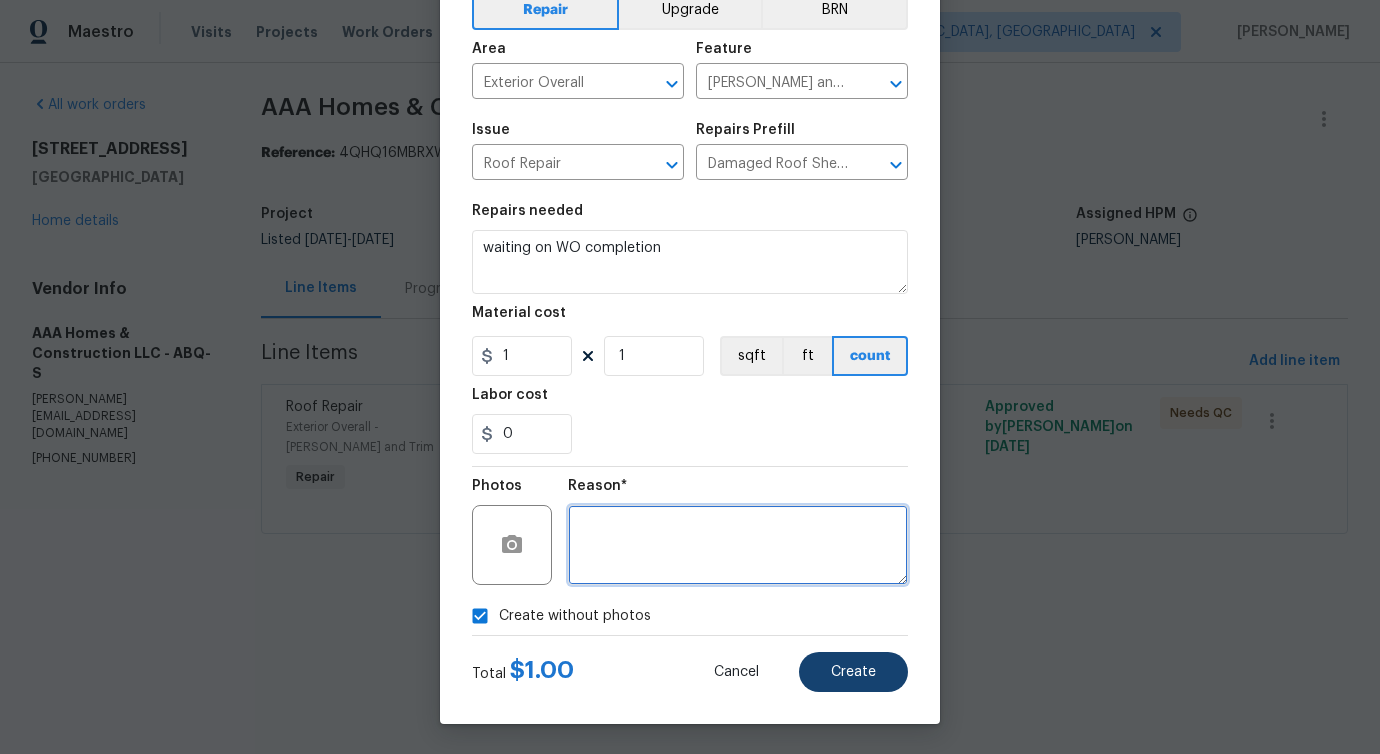type 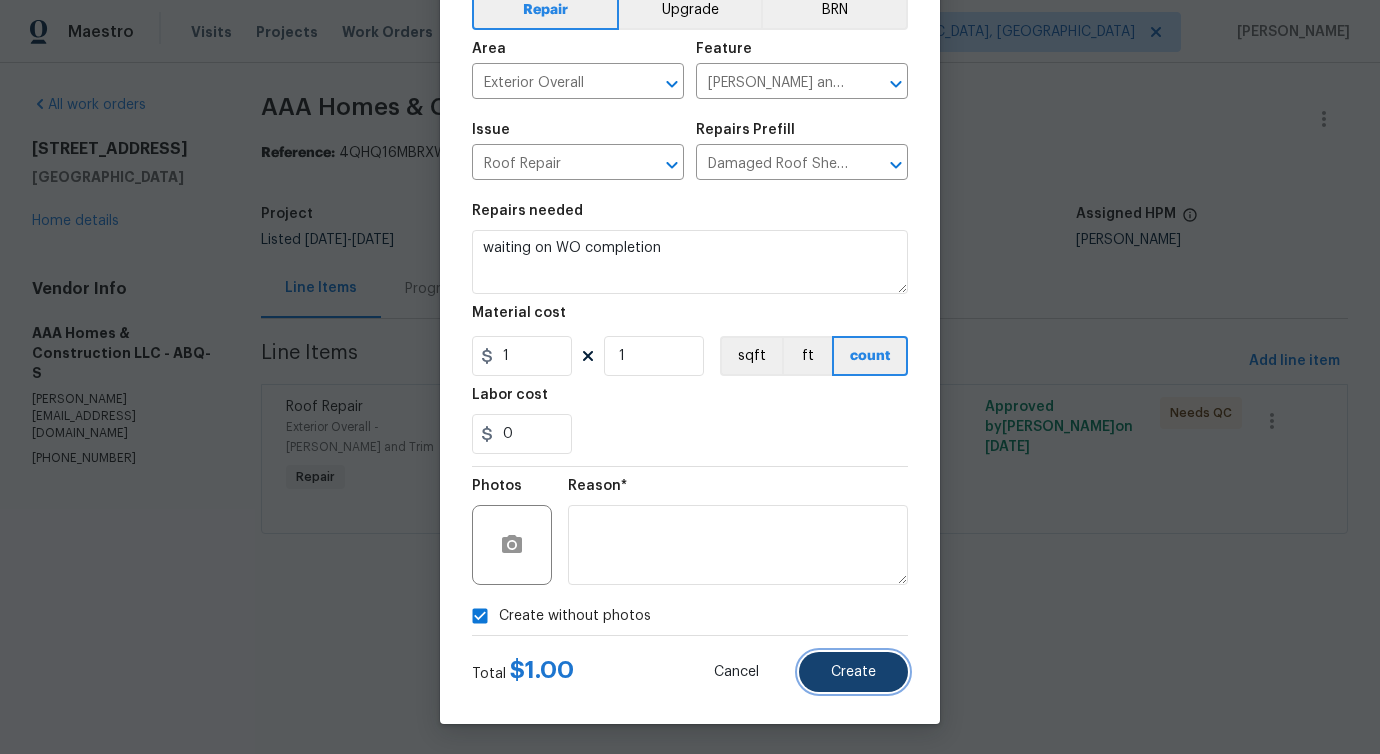 click on "Create" at bounding box center (853, 672) 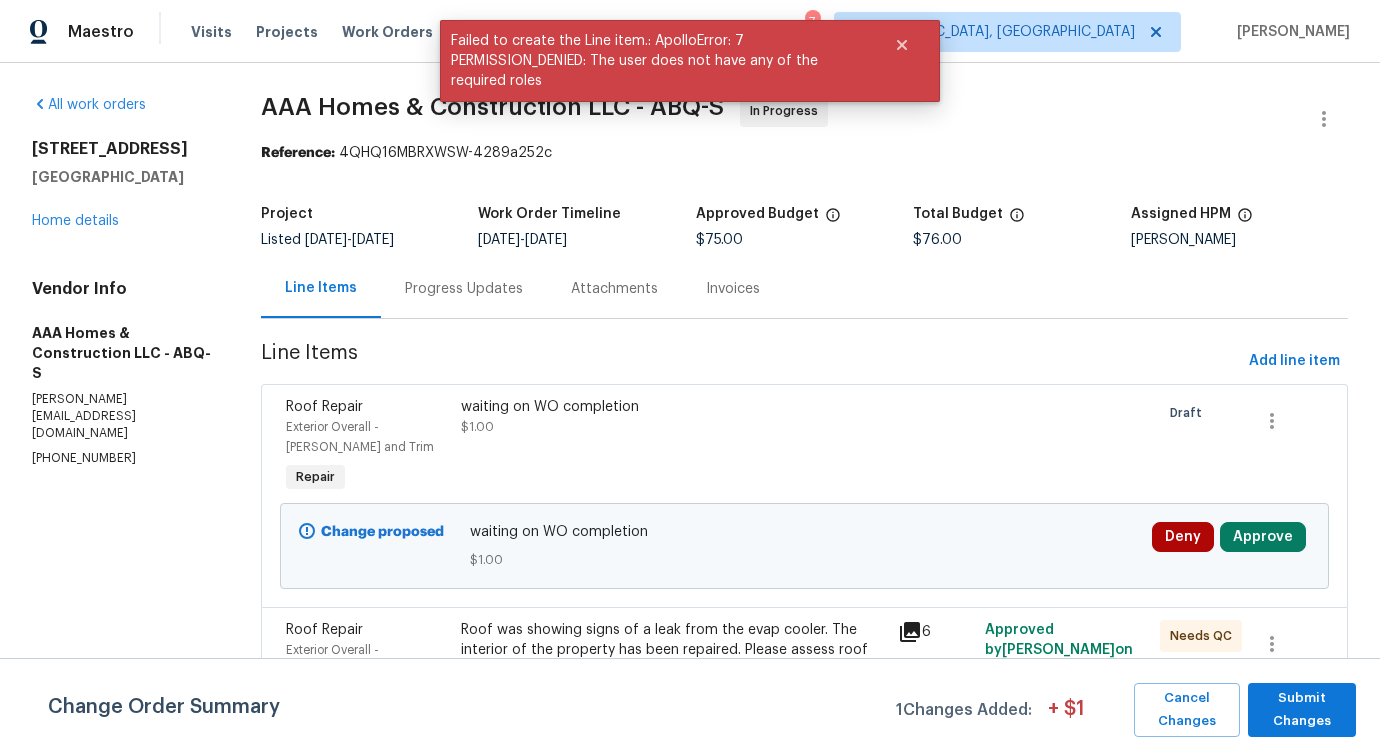 scroll, scrollTop: 61, scrollLeft: 0, axis: vertical 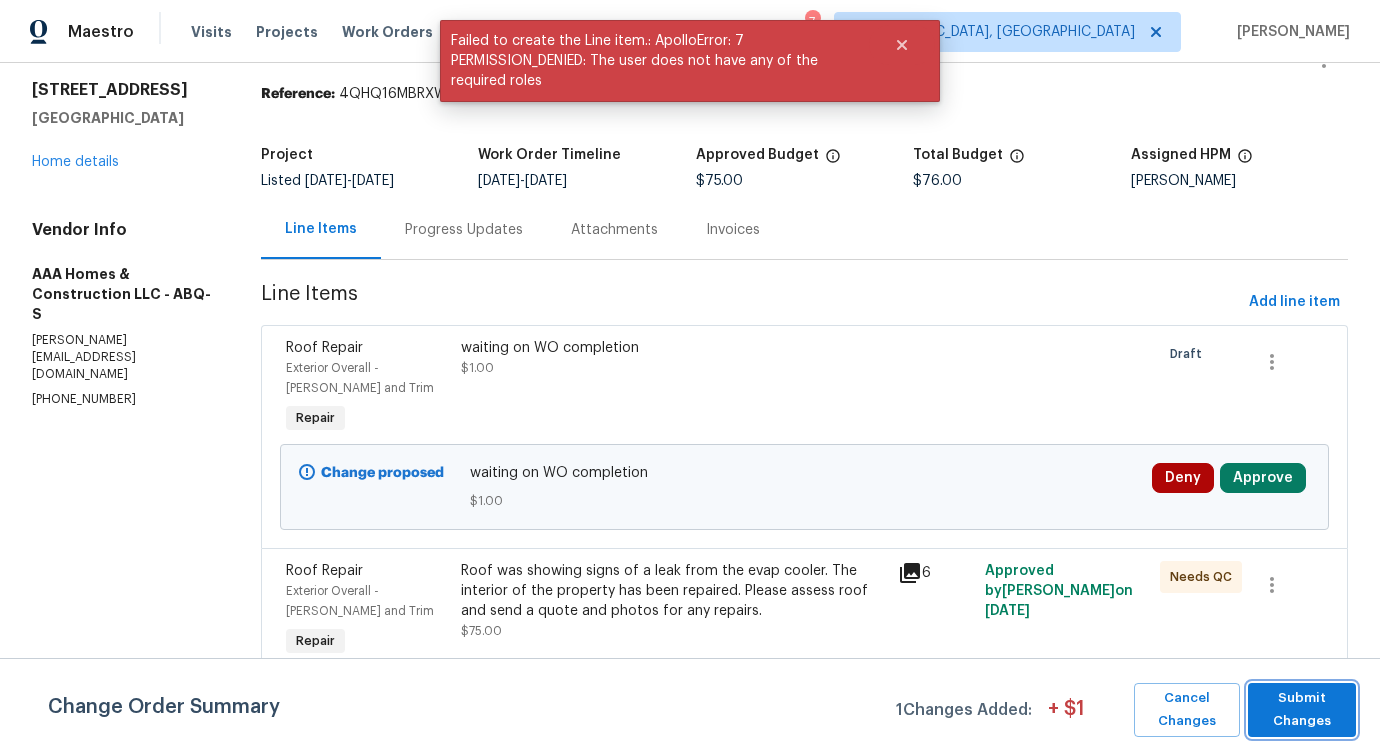click on "Submit Changes" at bounding box center [1302, 710] 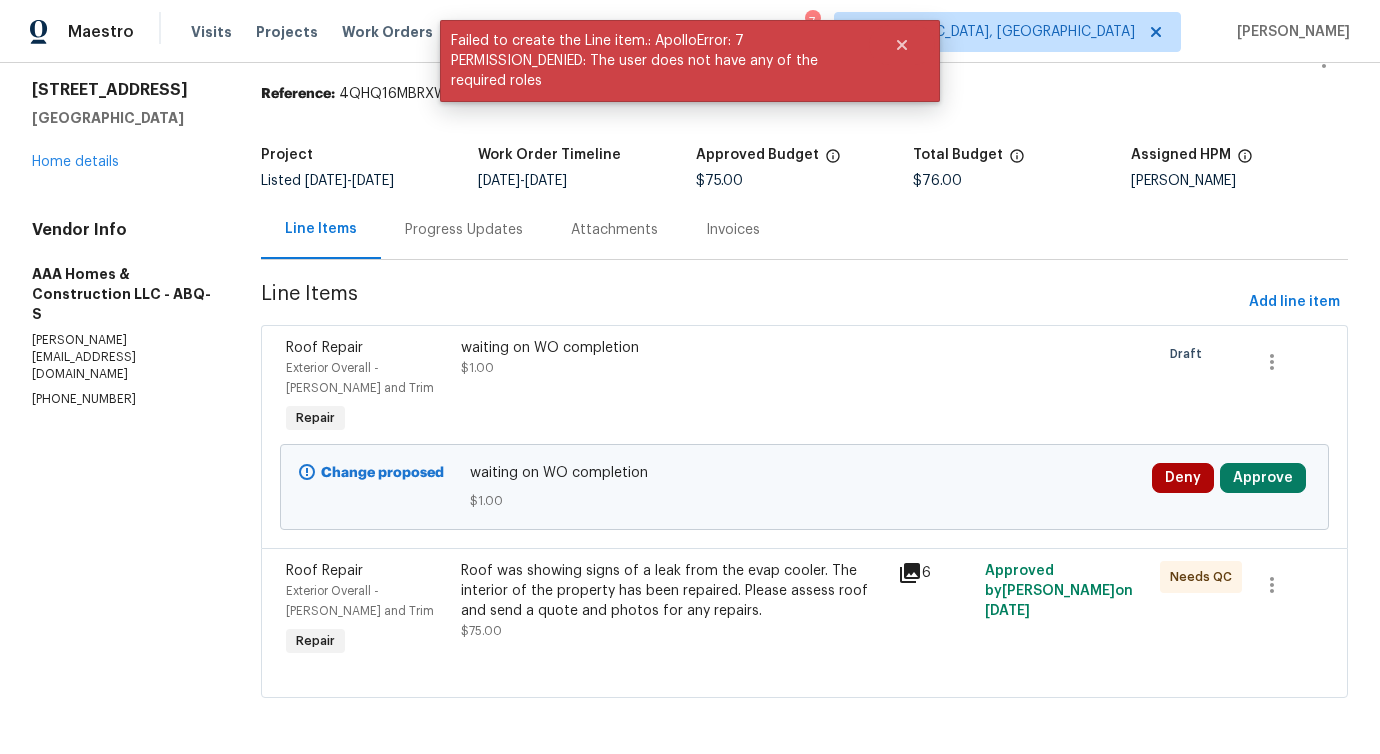 scroll, scrollTop: 0, scrollLeft: 0, axis: both 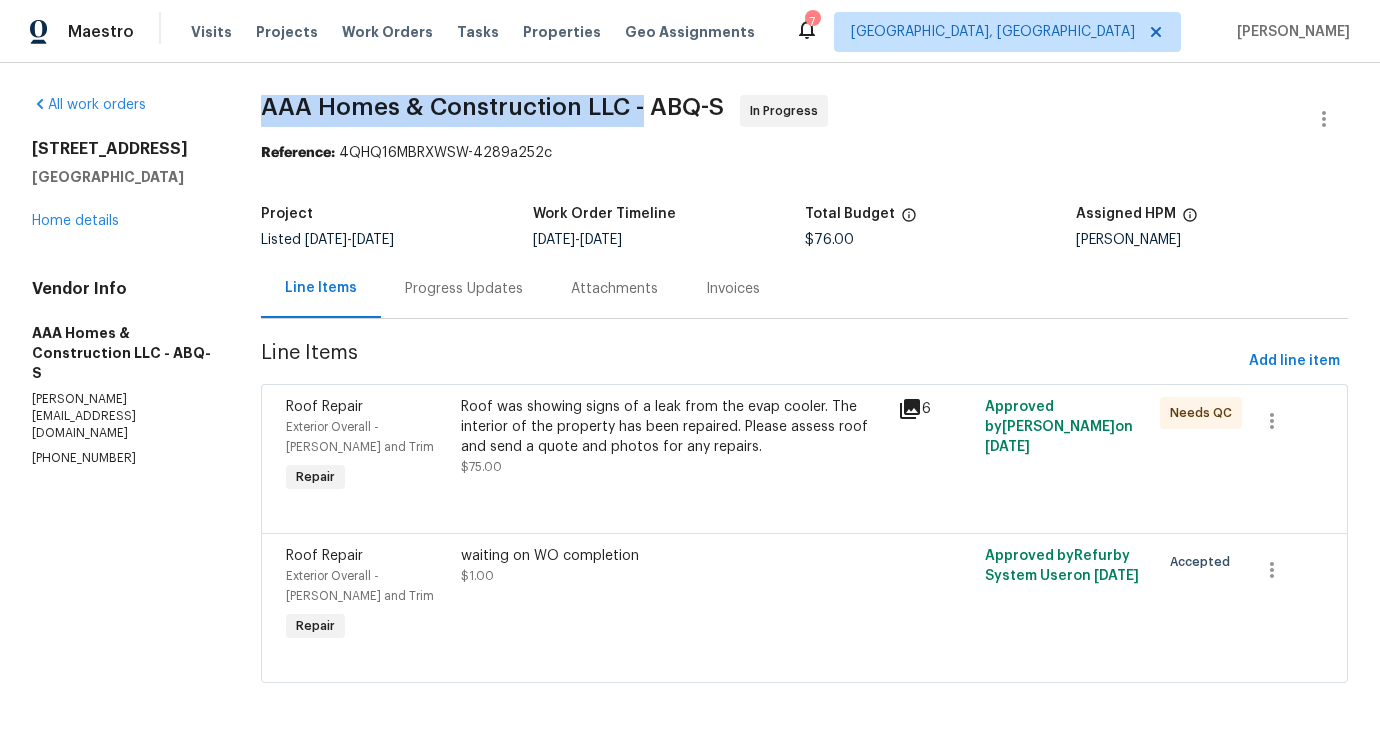 drag, startPoint x: 265, startPoint y: 104, endPoint x: 650, endPoint y: 97, distance: 385.06363 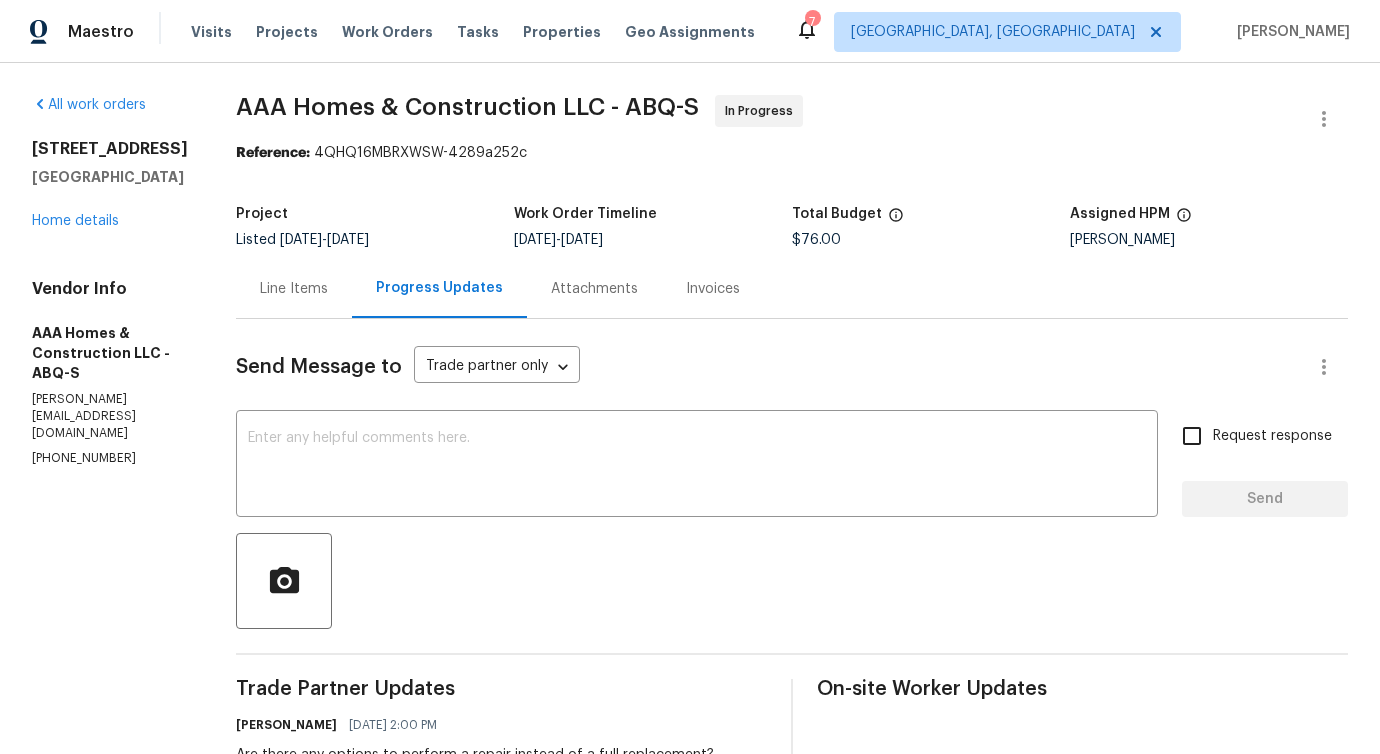 click on "Send Message to Trade partner only Trade partner only ​" at bounding box center [768, 367] 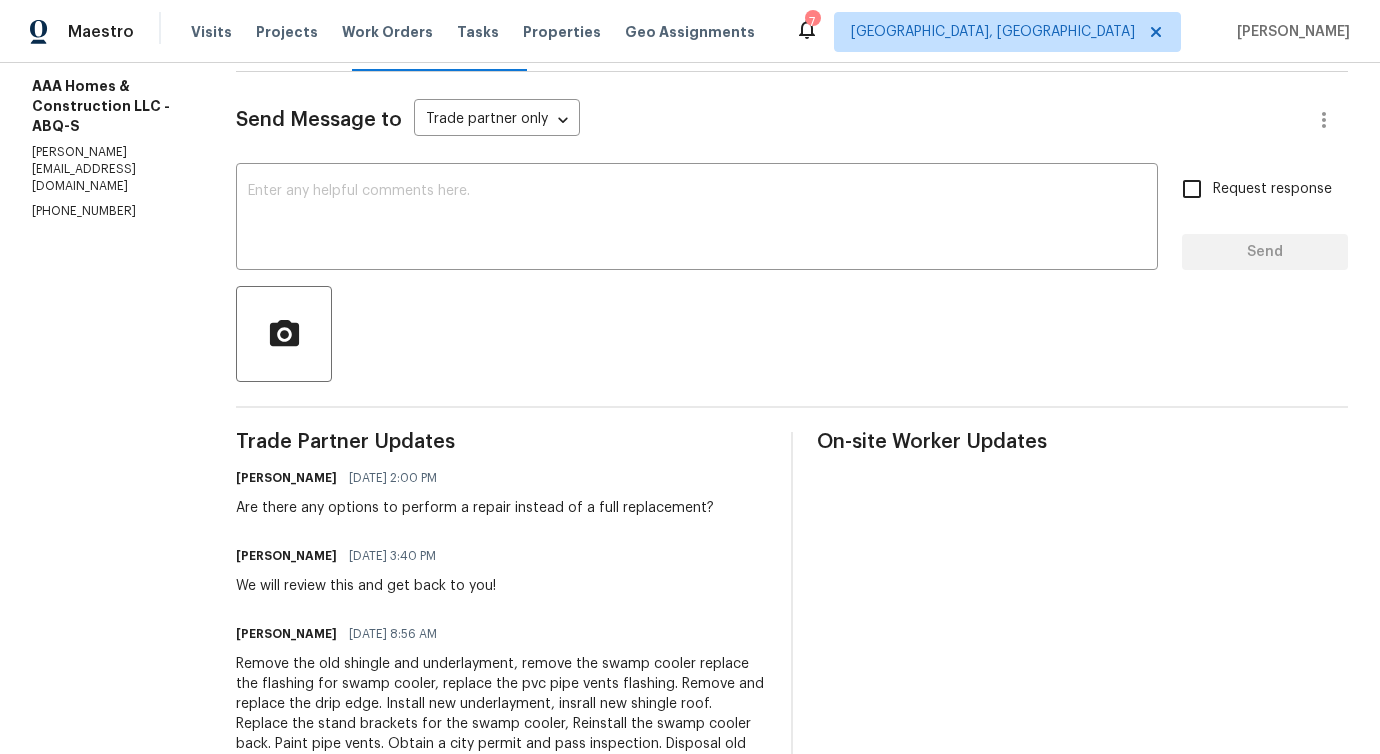 scroll, scrollTop: 302, scrollLeft: 0, axis: vertical 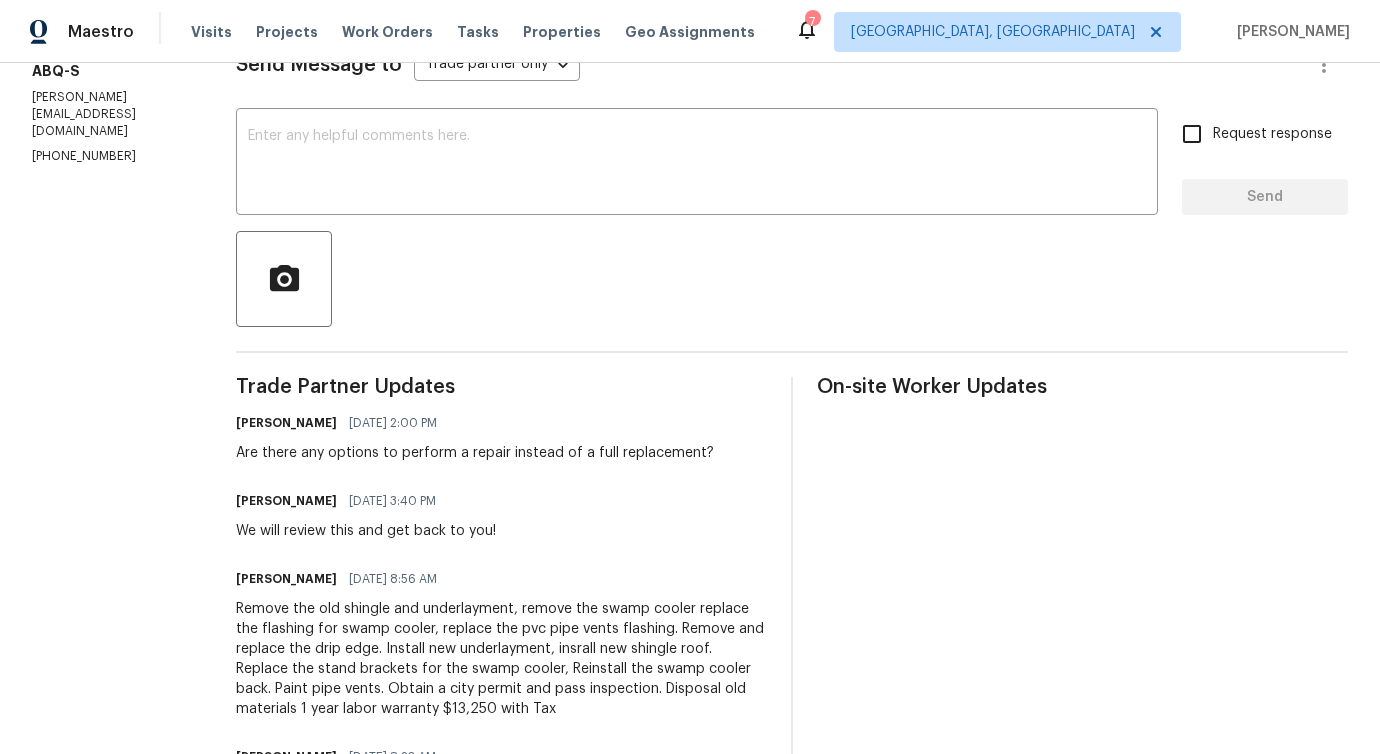 click on "Are there any options to perform a repair instead of a full replacement?" at bounding box center [475, 453] 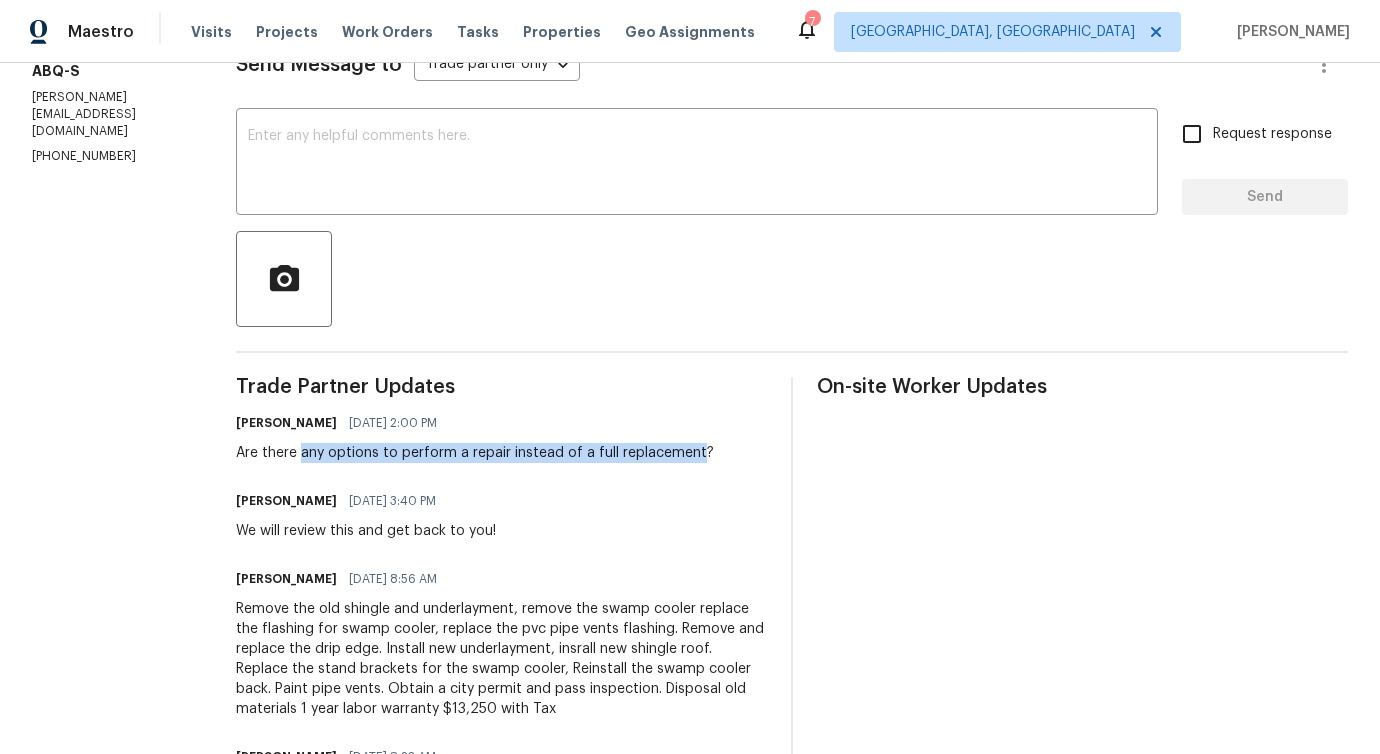 drag, startPoint x: 298, startPoint y: 455, endPoint x: 697, endPoint y: 452, distance: 399.0113 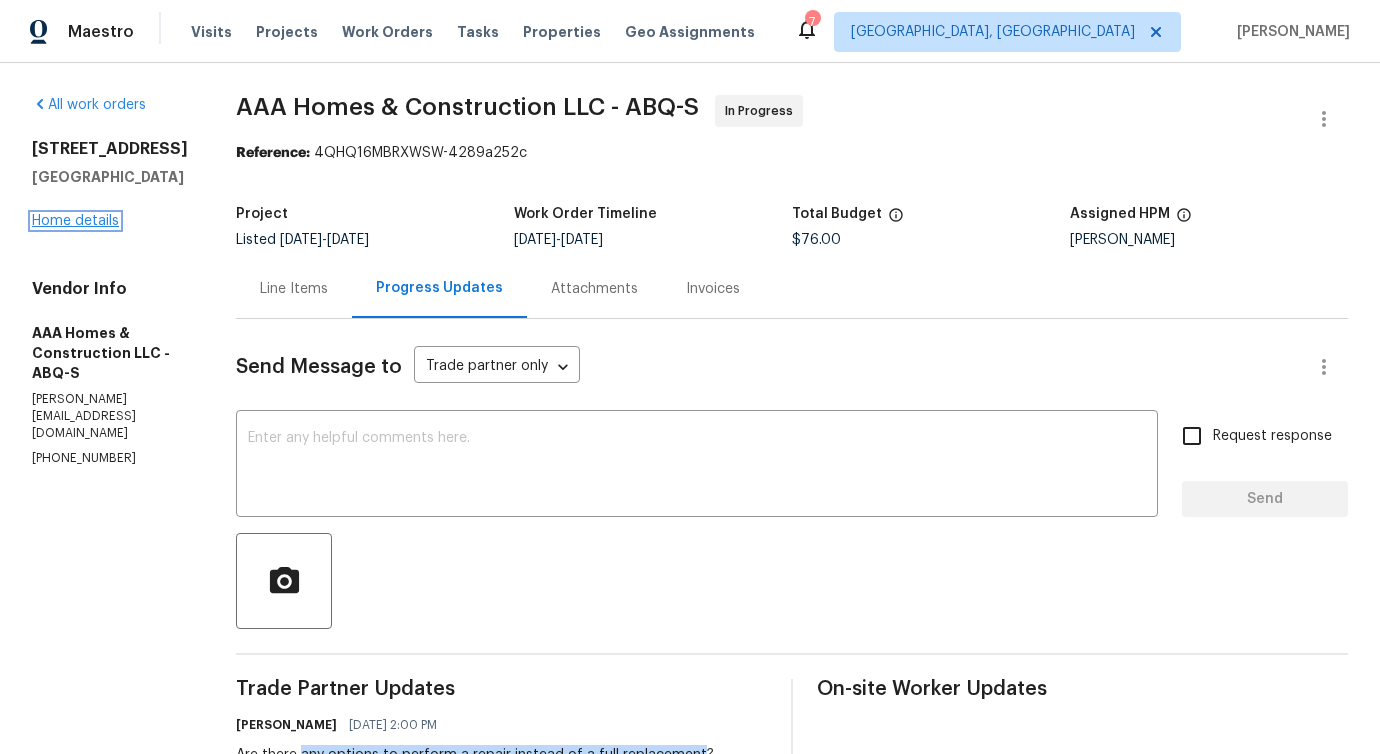 click on "Home details" at bounding box center [75, 221] 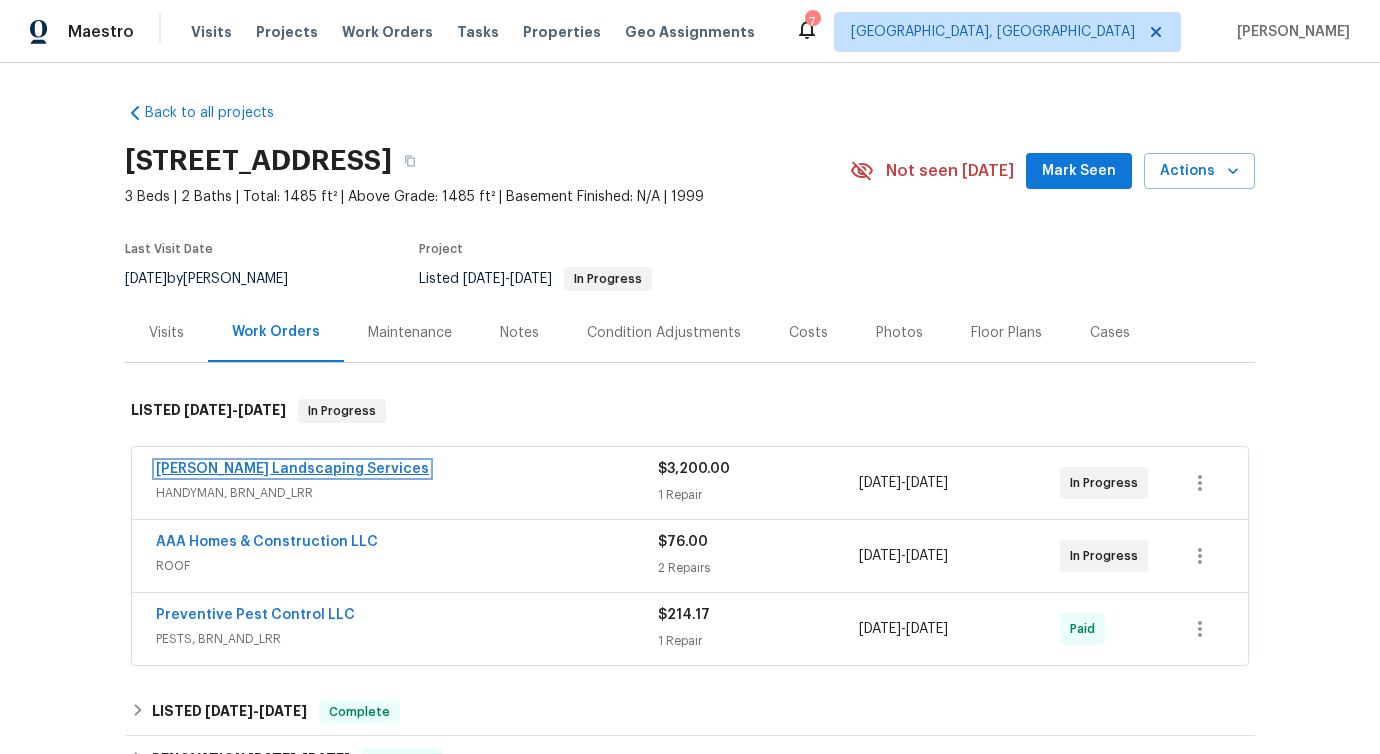 click on "Rodriguez Landscaping Services" at bounding box center (292, 469) 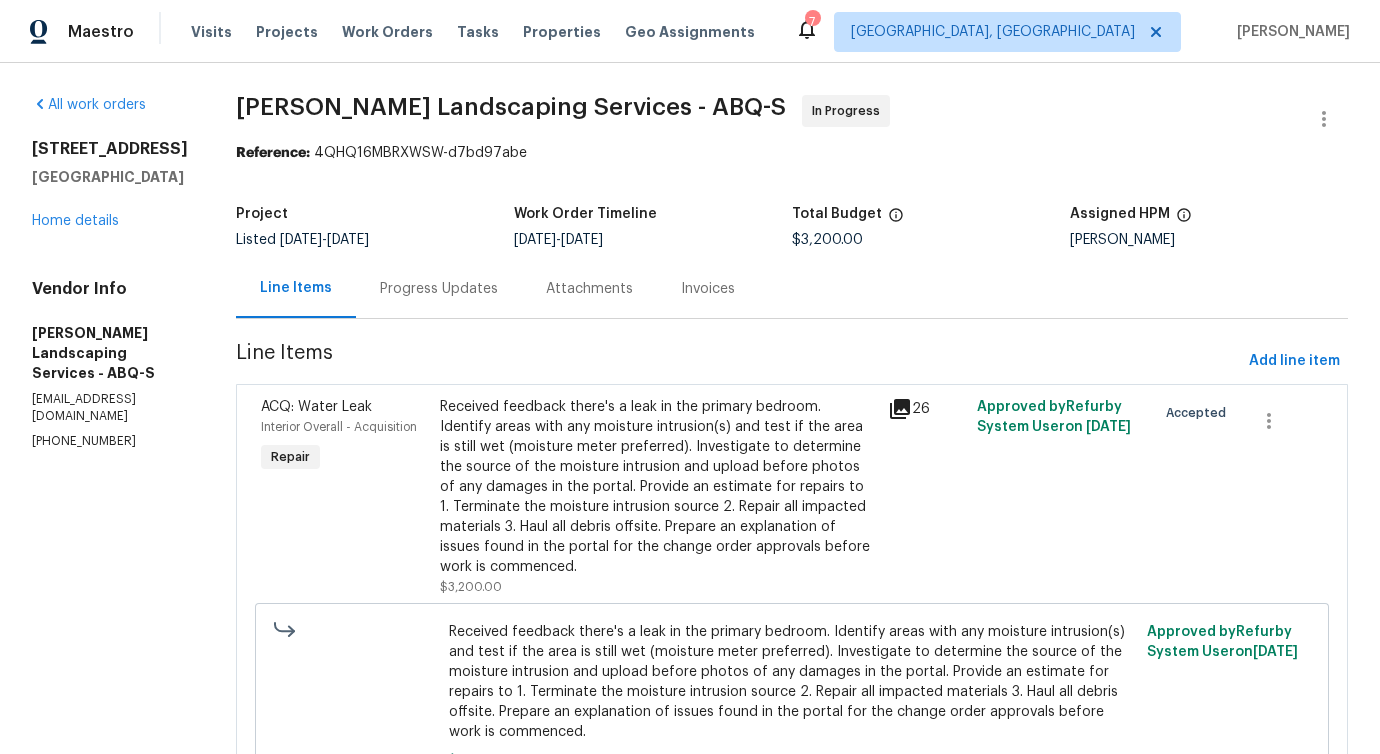 click on "Progress Updates" at bounding box center [439, 288] 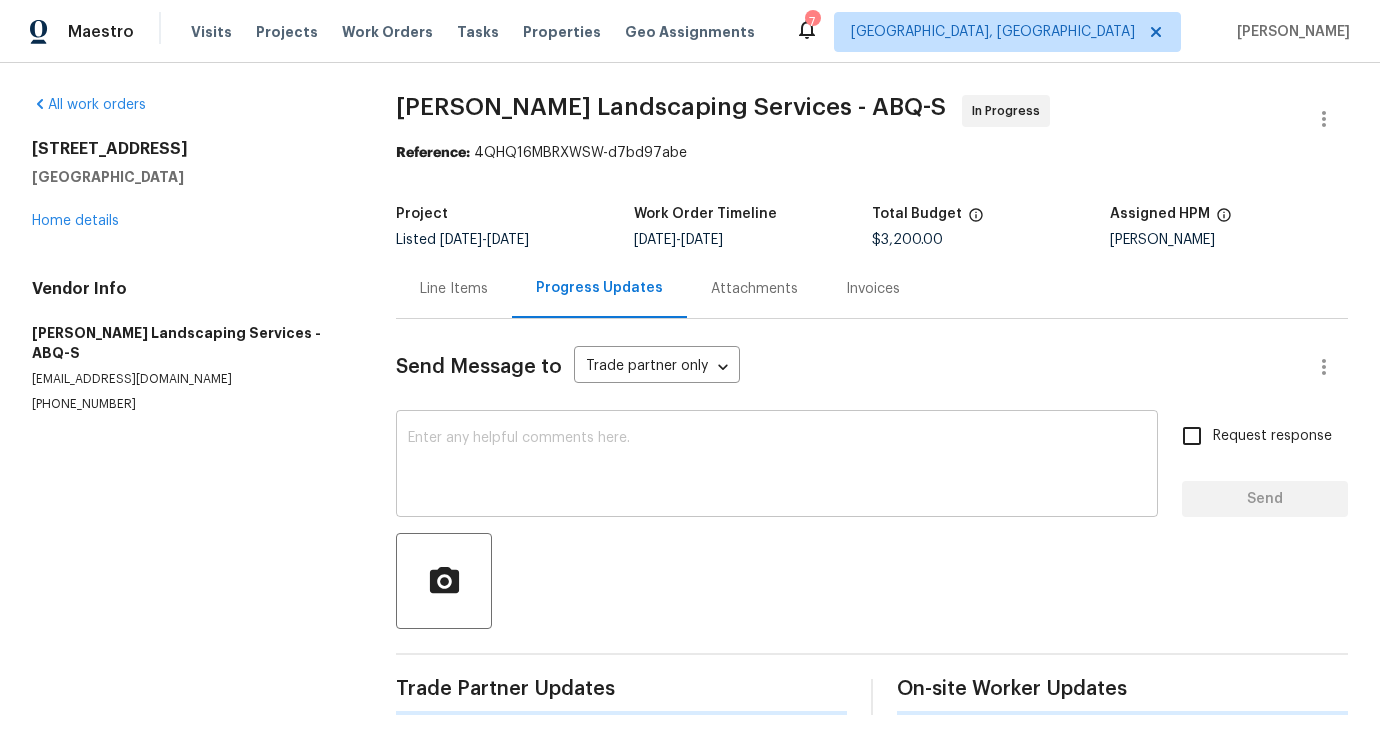 click at bounding box center [777, 466] 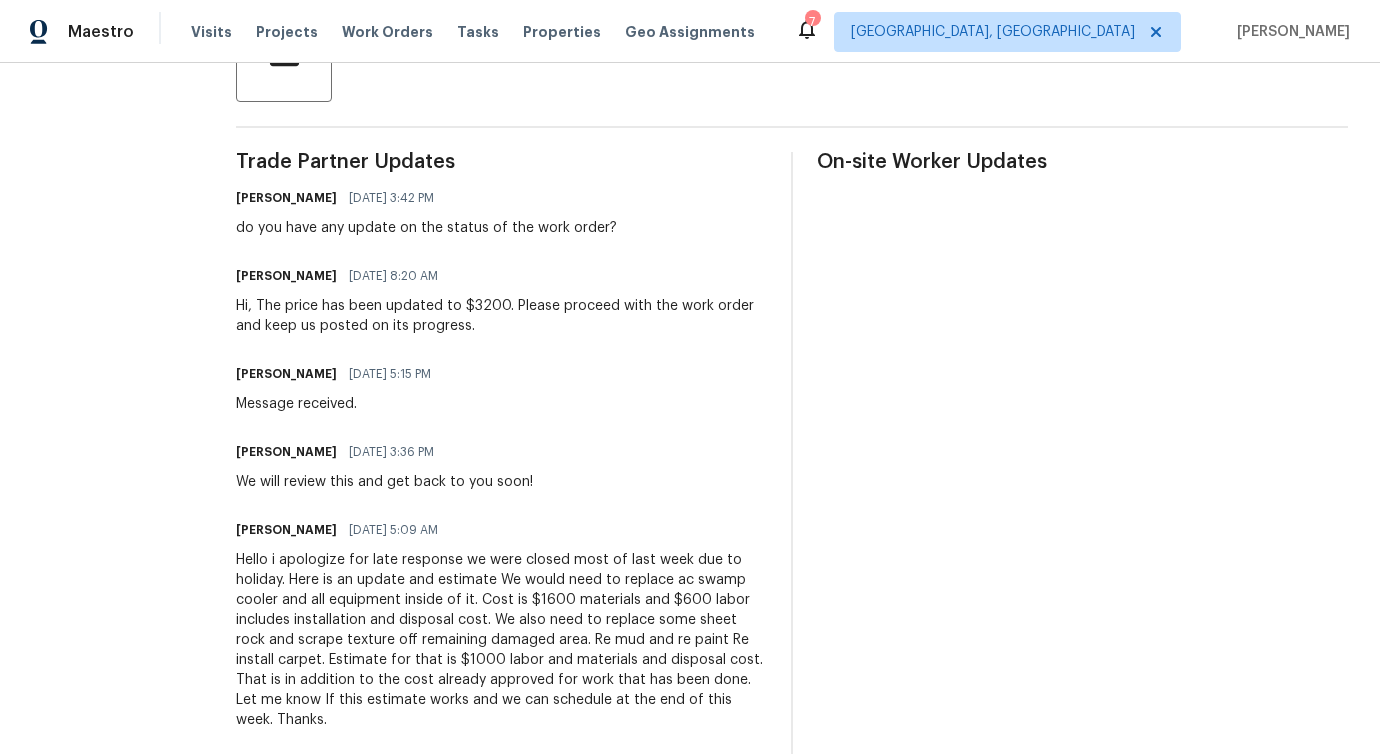 scroll, scrollTop: 528, scrollLeft: 0, axis: vertical 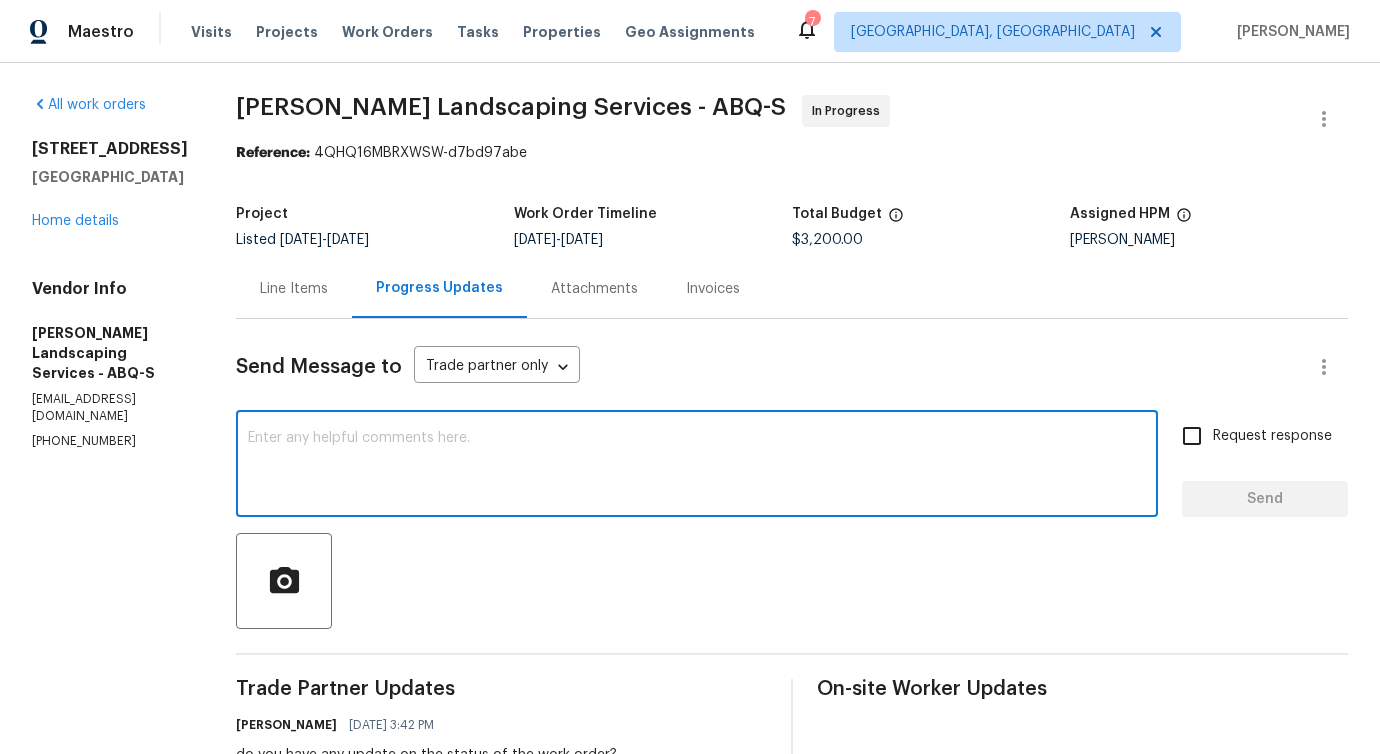 paste on "Would you kindly provide us with an update regarding the progress of the work order?" 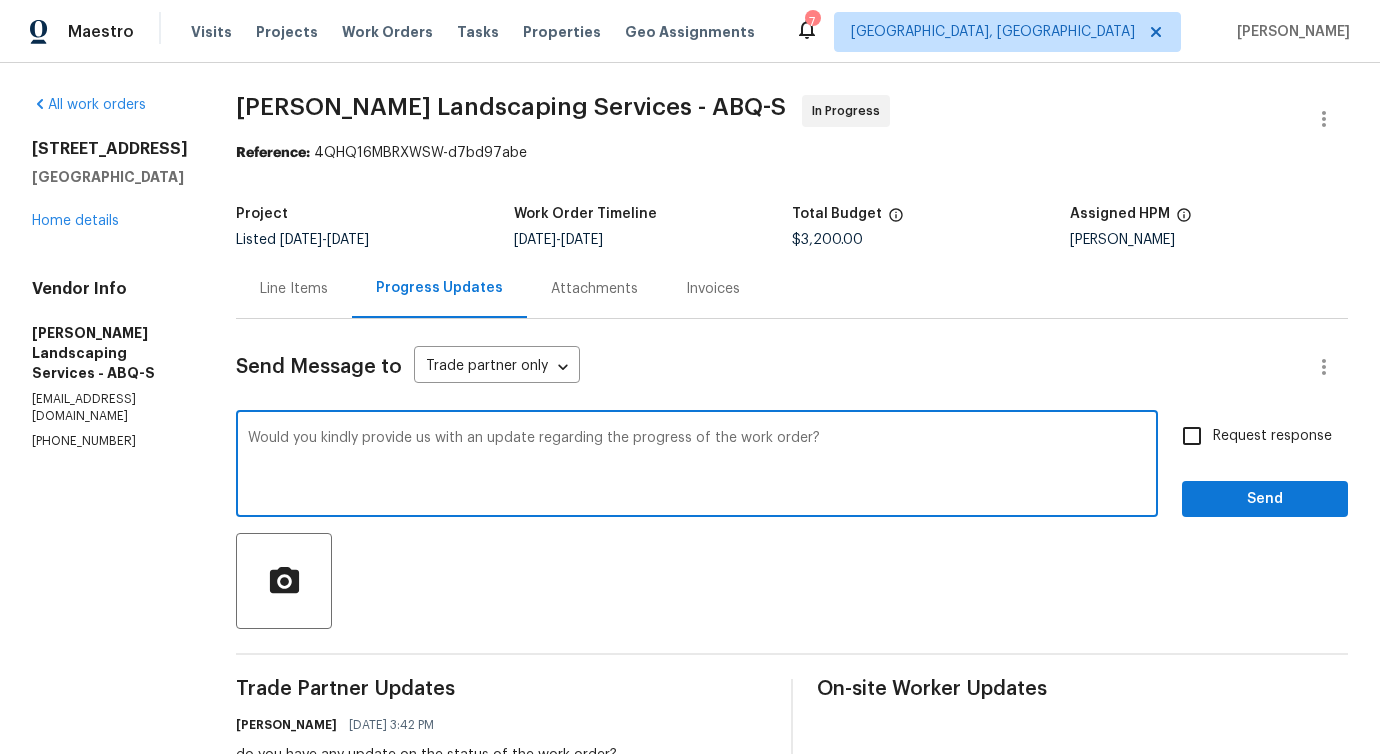 type on "Would you kindly provide us with an update regarding the progress of the work order?" 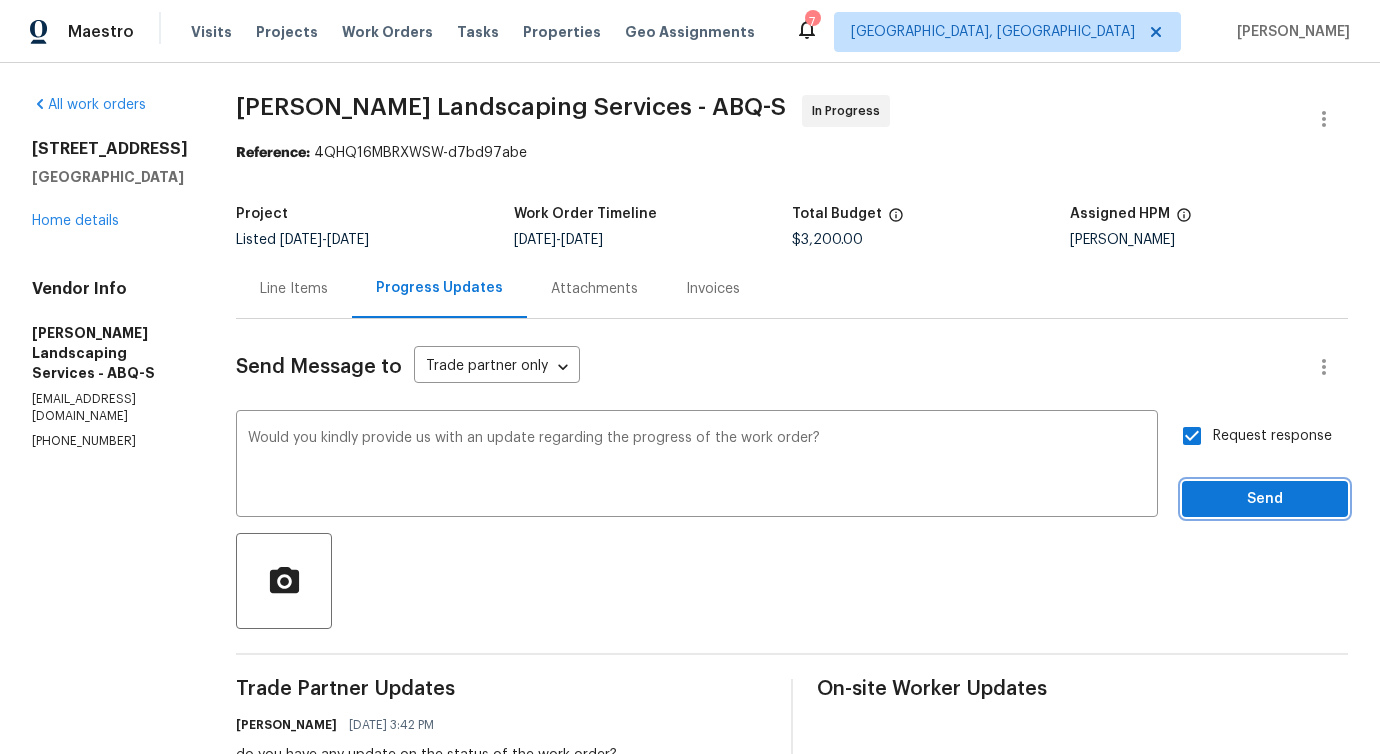 click on "Send" at bounding box center [1265, 499] 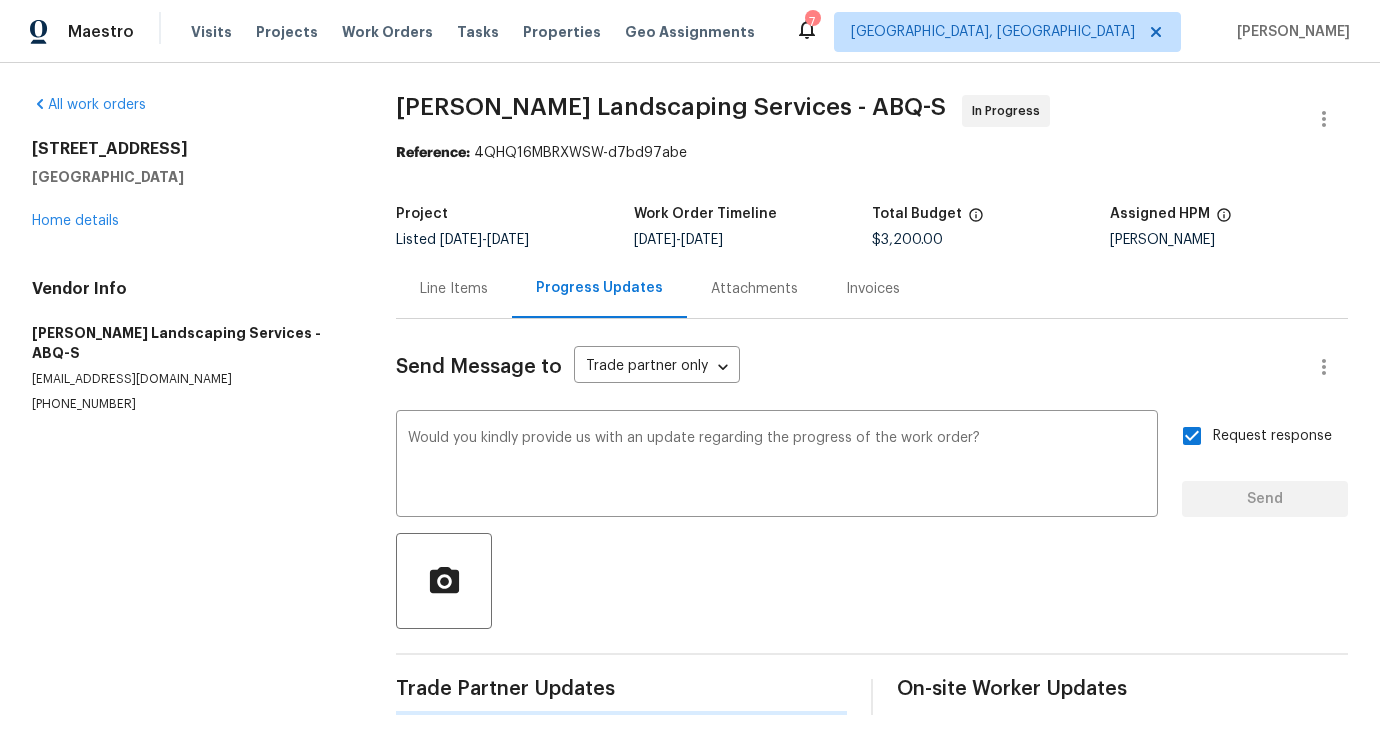 type 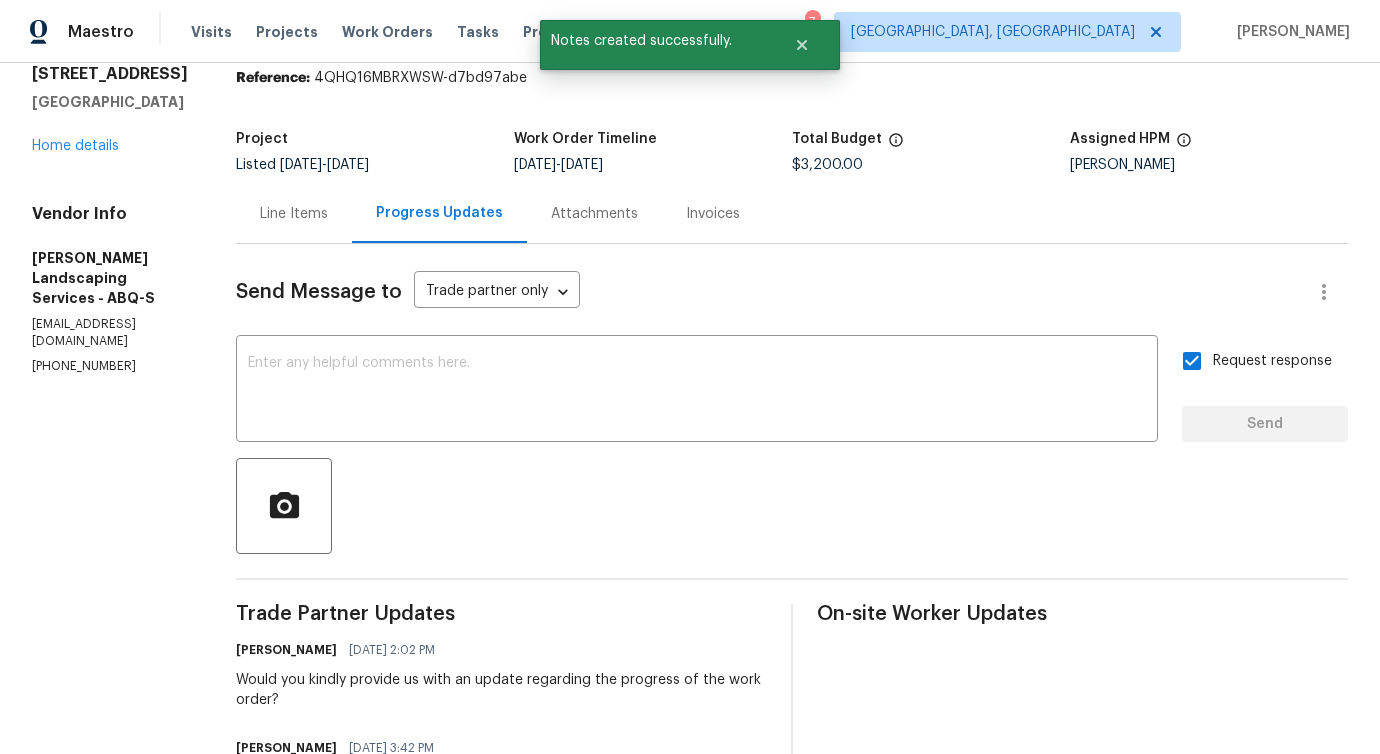 scroll, scrollTop: 58, scrollLeft: 0, axis: vertical 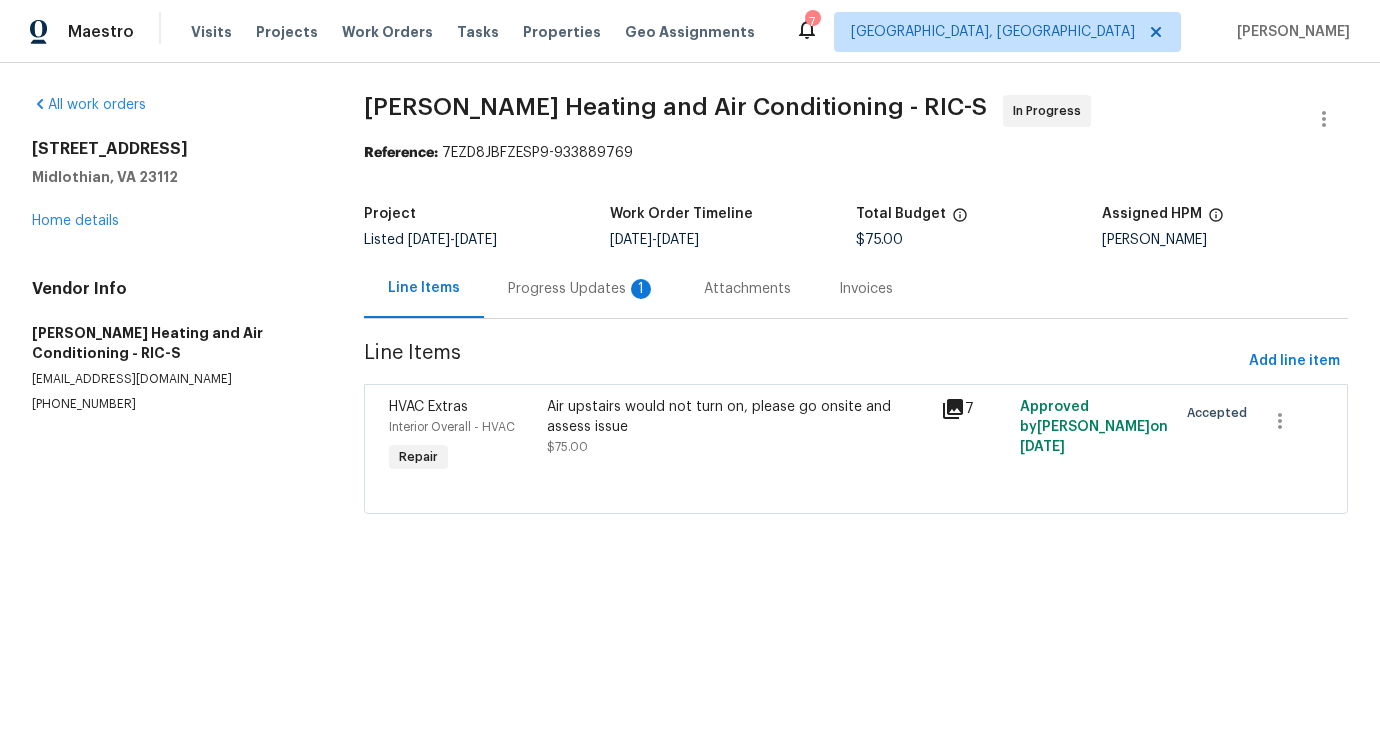 click on "Progress Updates 1" at bounding box center [582, 289] 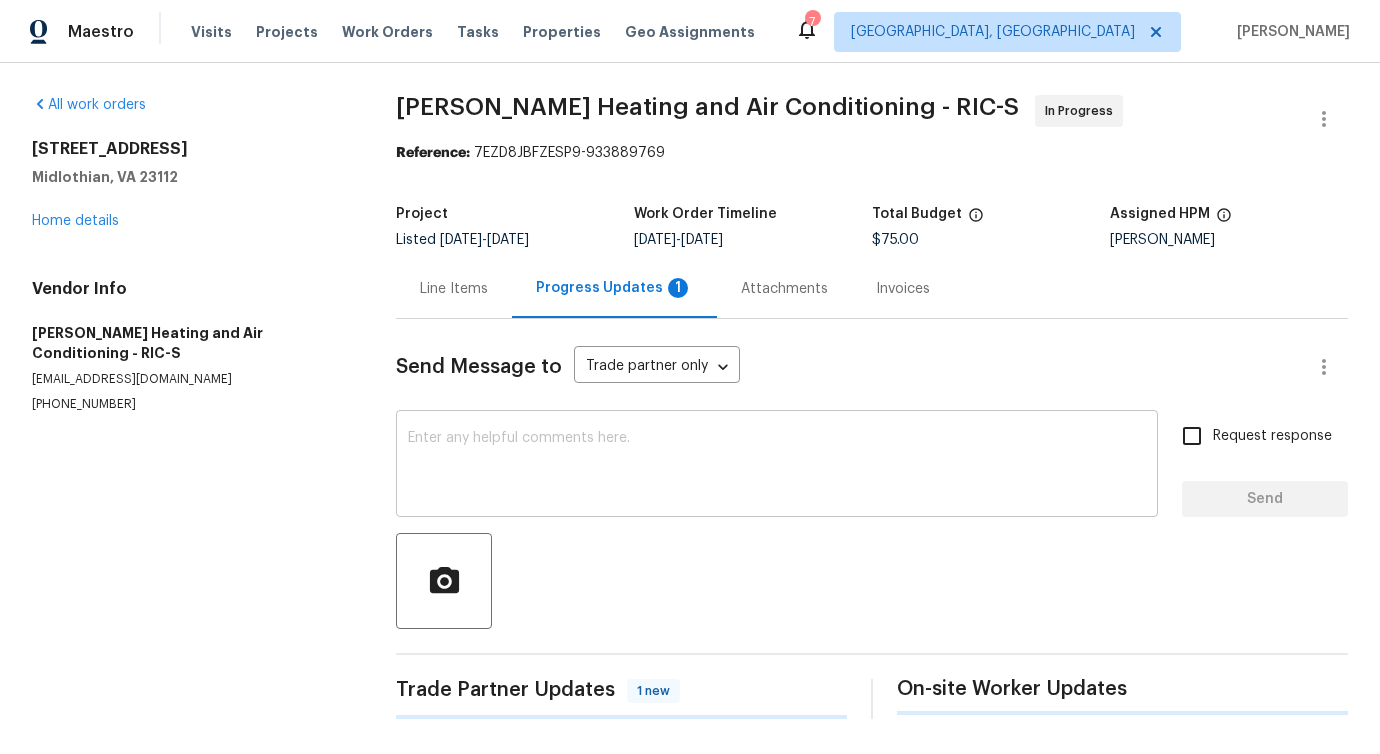 click at bounding box center [777, 466] 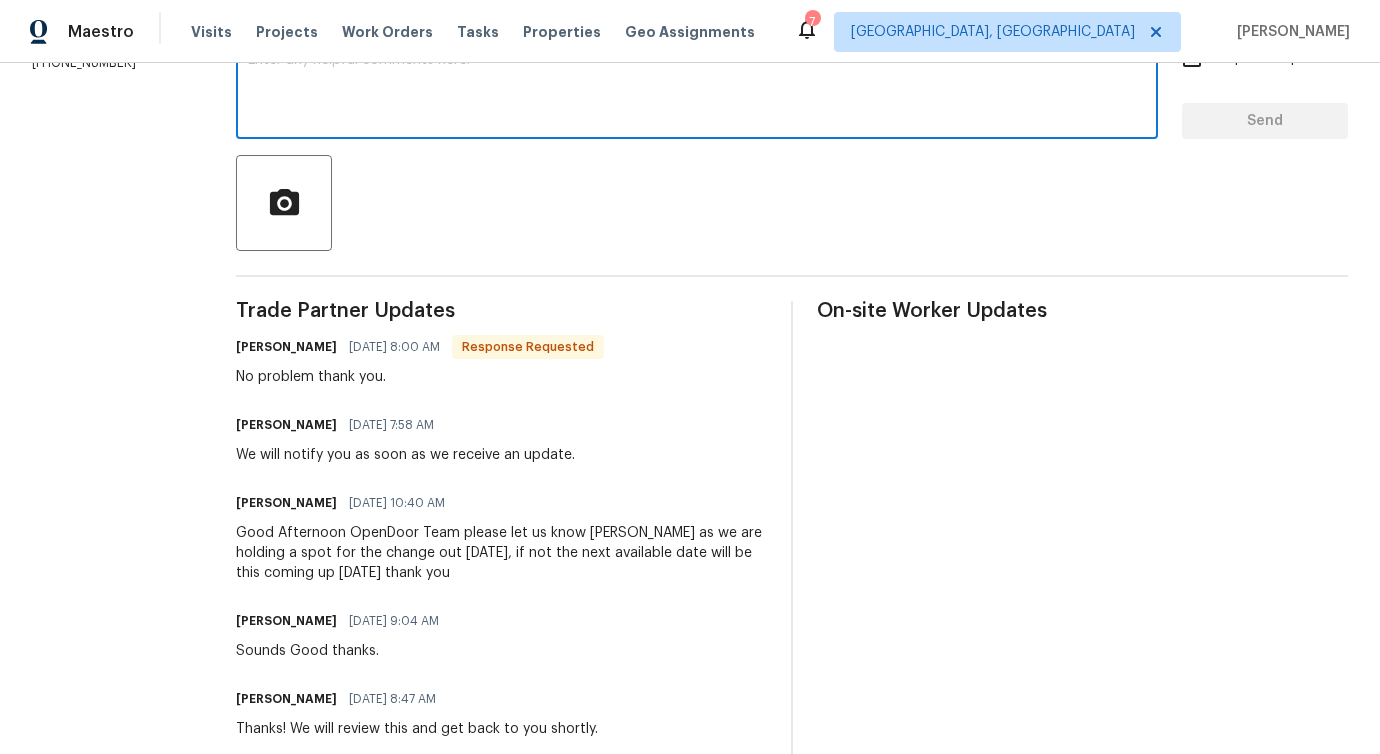 scroll, scrollTop: 0, scrollLeft: 0, axis: both 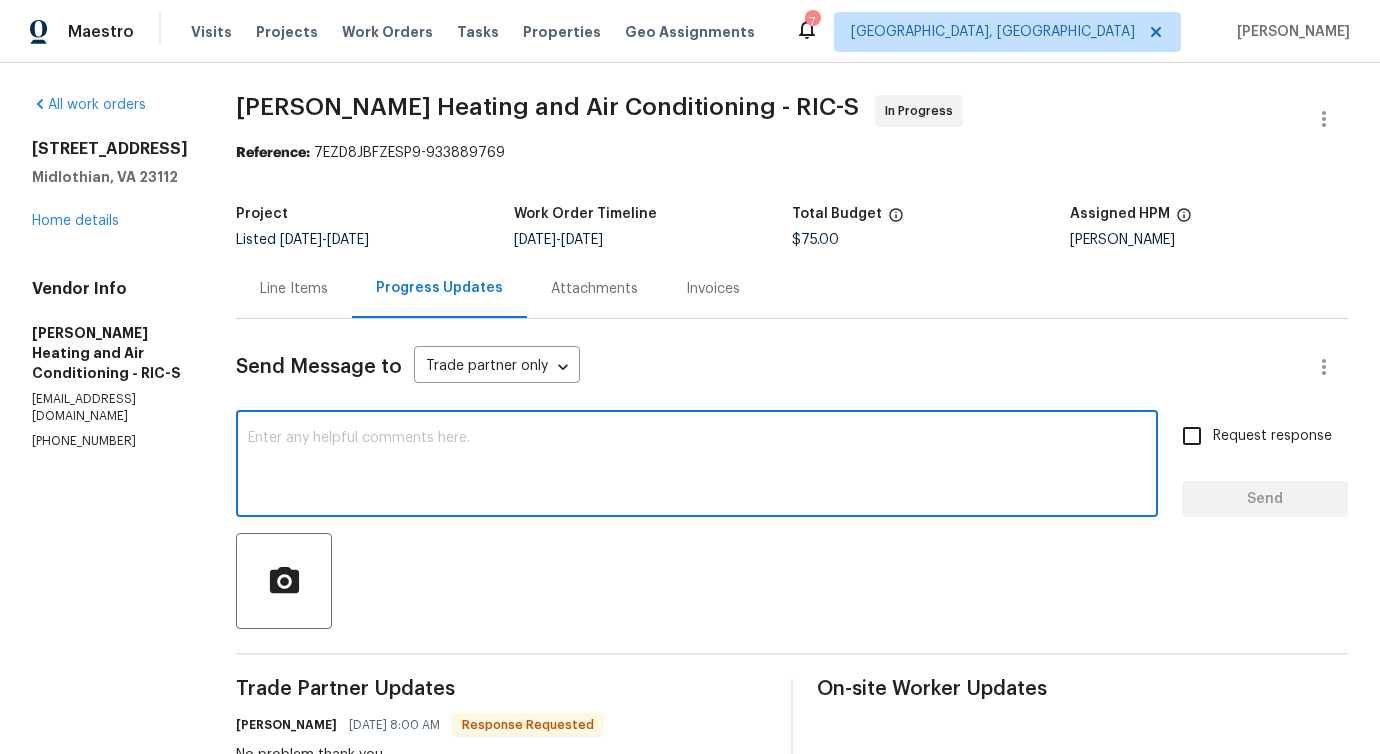 click at bounding box center [697, 466] 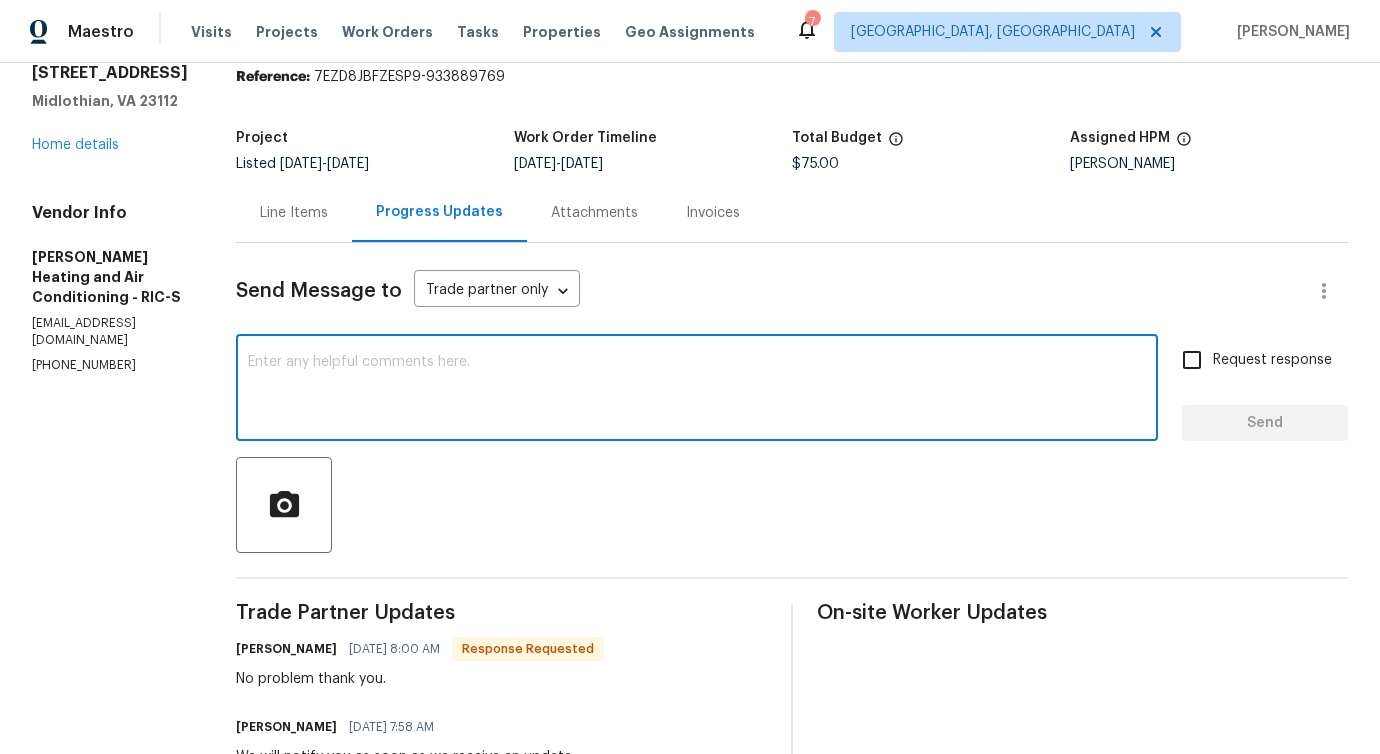 scroll, scrollTop: 0, scrollLeft: 0, axis: both 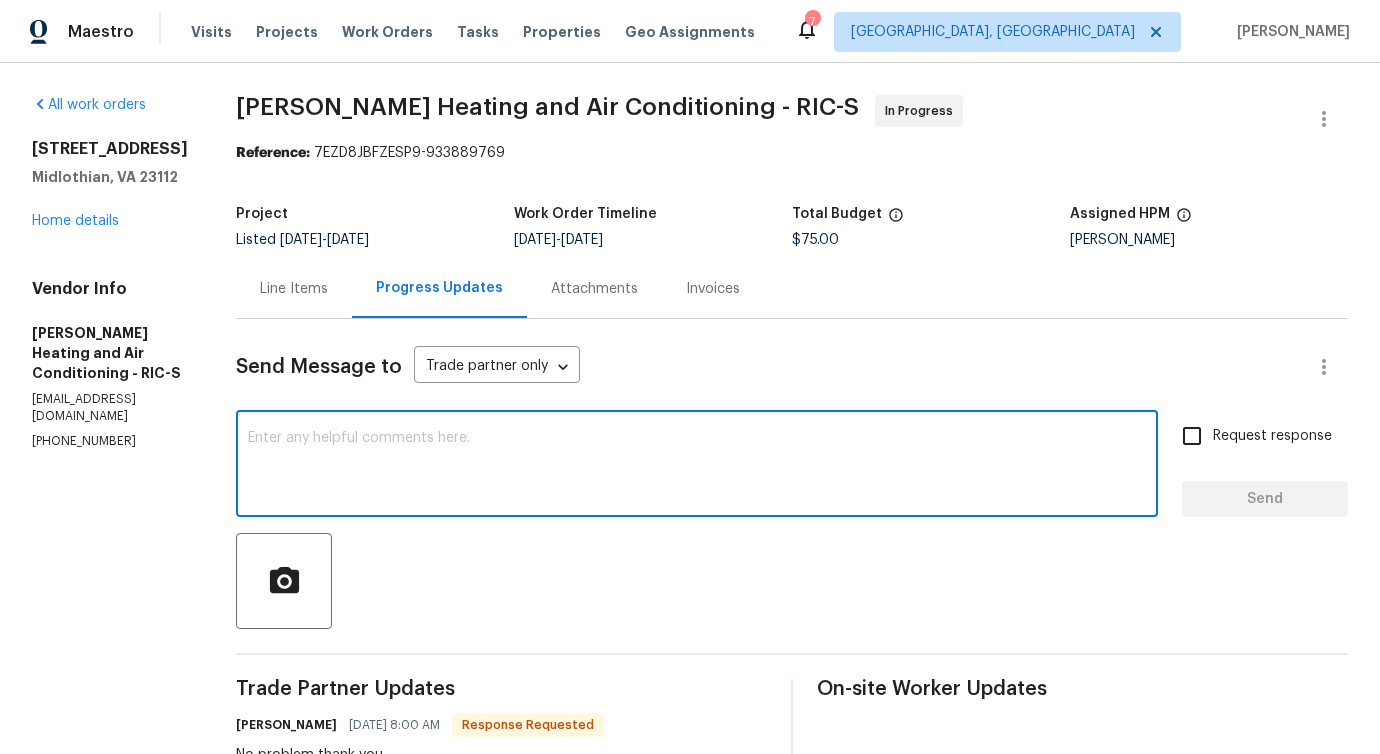 click at bounding box center [697, 466] 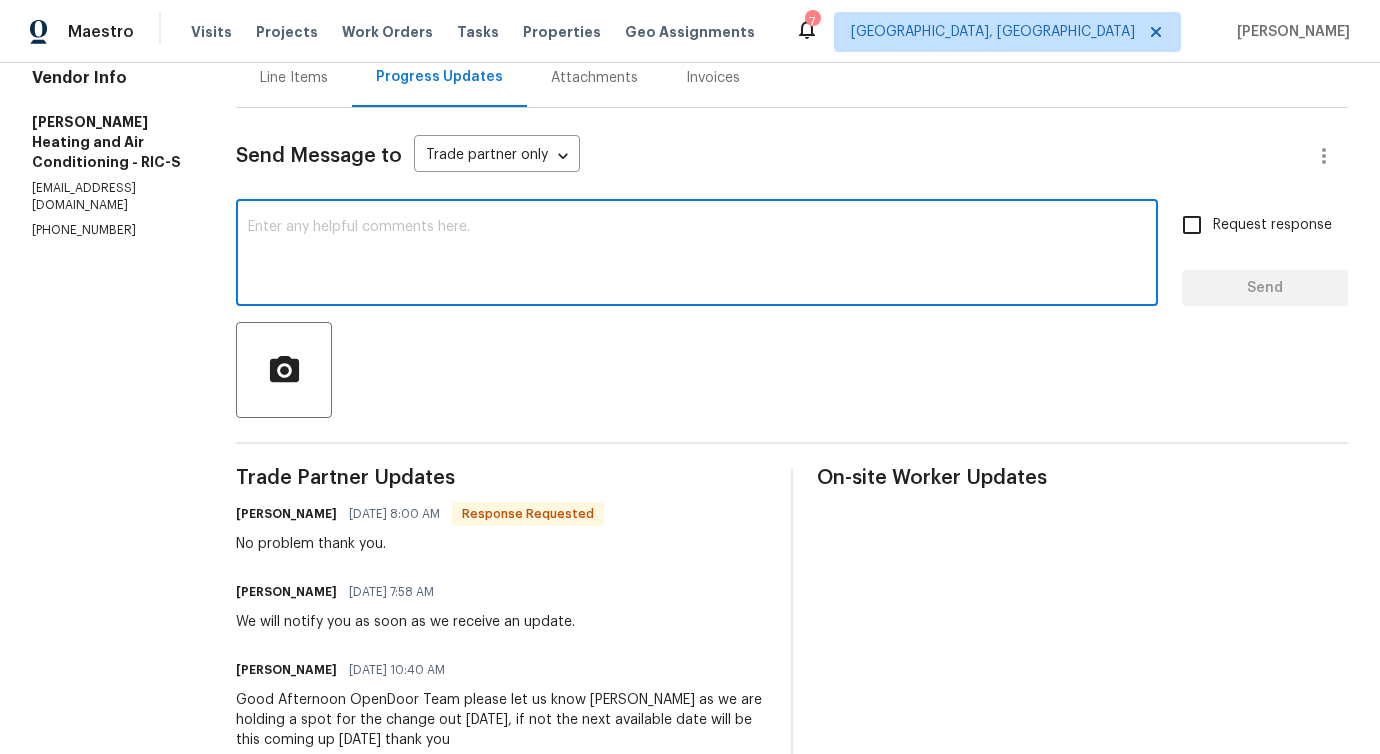 scroll, scrollTop: 0, scrollLeft: 0, axis: both 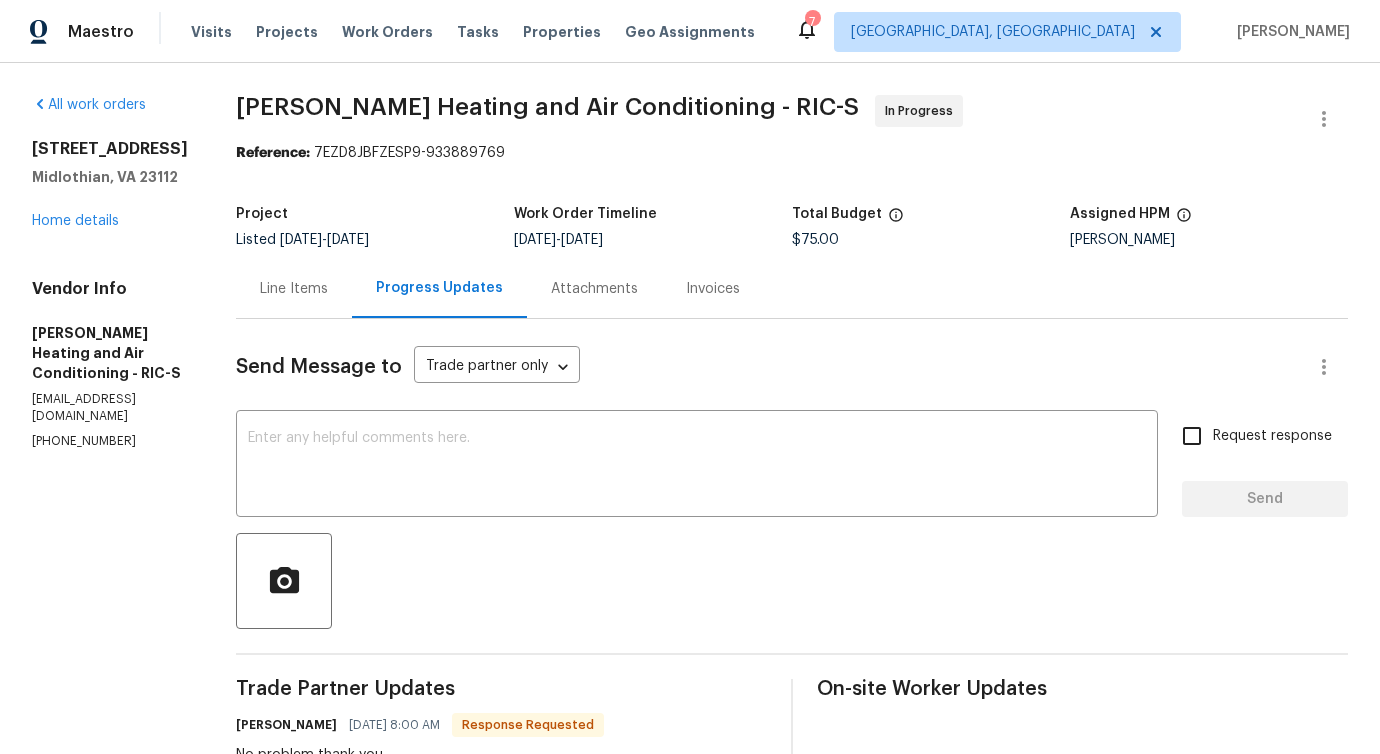 click on "Line Items" at bounding box center (294, 289) 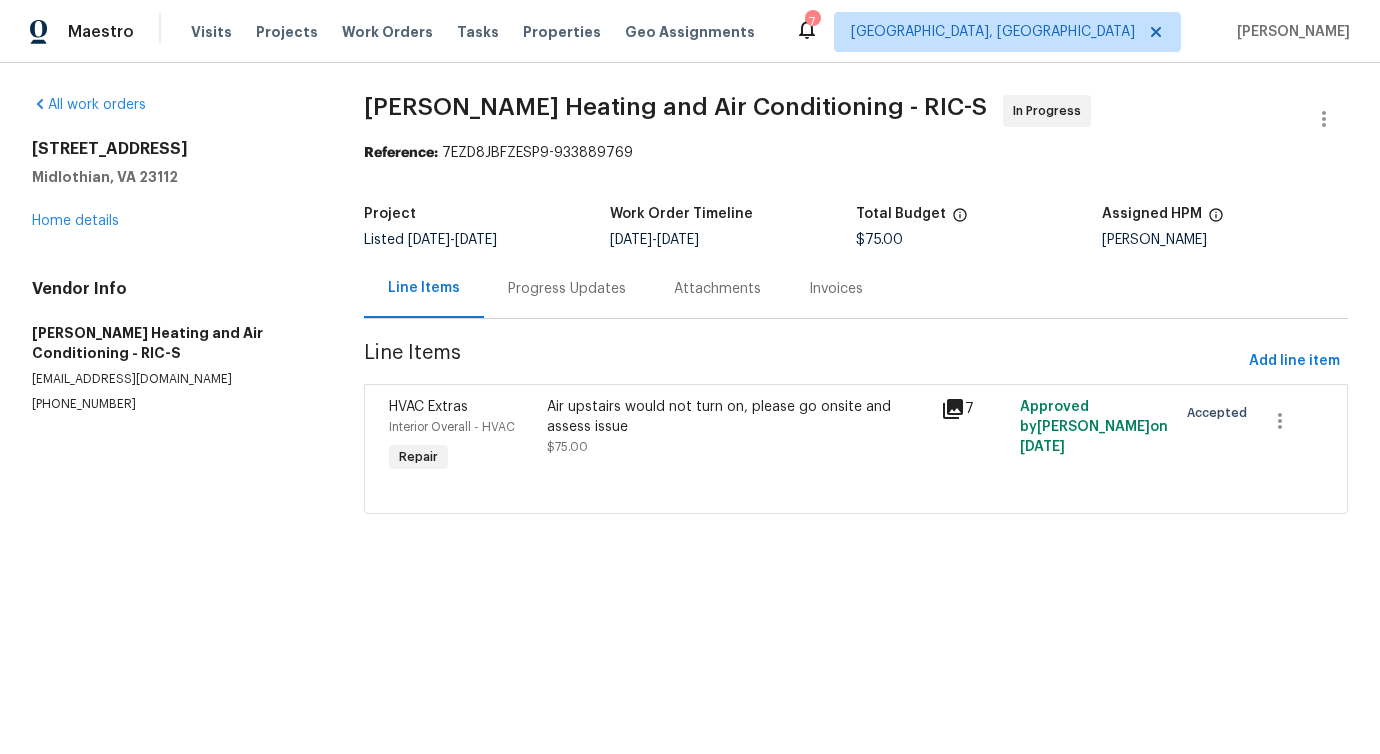click on "Air upstairs would not turn on, please go onsite and assess issue" at bounding box center [738, 417] 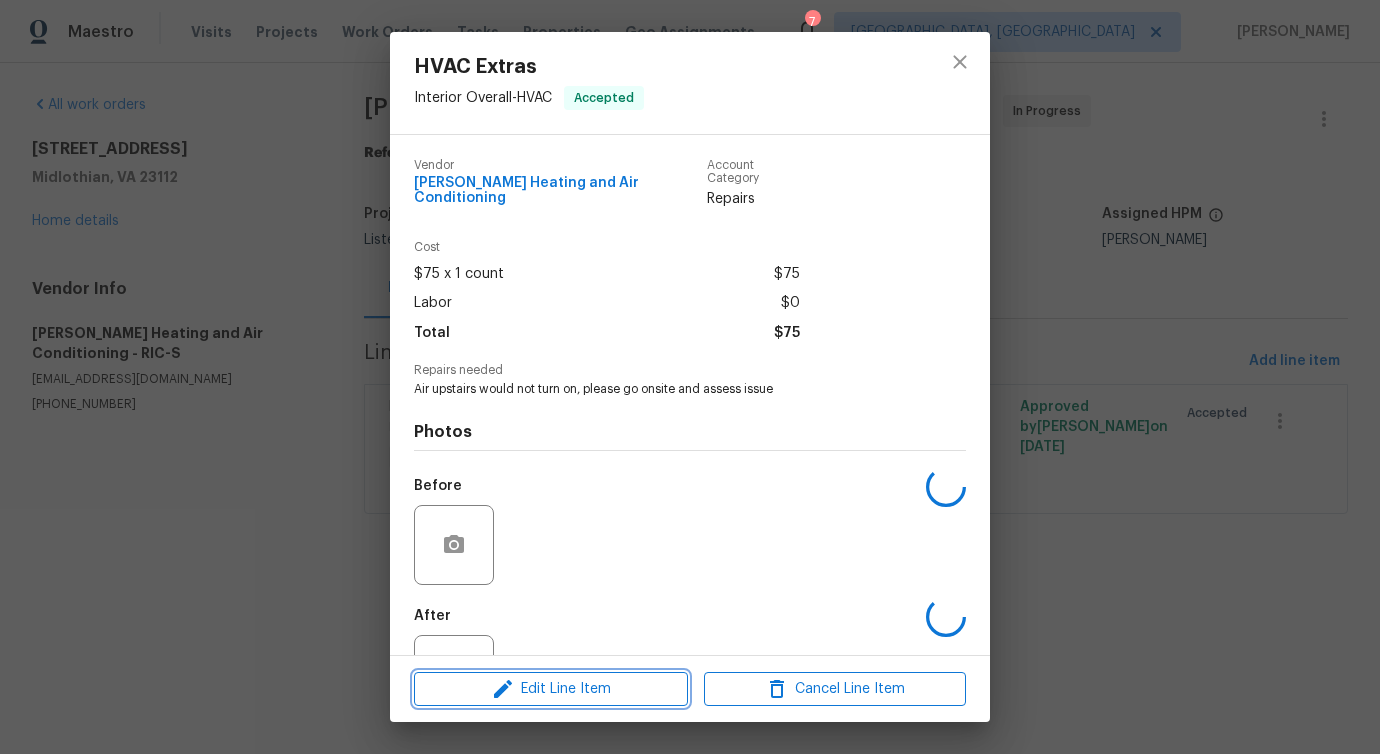 click on "Edit Line Item" at bounding box center [551, 689] 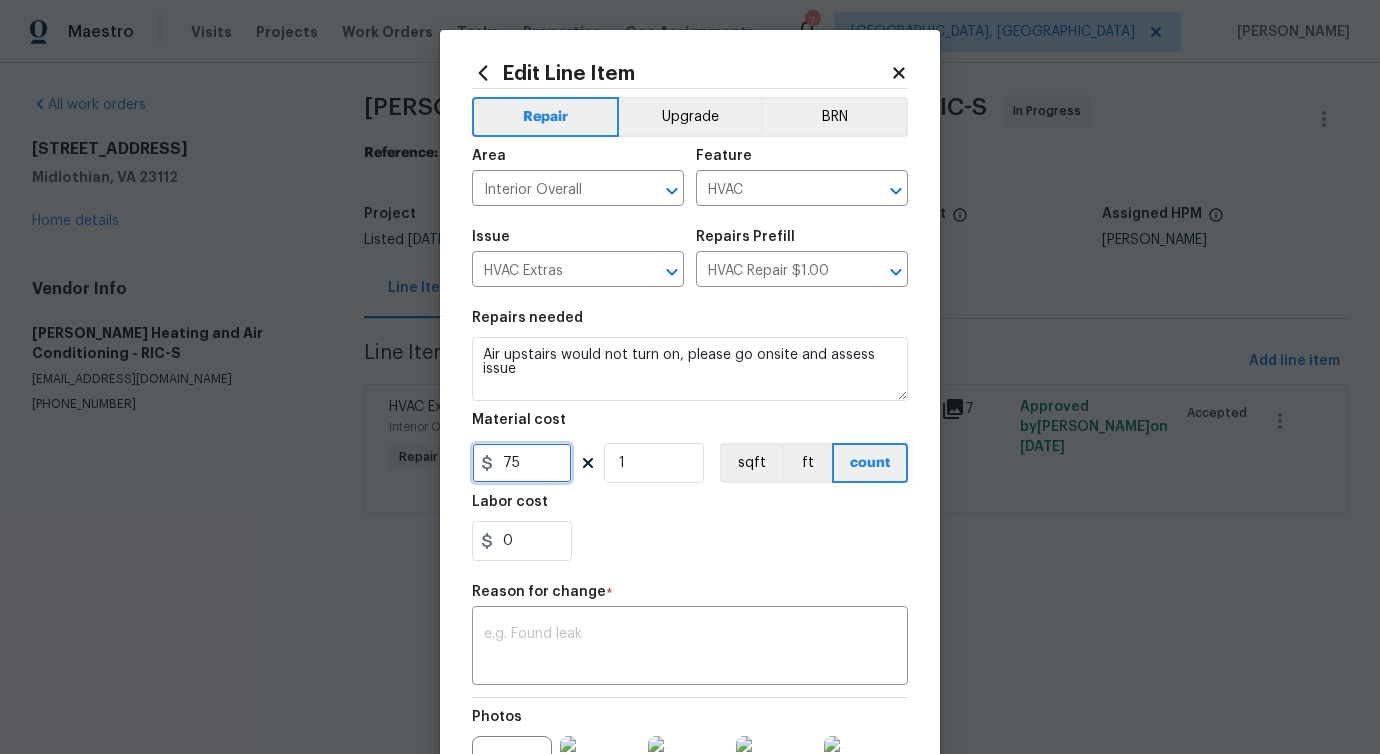 click on "75" at bounding box center [522, 463] 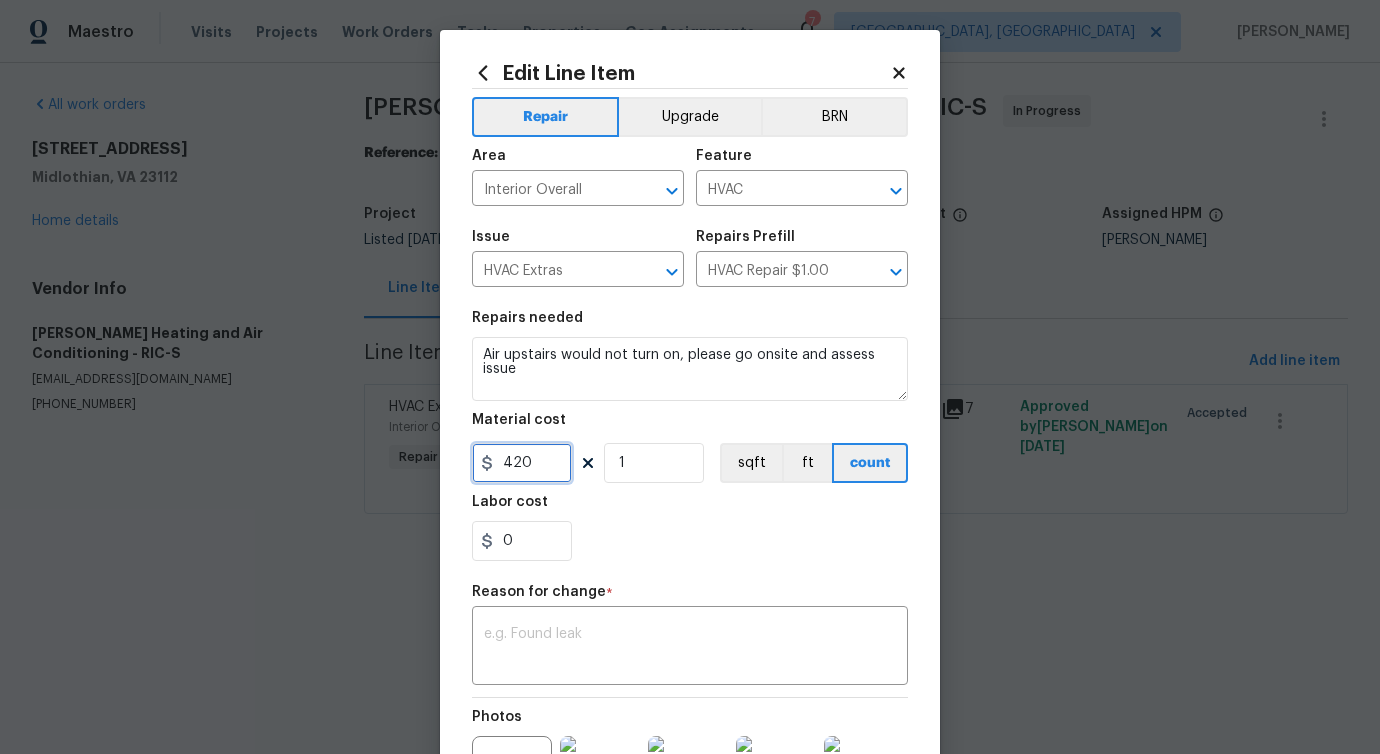 scroll, scrollTop: 252, scrollLeft: 0, axis: vertical 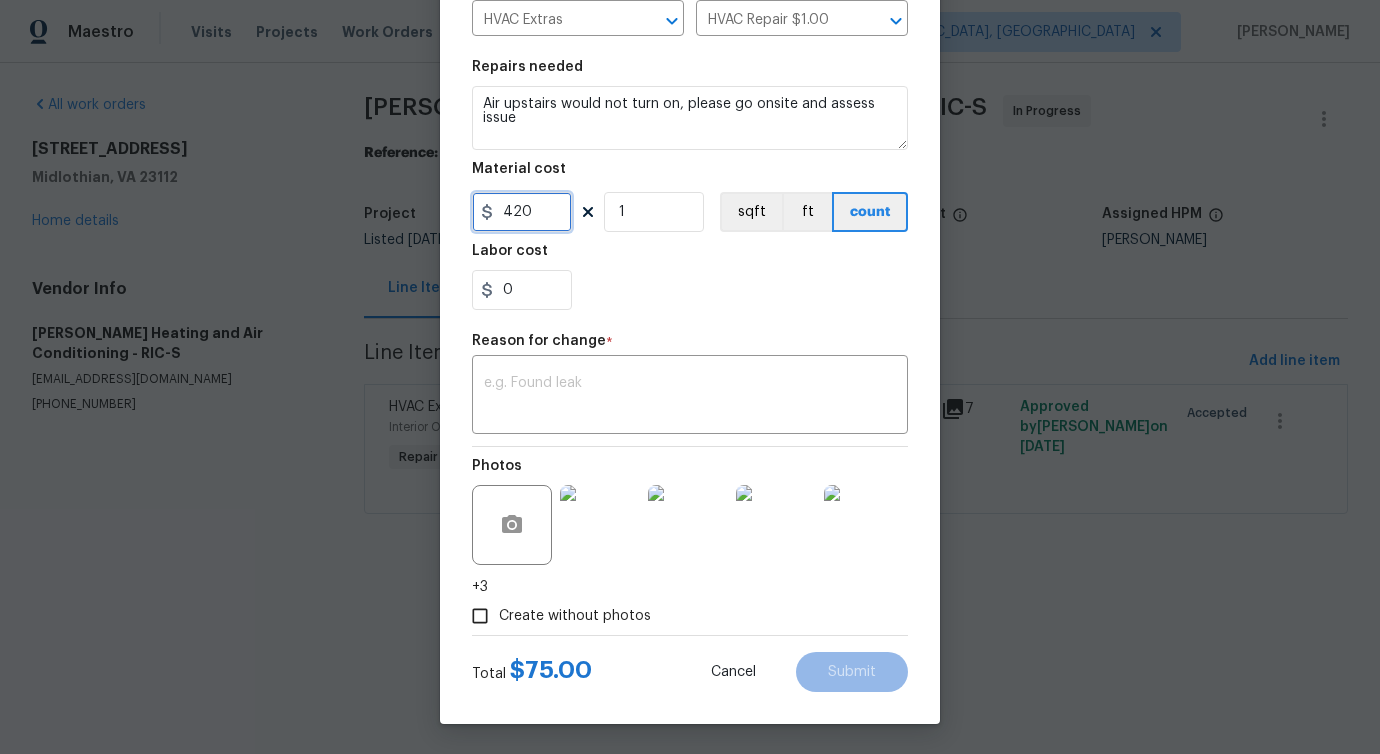 type on "420" 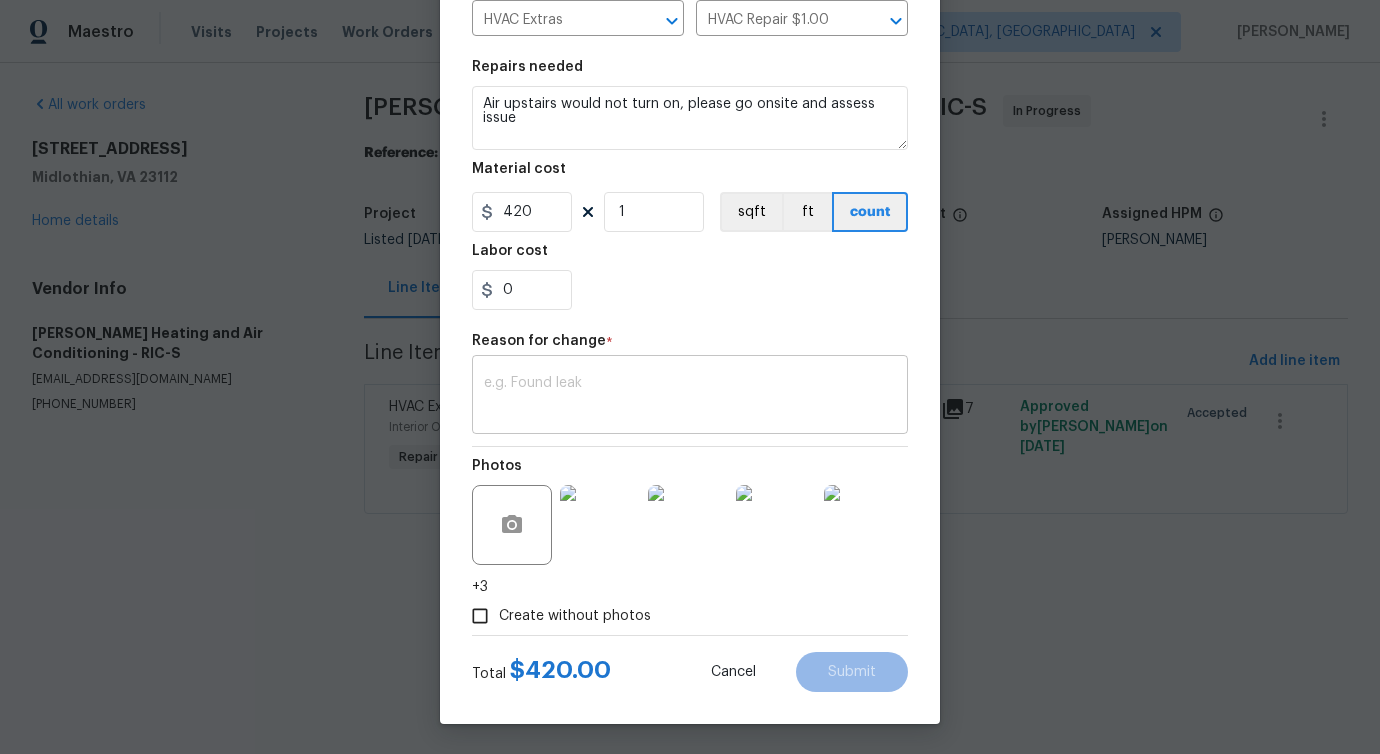 click at bounding box center (690, 397) 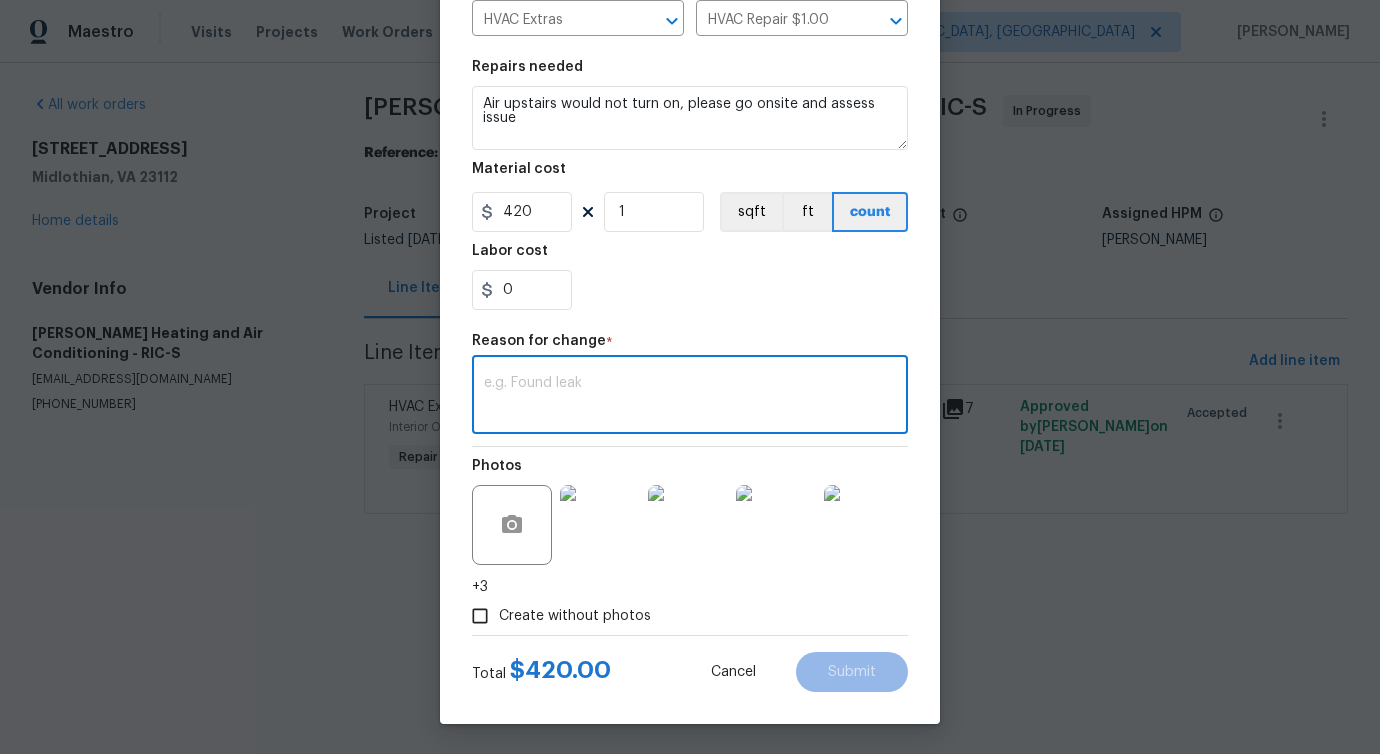 paste on "(PS) Updated cost per BR team approval." 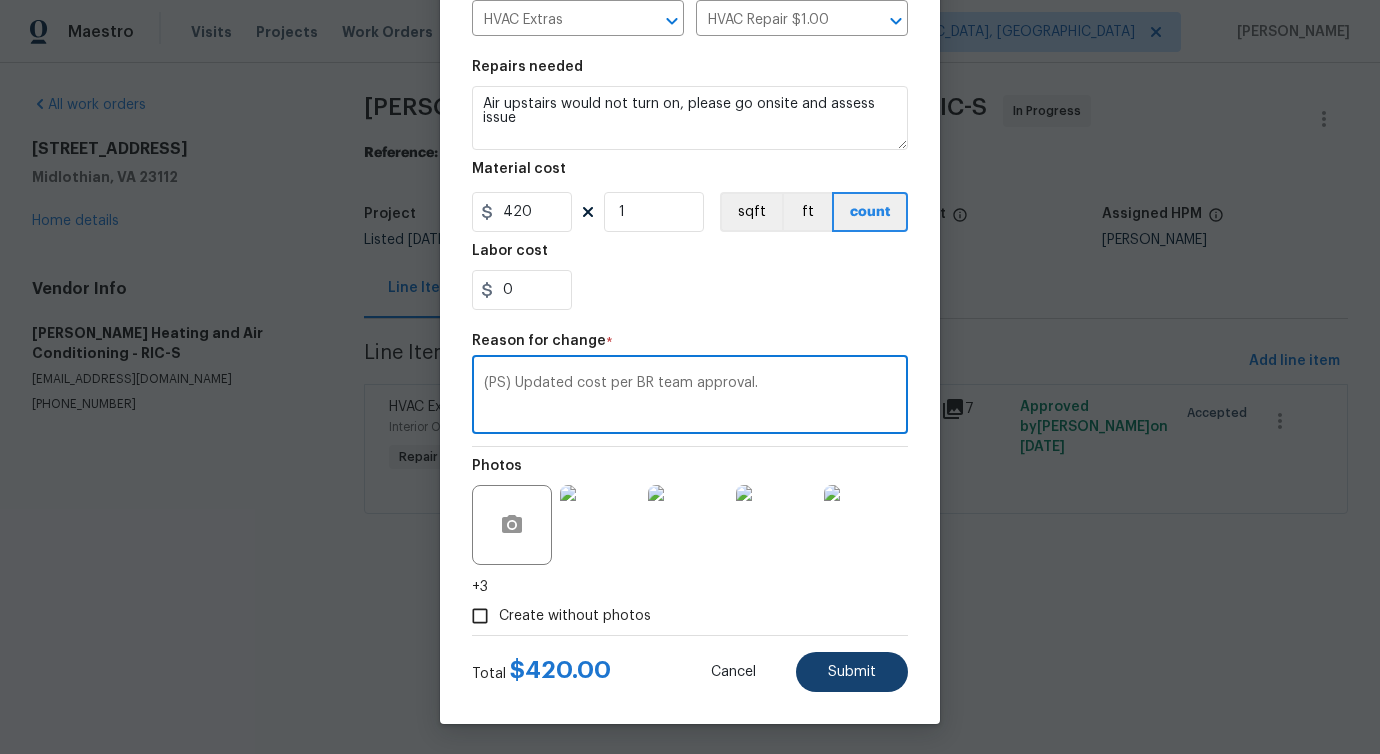 type on "(PS) Updated cost per BR team approval." 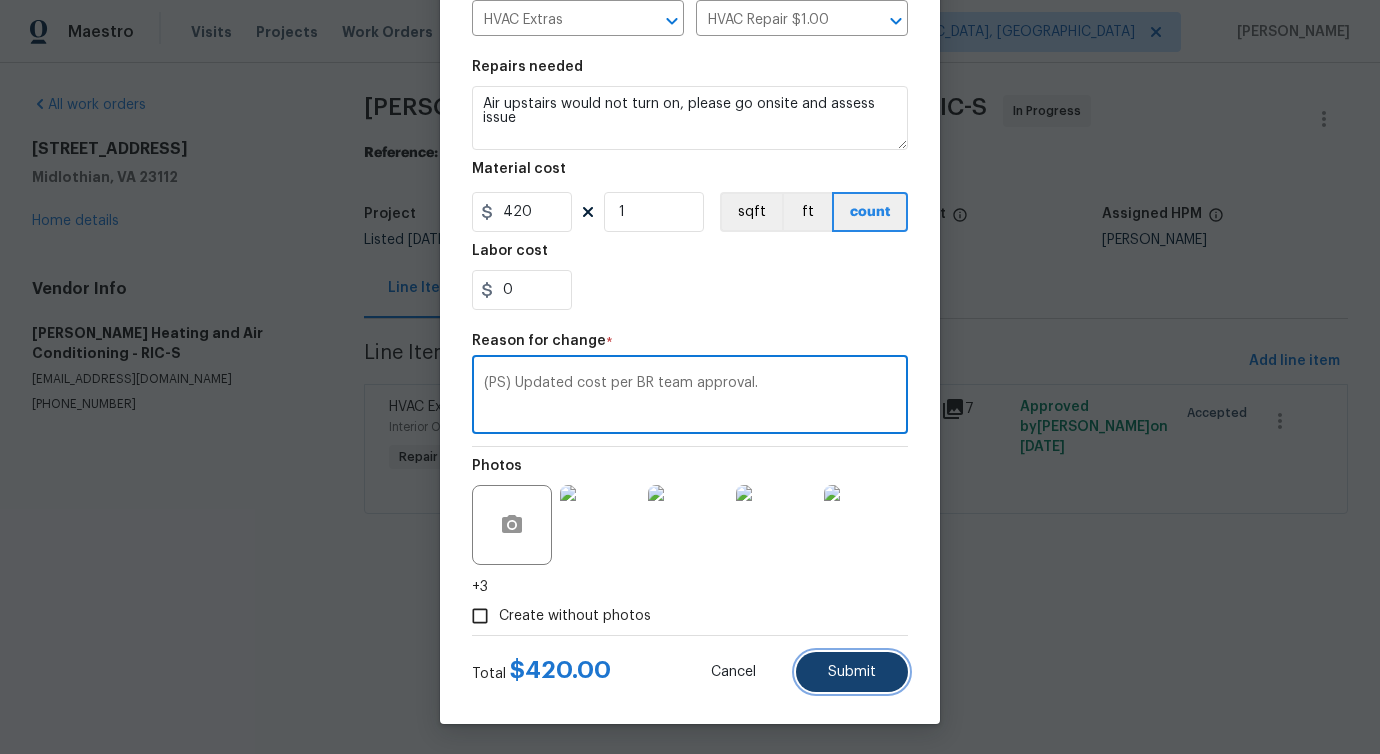 click on "Submit" at bounding box center (852, 672) 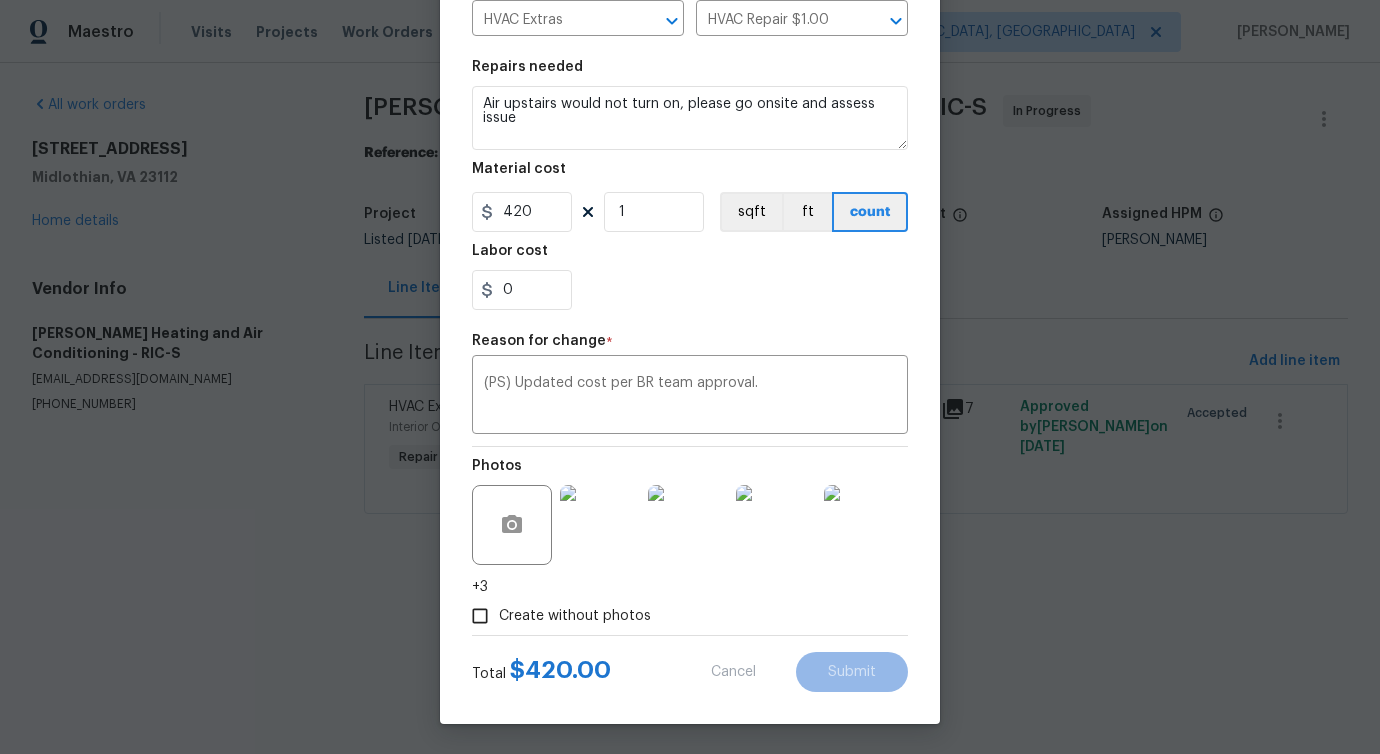 type on "75" 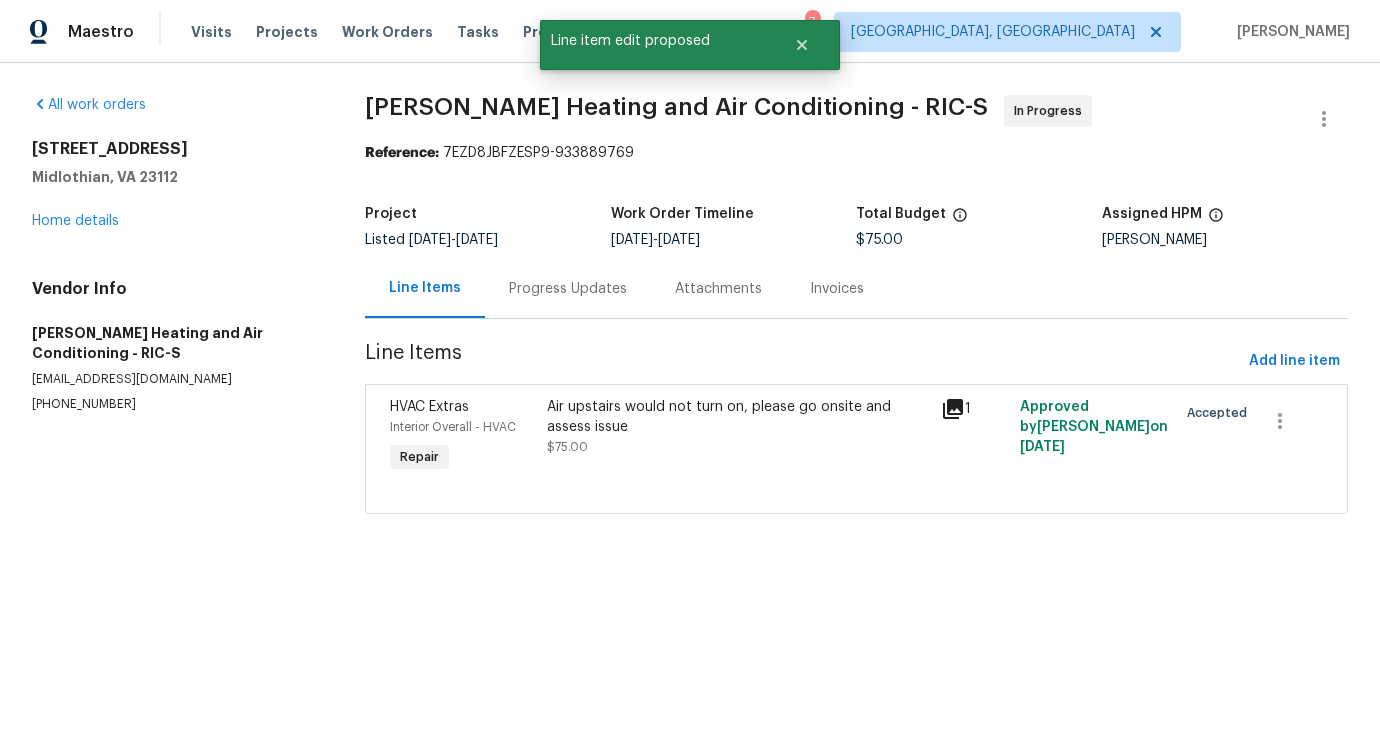 scroll, scrollTop: 0, scrollLeft: 0, axis: both 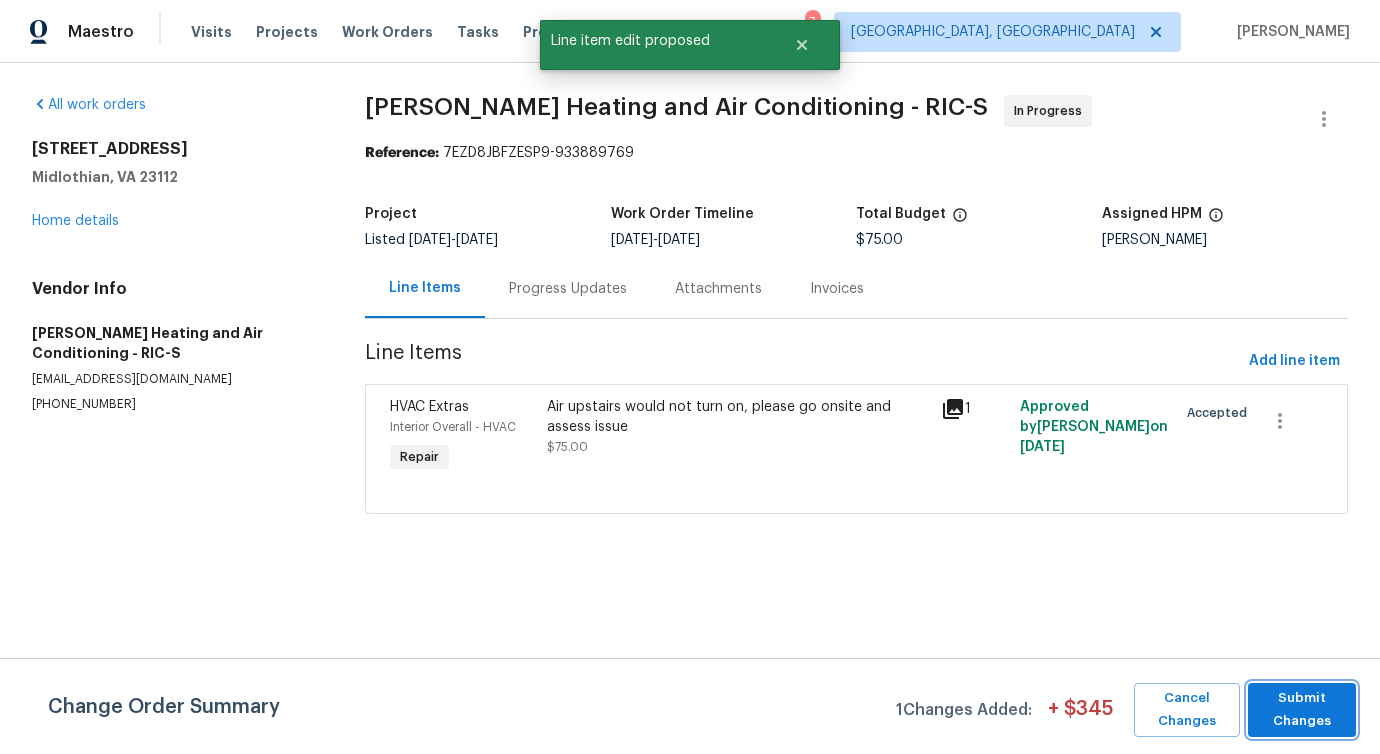 click on "Submit Changes" at bounding box center (1302, 710) 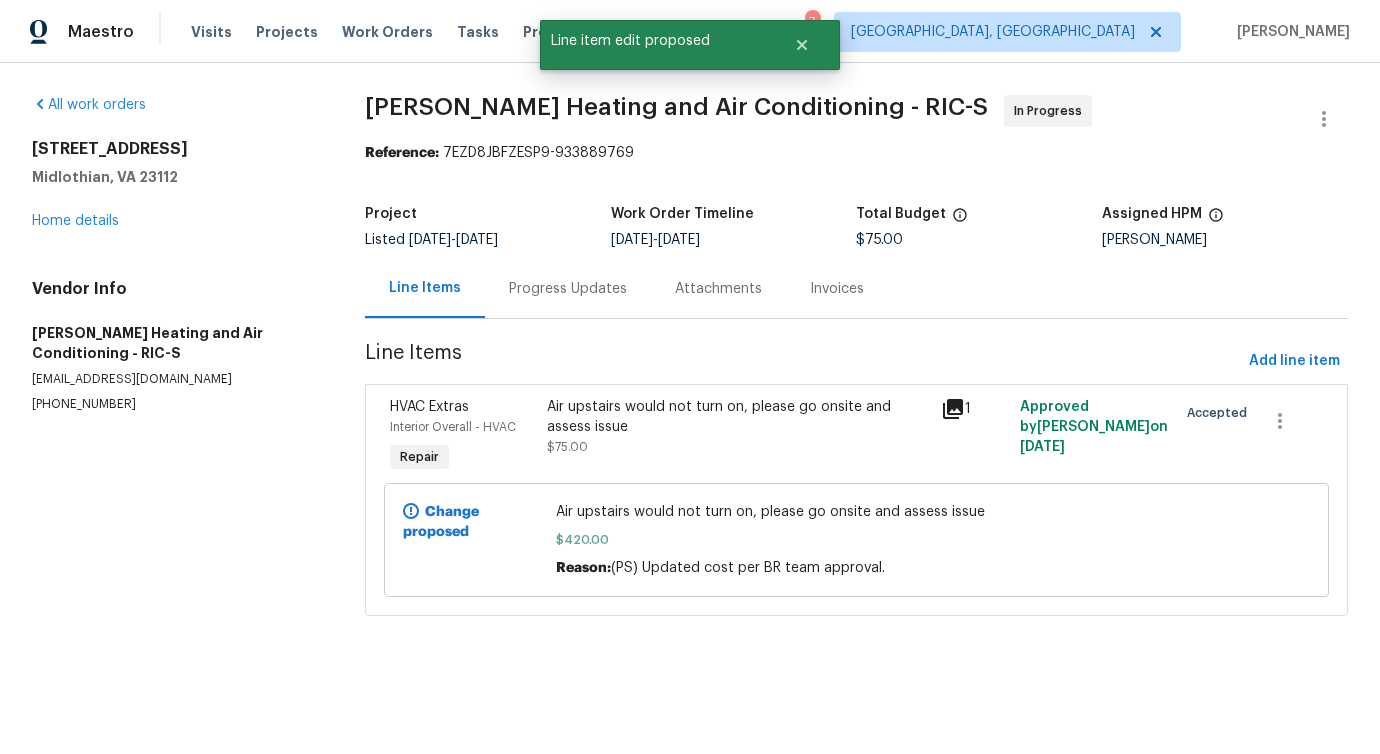 click on "Progress Updates" at bounding box center [568, 289] 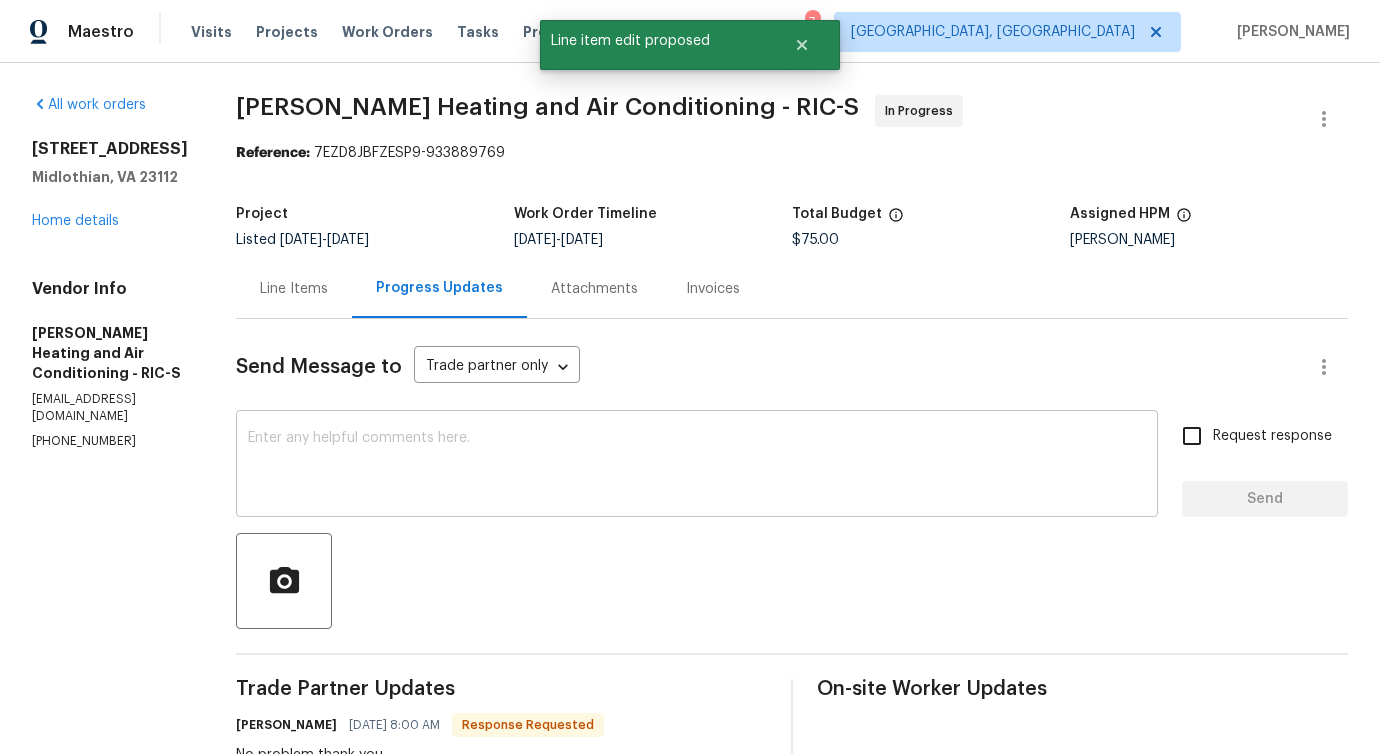 click at bounding box center [697, 466] 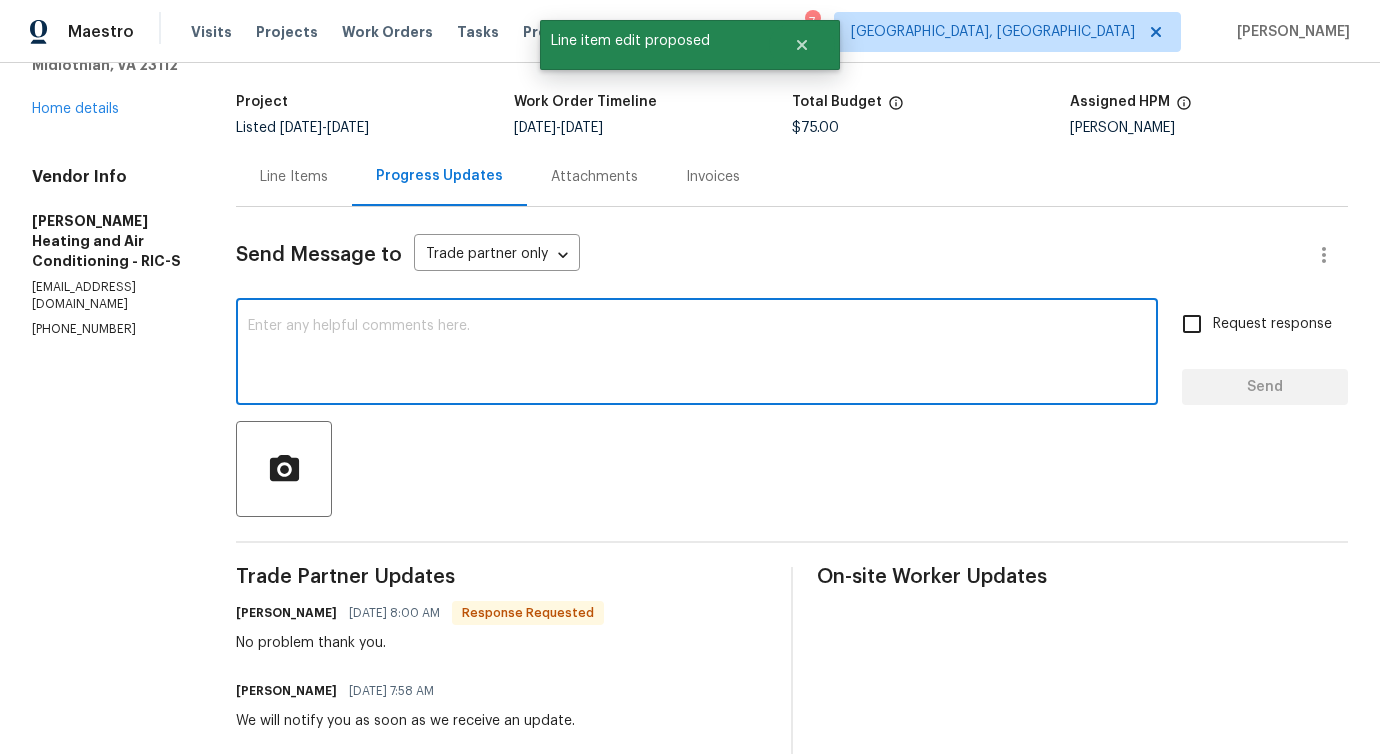 scroll, scrollTop: 90, scrollLeft: 0, axis: vertical 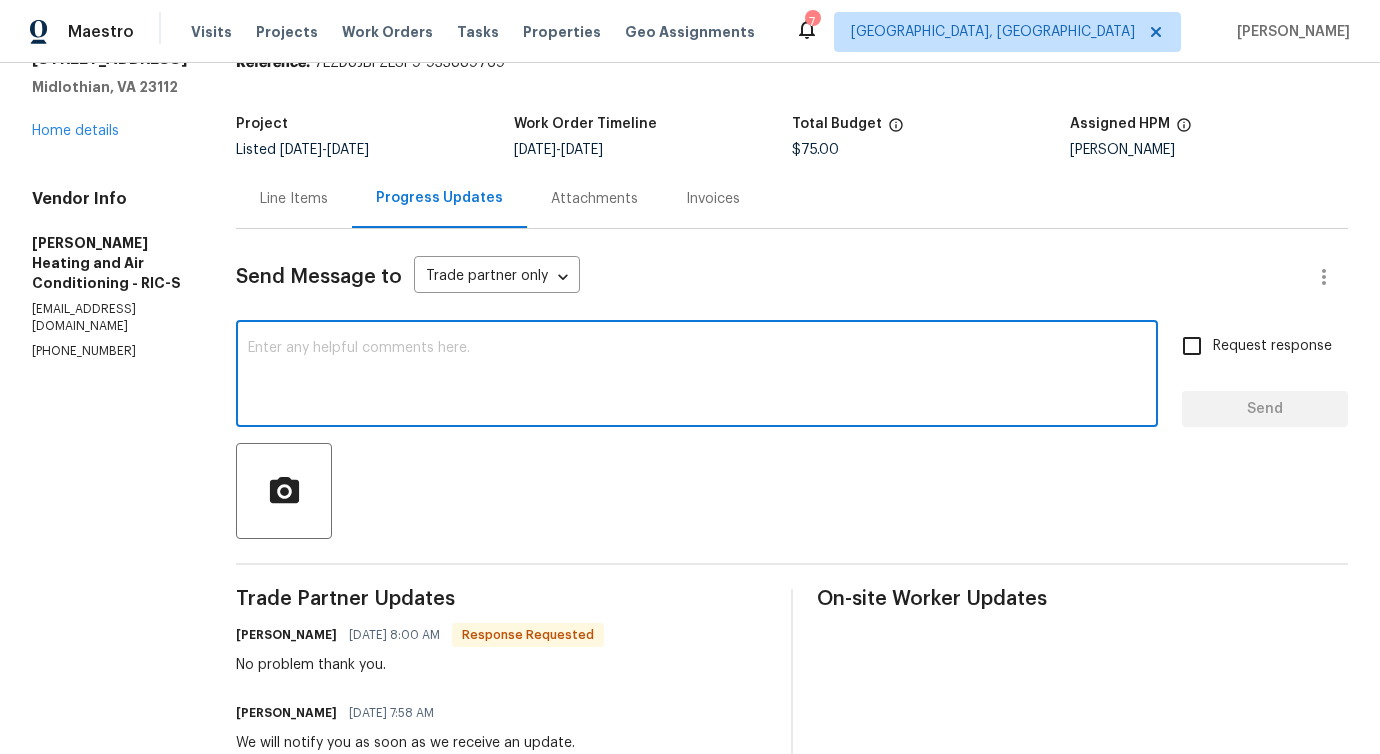 click at bounding box center (697, 376) 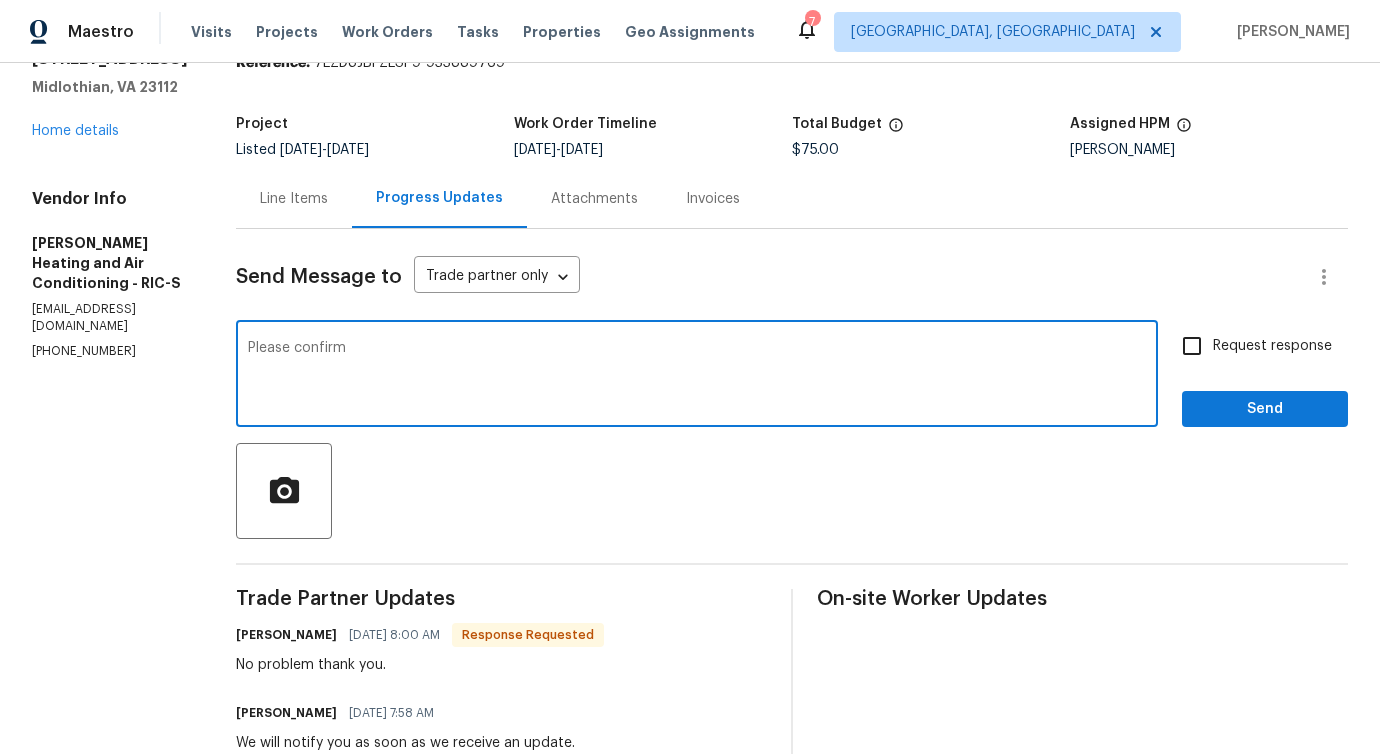 paste on "the cost to just replace the compressor?" 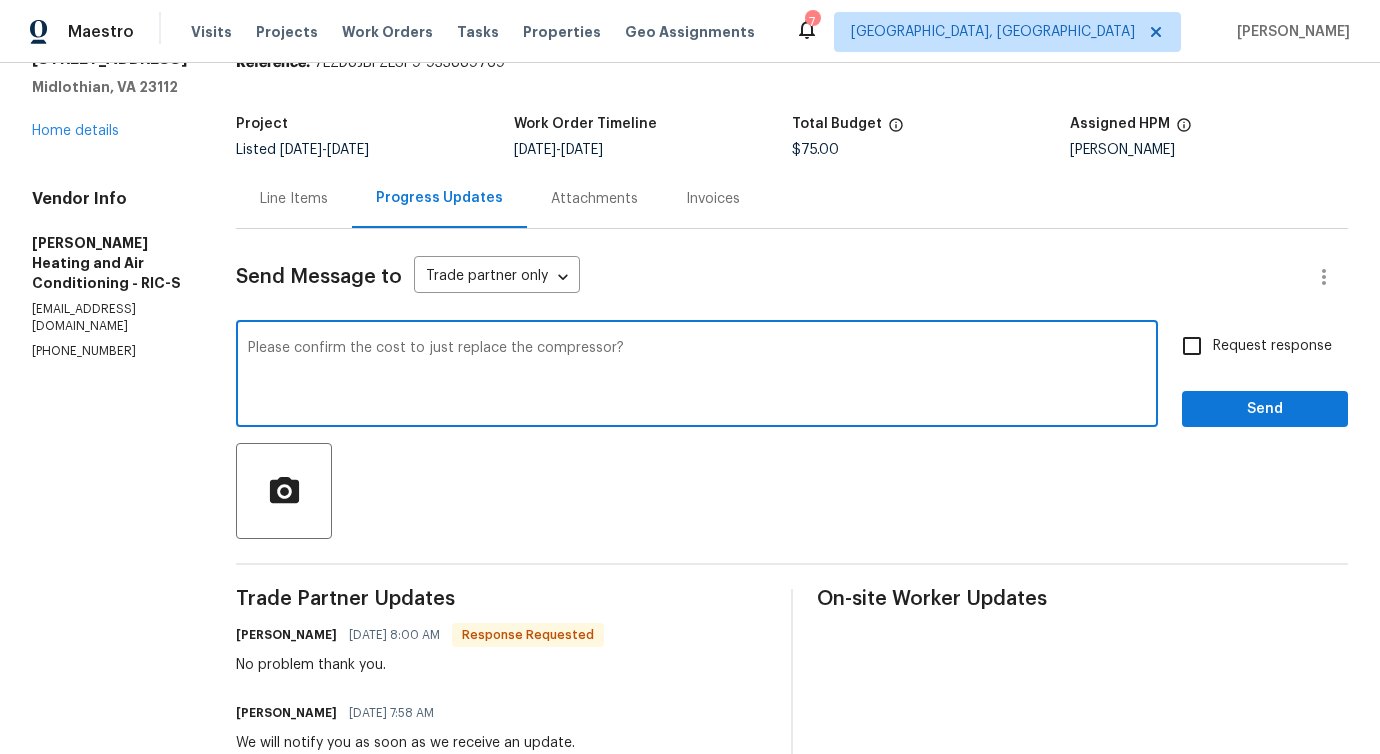 type on "Please confirm the cost to just replace the compressor?" 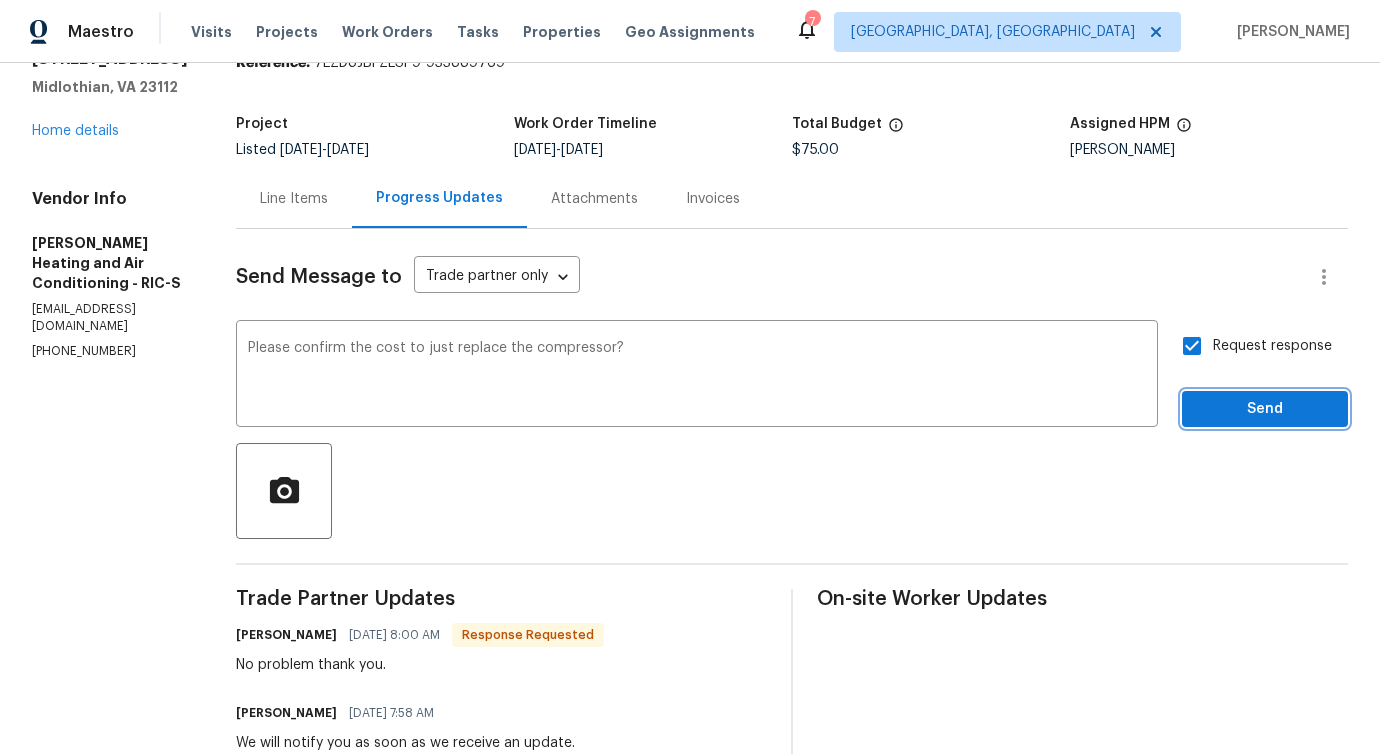 click on "Send" at bounding box center [1265, 409] 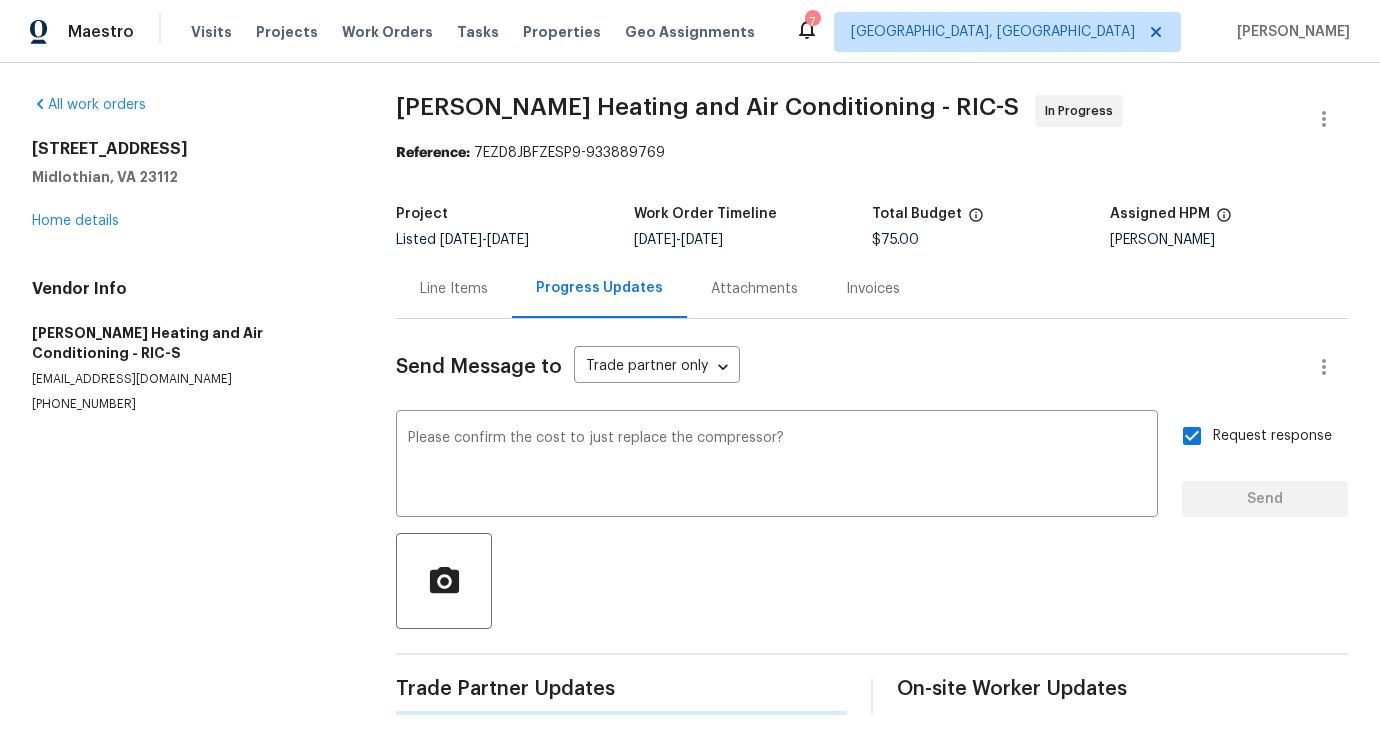 scroll, scrollTop: 0, scrollLeft: 0, axis: both 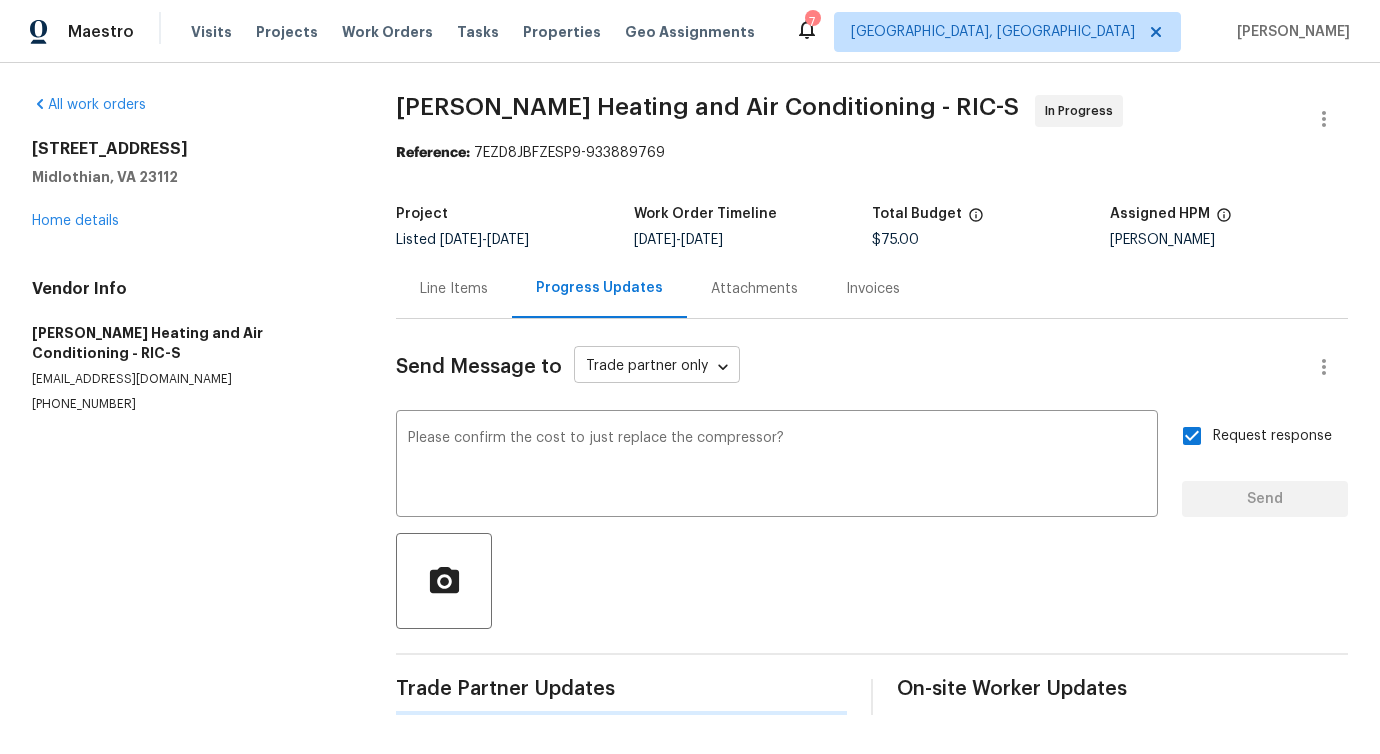 type 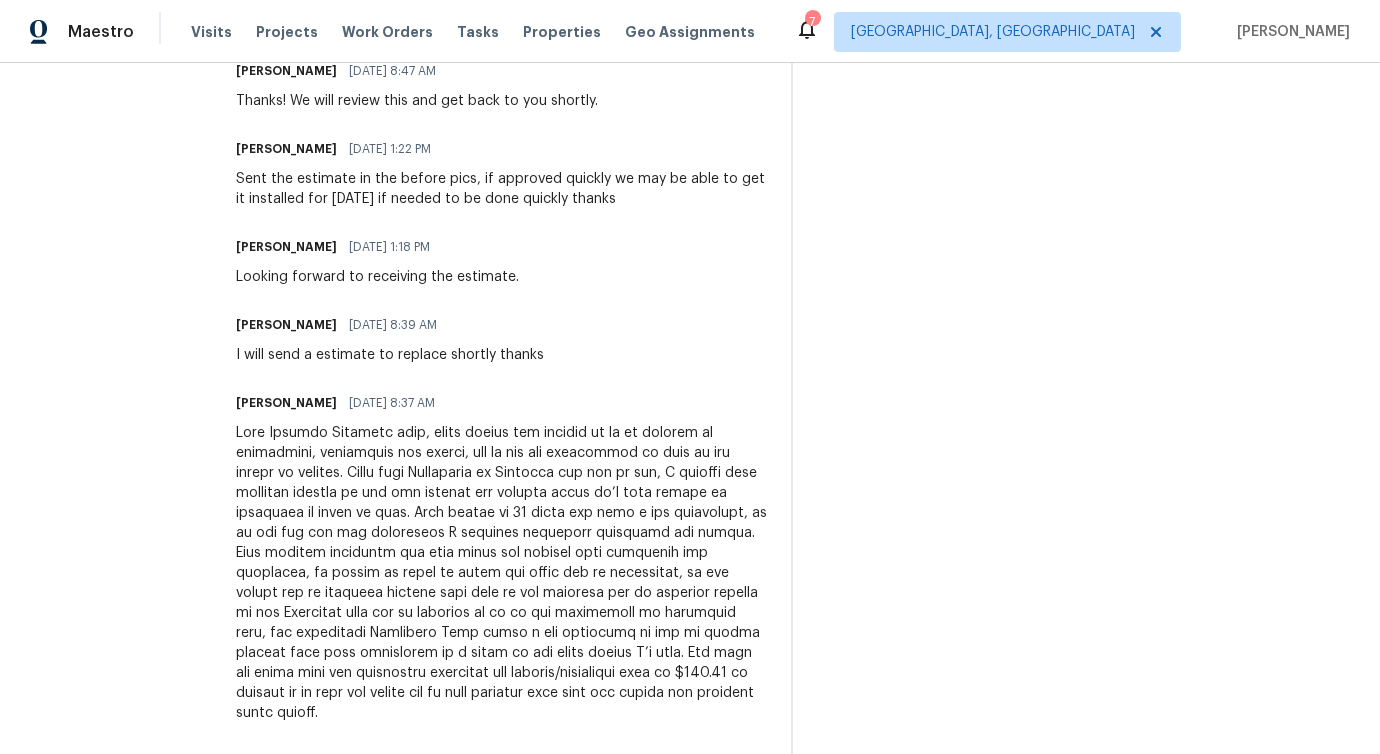 scroll, scrollTop: 0, scrollLeft: 0, axis: both 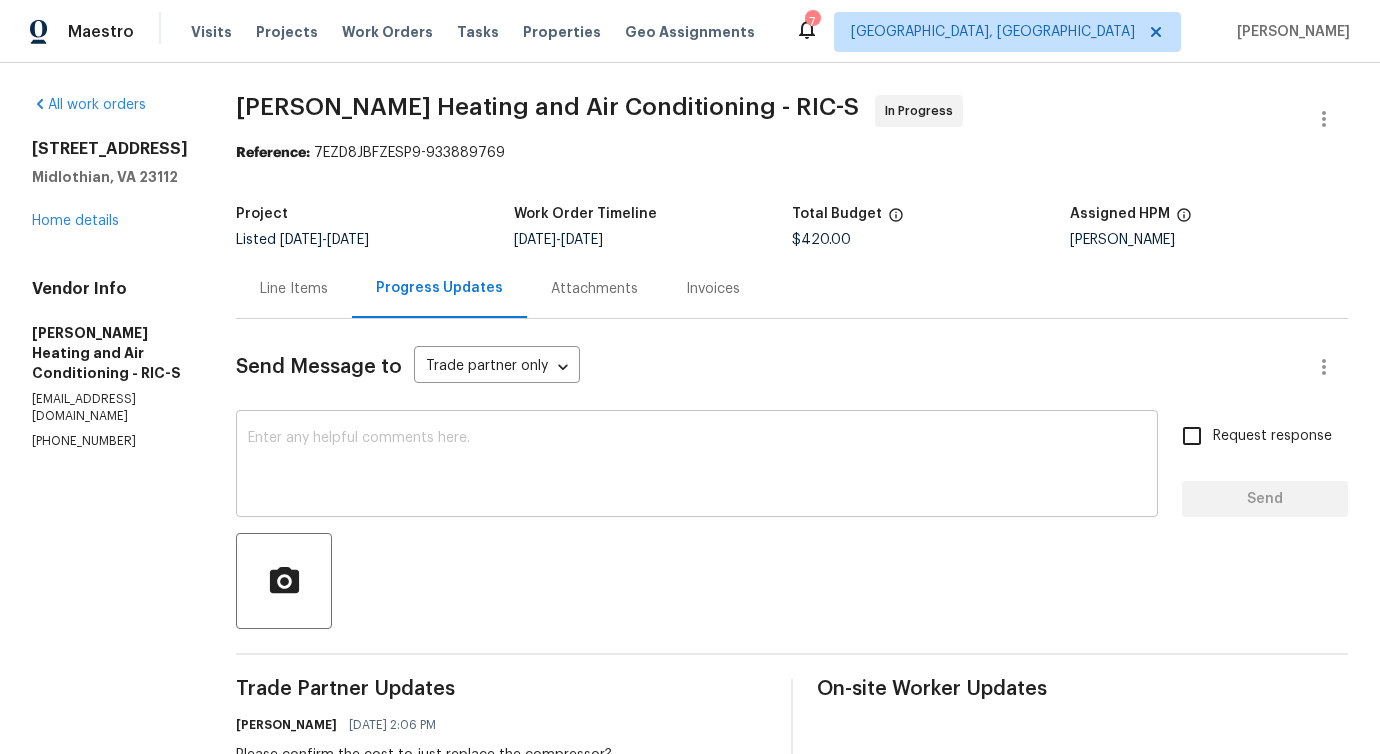 click on "x ​" at bounding box center [697, 466] 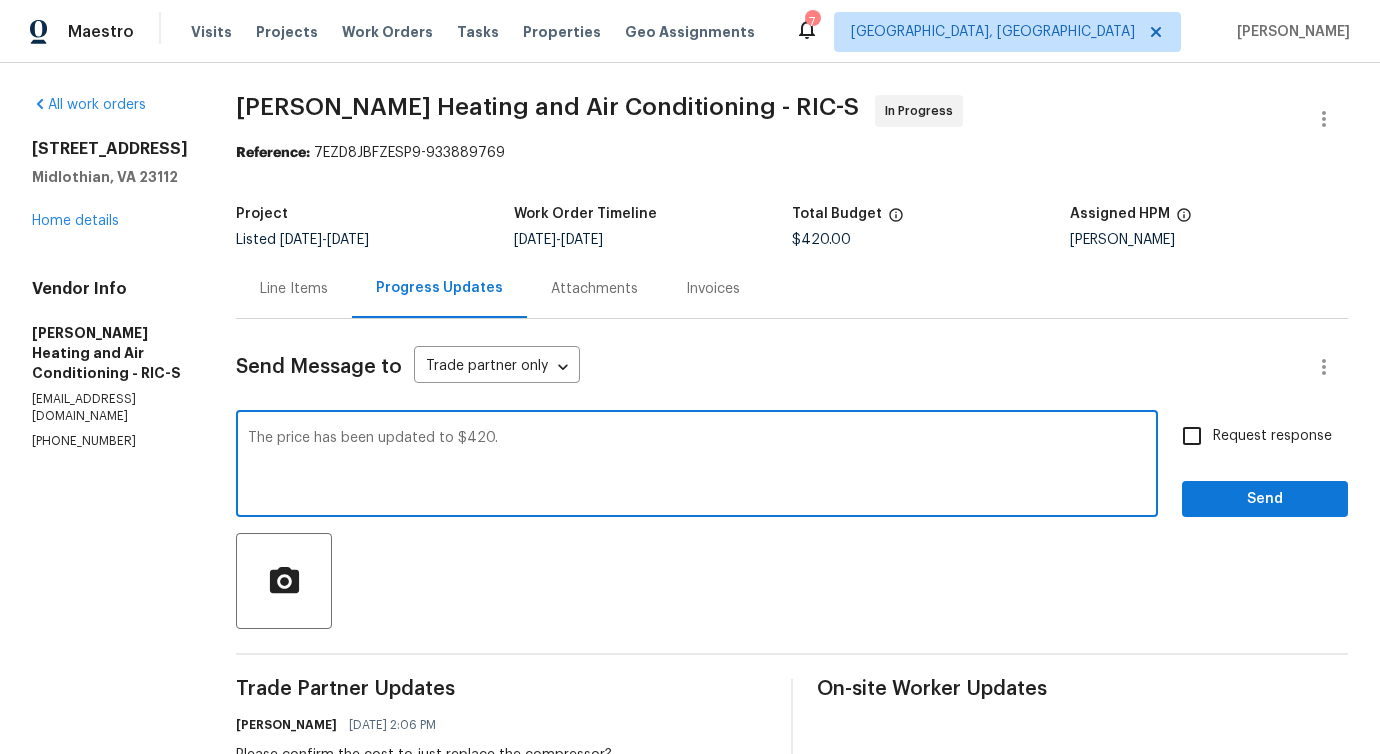 type on "The price has been updated to $420." 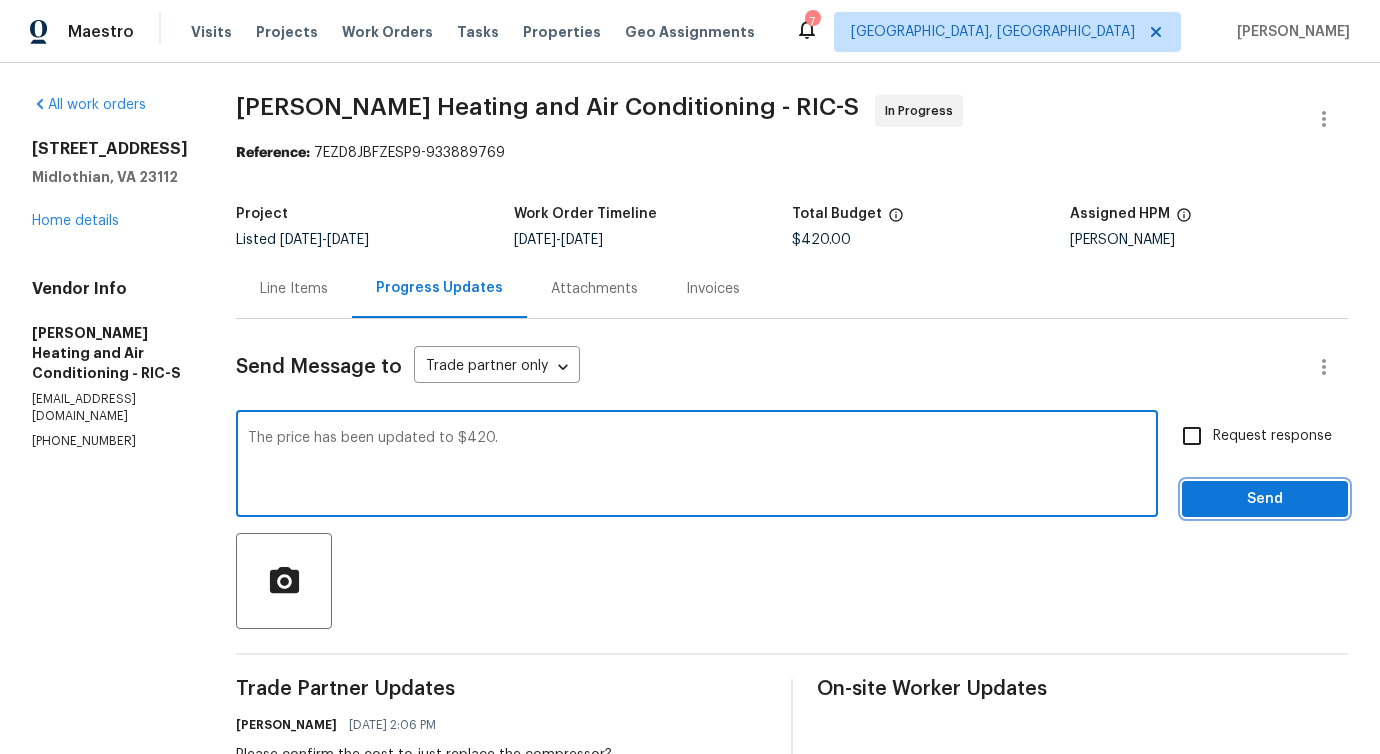 click on "Send" at bounding box center [1265, 499] 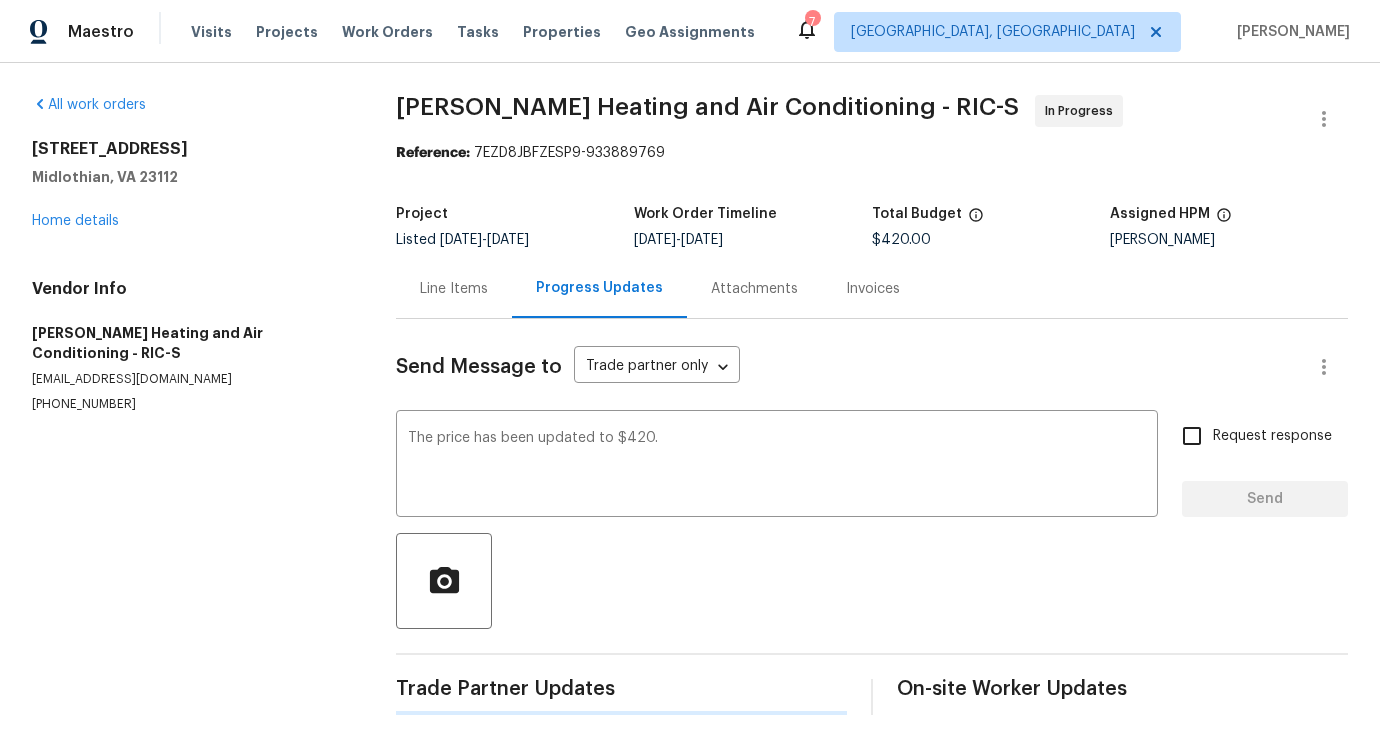 type 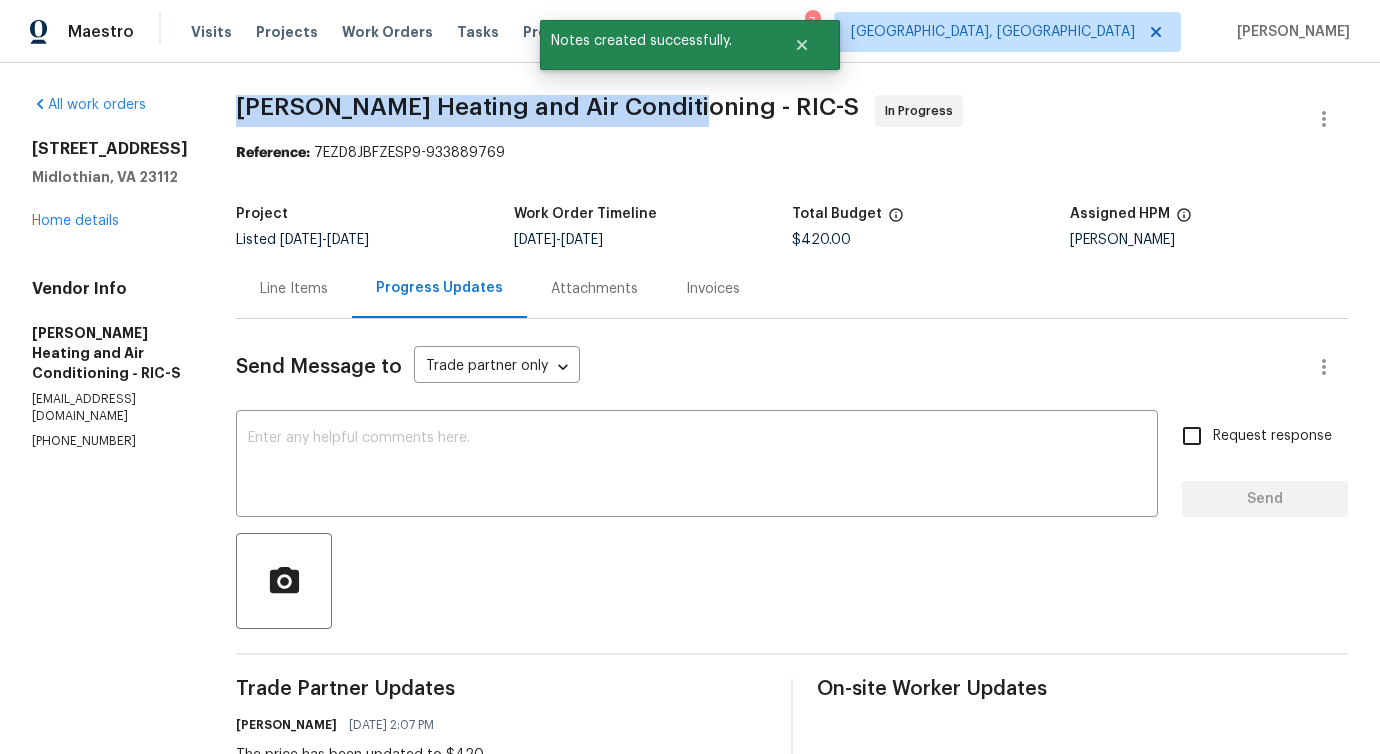 drag, startPoint x: 191, startPoint y: 104, endPoint x: 648, endPoint y: 96, distance: 457.07 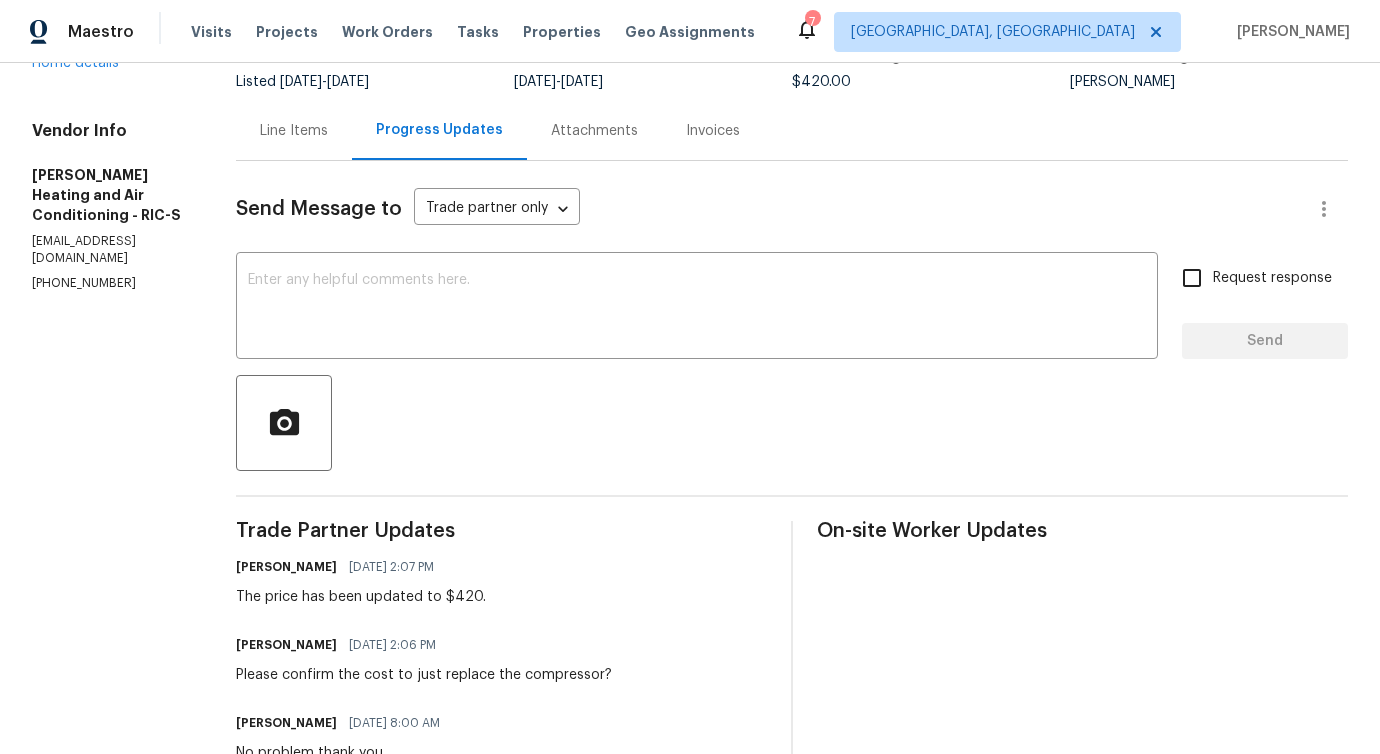 scroll, scrollTop: 193, scrollLeft: 0, axis: vertical 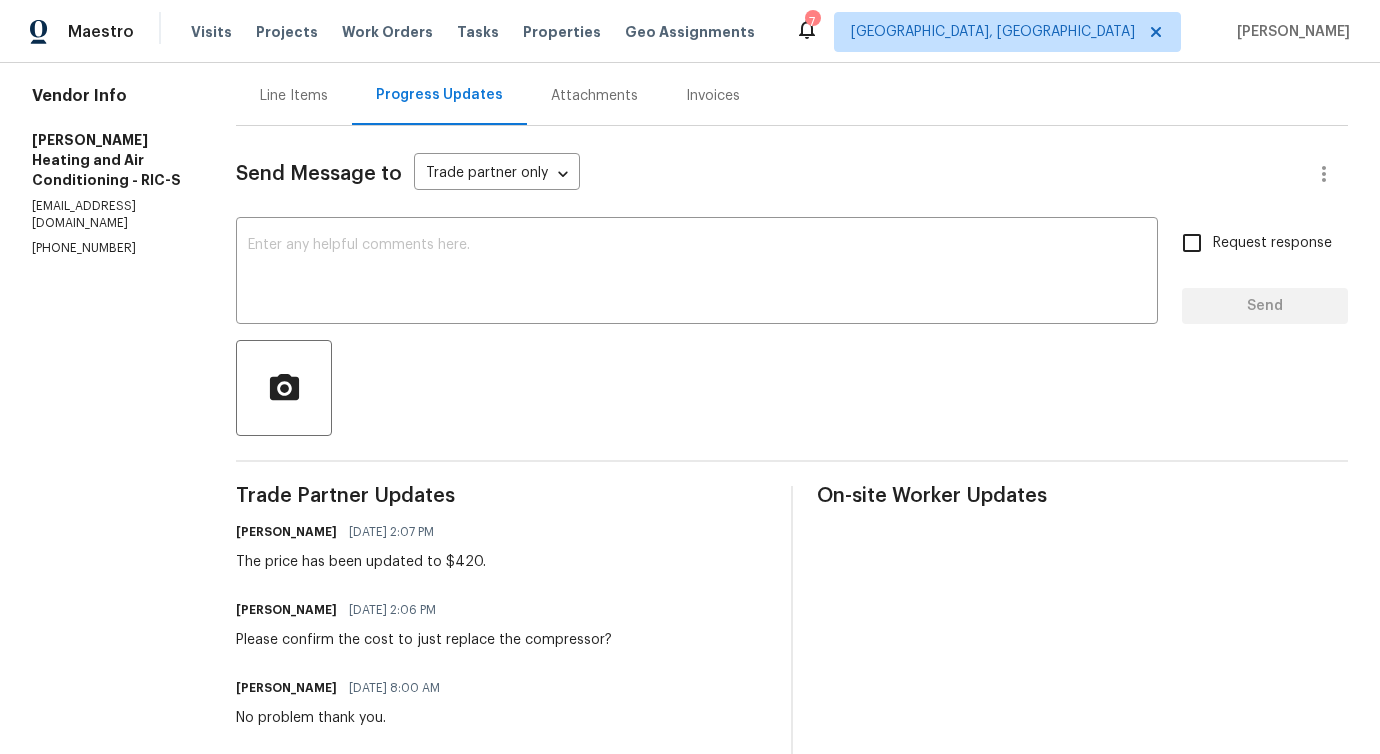 click on "The price has been updated to $420." at bounding box center (361, 562) 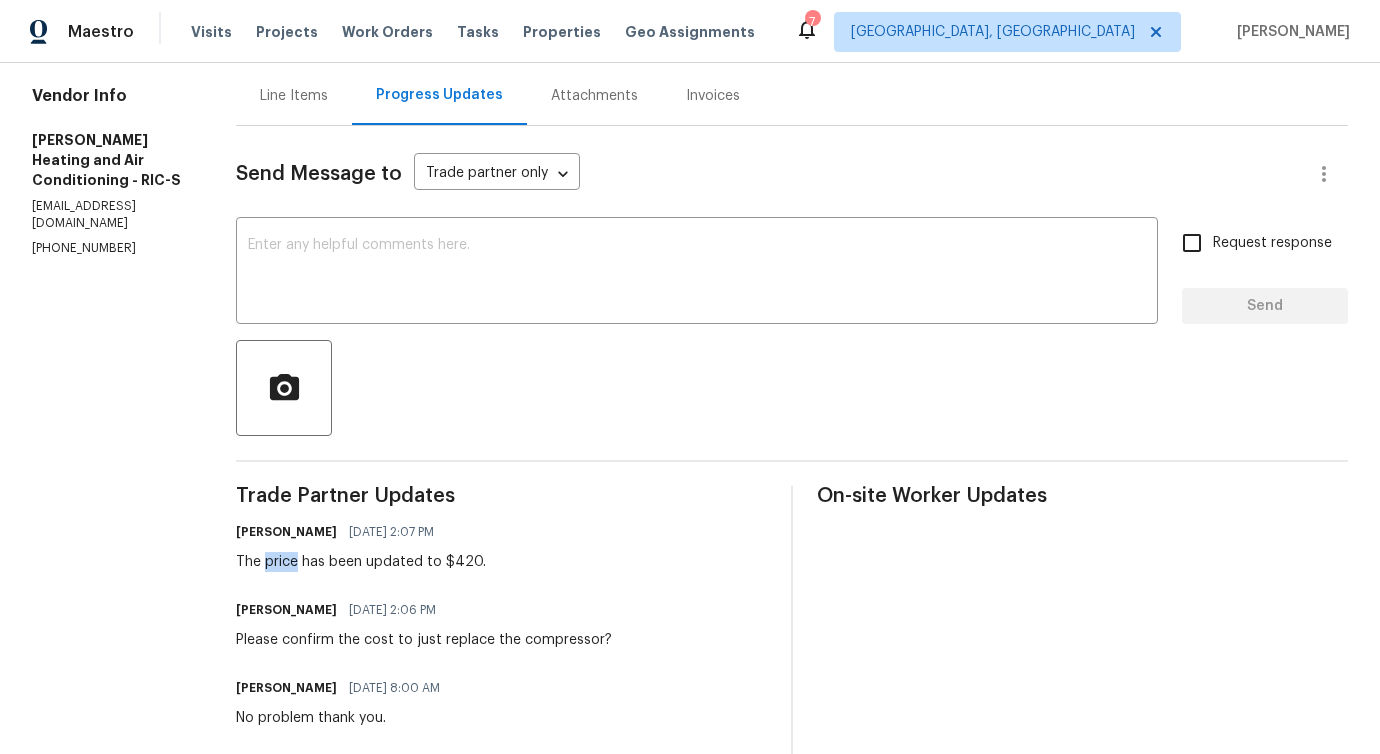 click on "The price has been updated to $420." at bounding box center [361, 562] 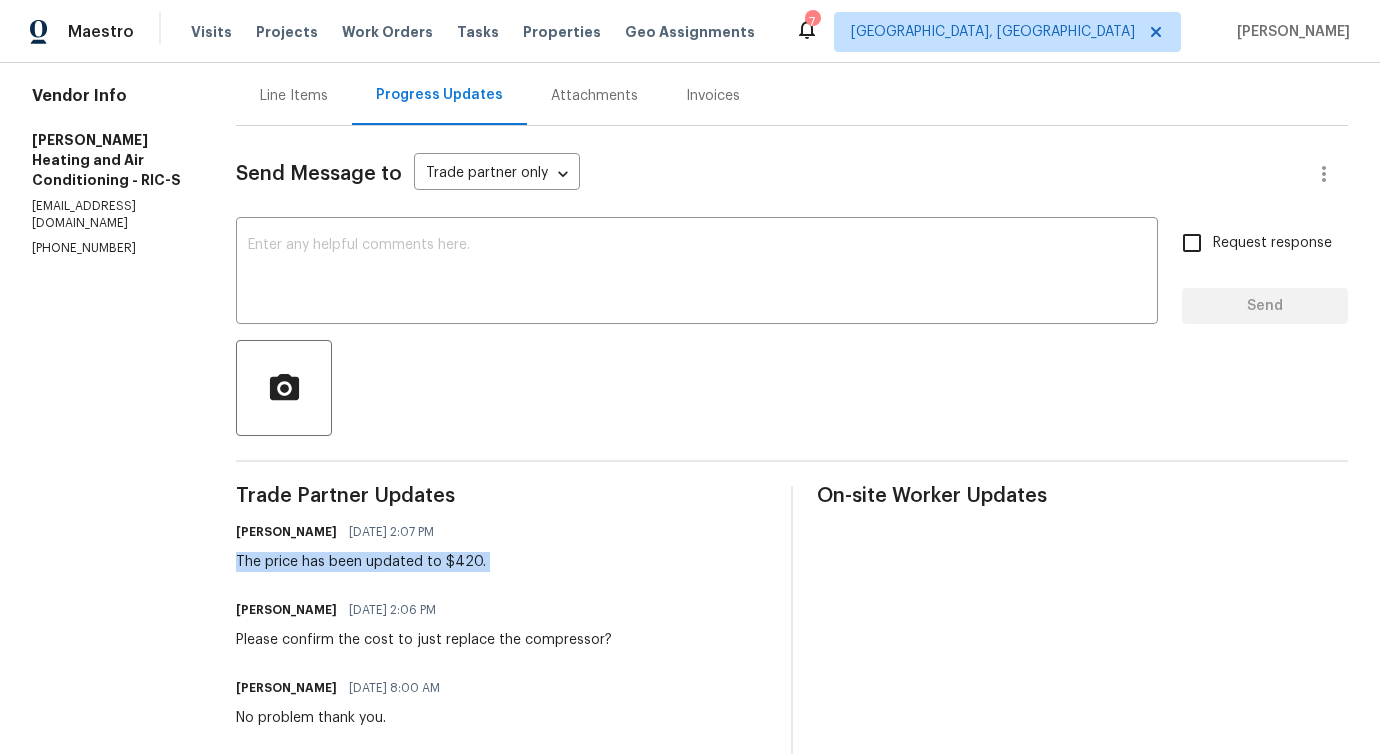 copy on "The price has been updated to $420." 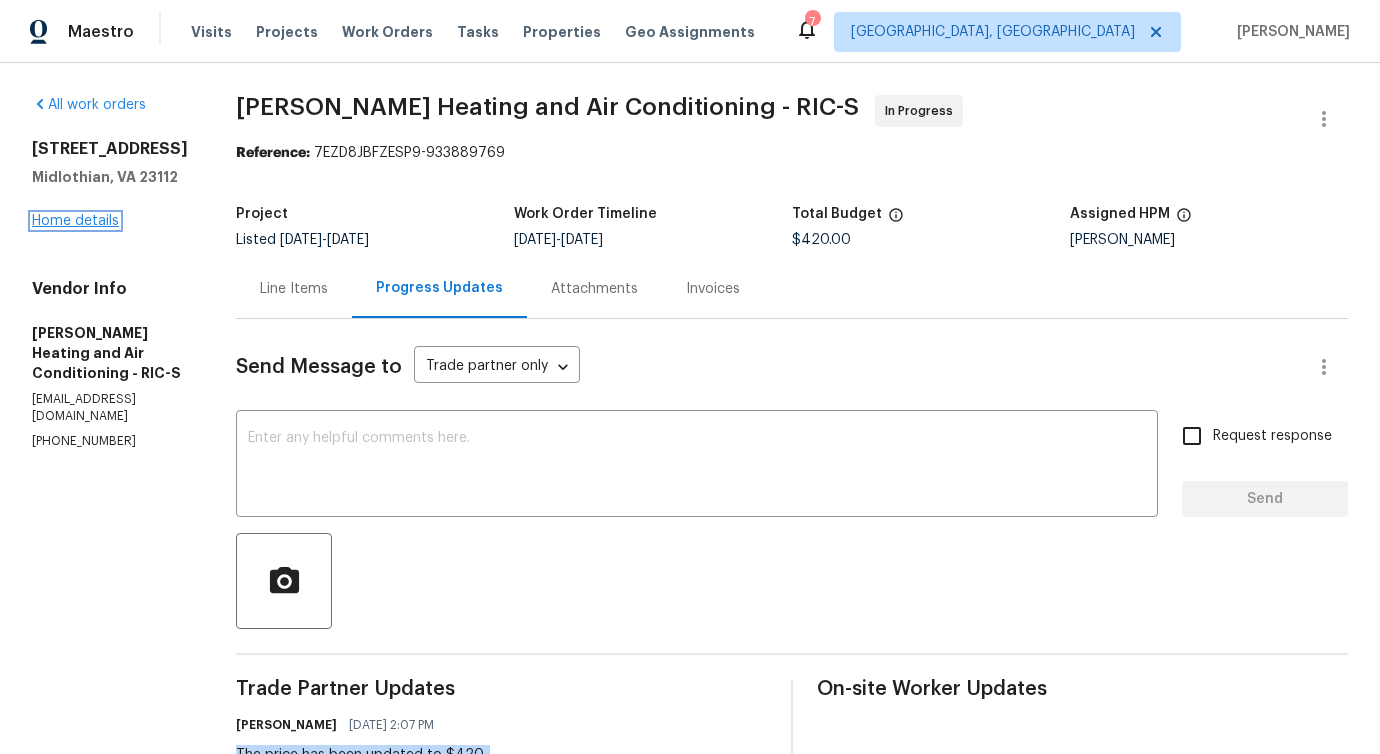 click on "Home details" at bounding box center (75, 221) 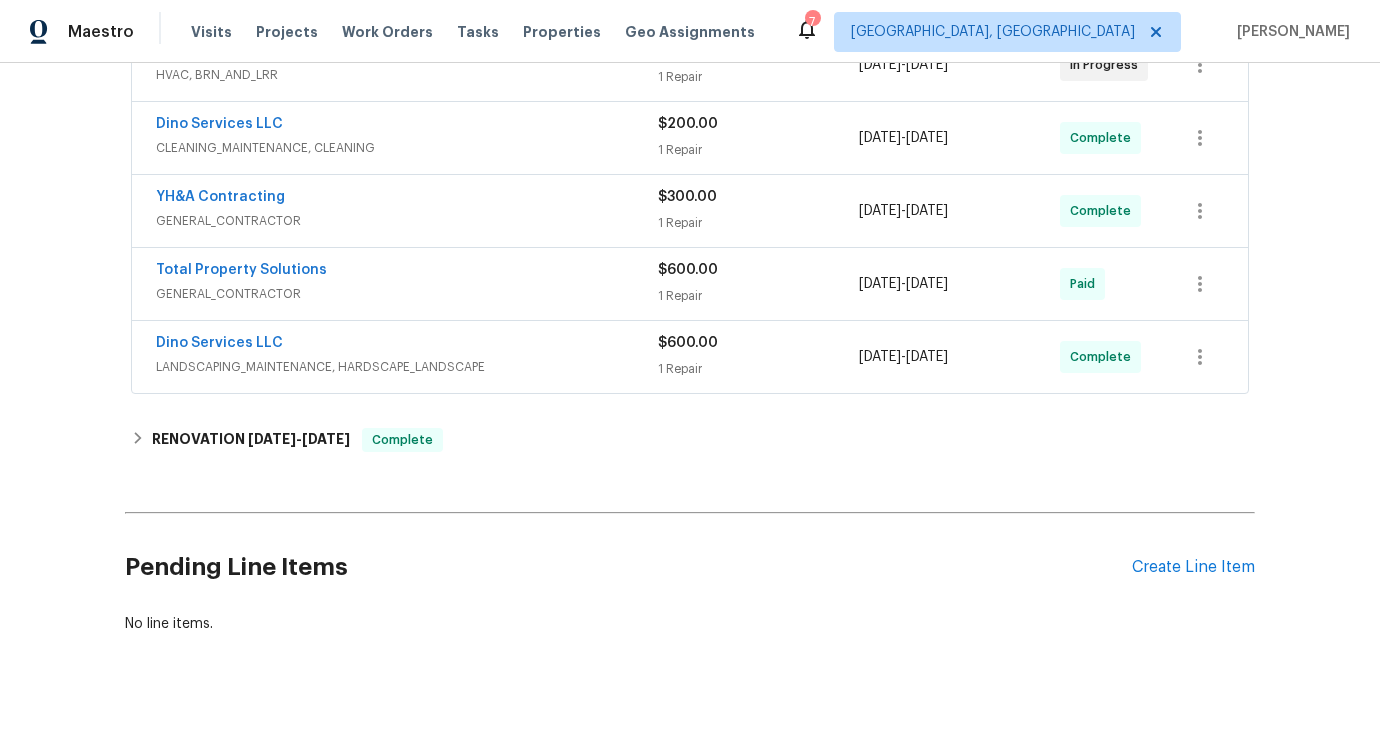 scroll, scrollTop: 434, scrollLeft: 0, axis: vertical 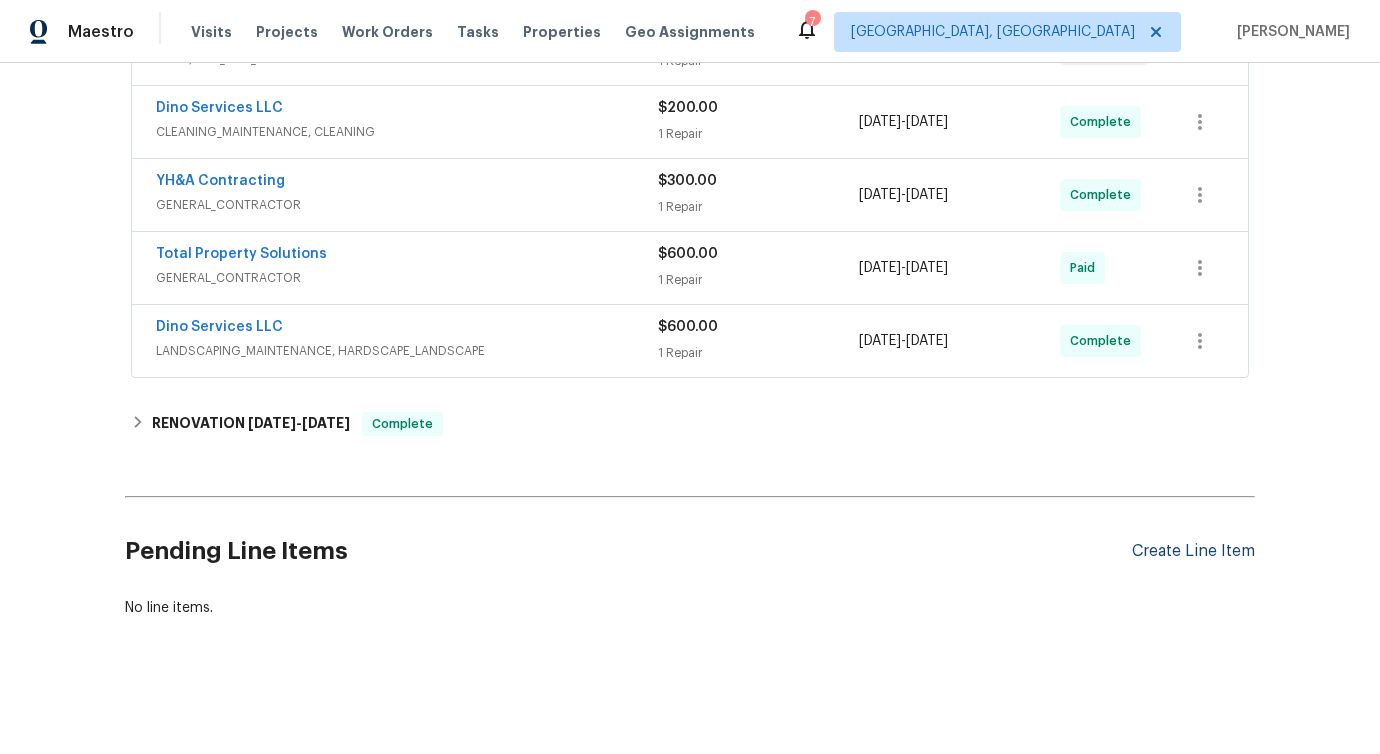 click on "Create Line Item" at bounding box center [1193, 551] 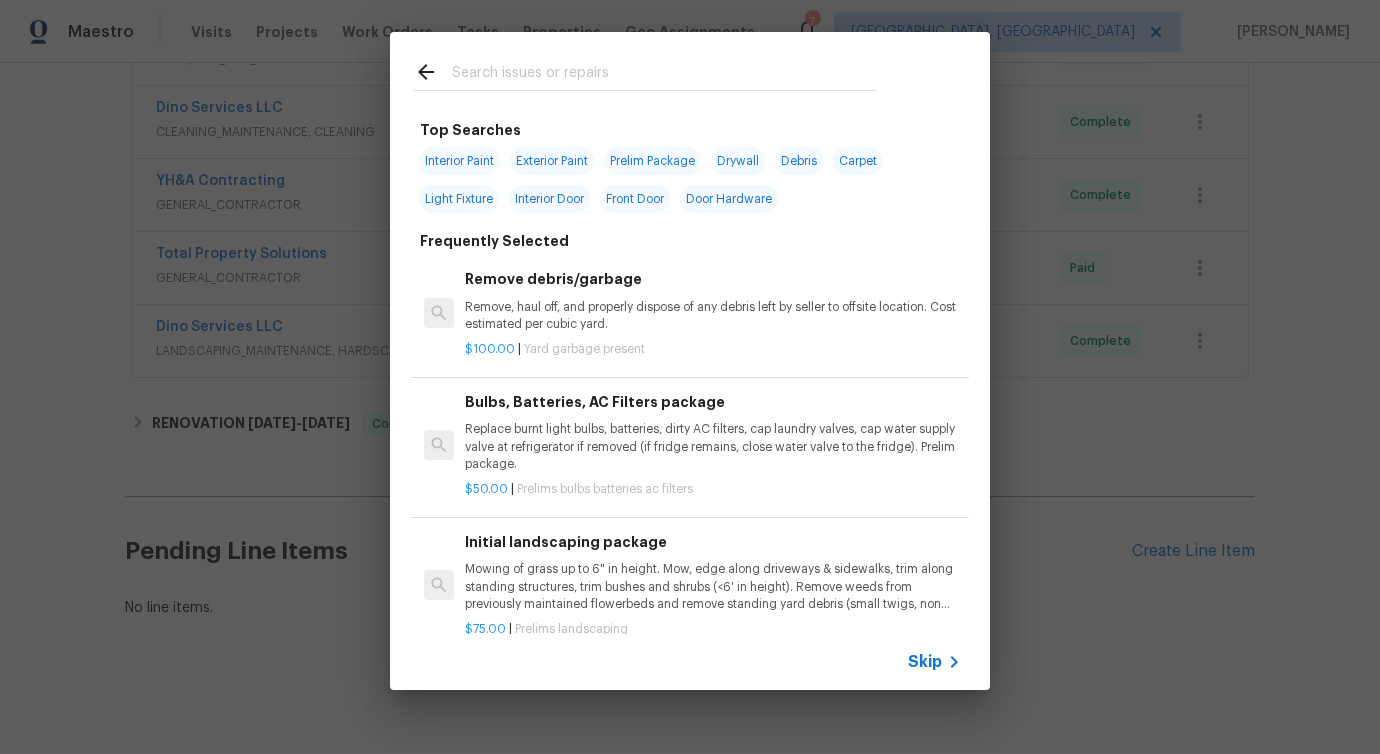 click at bounding box center [664, 75] 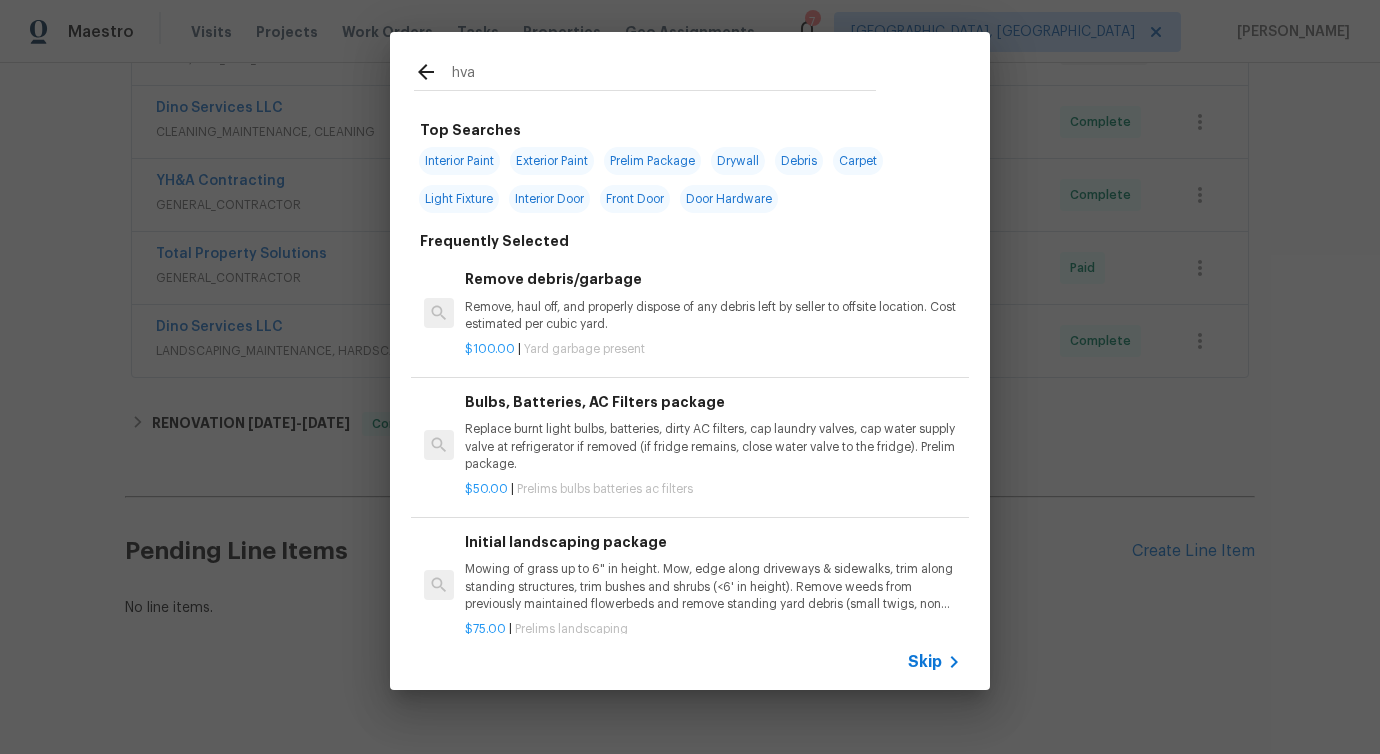 type on "hvac" 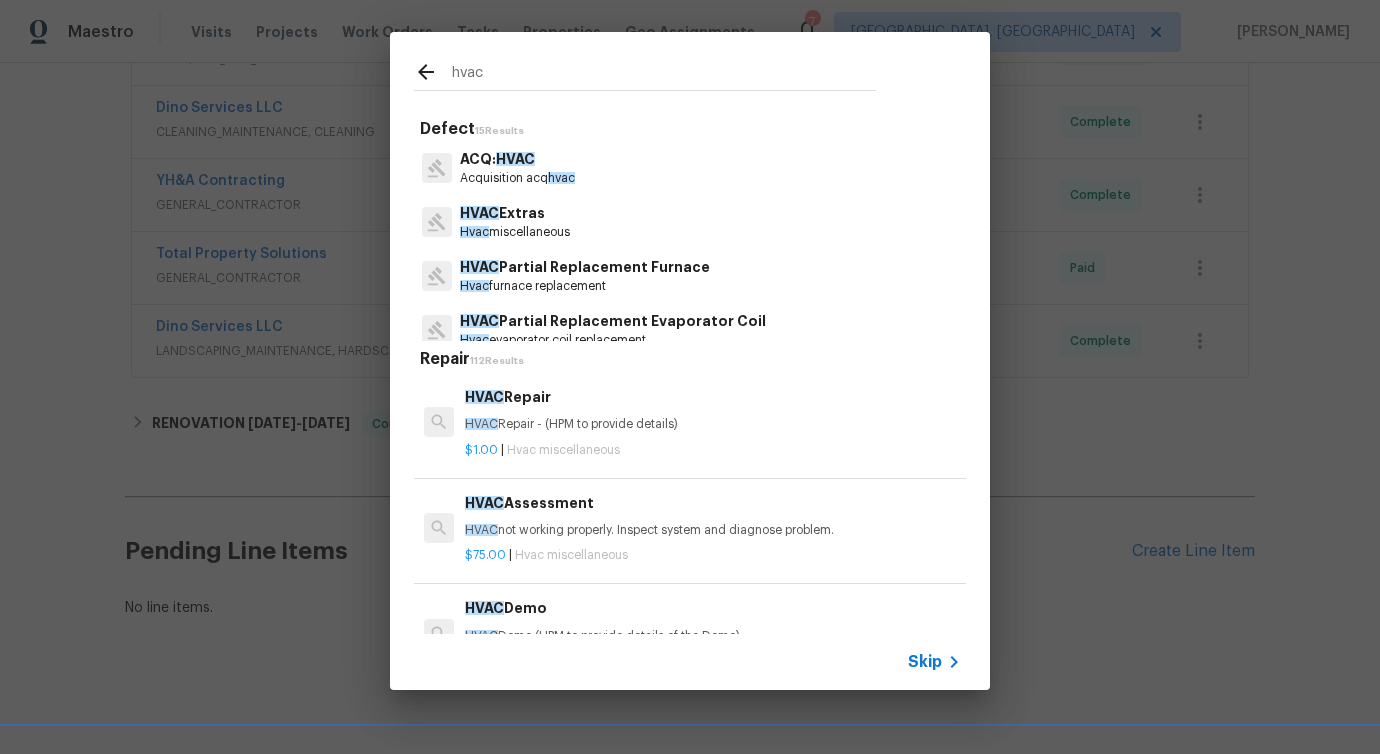 click on "HVAC  Extras" at bounding box center [515, 213] 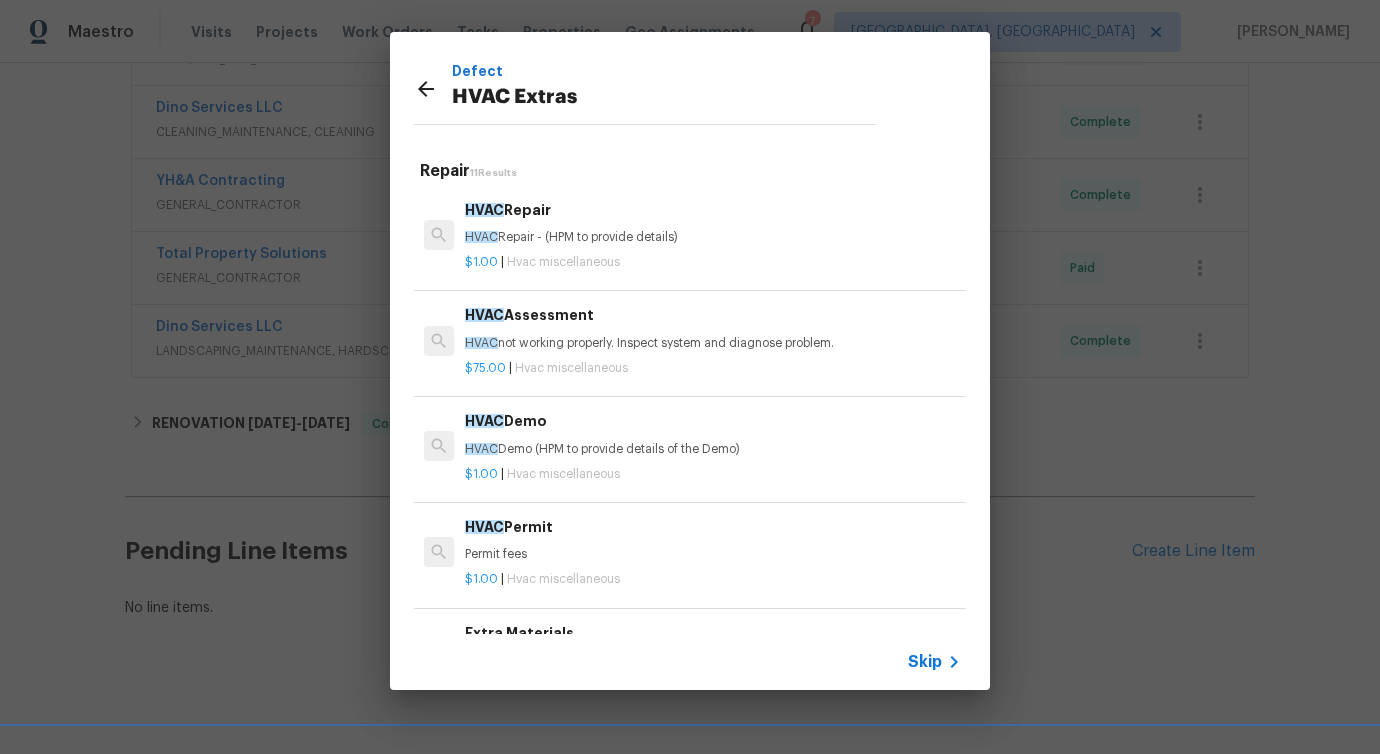 click on "HVAC  Repair - (HPM to provide details)" at bounding box center [713, 237] 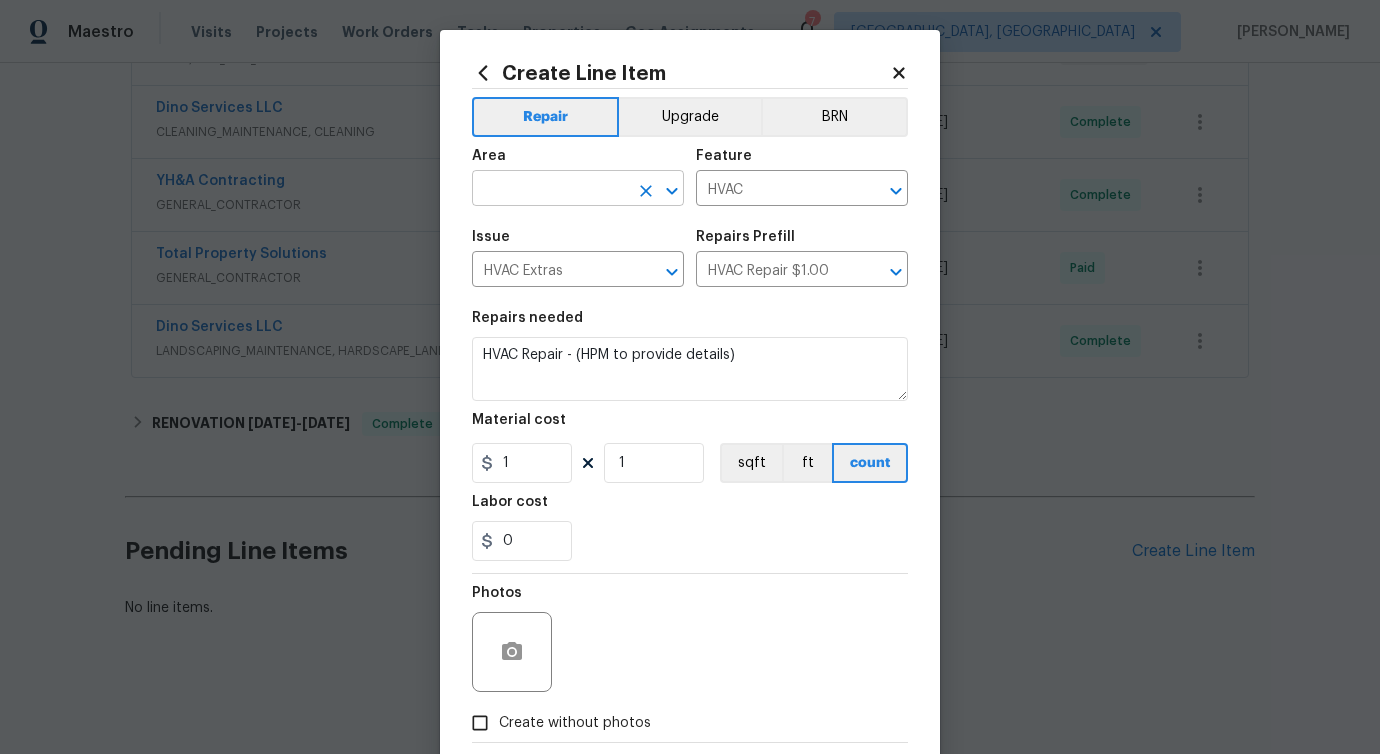click at bounding box center (550, 190) 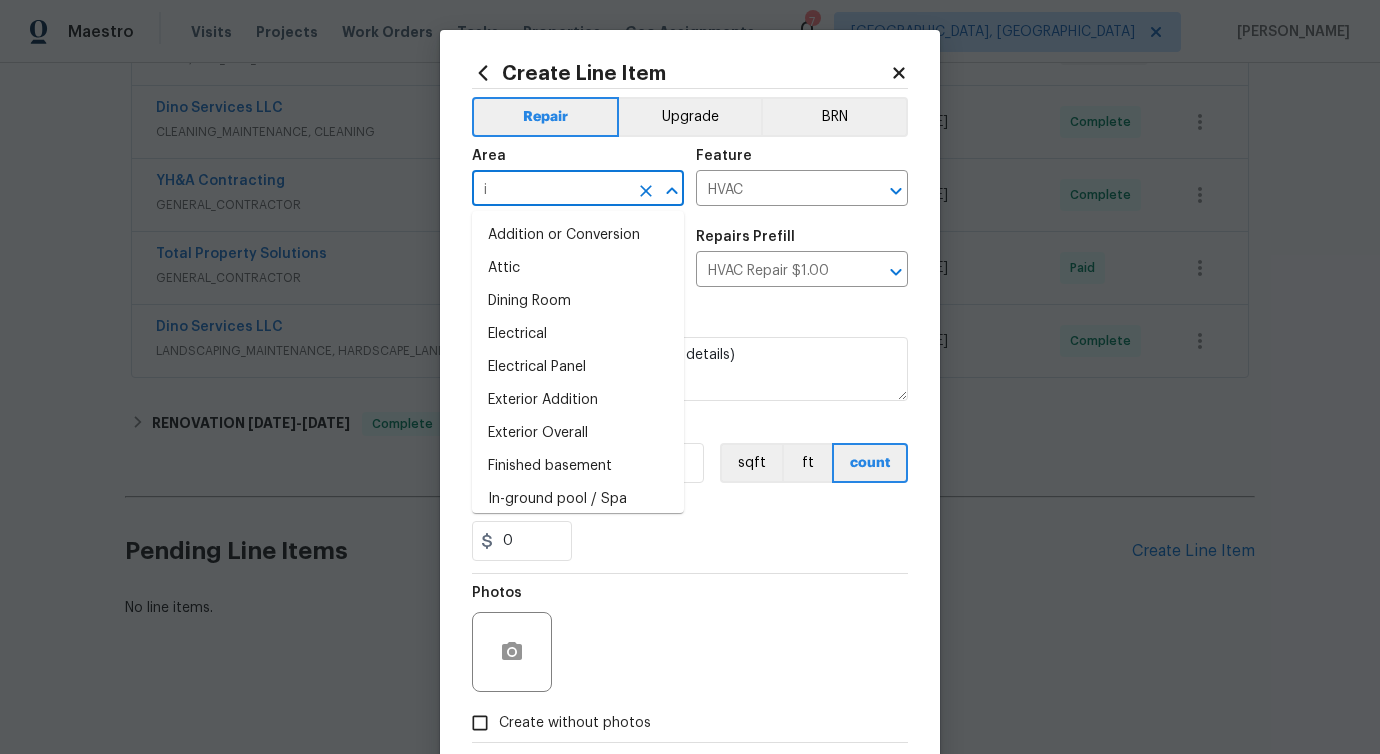 type on "in" 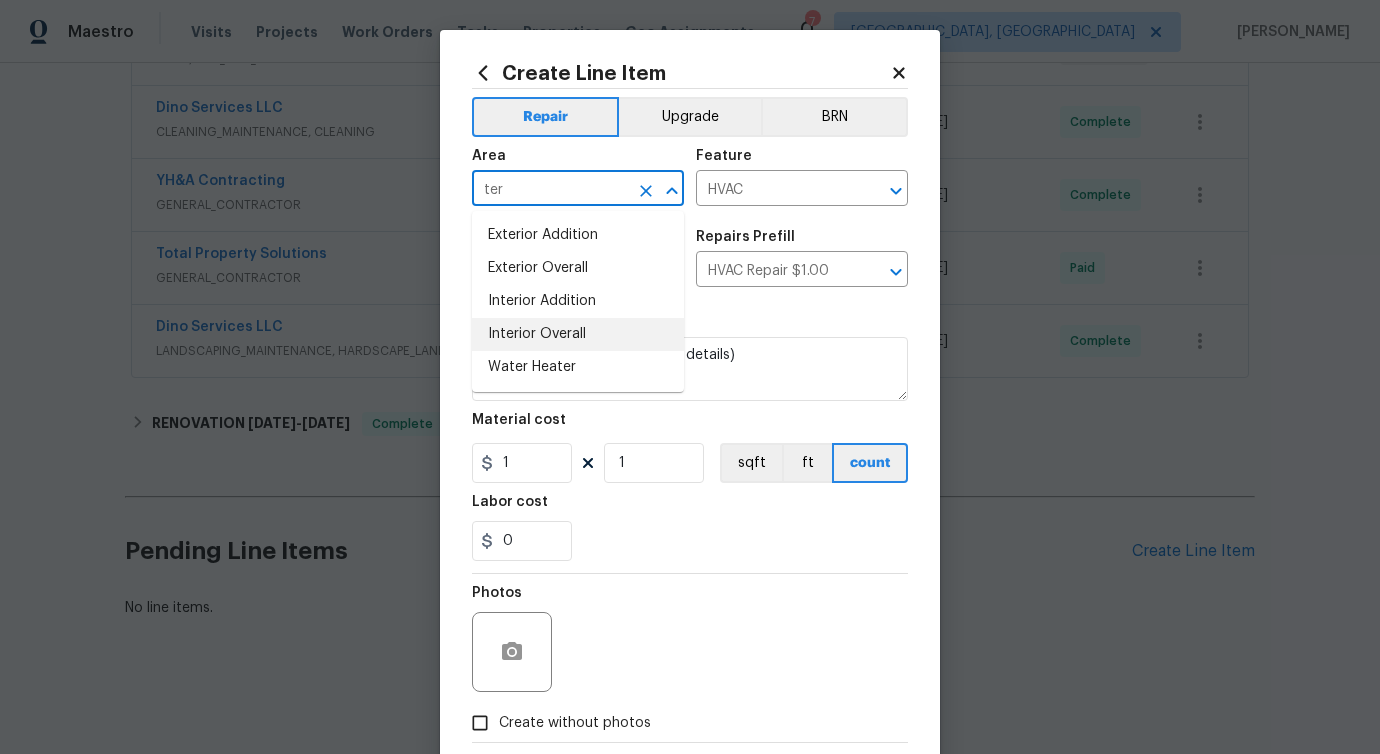 click on "Interior Overall" at bounding box center (578, 334) 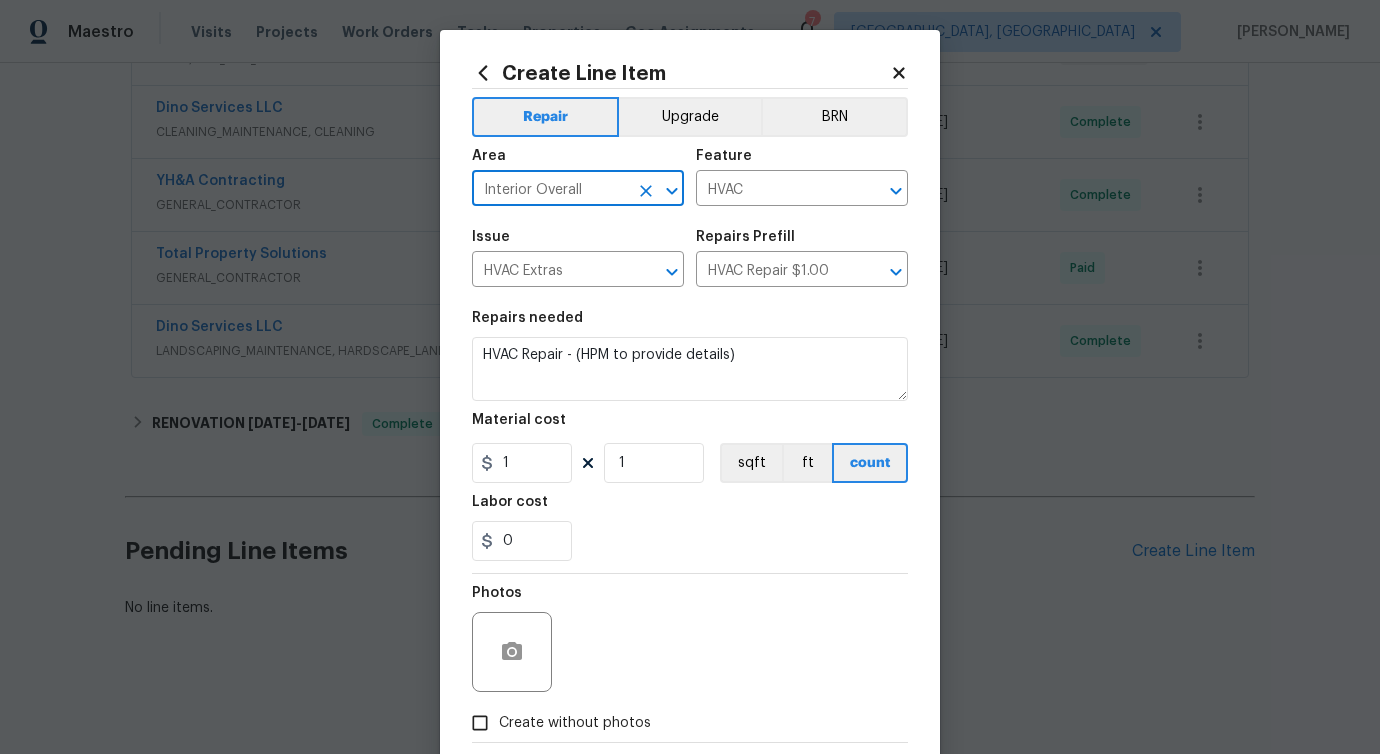 type on "Interior Overall" 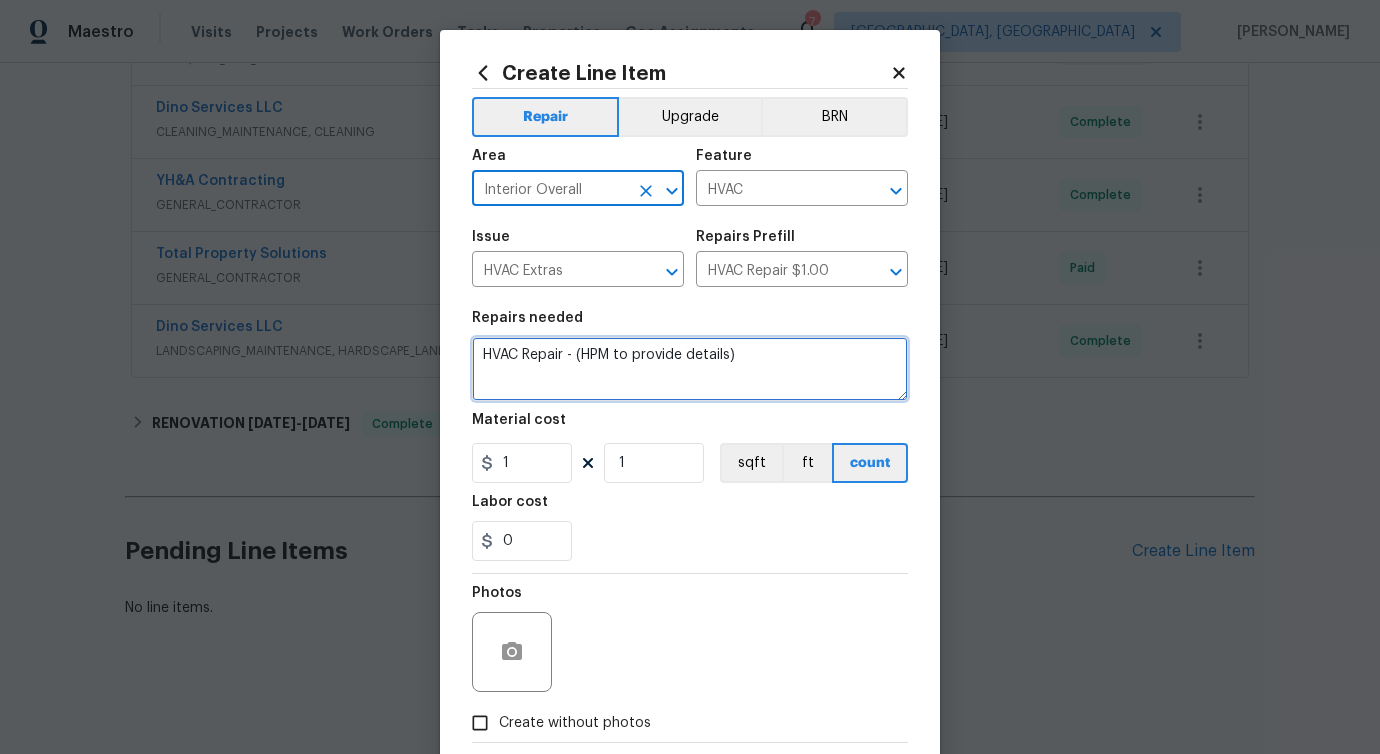 click on "HVAC Repair - (HPM to provide details)" at bounding box center (690, 369) 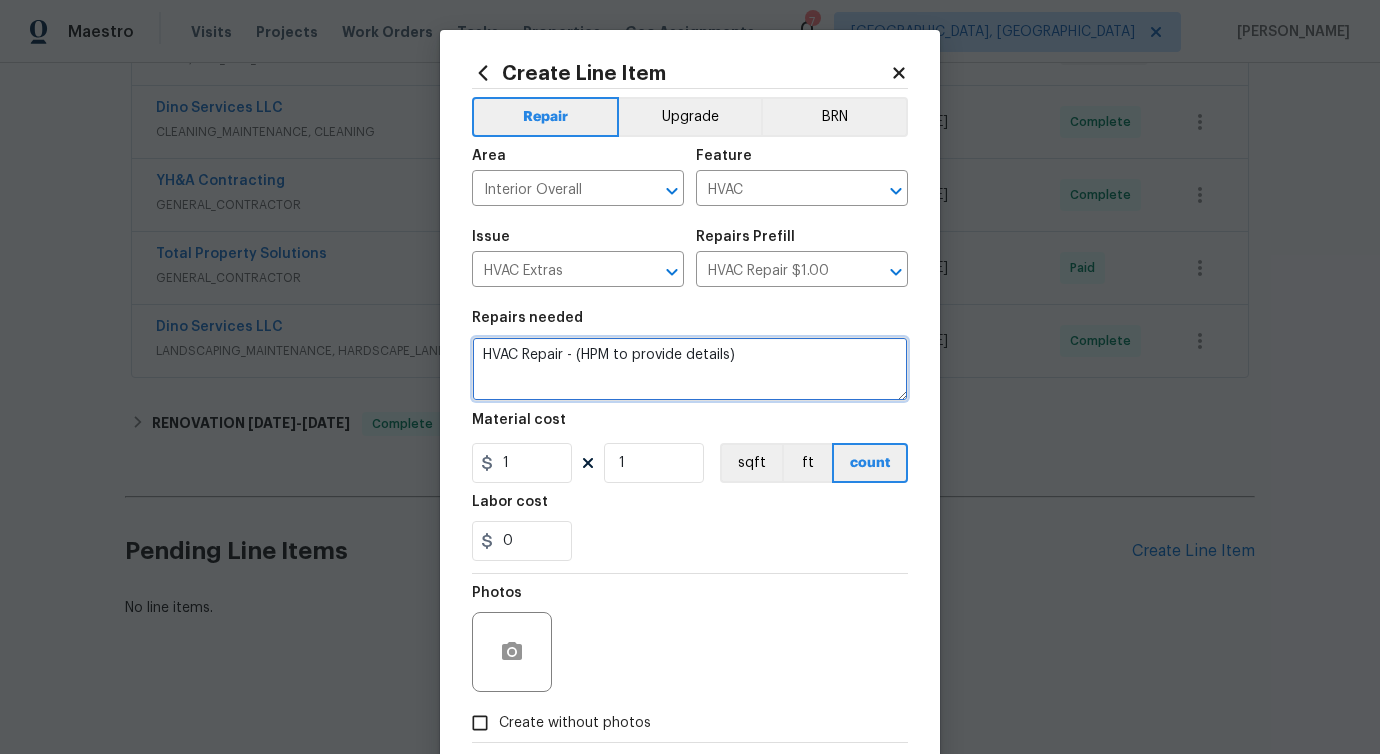 click on "HVAC Repair - (HPM to provide details)" at bounding box center (690, 369) 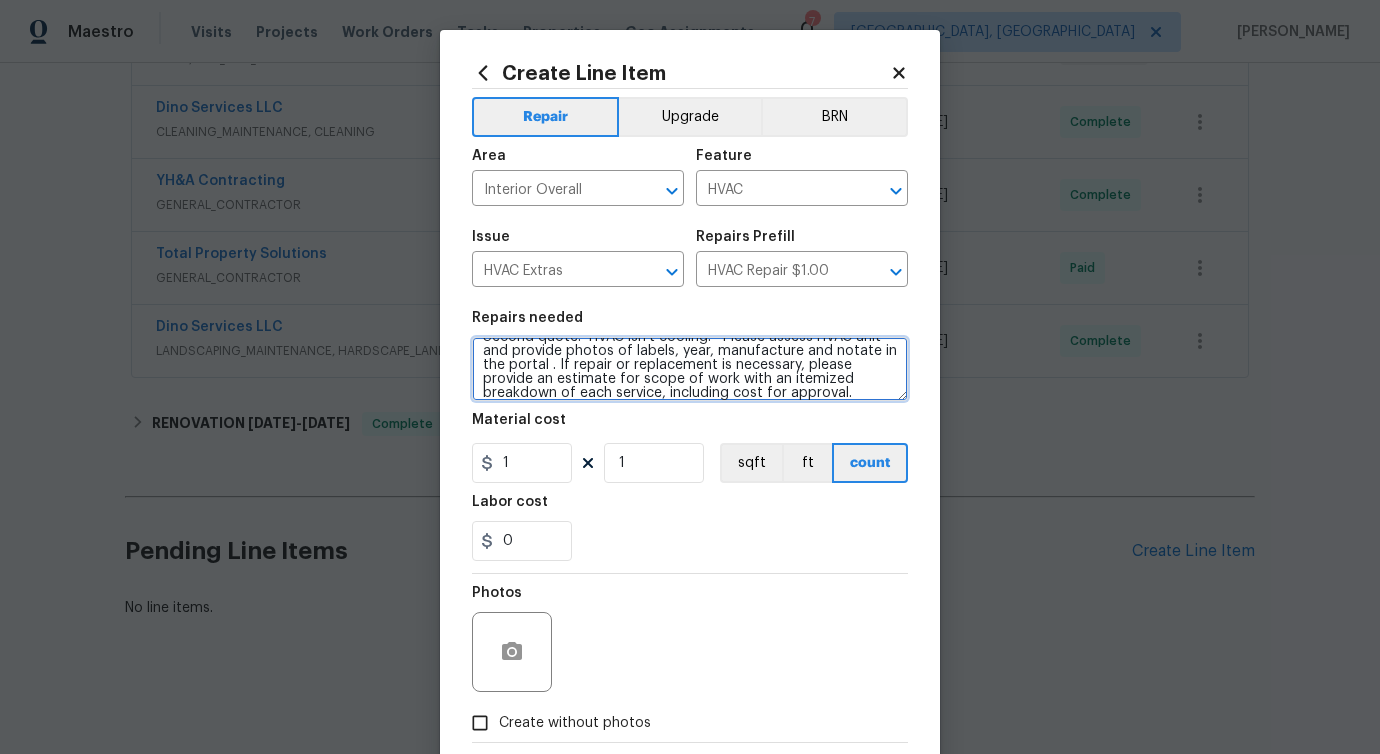 scroll, scrollTop: 0, scrollLeft: 0, axis: both 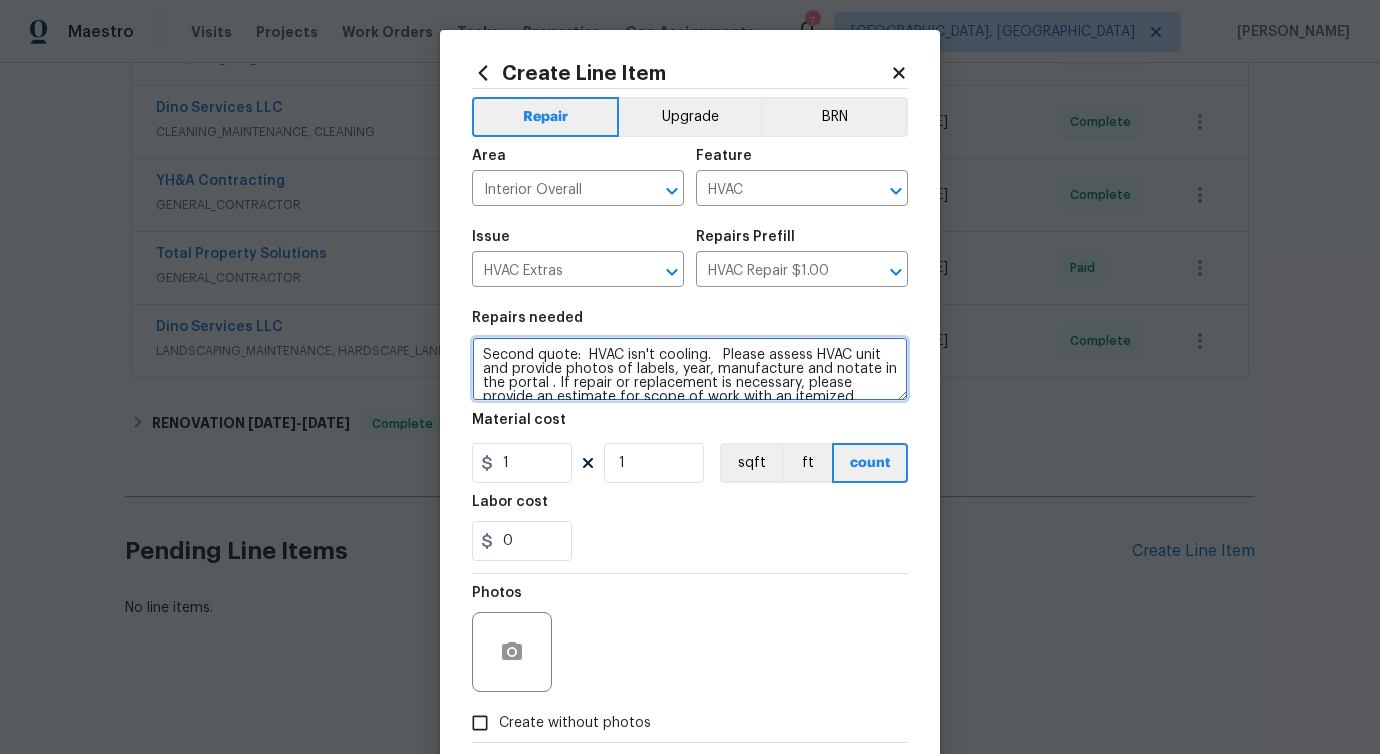 type on "Second quote:  HVAC isn't cooling.   Please assess HVAC unit and provide photos of labels, year, manufacture and notate in the portal . If repair or replacement is necessary, please provide an estimate for scope of work with an itemized breakdown of each service, including cost for approval." 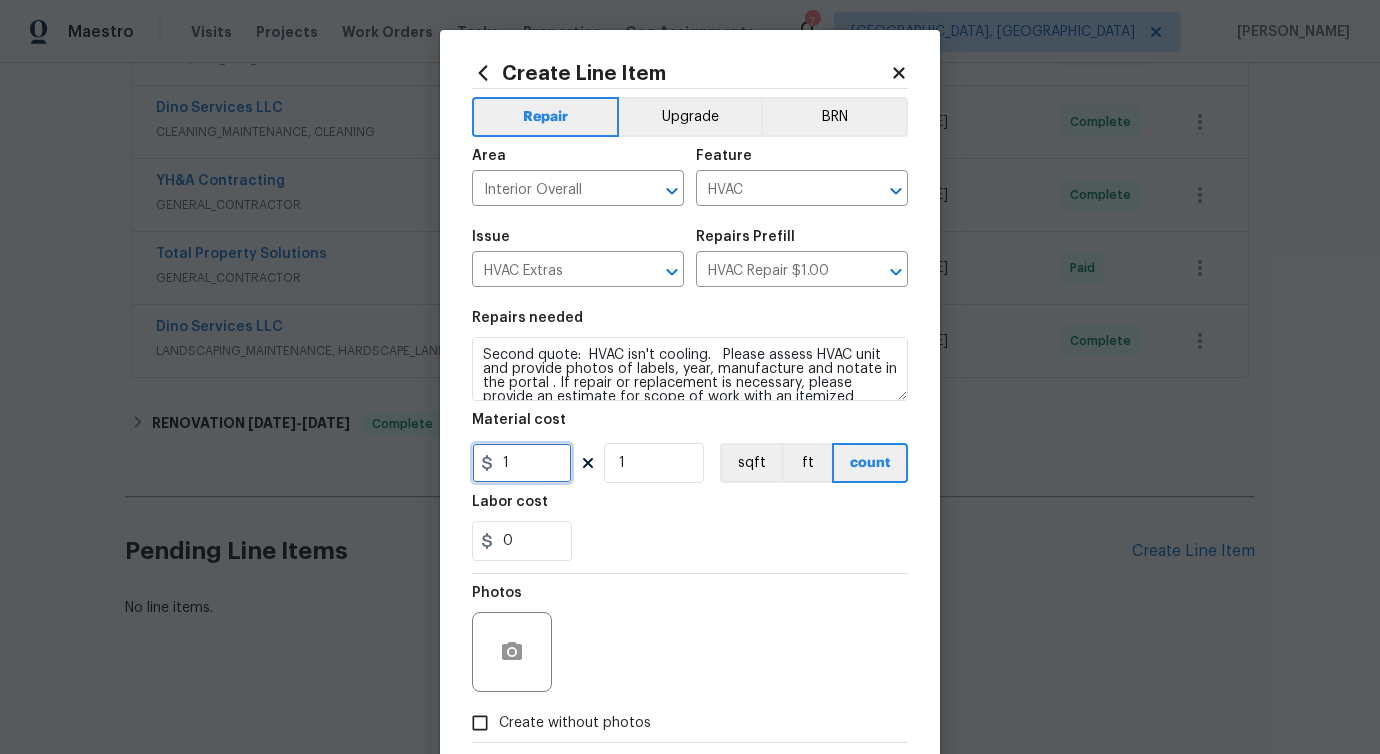 click on "1" at bounding box center (522, 463) 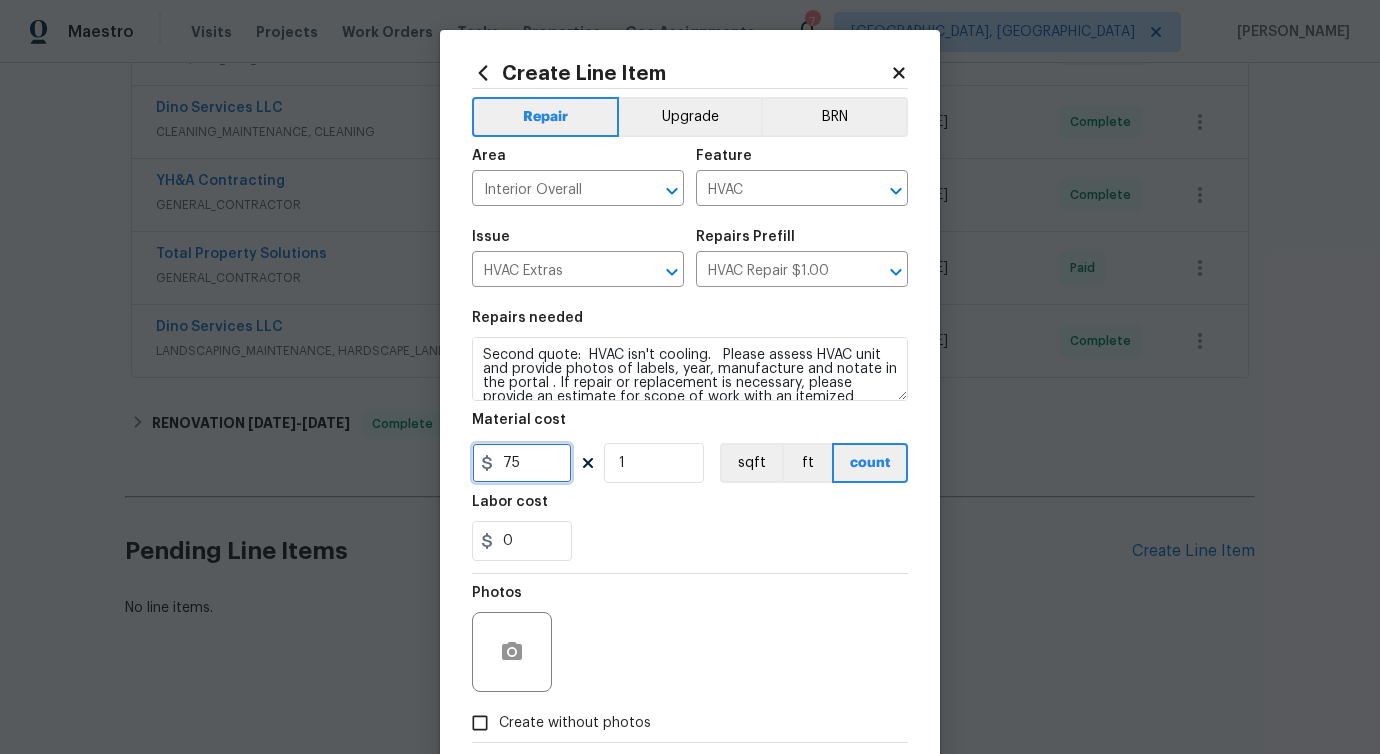 scroll, scrollTop: 108, scrollLeft: 0, axis: vertical 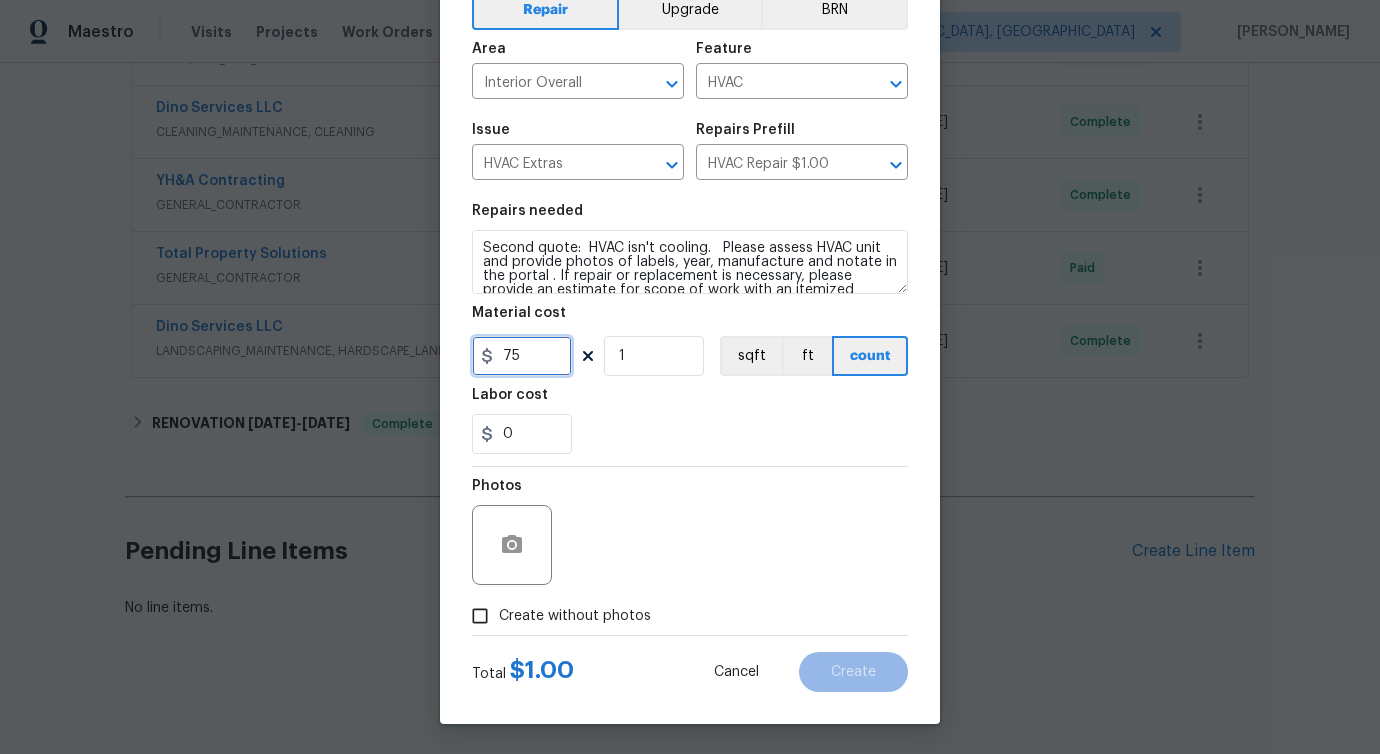 type on "75" 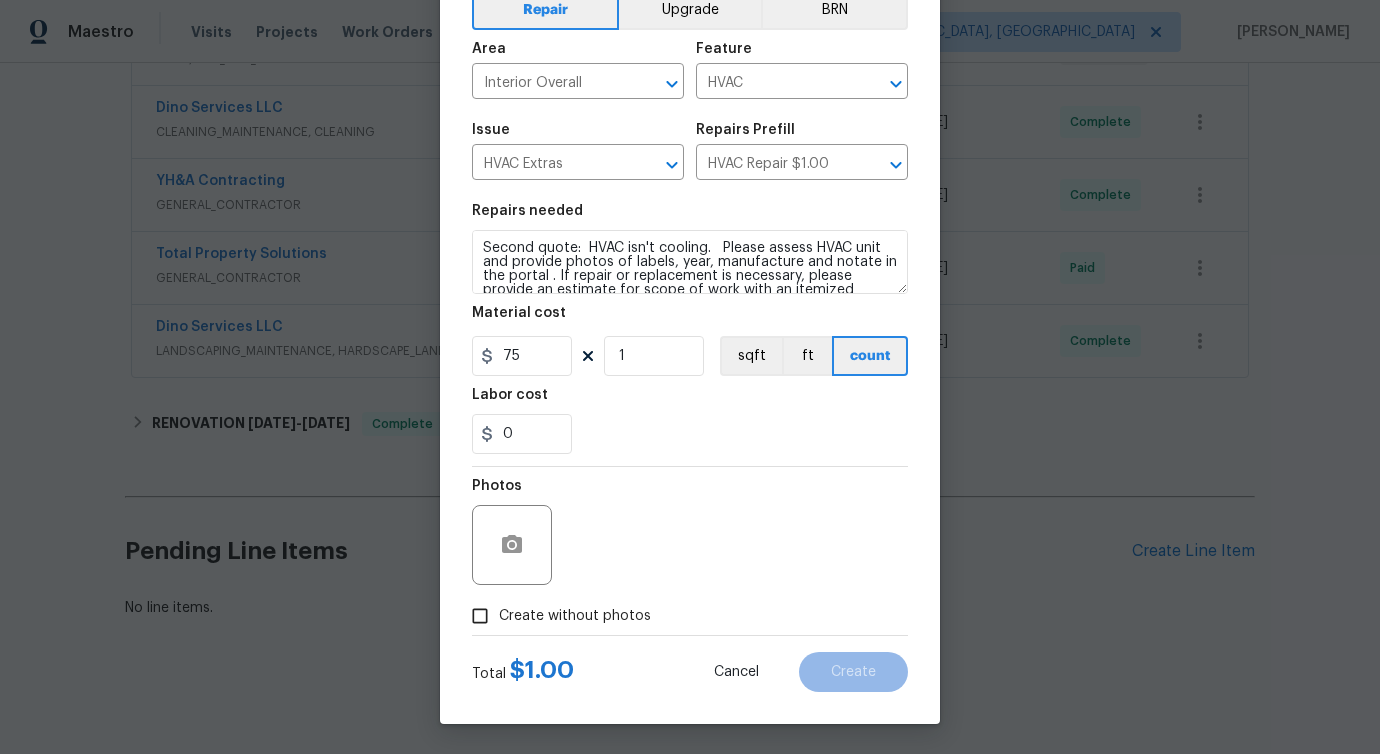 click on "Create without photos" at bounding box center (556, 616) 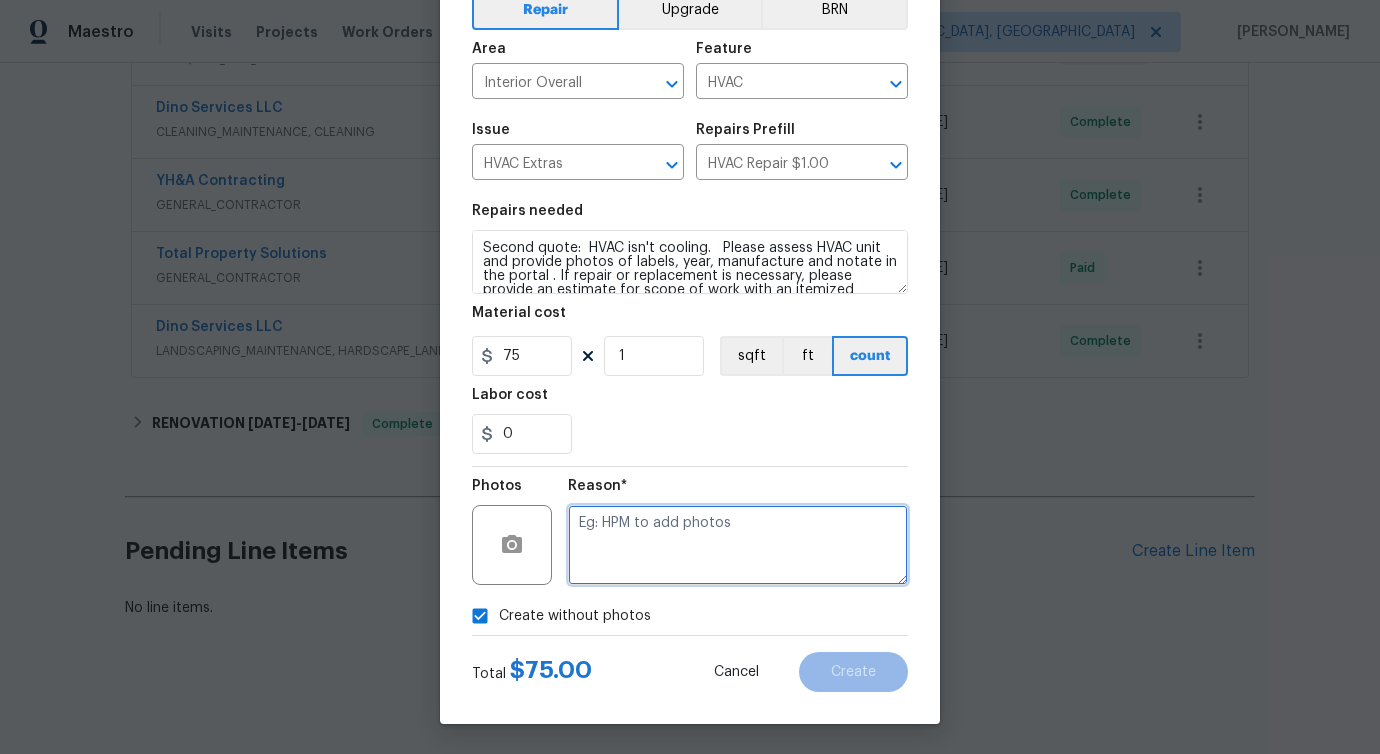 click at bounding box center [738, 545] 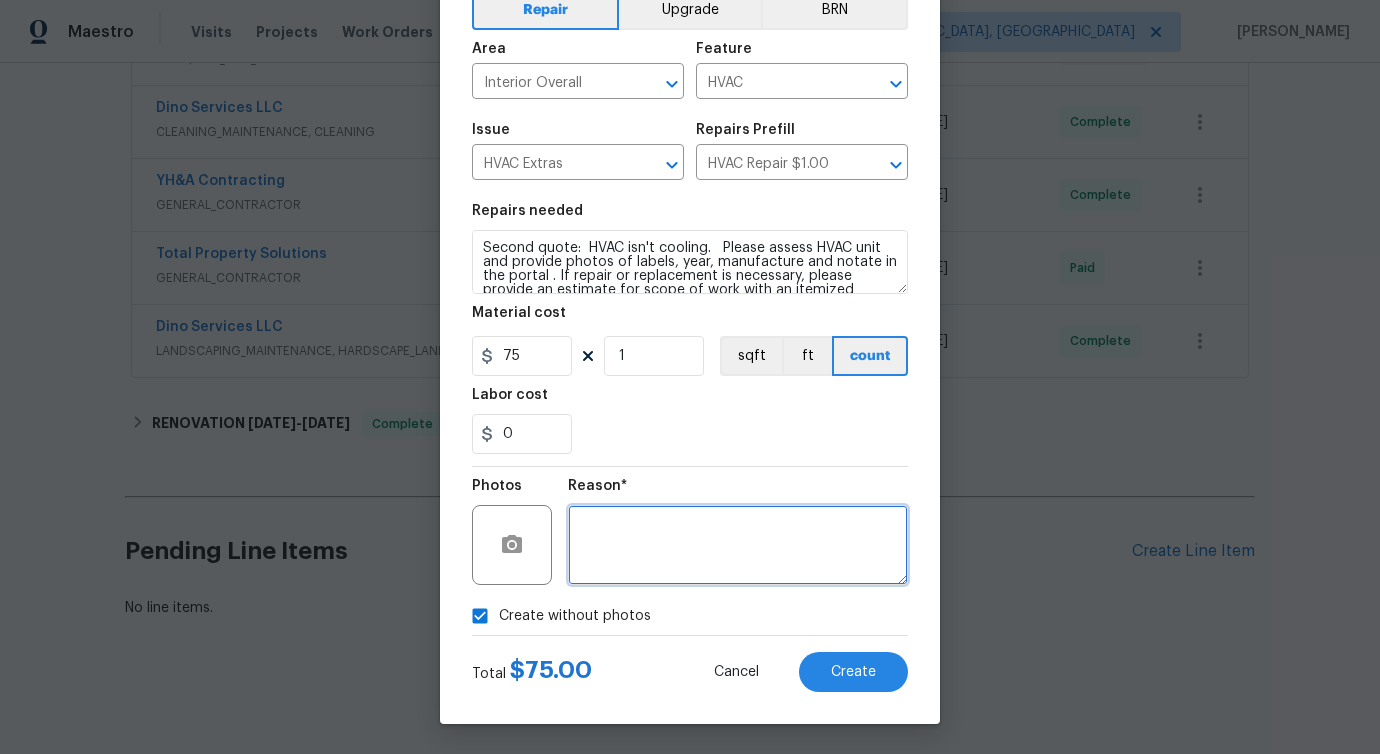 type 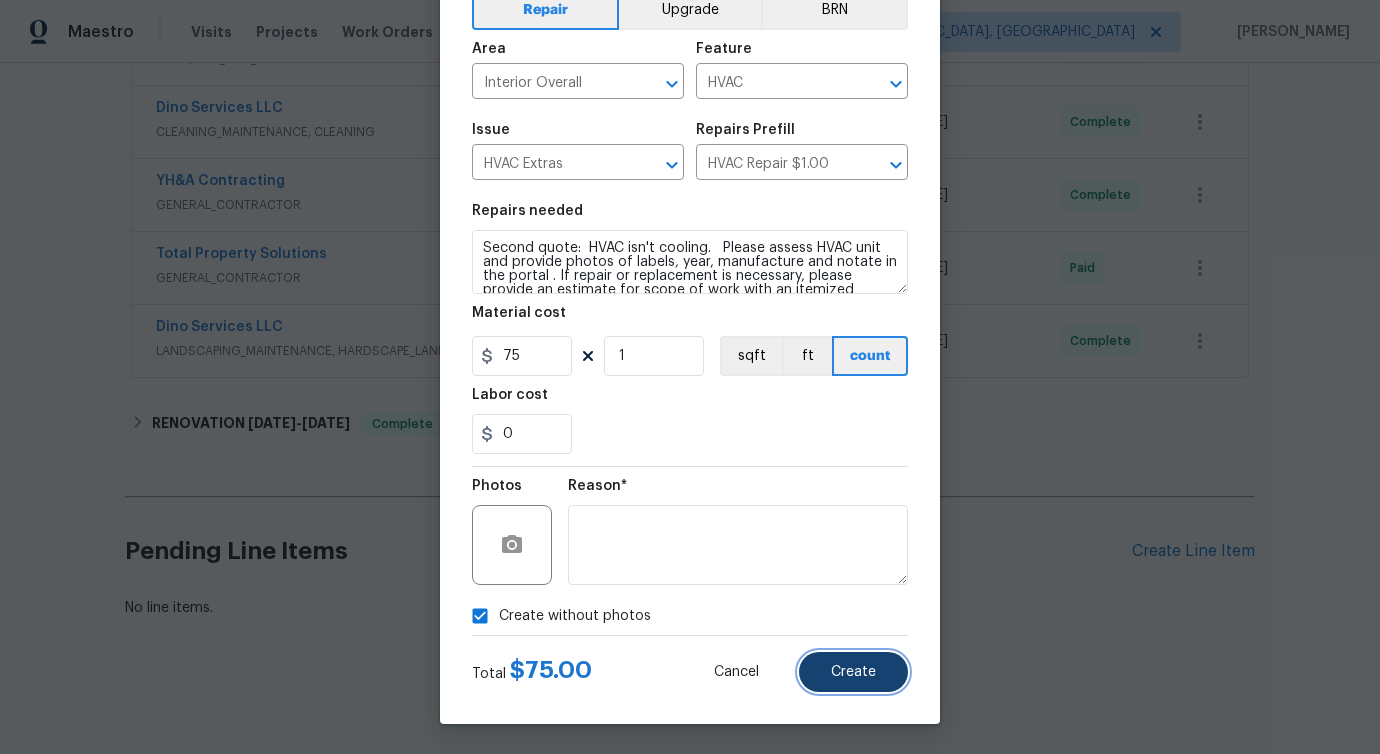 click on "Create" at bounding box center [853, 672] 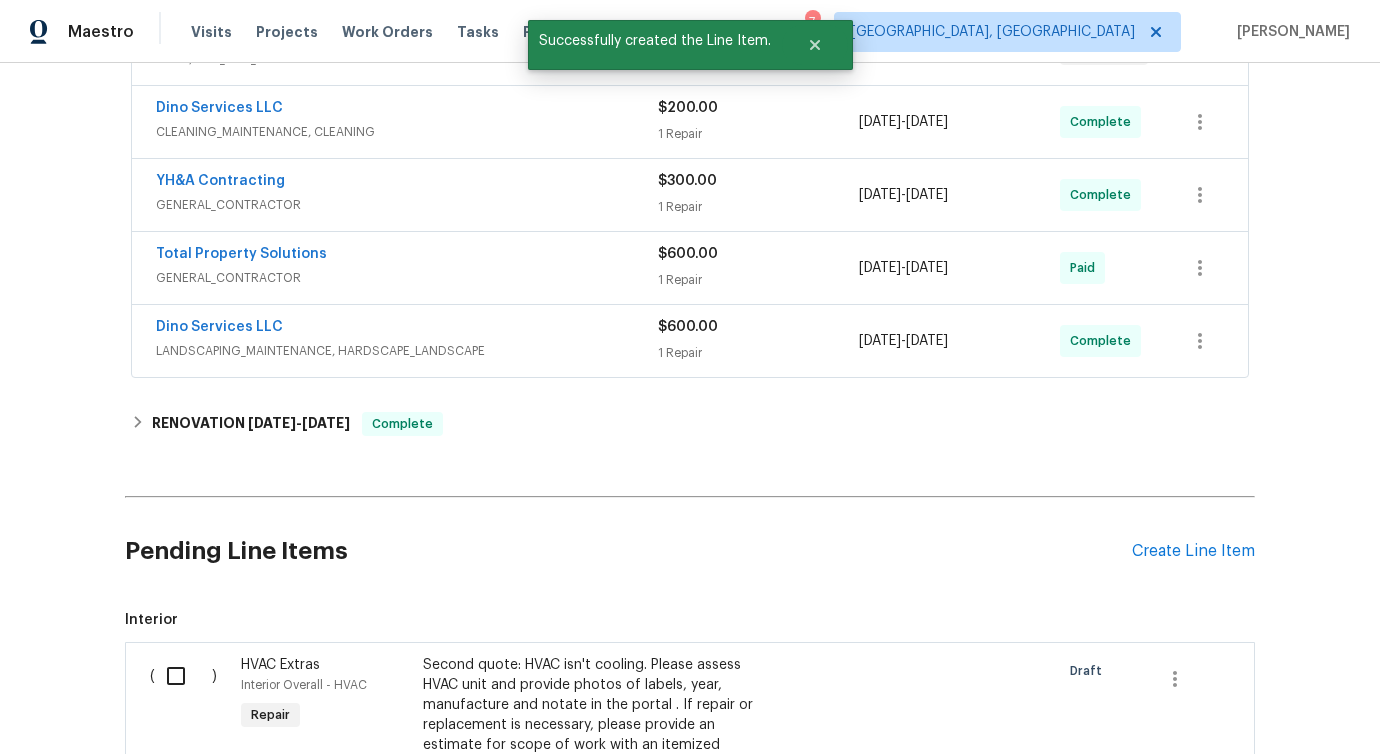scroll, scrollTop: 762, scrollLeft: 0, axis: vertical 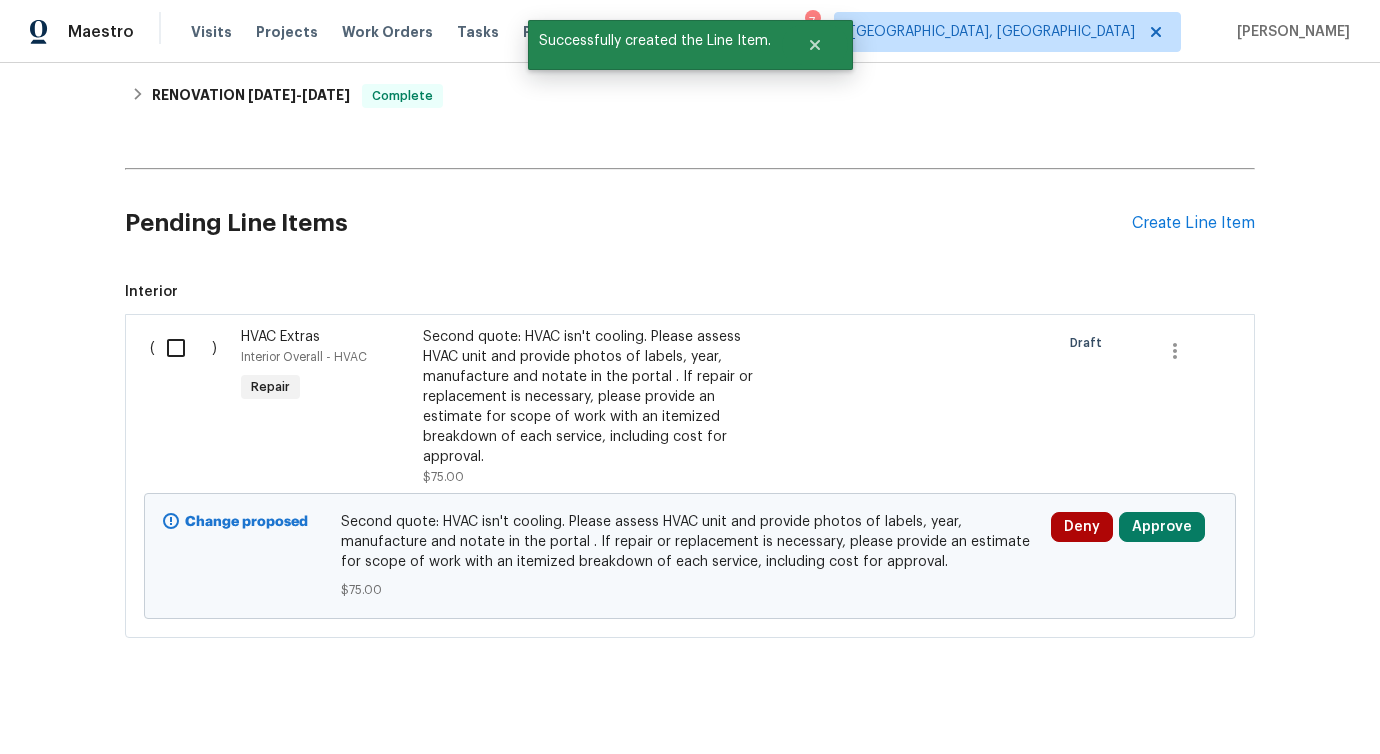 click at bounding box center [183, 348] 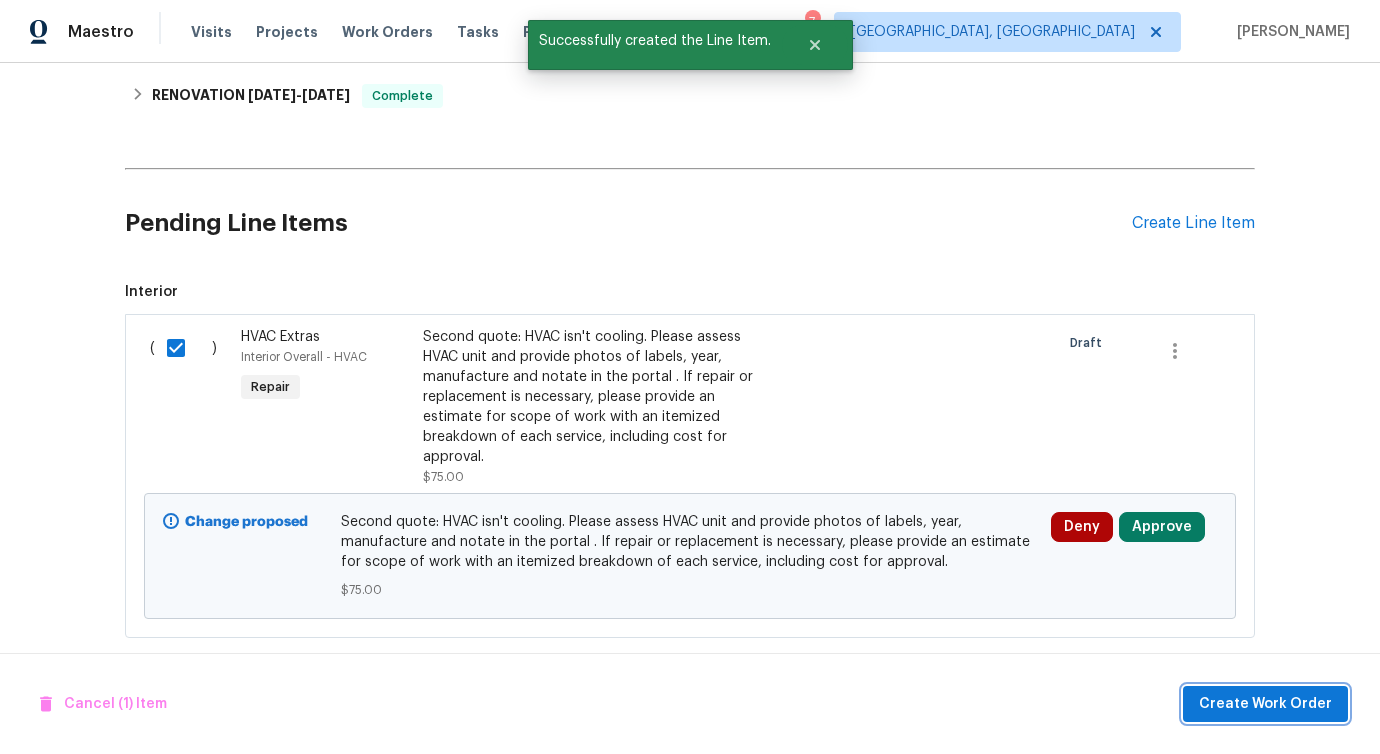 click on "Create Work Order" at bounding box center (1265, 704) 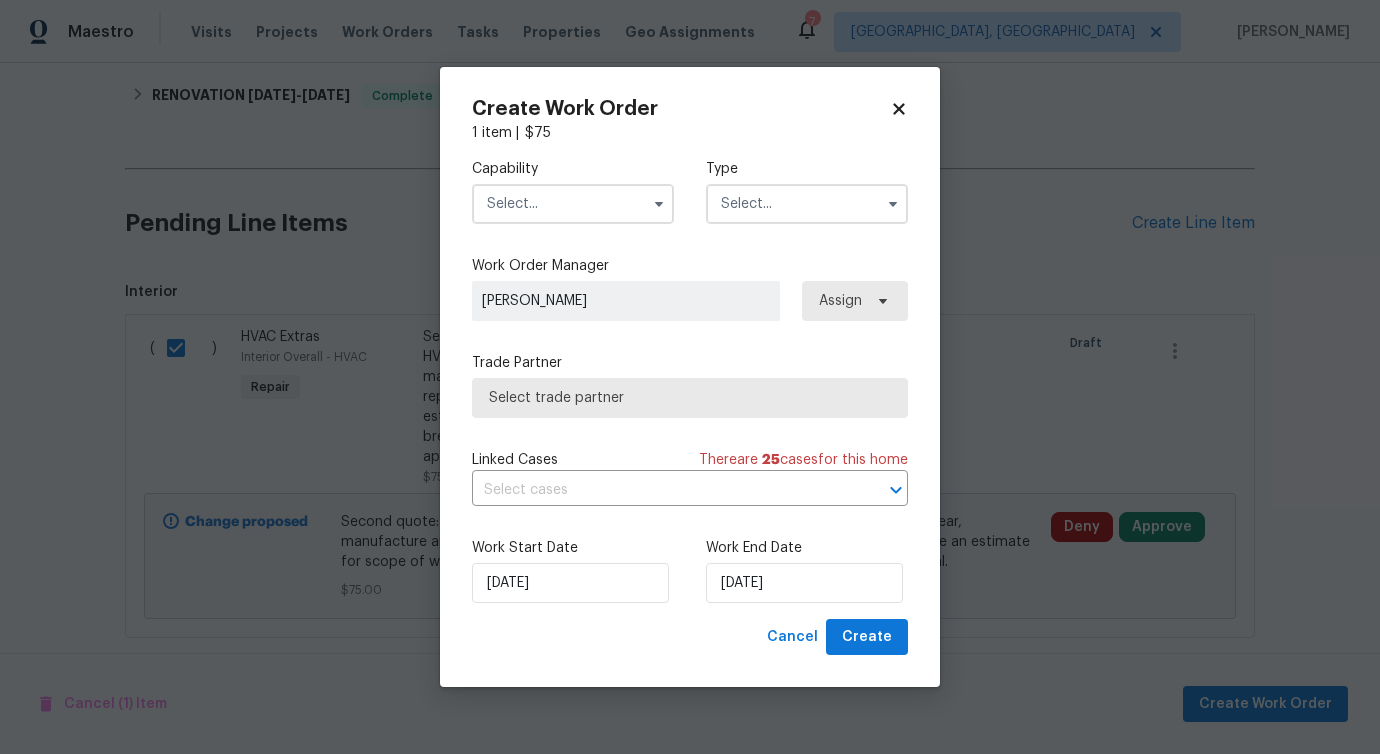 click at bounding box center (573, 204) 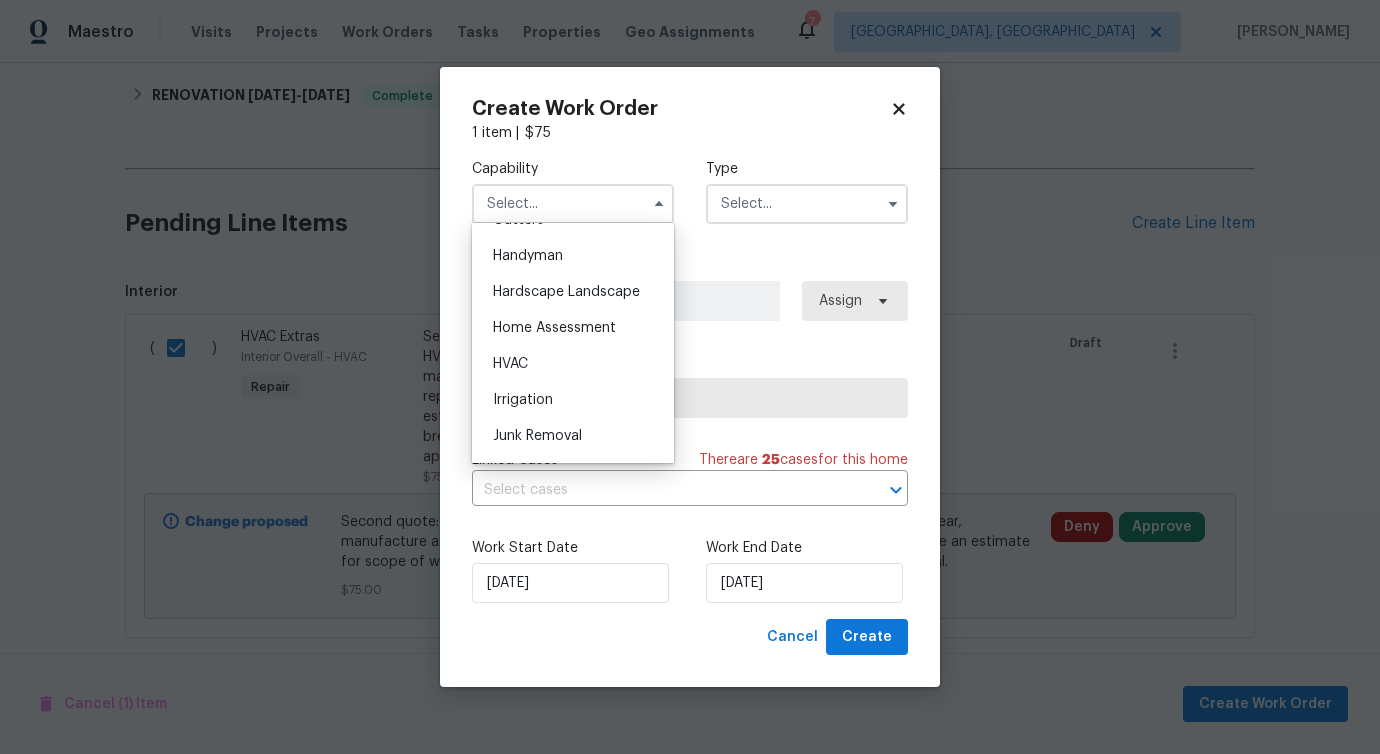 scroll, scrollTop: 1091, scrollLeft: 0, axis: vertical 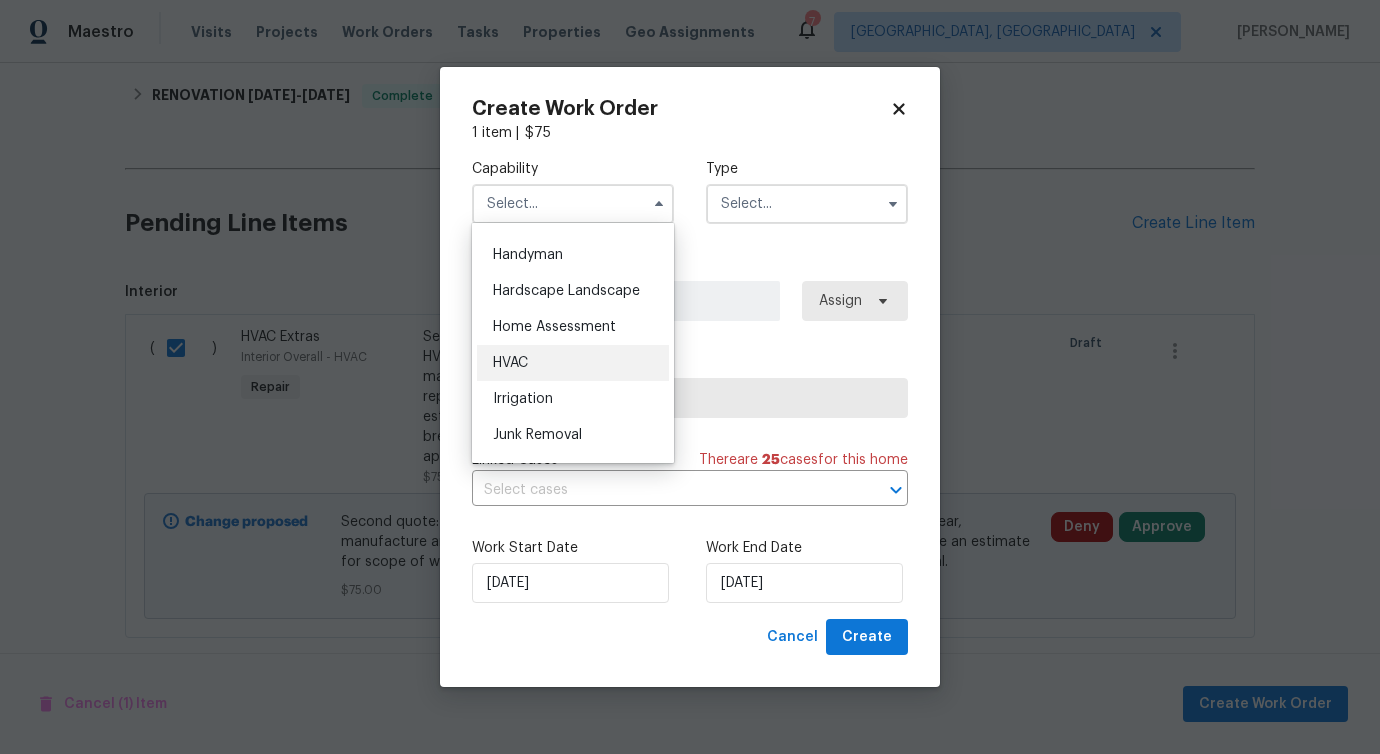 click on "HVAC" at bounding box center [573, 363] 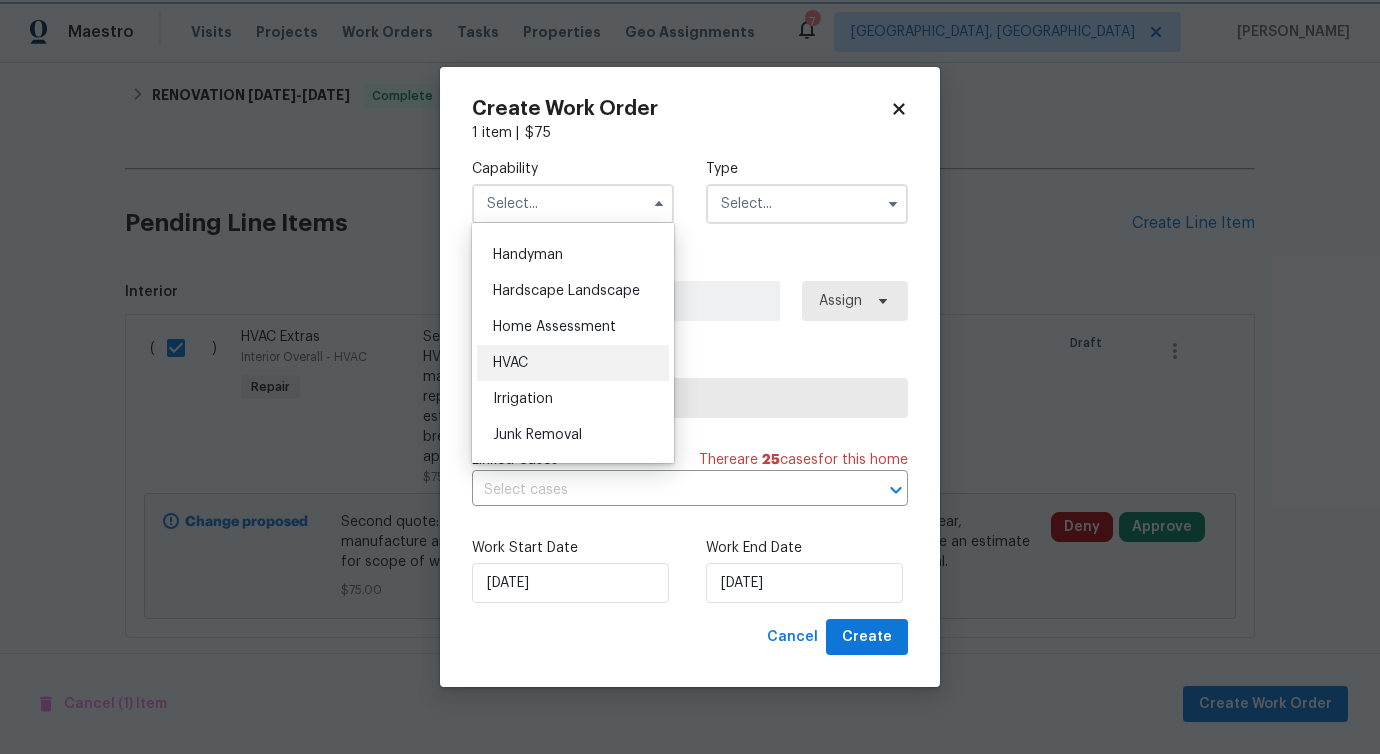 type on "HVAC" 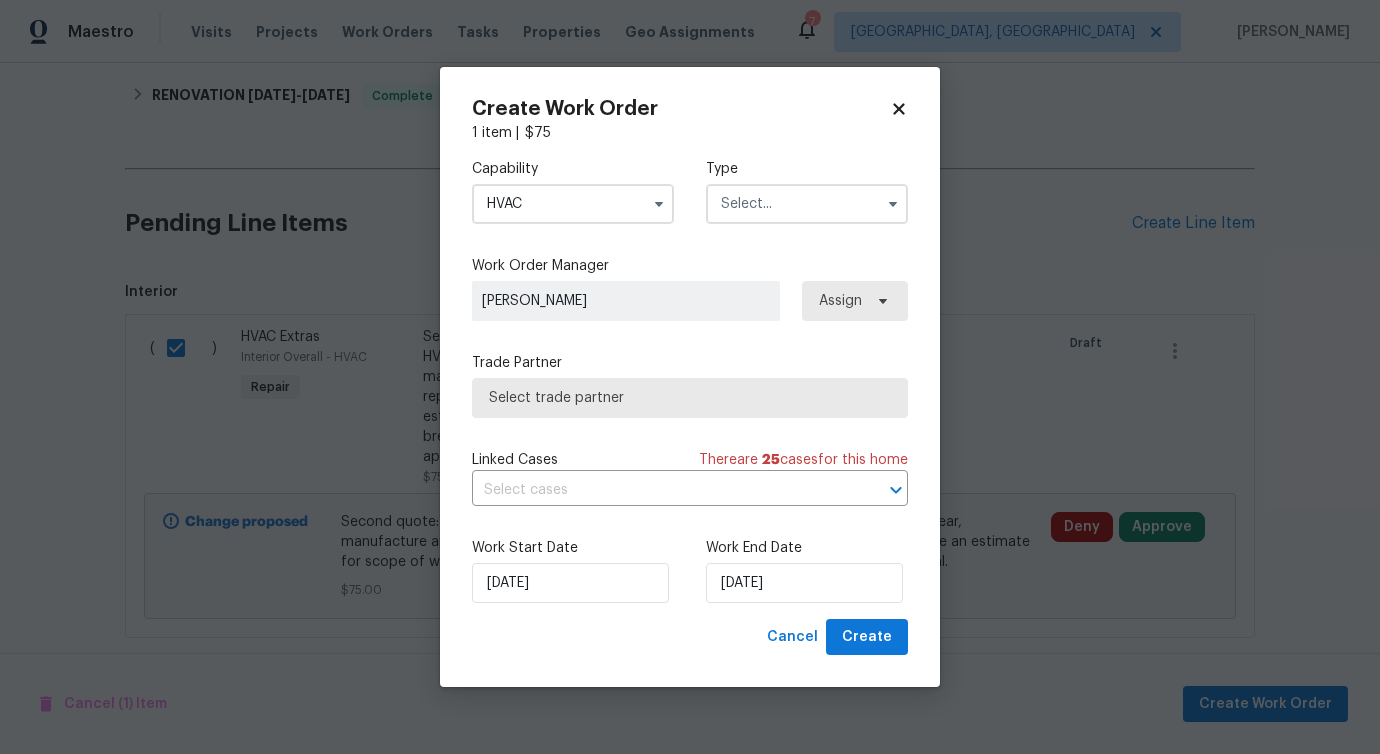 click at bounding box center (807, 204) 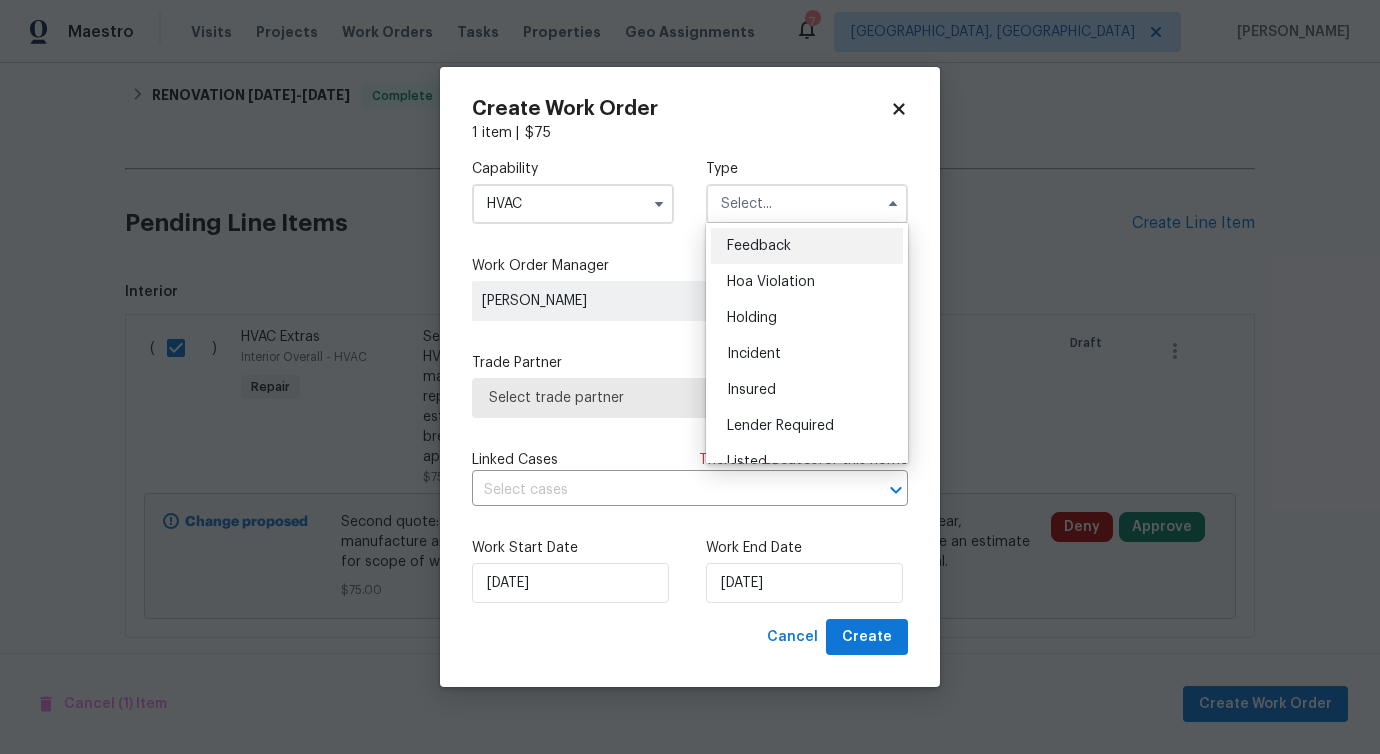 click on "Feedback" at bounding box center (807, 246) 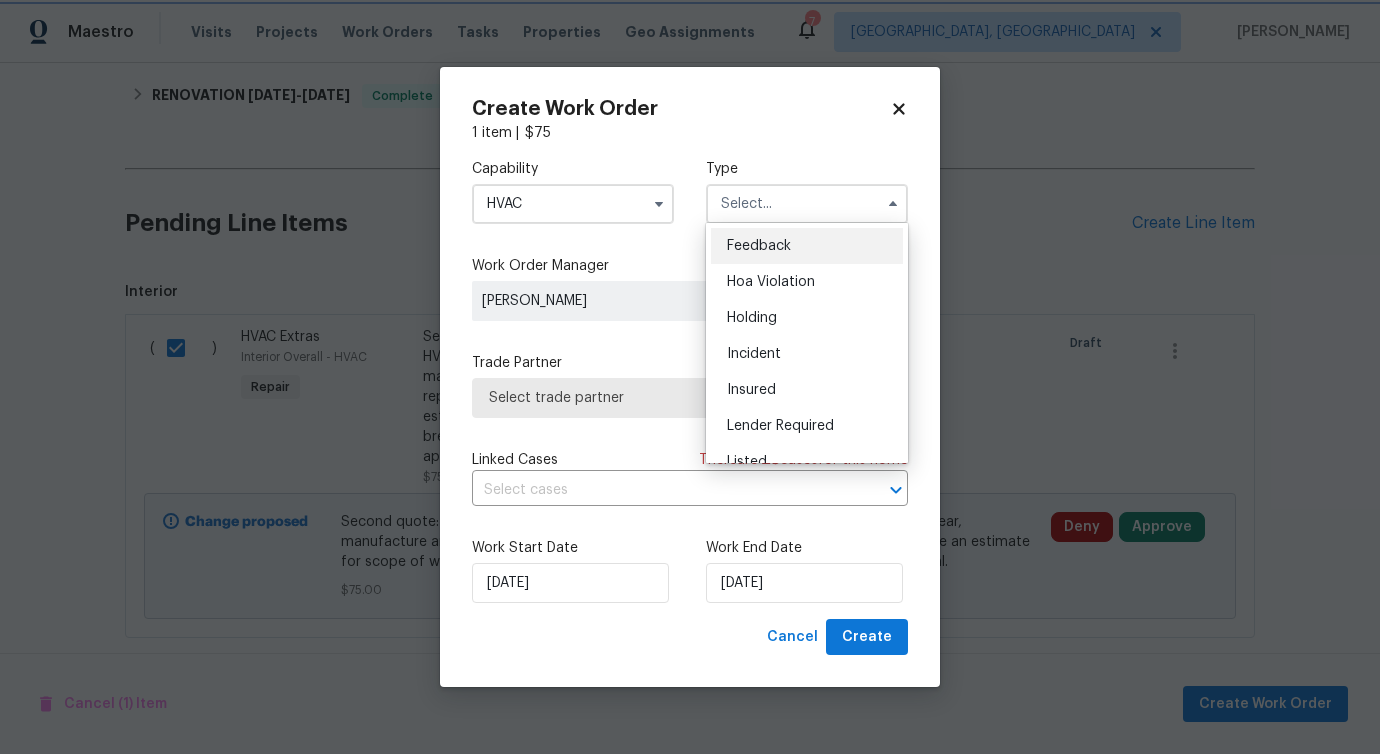 type on "Feedback" 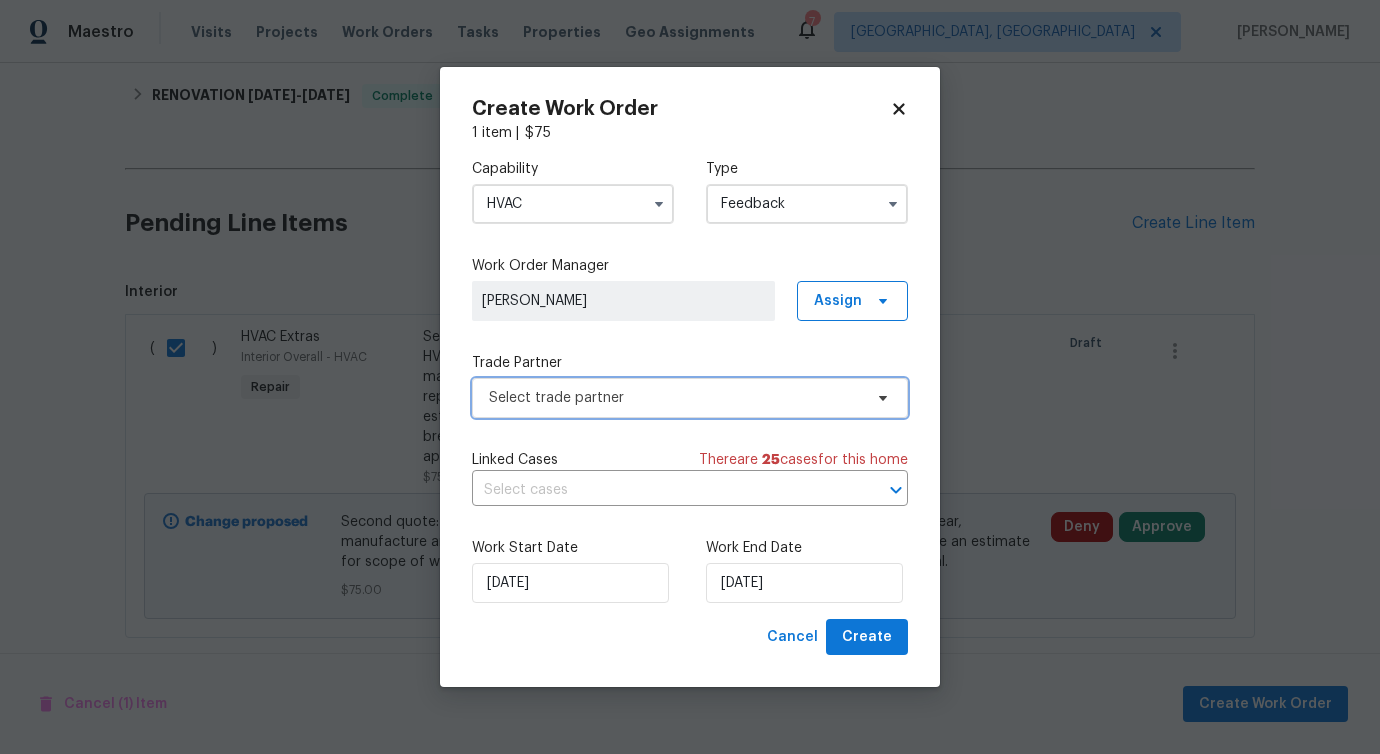click on "Select trade partner" at bounding box center [675, 398] 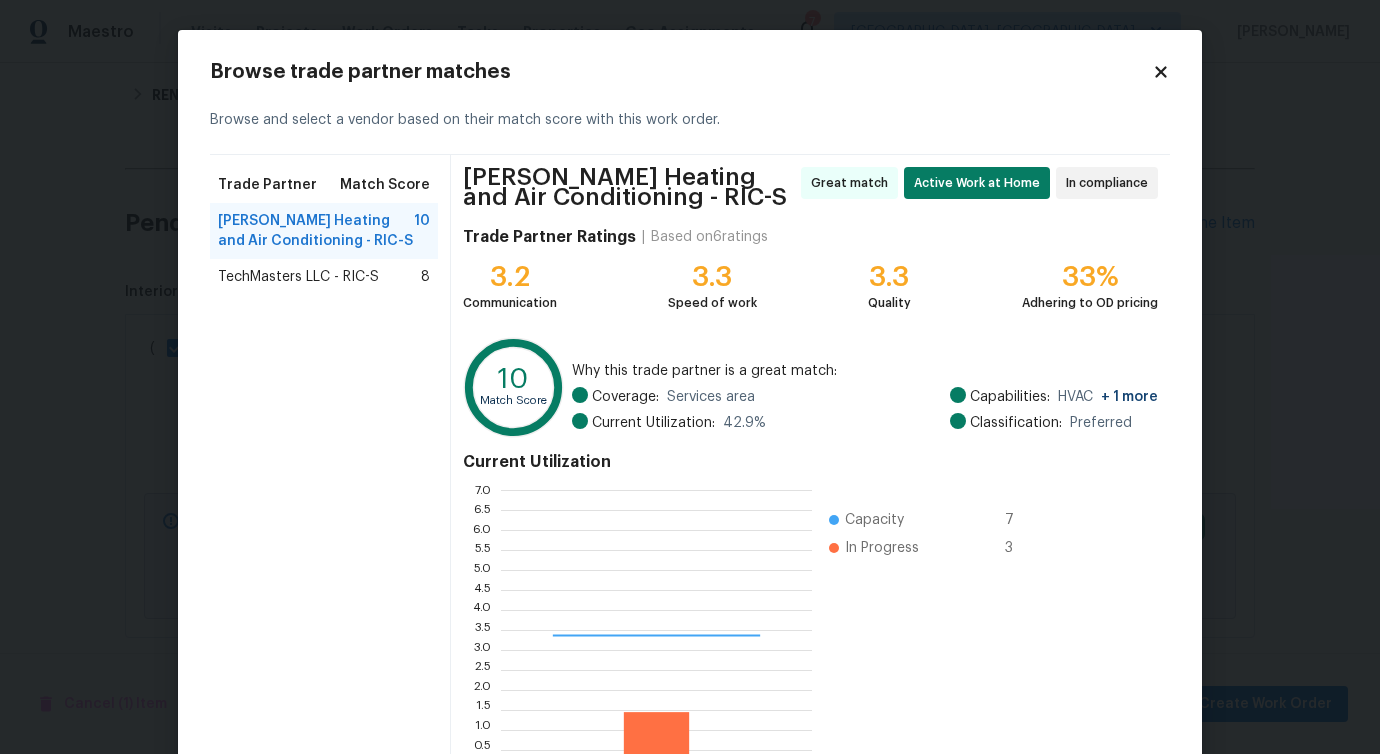 scroll, scrollTop: 2, scrollLeft: 1, axis: both 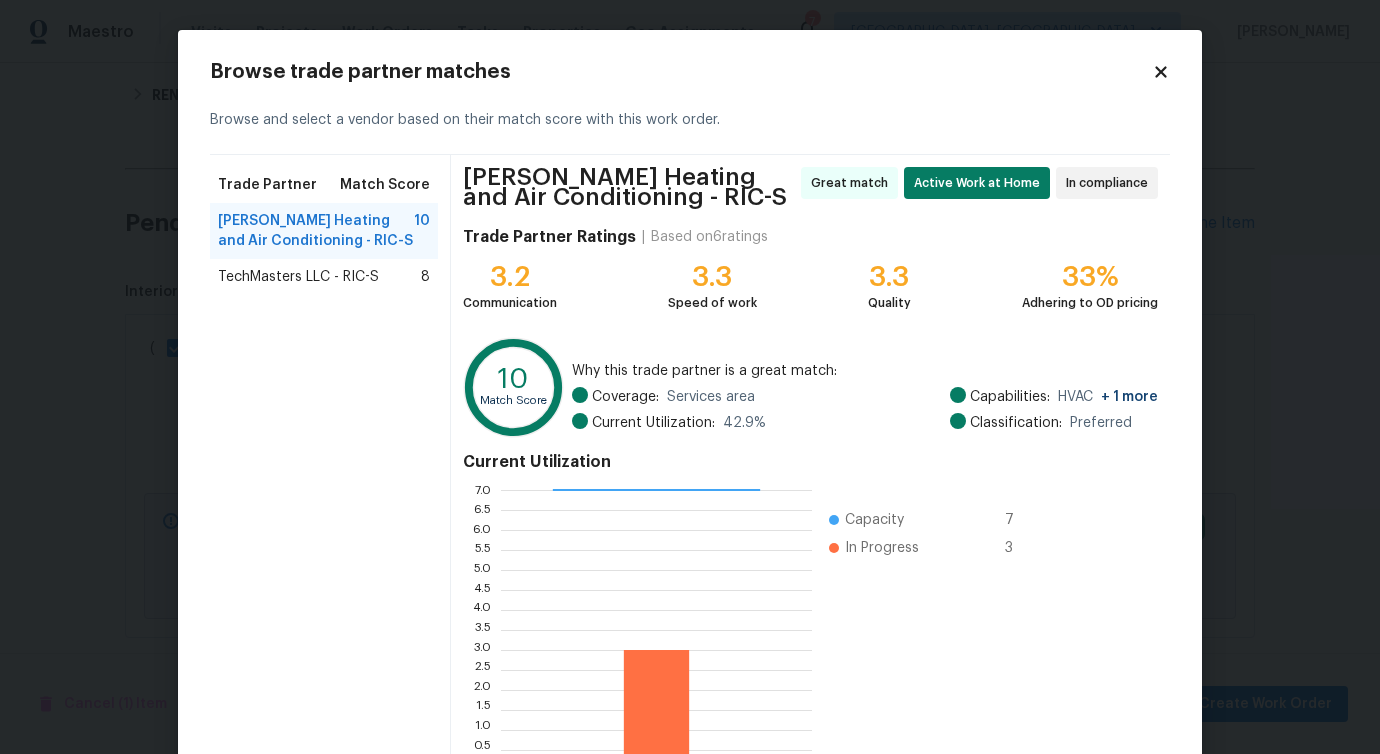 click on "TechMasters LLC - RIC-S" at bounding box center (298, 277) 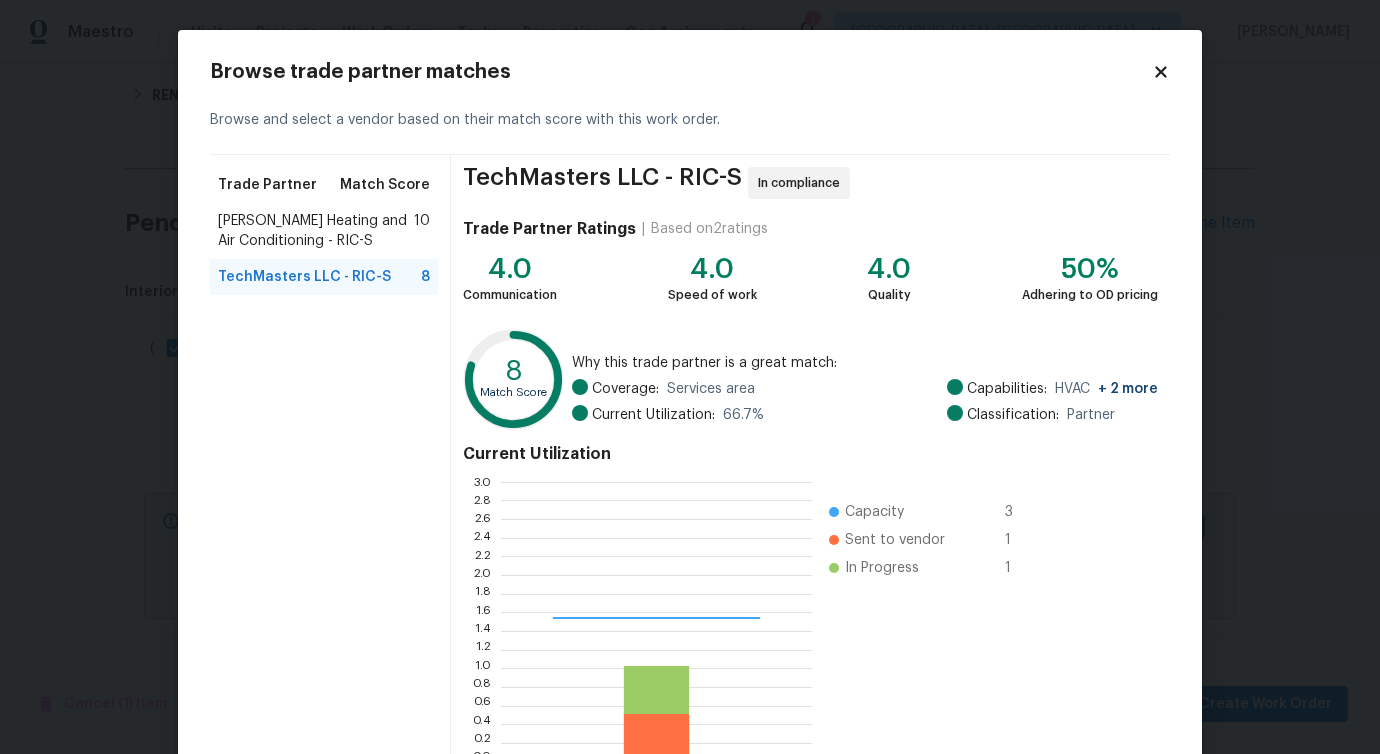 scroll, scrollTop: 2, scrollLeft: 1, axis: both 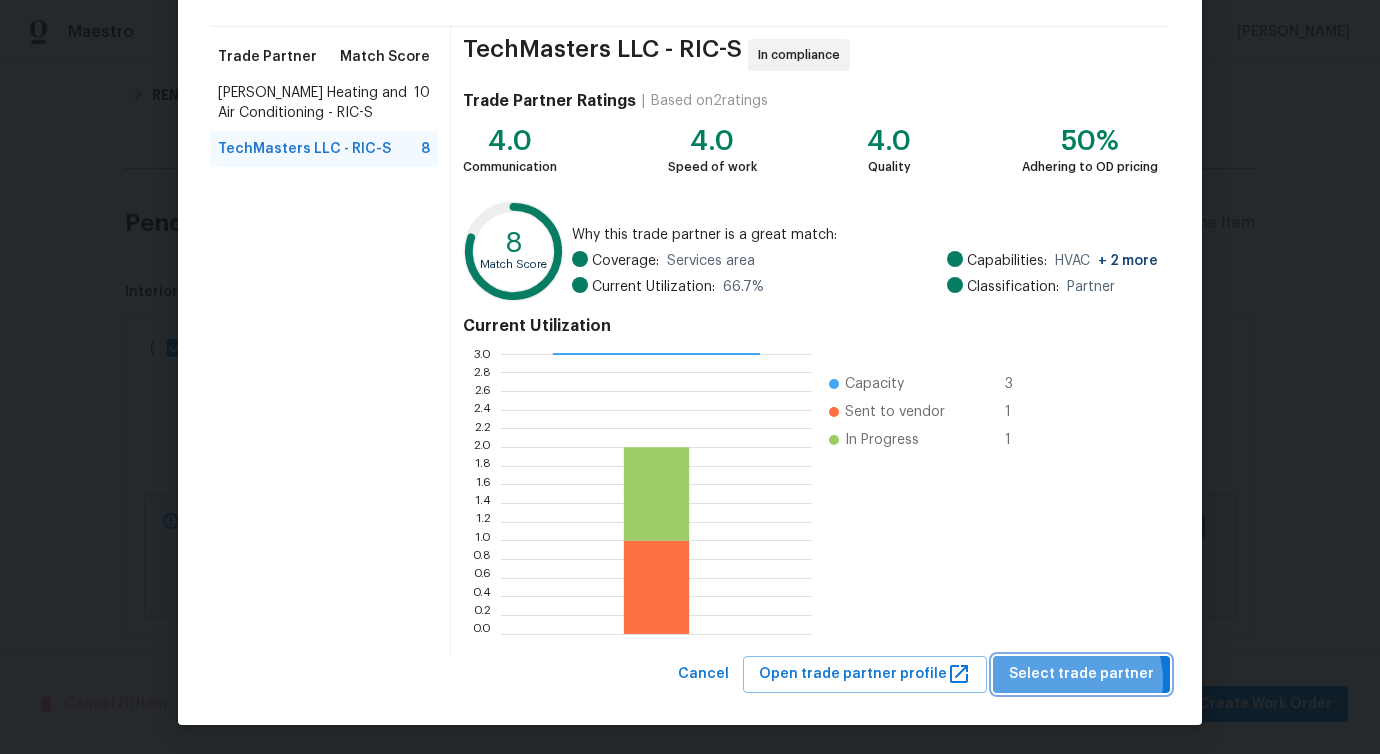click on "Select trade partner" at bounding box center (1081, 674) 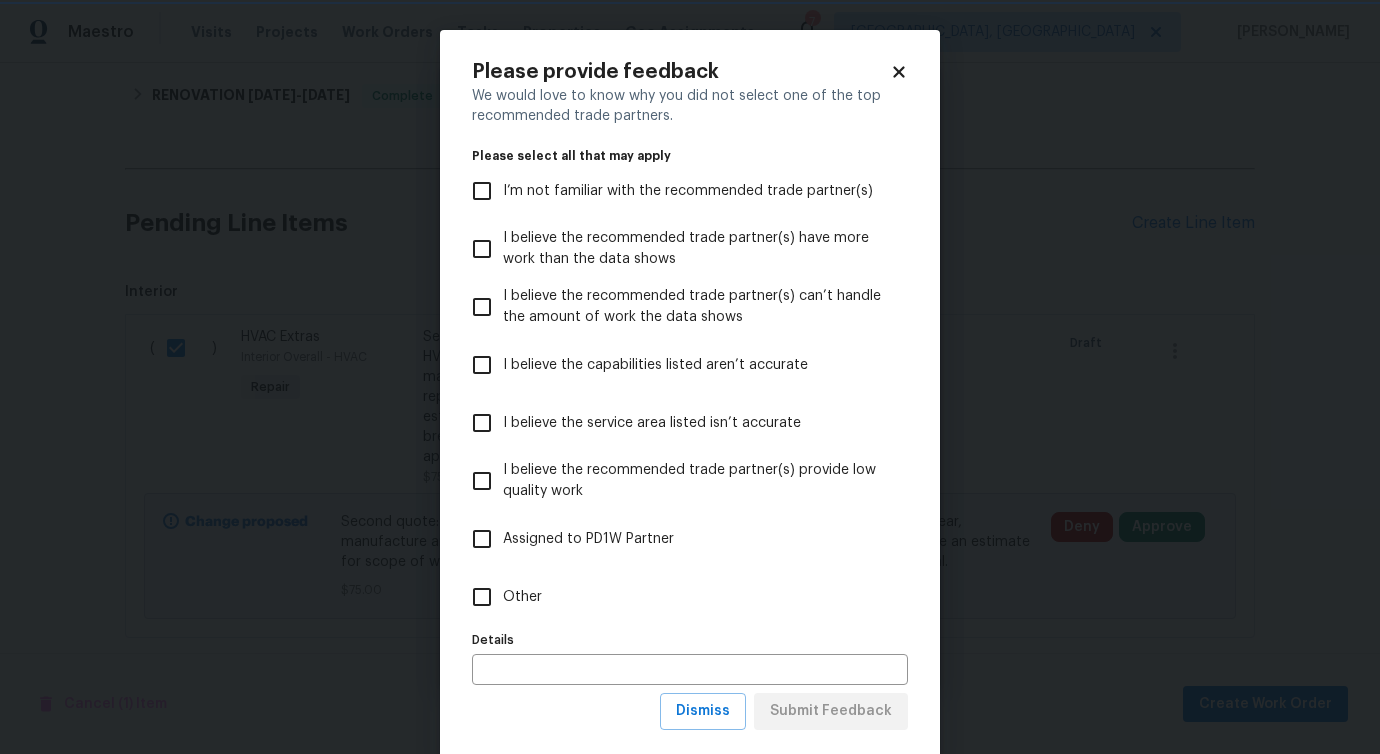 scroll, scrollTop: 0, scrollLeft: 0, axis: both 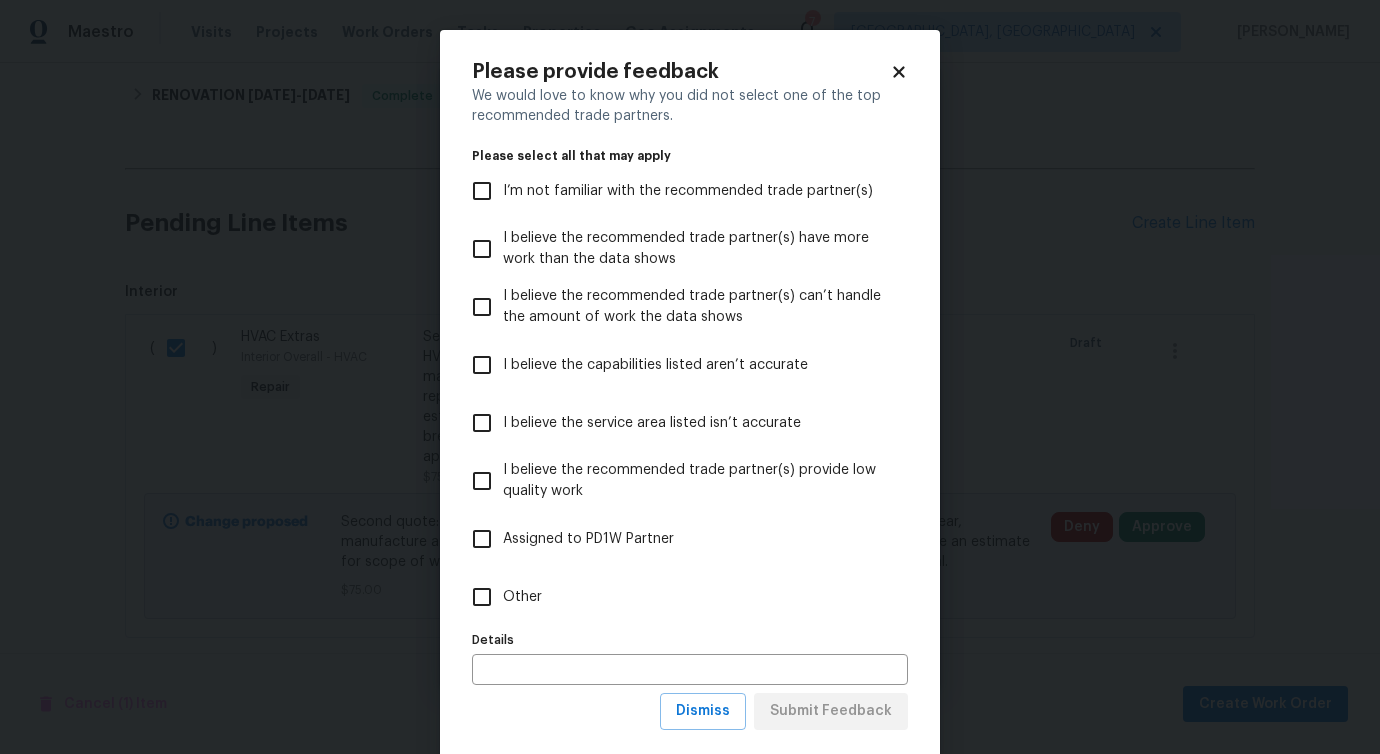 click on "Other" at bounding box center (522, 597) 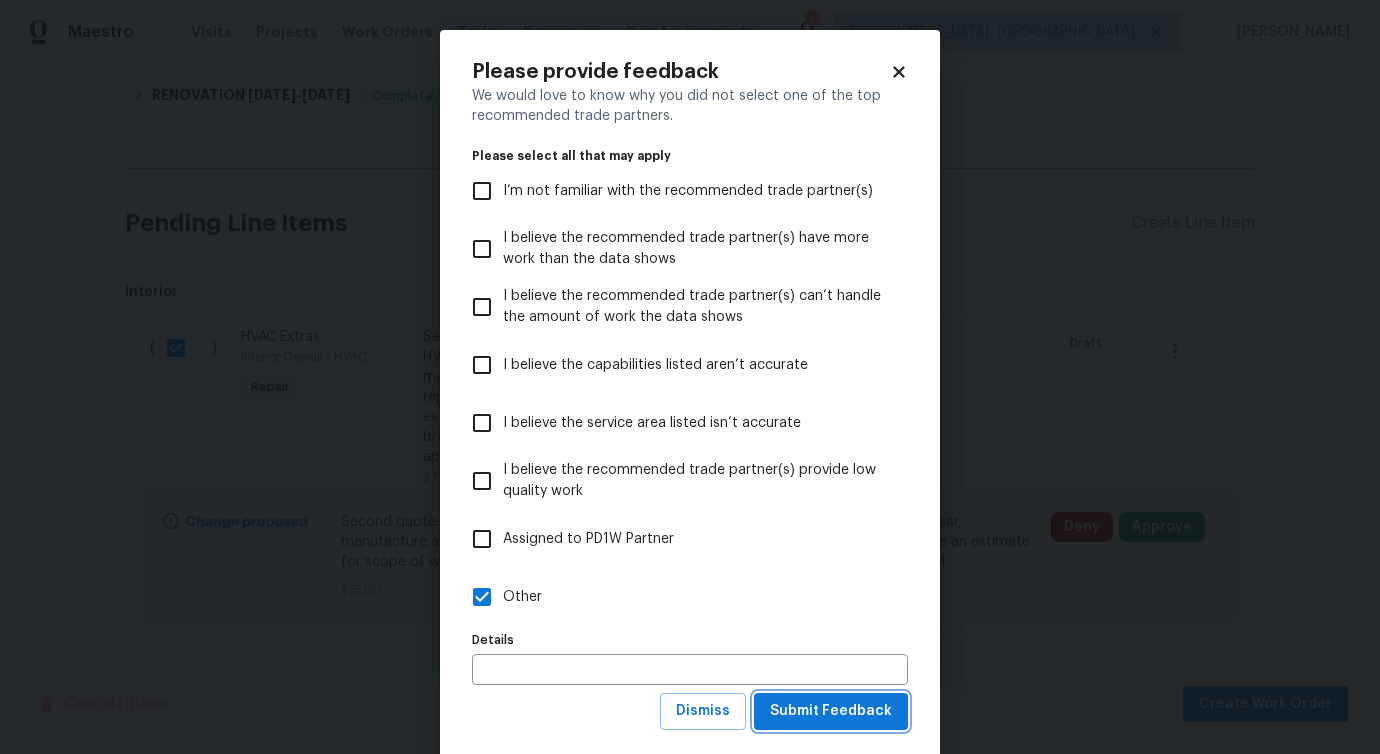 click on "Submit Feedback" at bounding box center [831, 711] 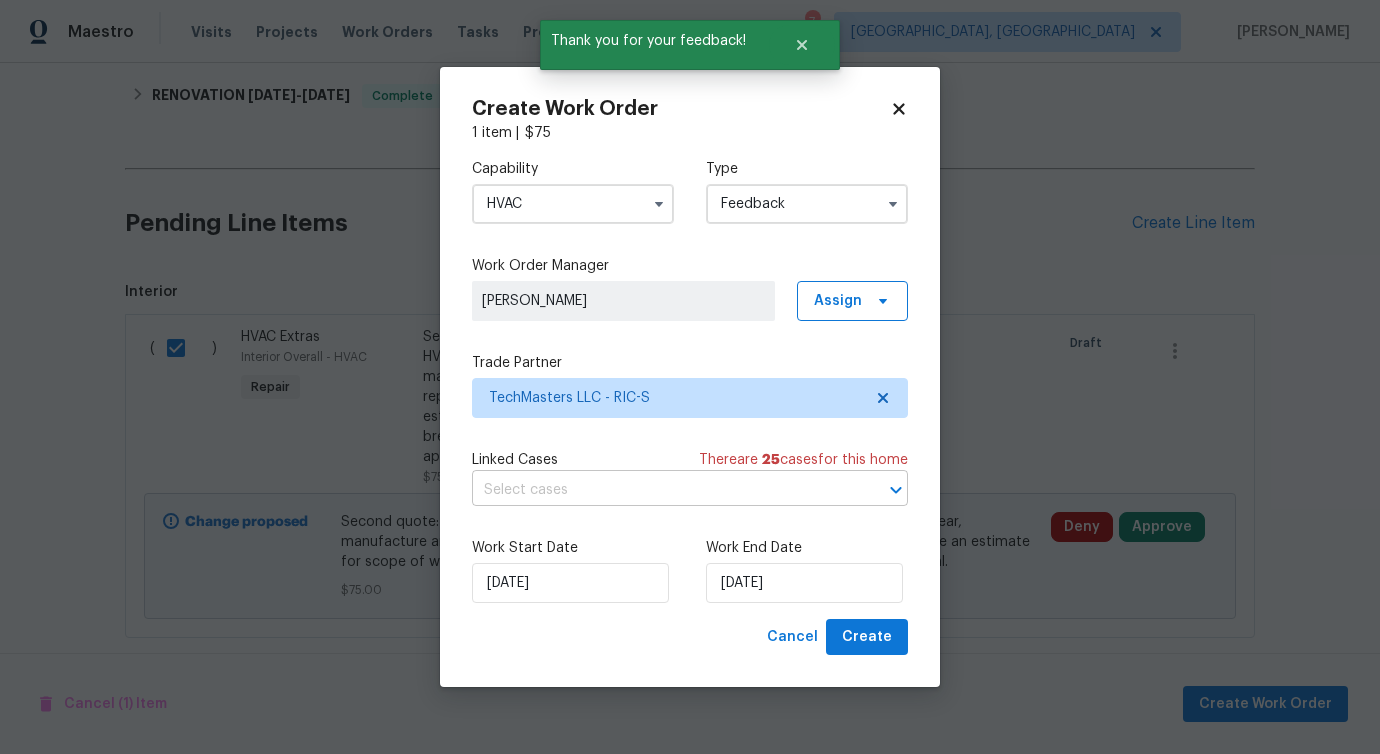 click at bounding box center [662, 490] 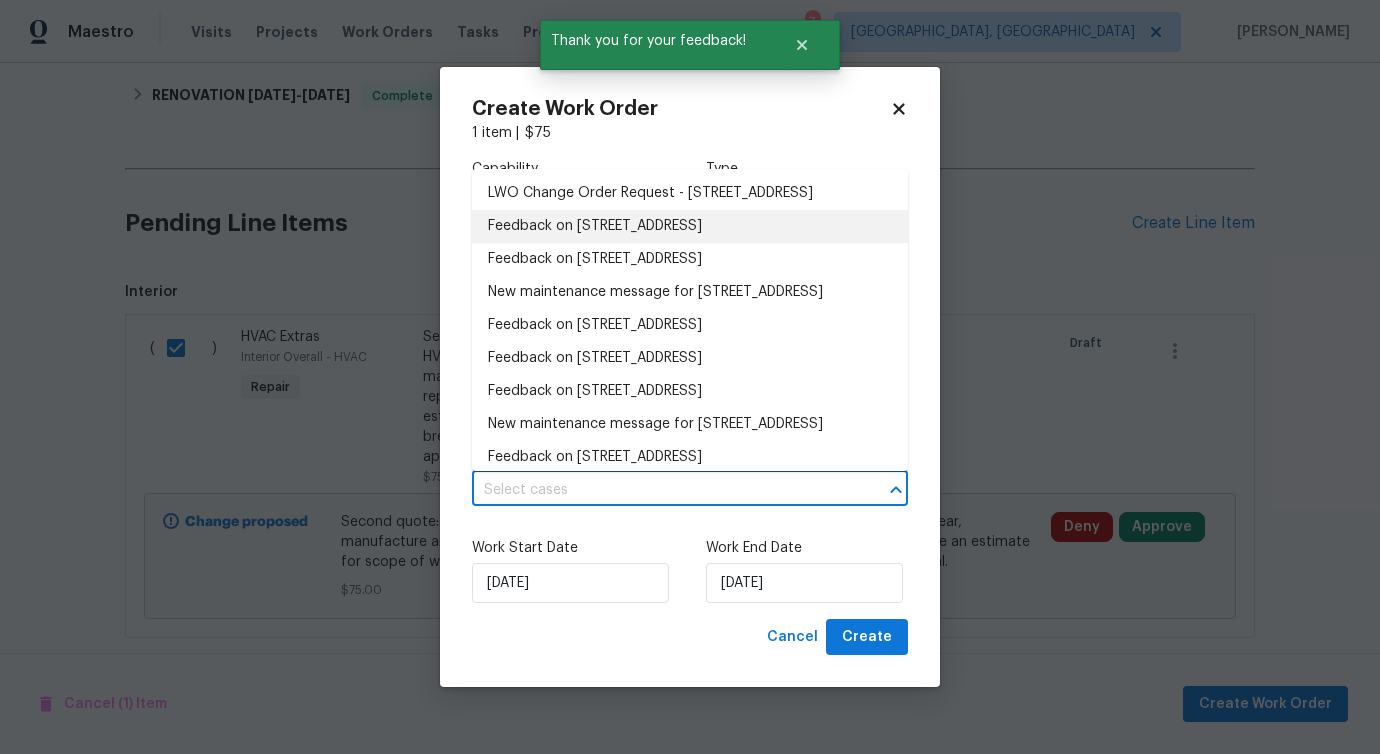 click on "Feedback on 5311 Chestnut Bluff Pl, Midlothian, VA 23112" at bounding box center (690, 226) 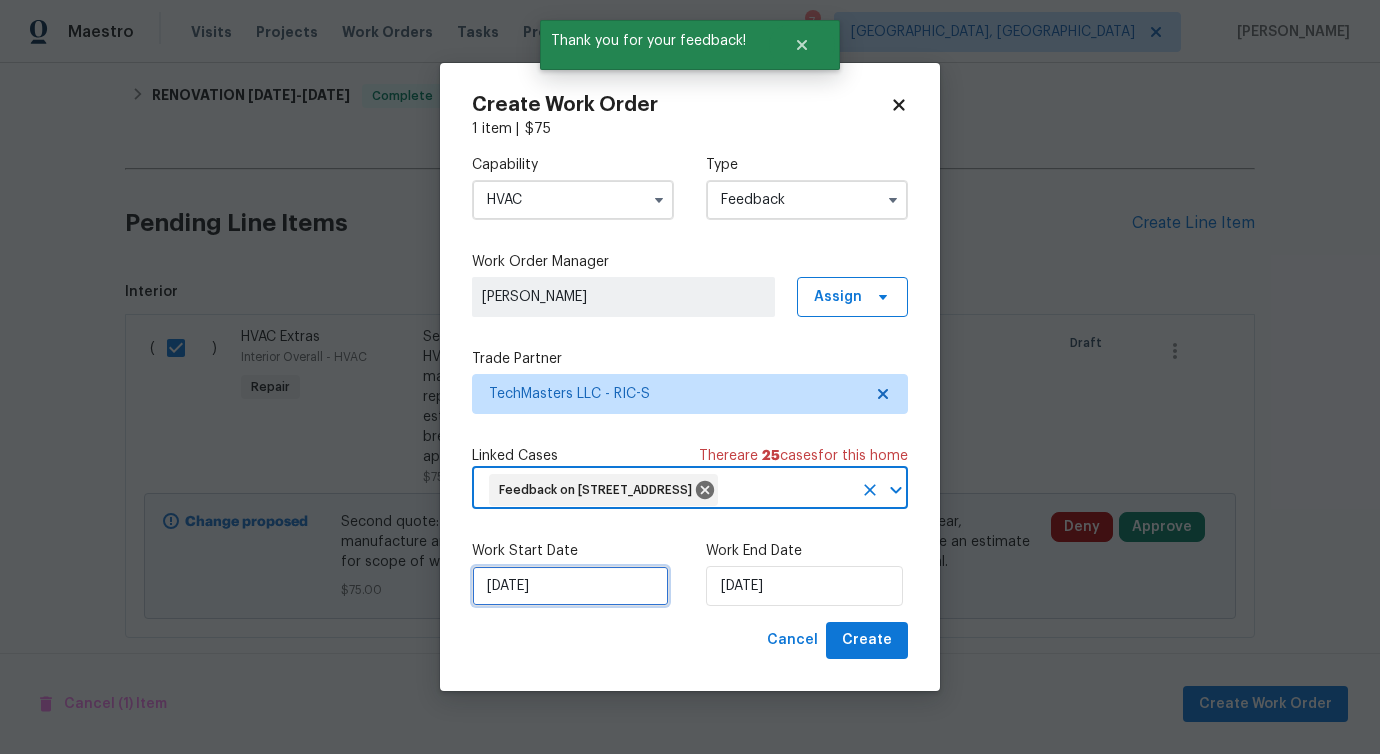 click on "[DATE]" at bounding box center (570, 586) 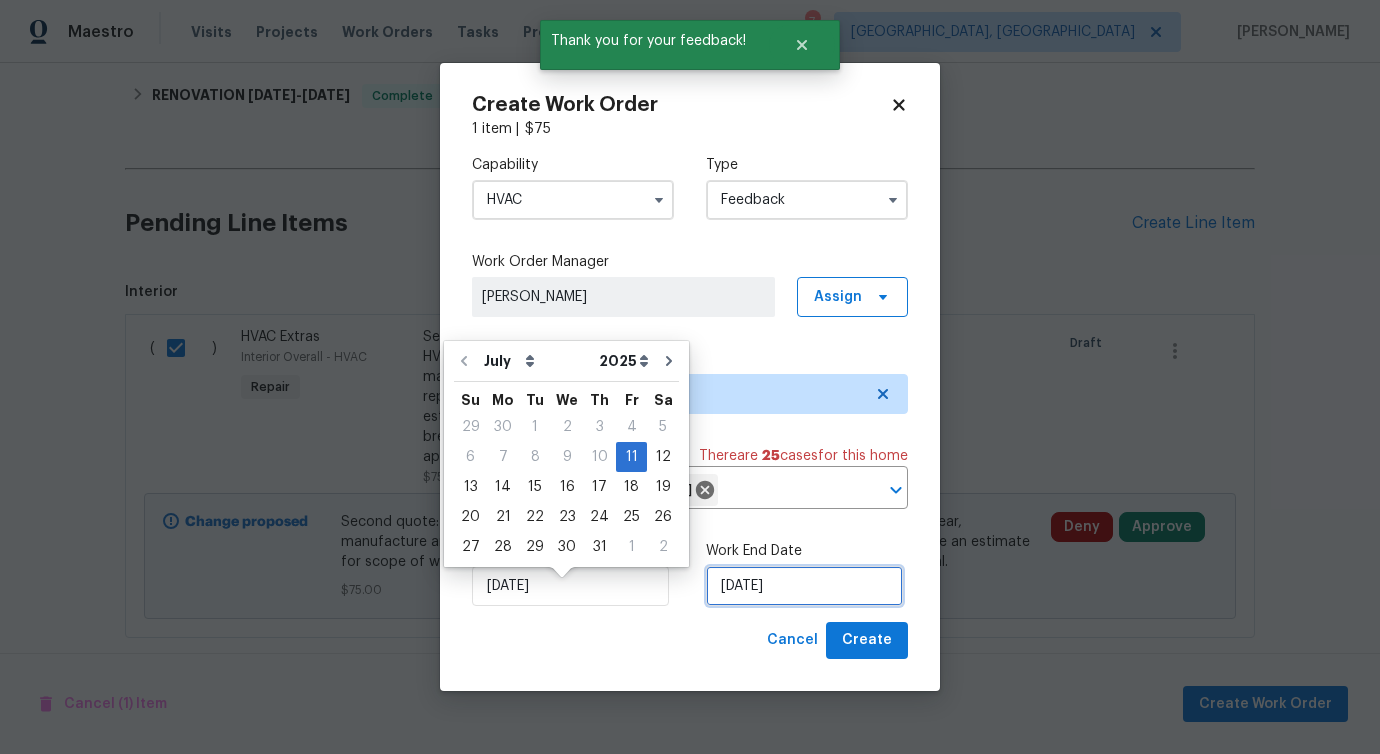 click on "[DATE]" at bounding box center [804, 586] 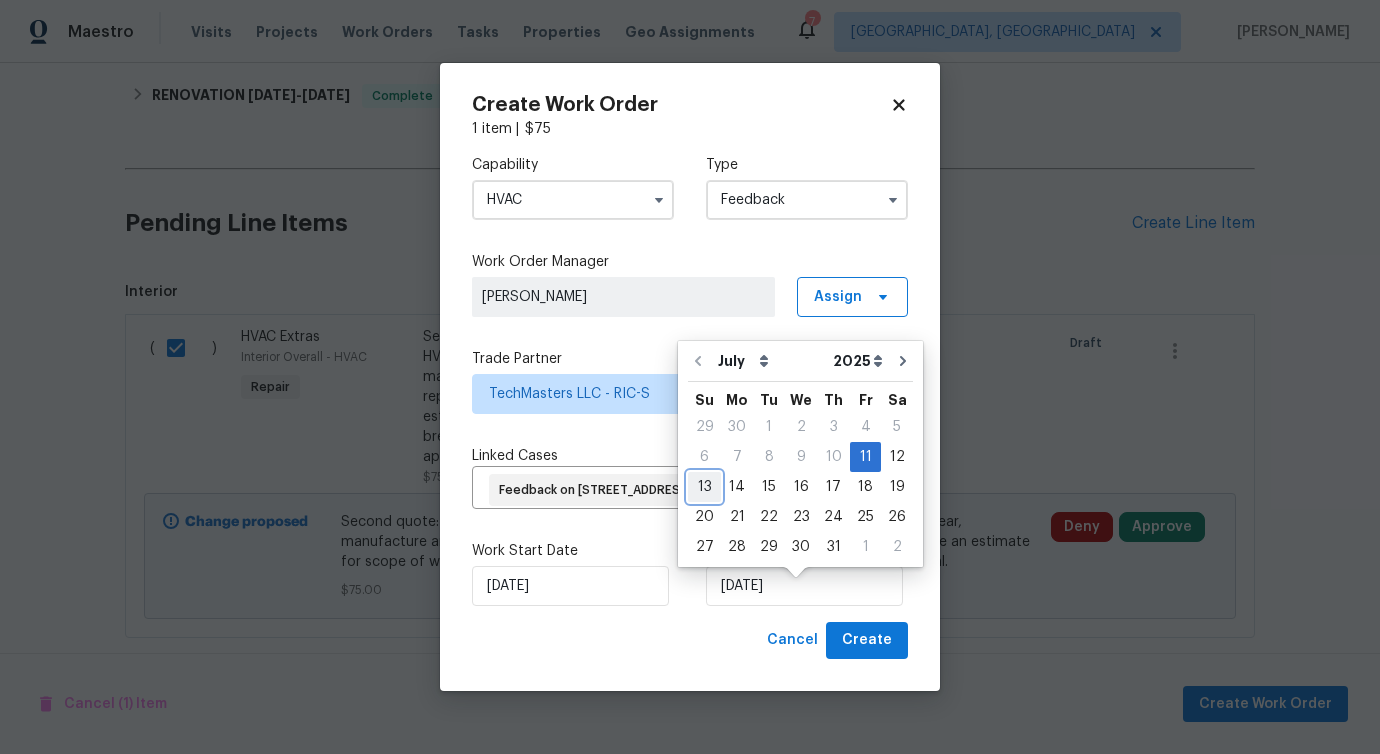 click on "13" at bounding box center [704, 487] 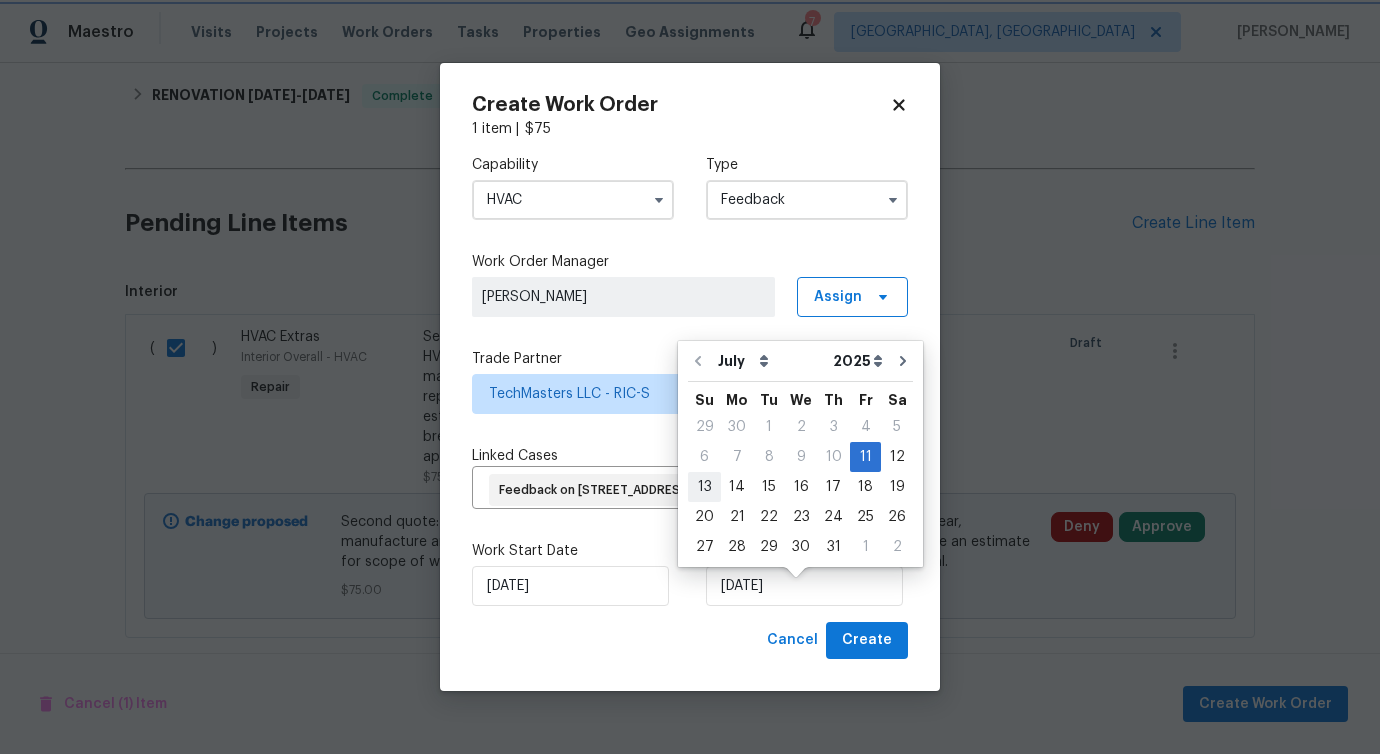 type on "7/13/2025" 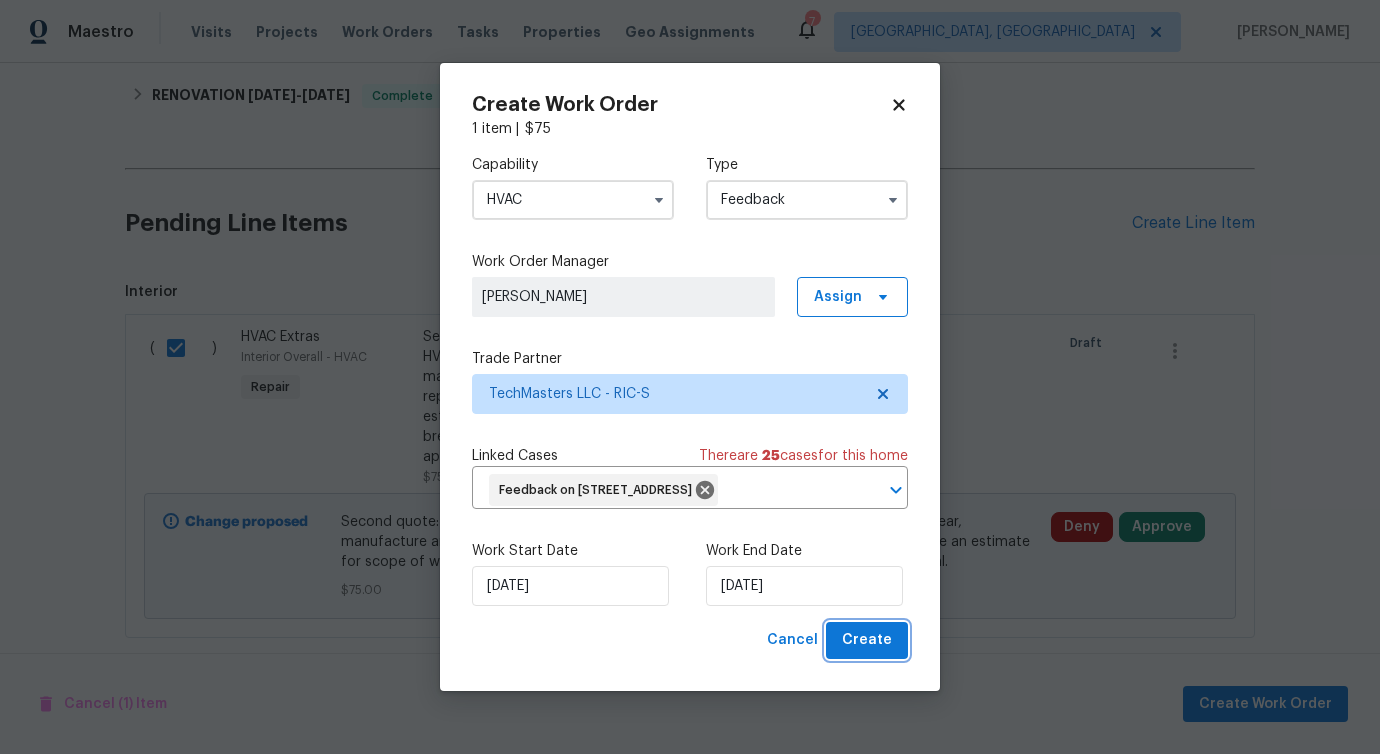 click on "Create" at bounding box center [867, 640] 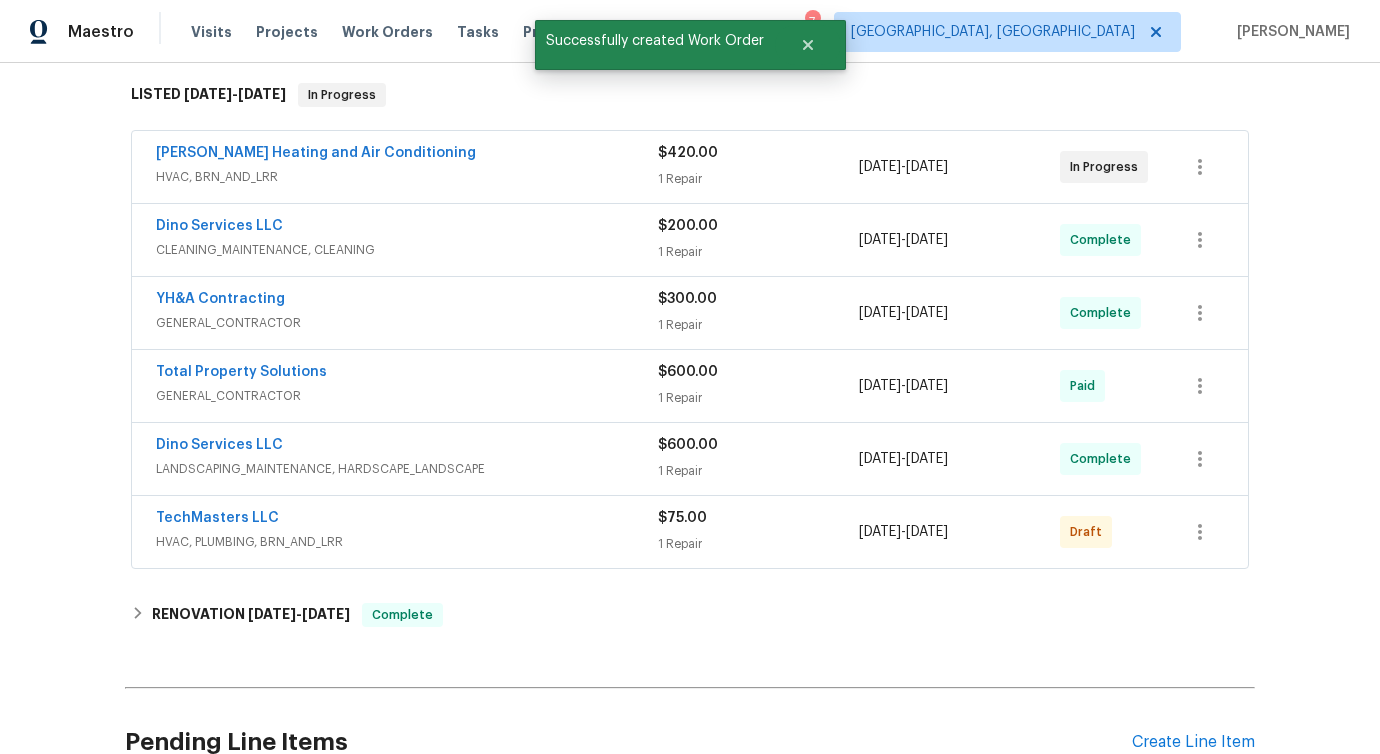 scroll, scrollTop: 339, scrollLeft: 0, axis: vertical 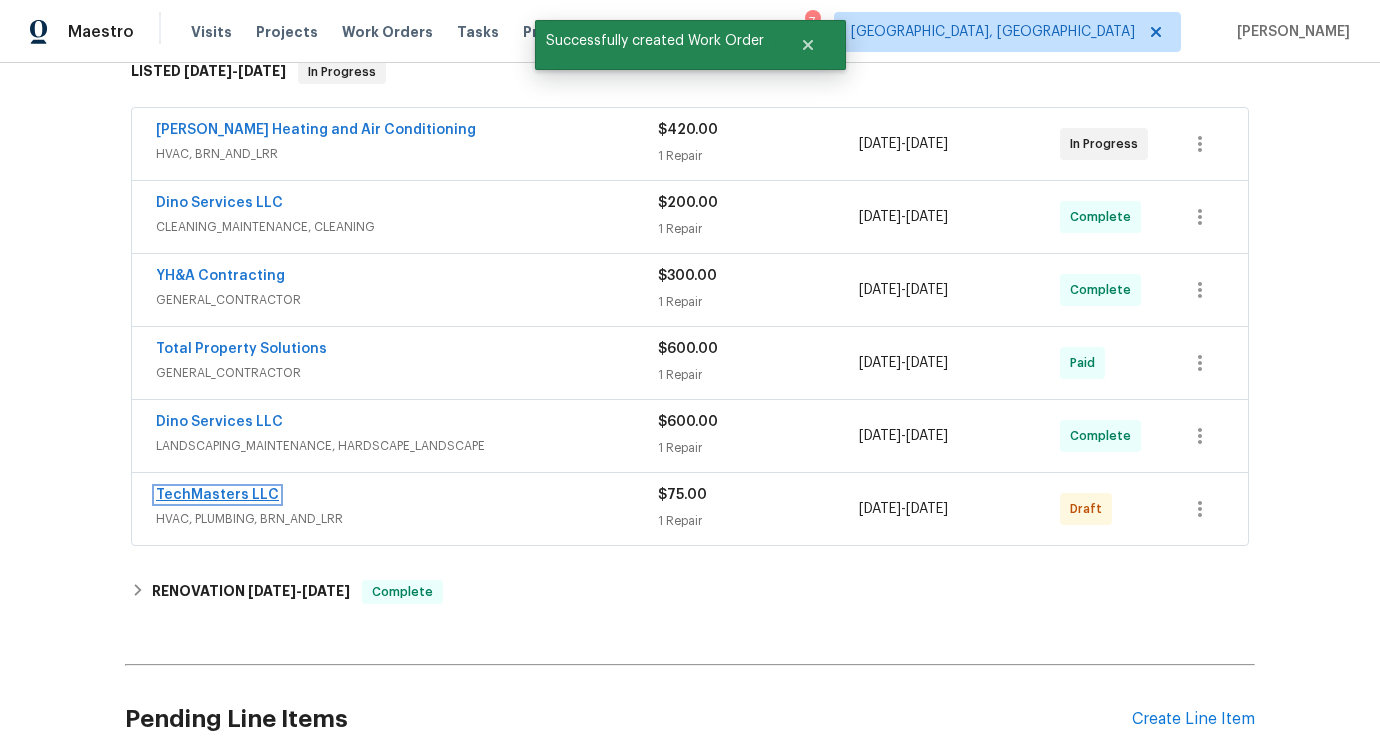 click on "TechMasters LLC" at bounding box center (217, 495) 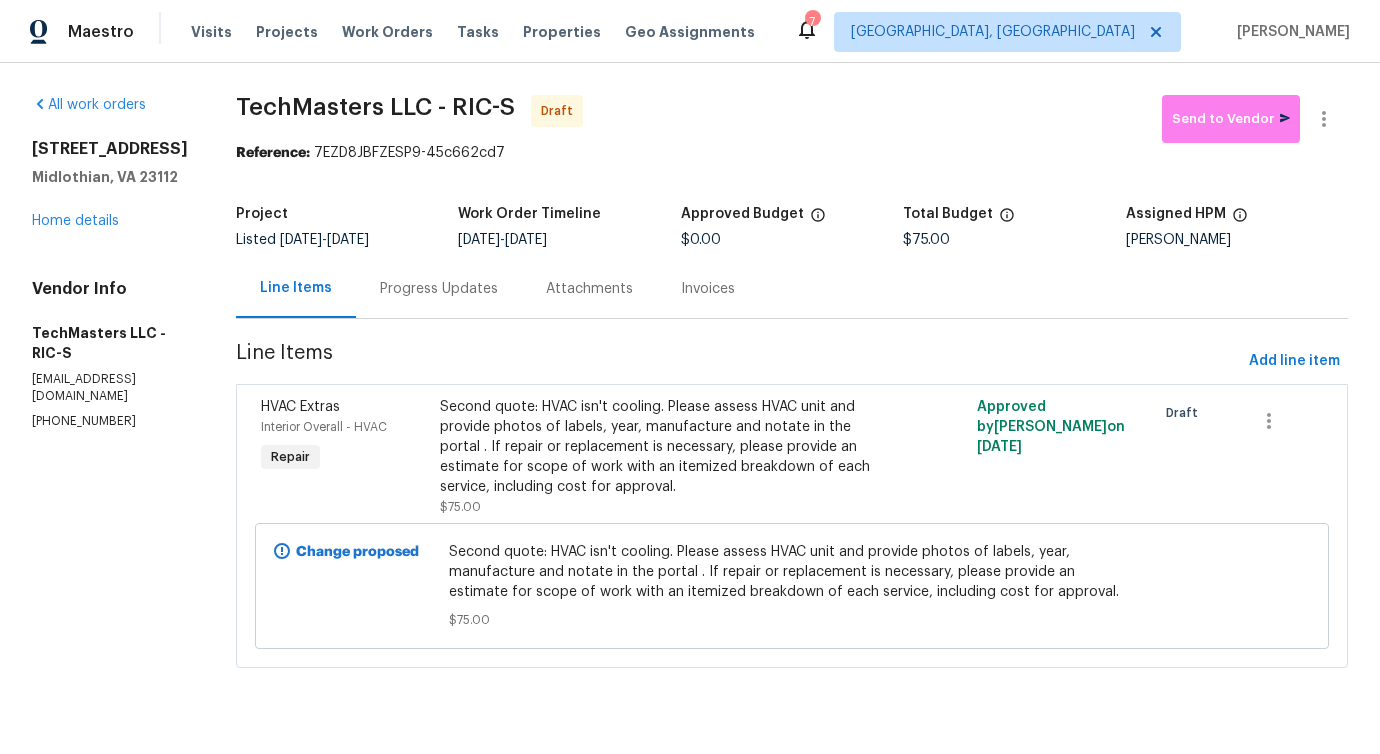 click on "Progress Updates" at bounding box center (439, 289) 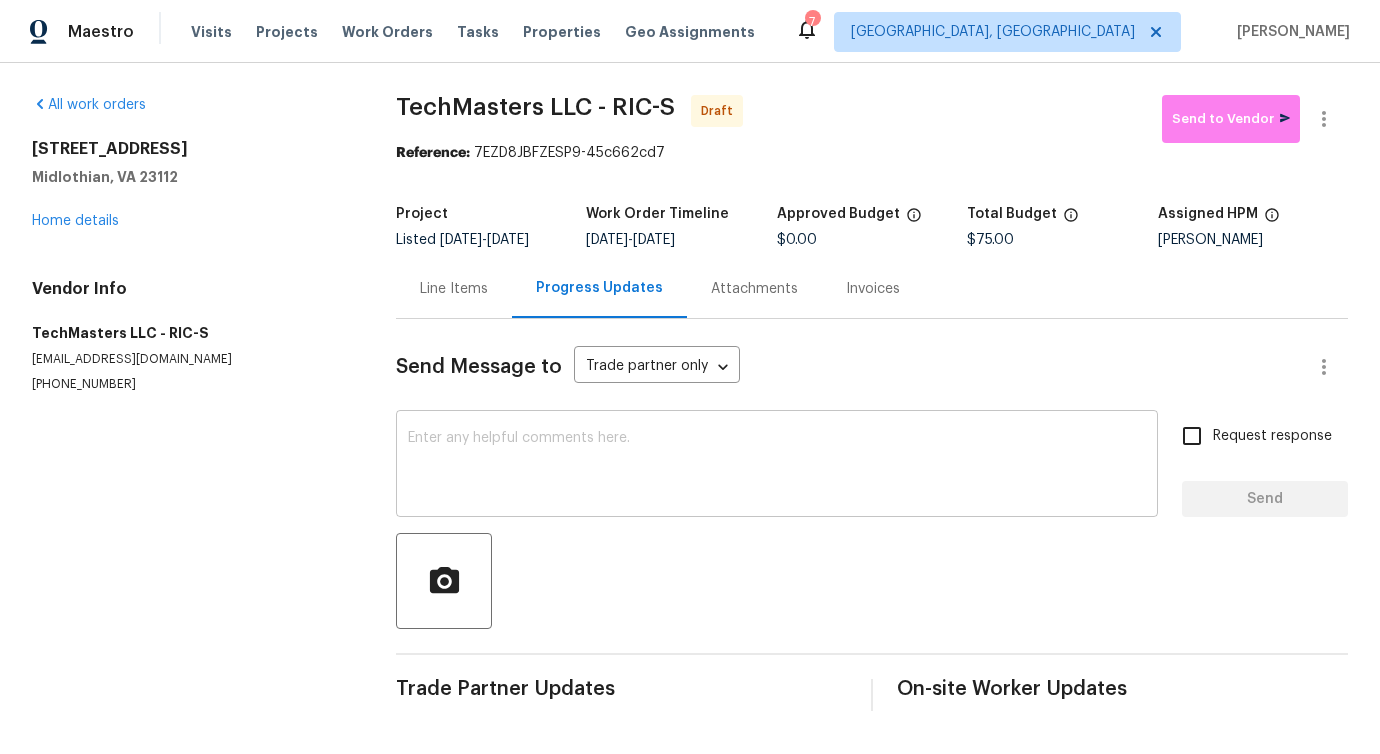 click at bounding box center [777, 466] 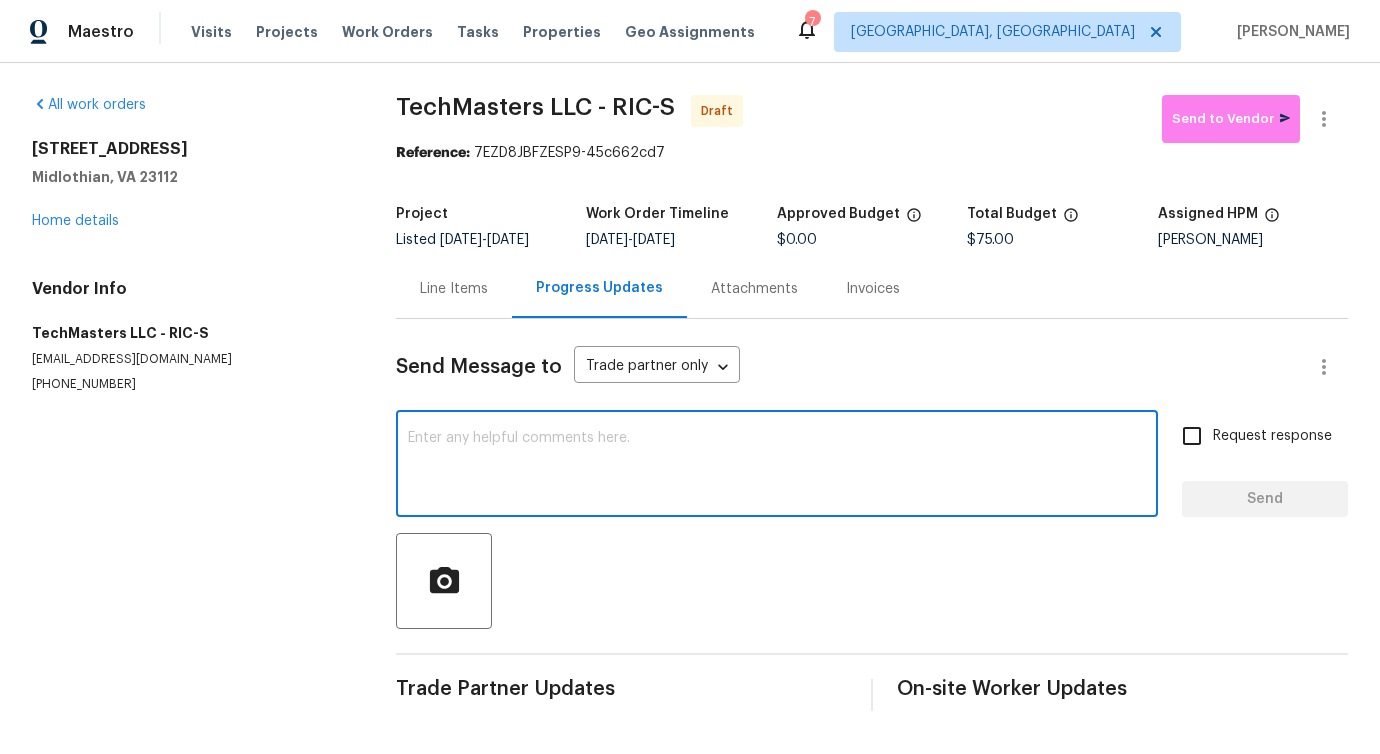 paste on "Hi, this is Pavithra with Opendoor. I’m confirming you received the WO for the property at (Address). Please review and accept the WO within 24 hours and provide a schedule date. Please disregard the contact information for the HPM included in the WO. Our Centralised LWO Team is responsible for Listed WOs." 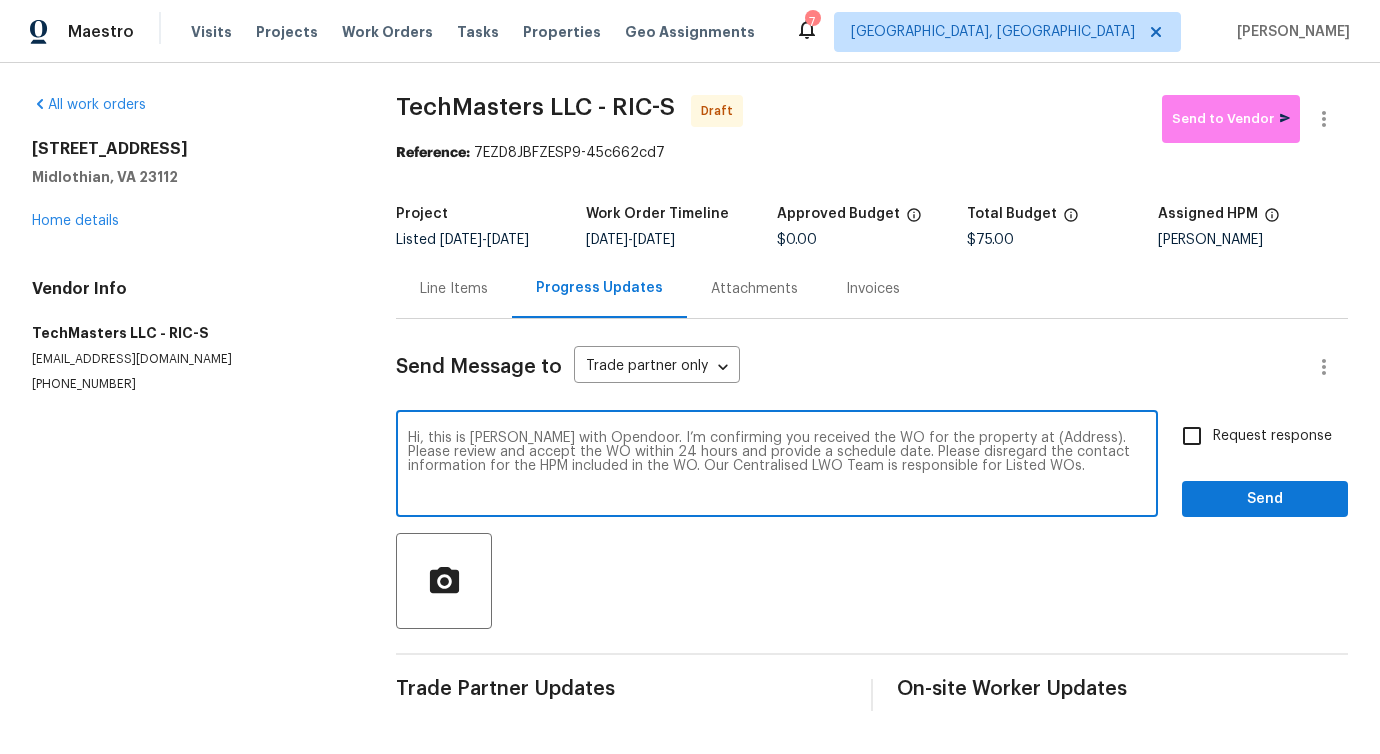 click on "Hi, this is Pavithra with Opendoor. I’m confirming you received the WO for the property at (Address). Please review and accept the WO within 24 hours and provide a schedule date. Please disregard the contact information for the HPM included in the WO. Our Centralised LWO Team is responsible for Listed WOs." at bounding box center [777, 466] 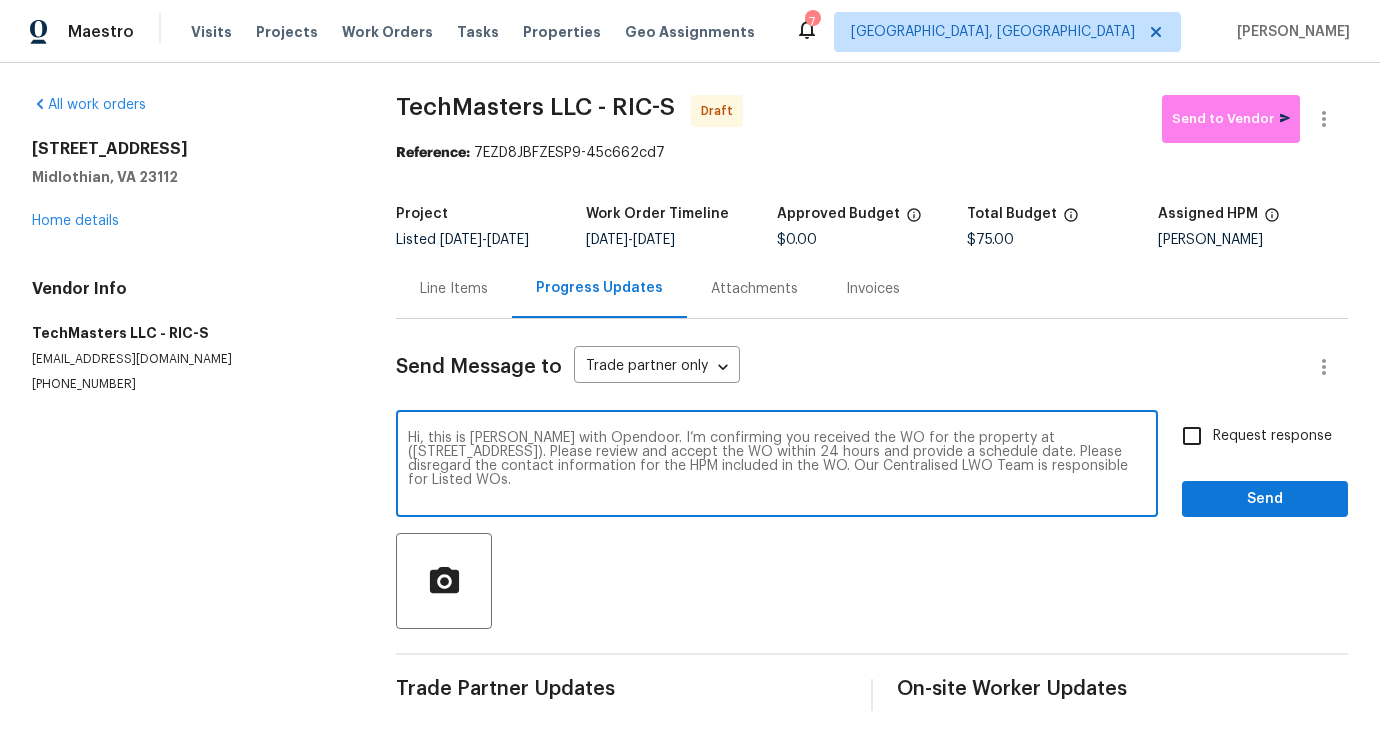 type on "Hi, this is Pavithra with Opendoor. I’m confirming you received the WO for the property at (5311 Chestnut Bluff Pl, Midlothian, VA 23112). Please review and accept the WO within 24 hours and provide a schedule date. Please disregard the contact information for the HPM included in the WO. Our Centralised LWO Team is responsible for Listed WOs." 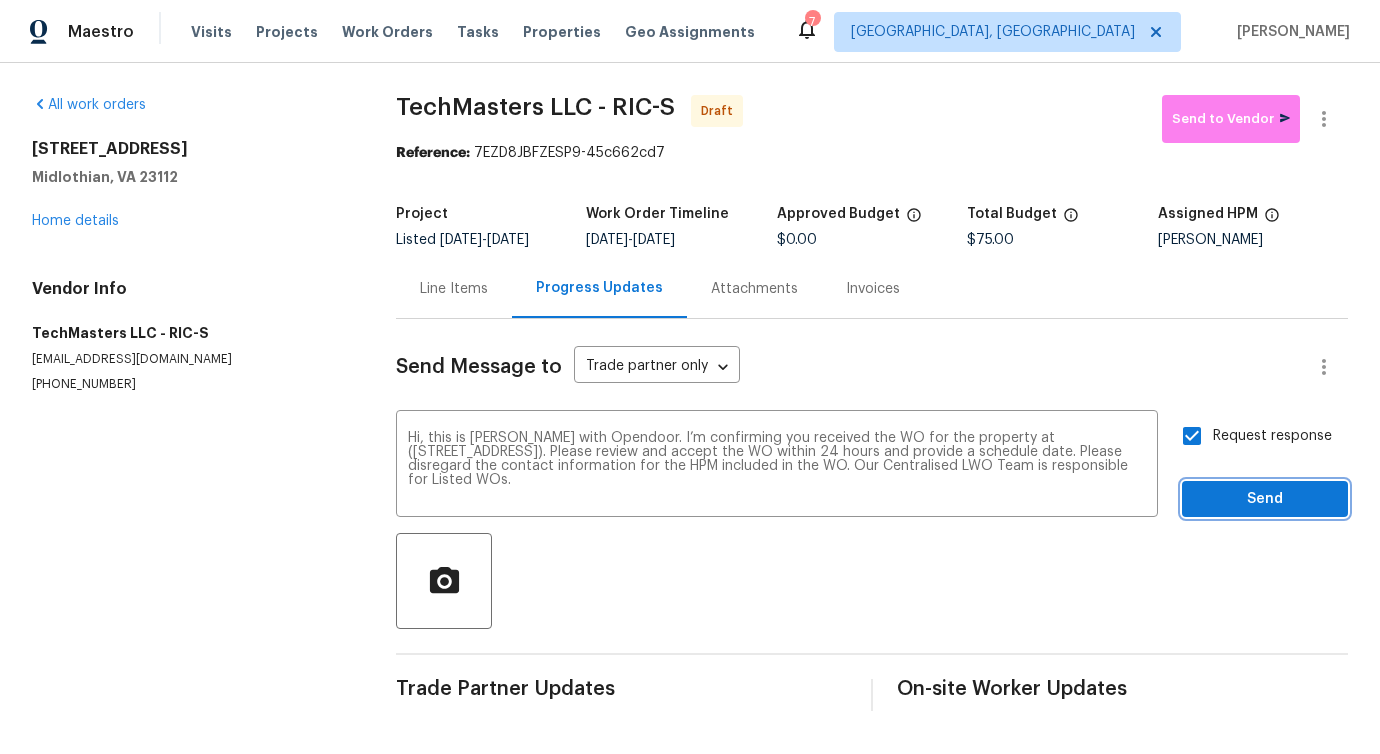 click on "Send" at bounding box center (1265, 499) 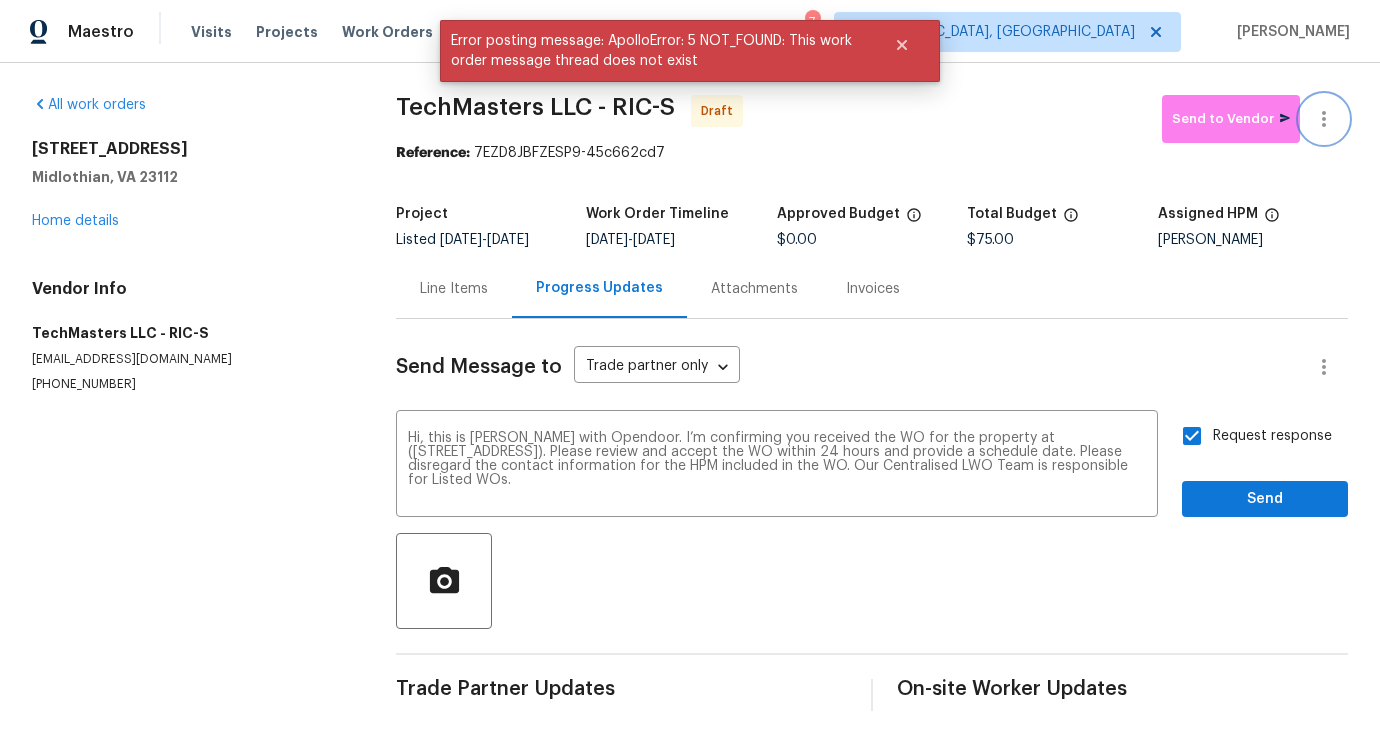 click 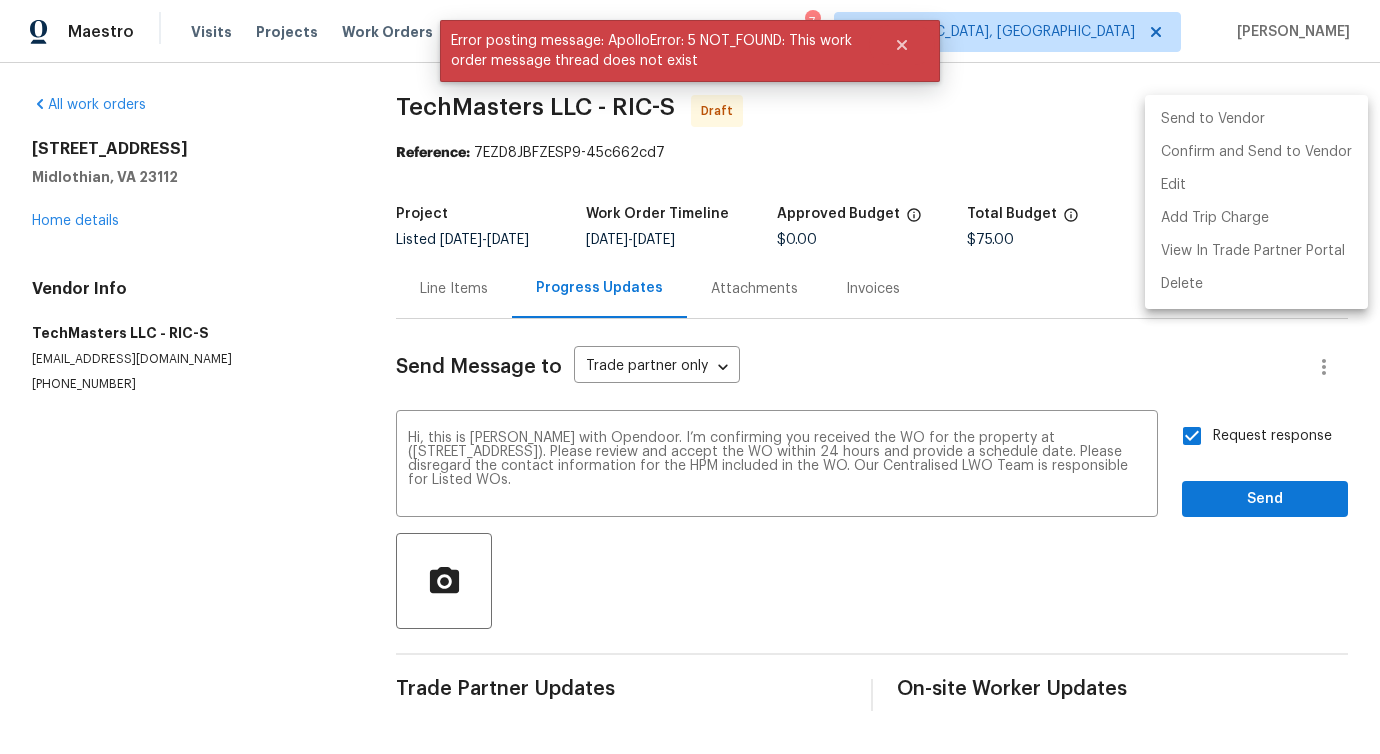 click at bounding box center [690, 377] 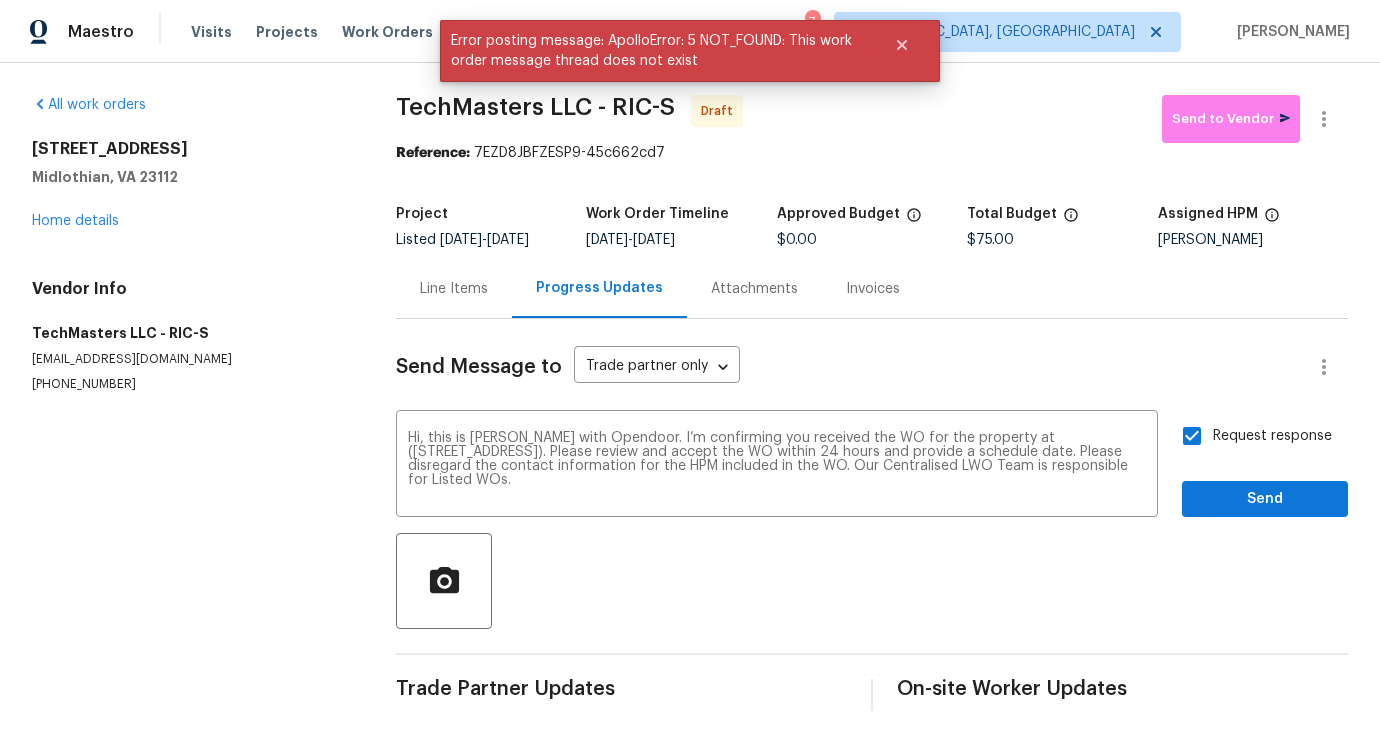 click on "Line Items" at bounding box center (454, 288) 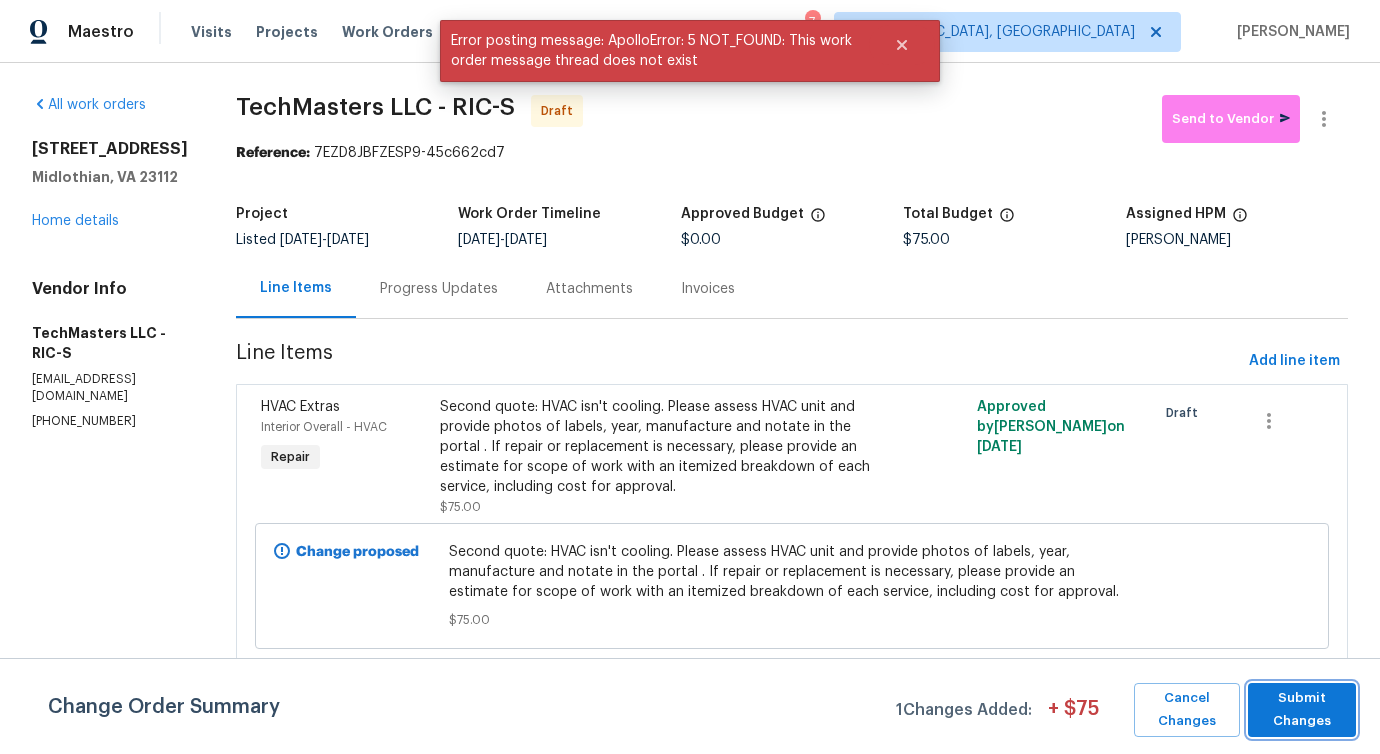 click on "Submit Changes" at bounding box center (1302, 710) 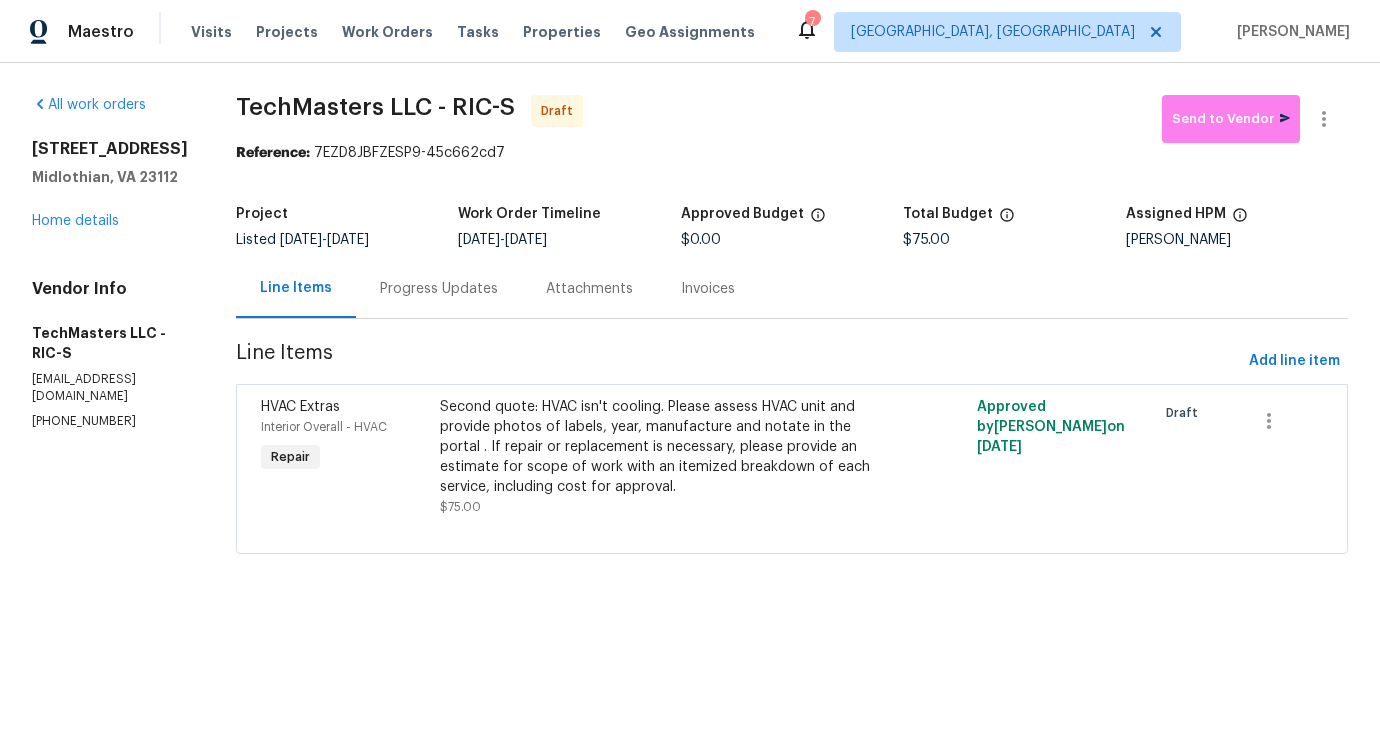 click on "Progress Updates" at bounding box center [439, 288] 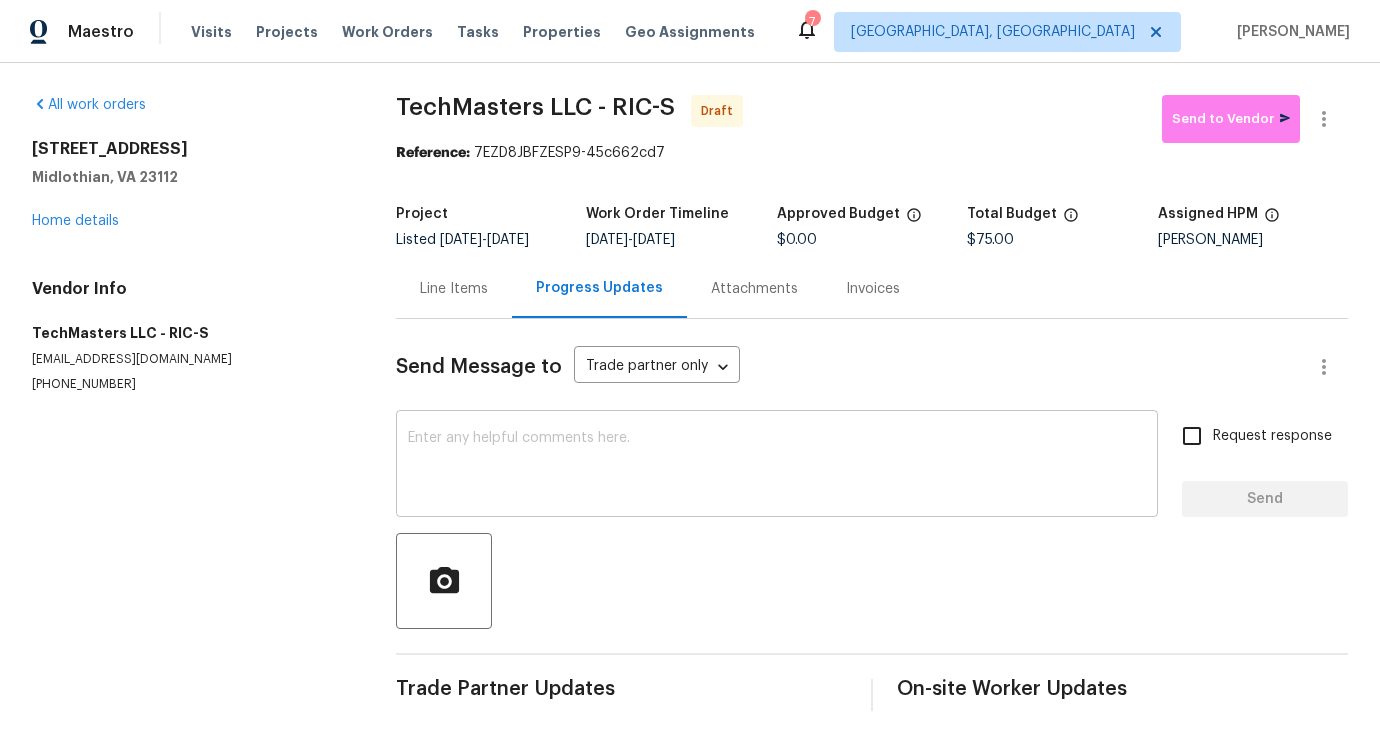 click at bounding box center (777, 466) 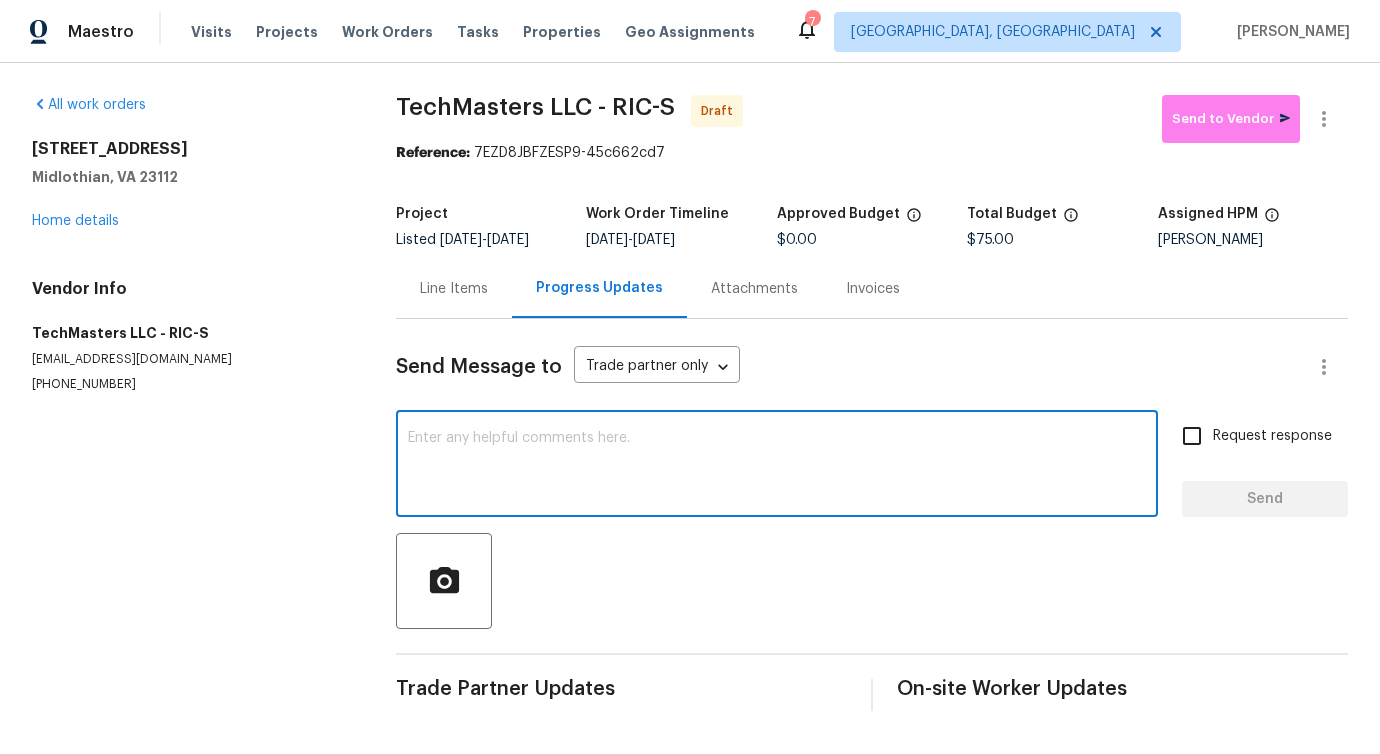 paste on "5311 Chestnut Bluff Pl, Midlothian, VA 23112" 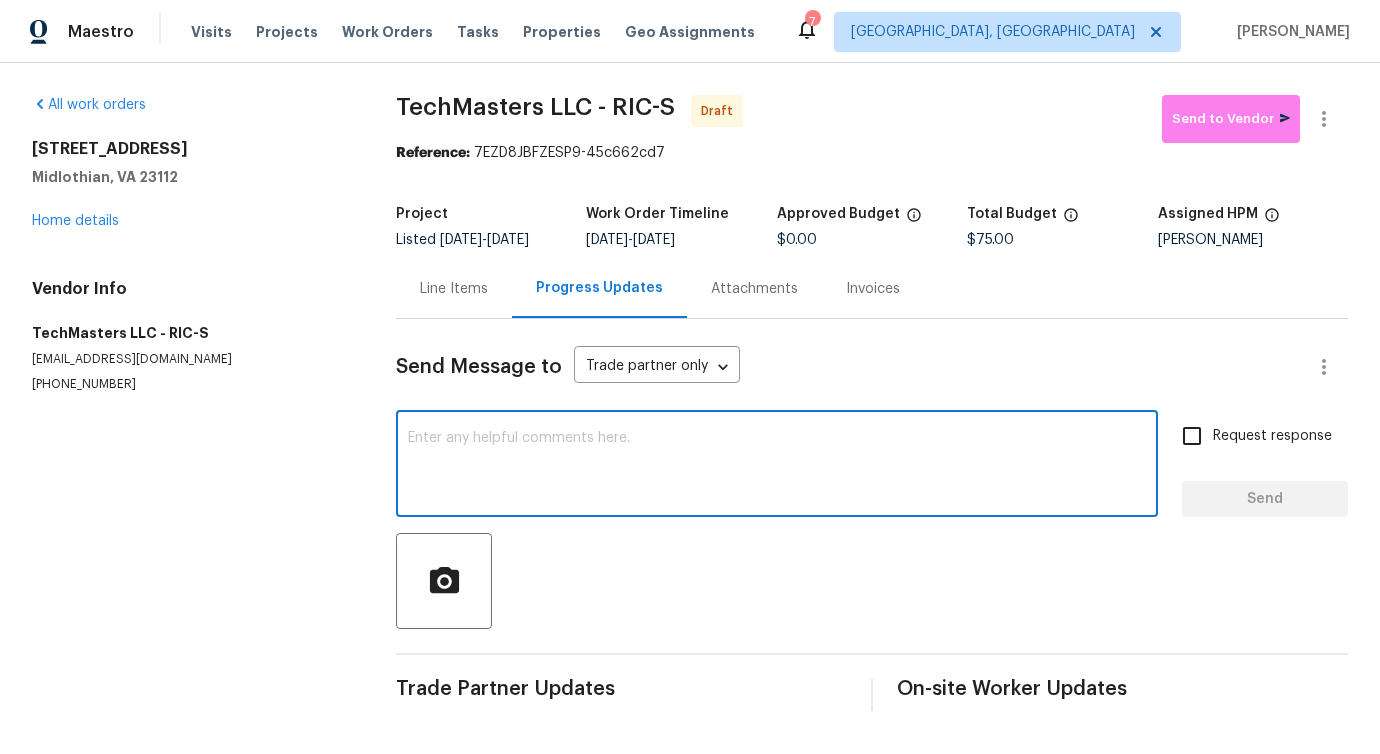 paste on "Hi, this is Pavithra with Opendoor. I’m confirming you received the WO for the property at (Address). Please review and accept the WO within 24 hours and provide a schedule date. Please disregard the contact information for the HPM included in the WO. Our Centralised LWO Team is responsible for Listed WOs." 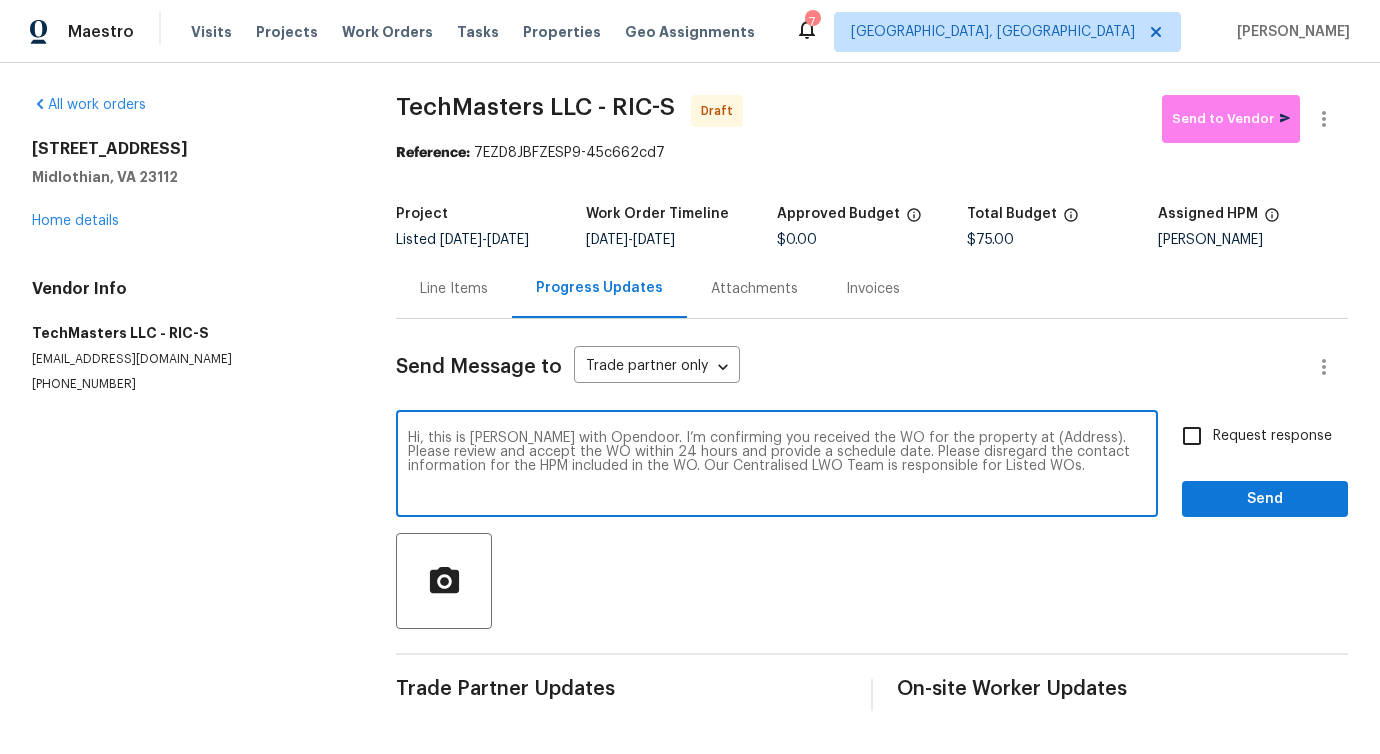 click on "Hi, this is Pavithra with Opendoor. I’m confirming you received the WO for the property at (Address). Please review and accept the WO within 24 hours and provide a schedule date. Please disregard the contact information for the HPM included in the WO. Our Centralised LWO Team is responsible for Listed WOs." at bounding box center [777, 466] 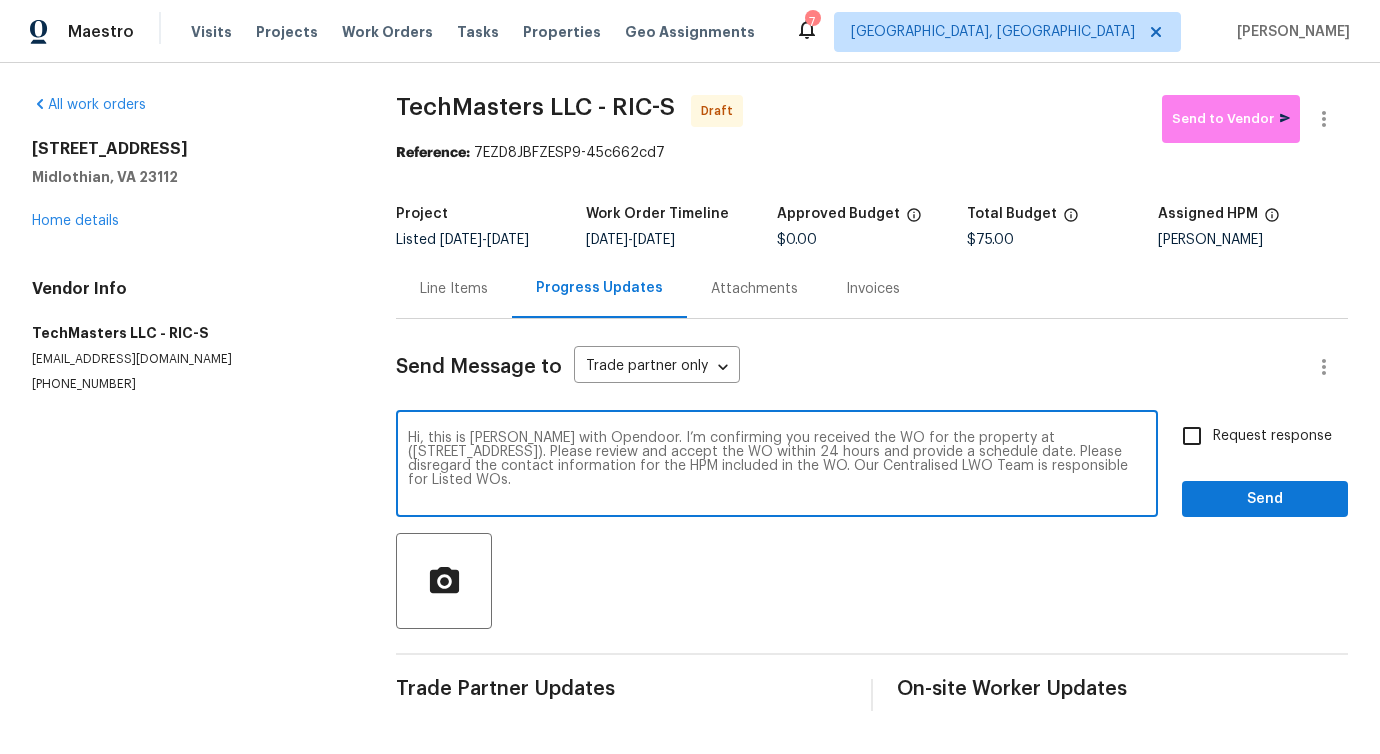 type on "Hi, this is Pavithra with Opendoor. I’m confirming you received the WO for the property at (5311 Chestnut Bluff Pl, Midlothian, VA 23112). Please review and accept the WO within 24 hours and provide a schedule date. Please disregard the contact information for the HPM included in the WO. Our Centralised LWO Team is responsible for Listed WOs." 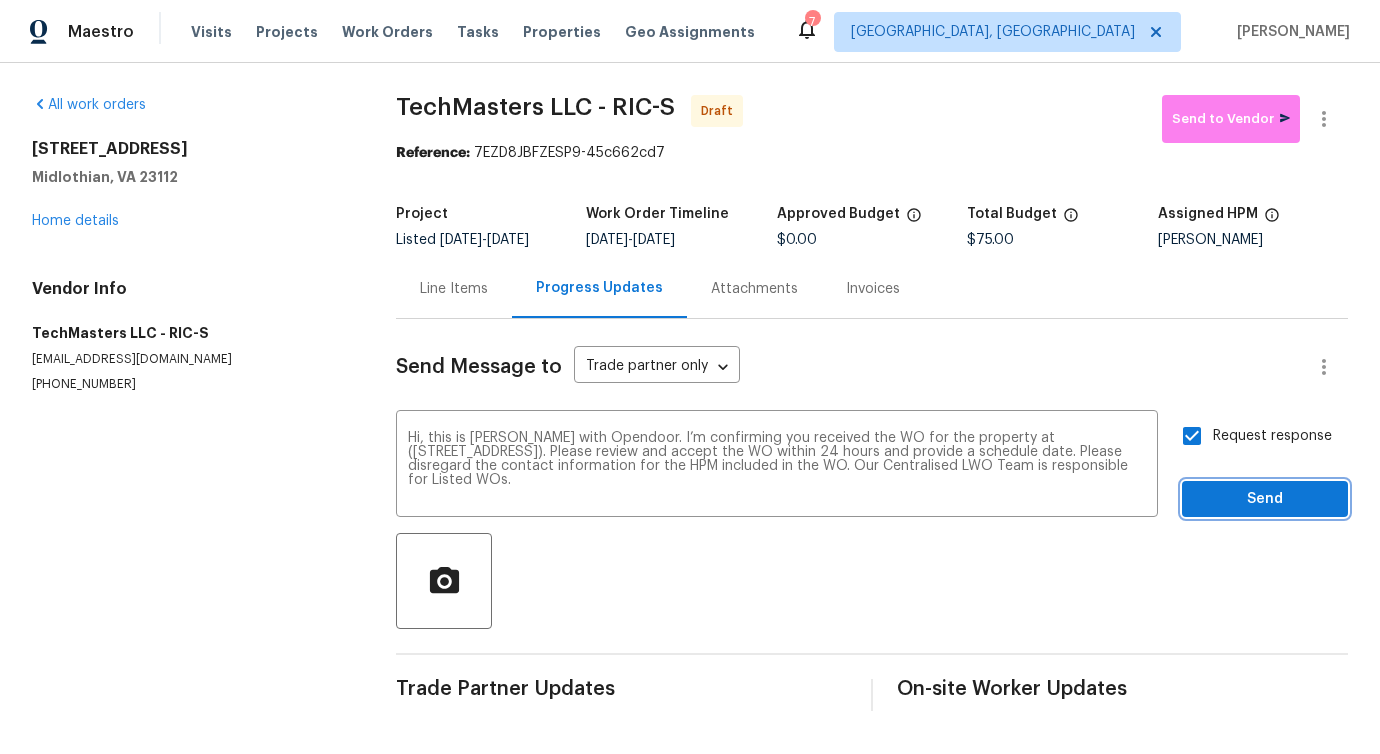 click on "Send" at bounding box center (1265, 499) 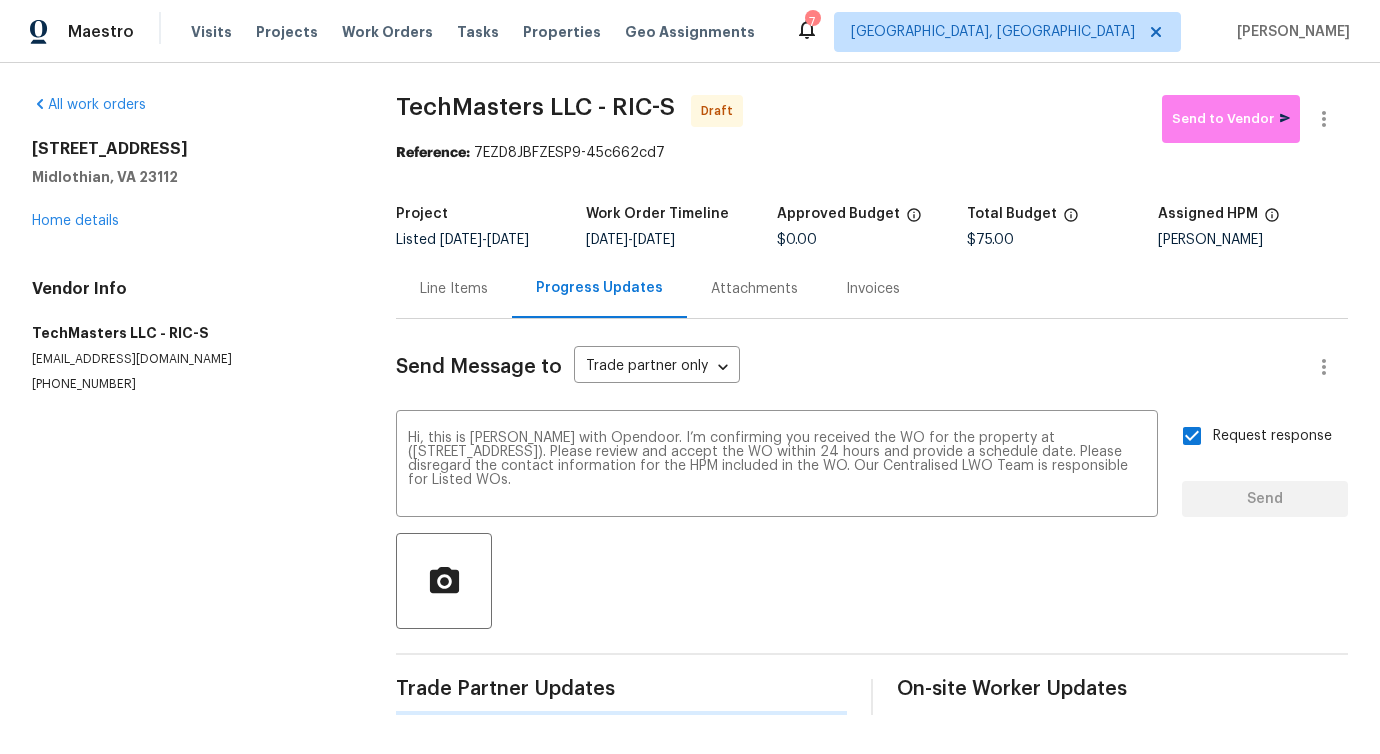 type 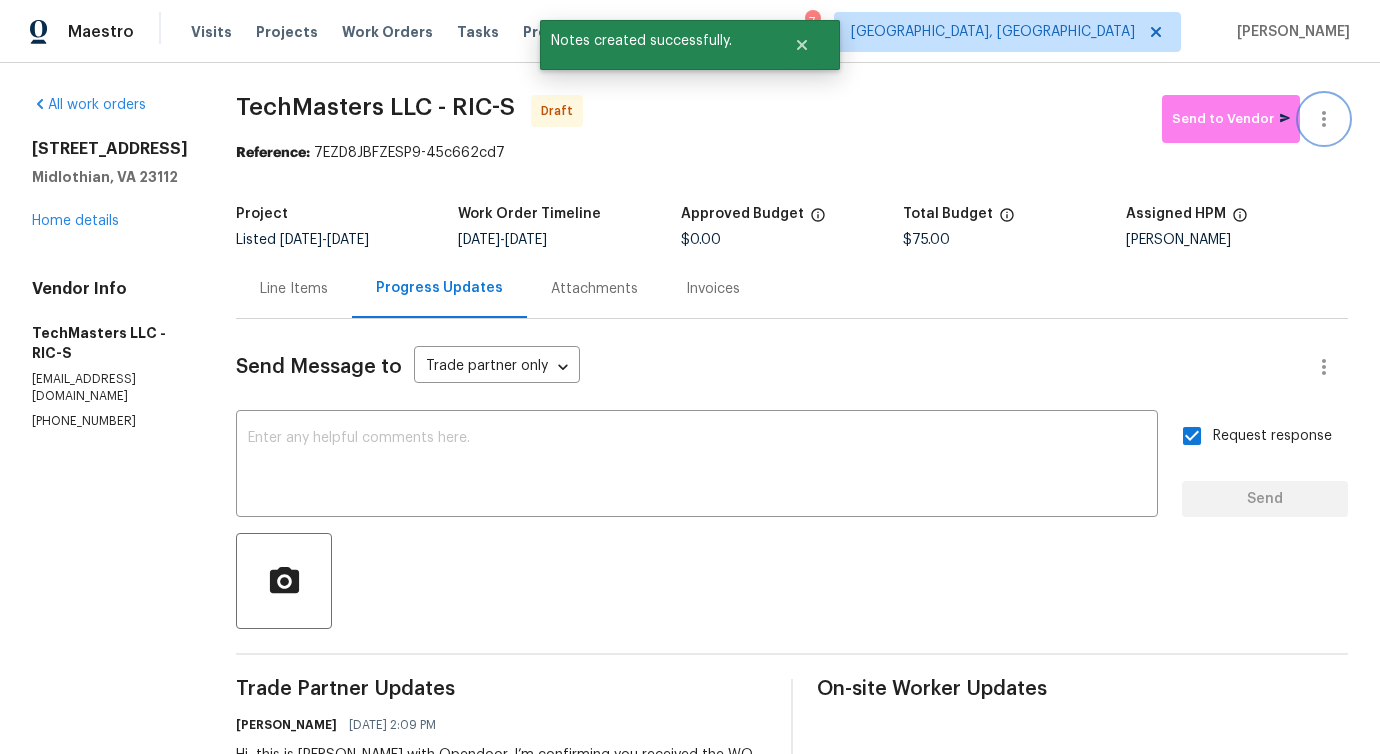 click 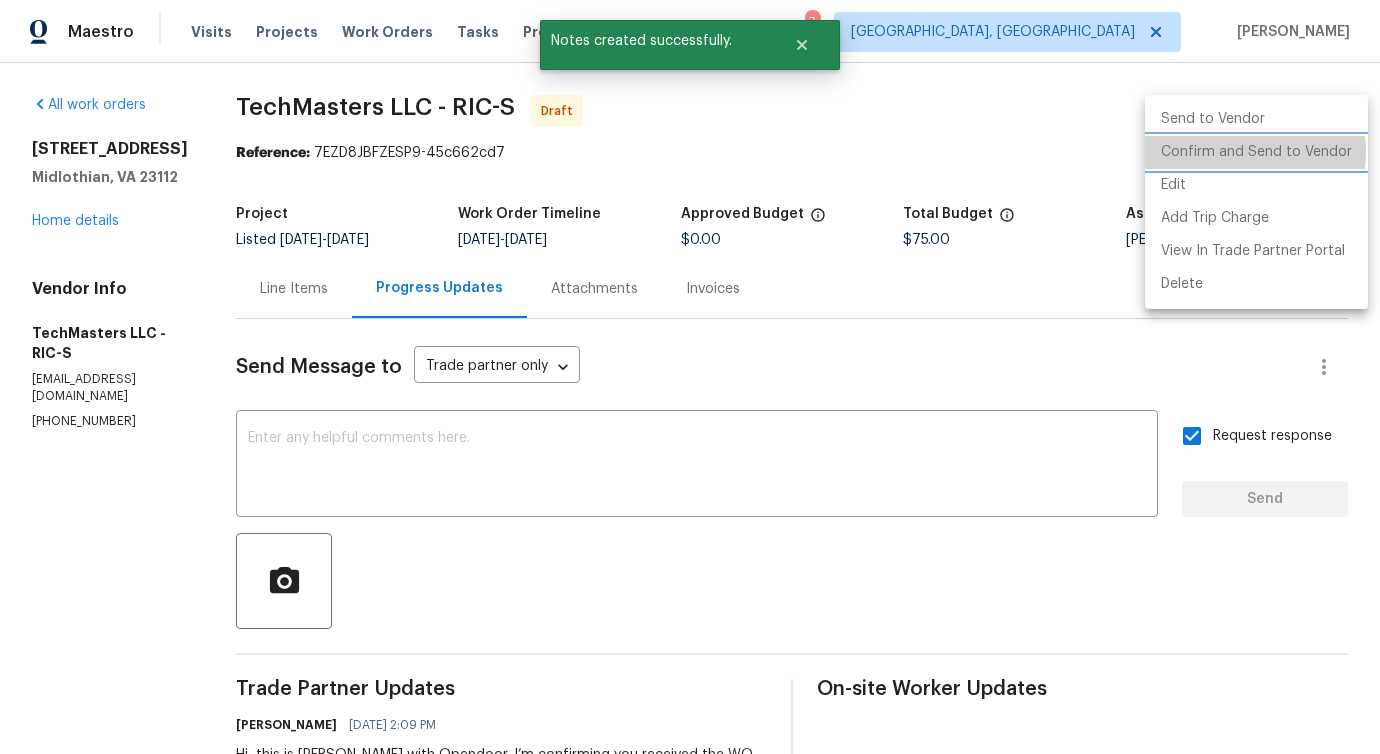 click on "Confirm and Send to Vendor" at bounding box center [1256, 152] 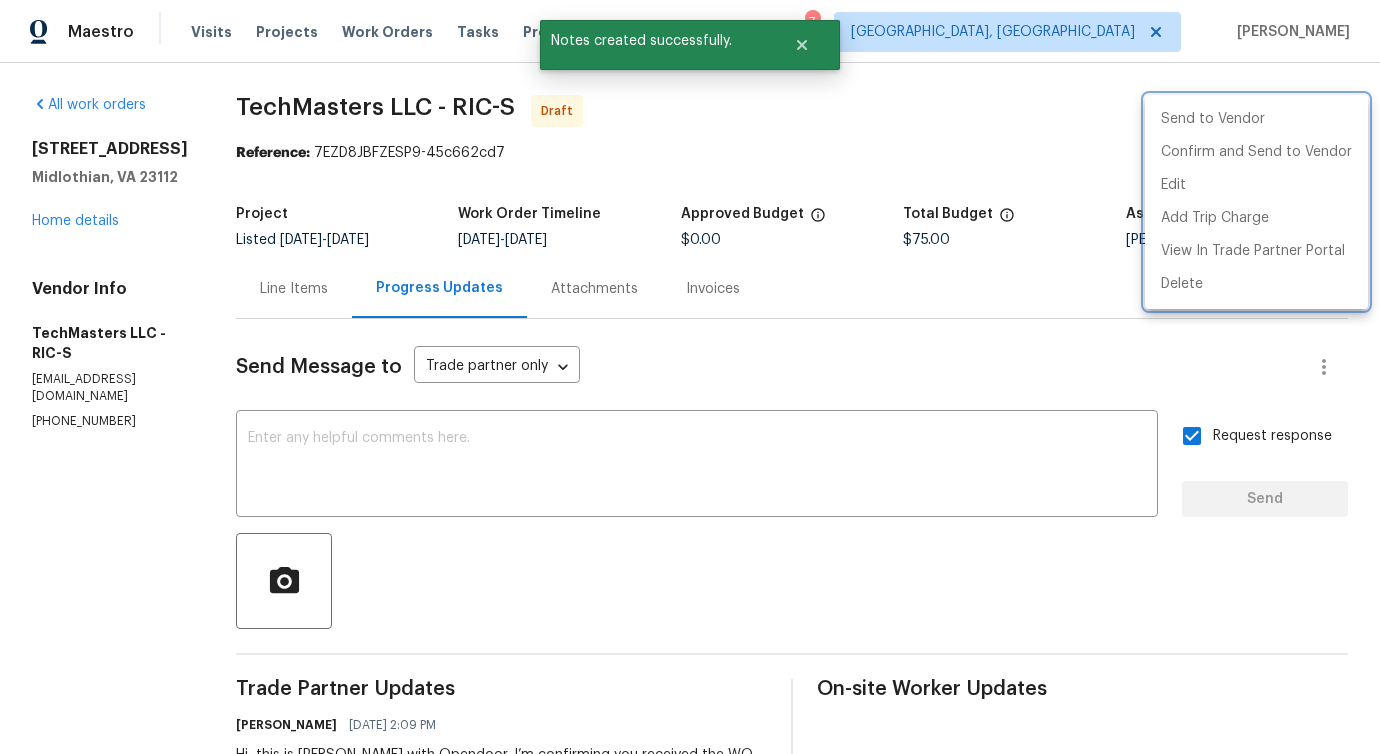 click at bounding box center [690, 377] 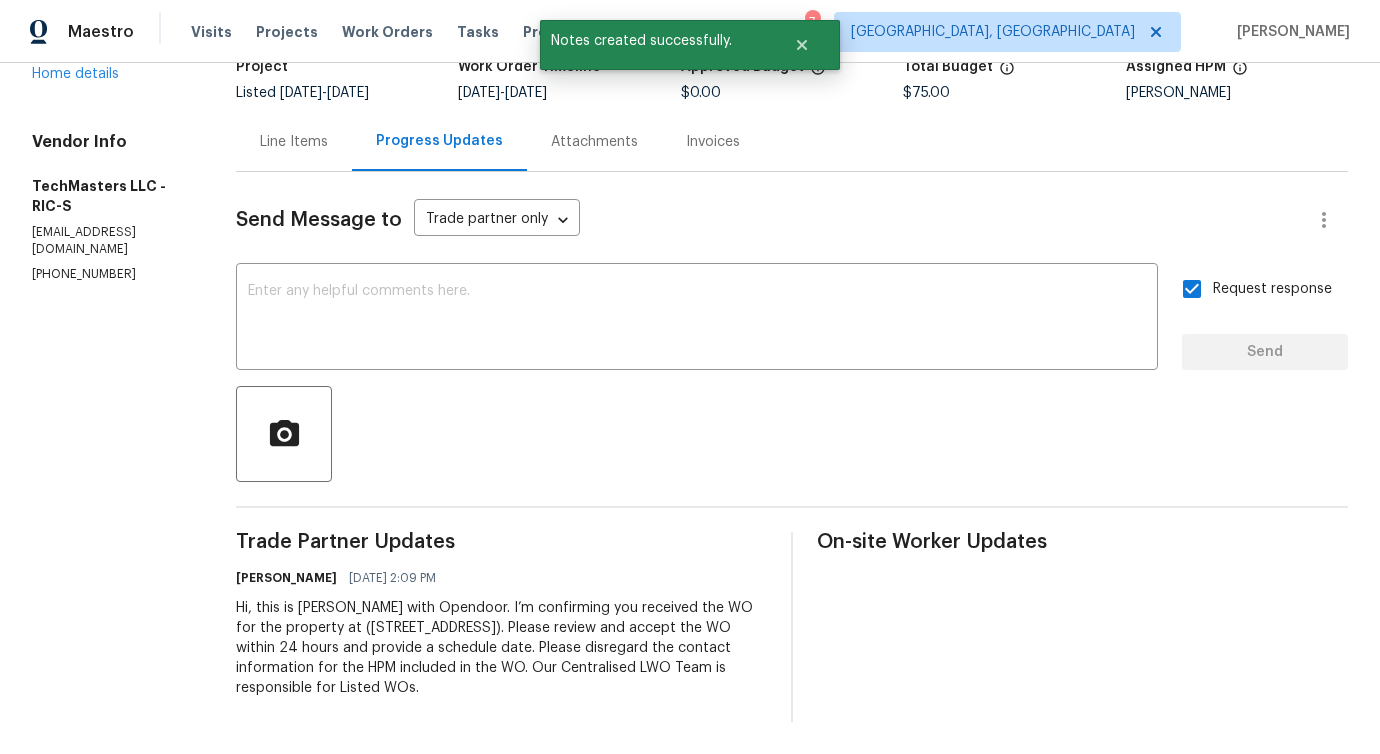 scroll, scrollTop: 0, scrollLeft: 0, axis: both 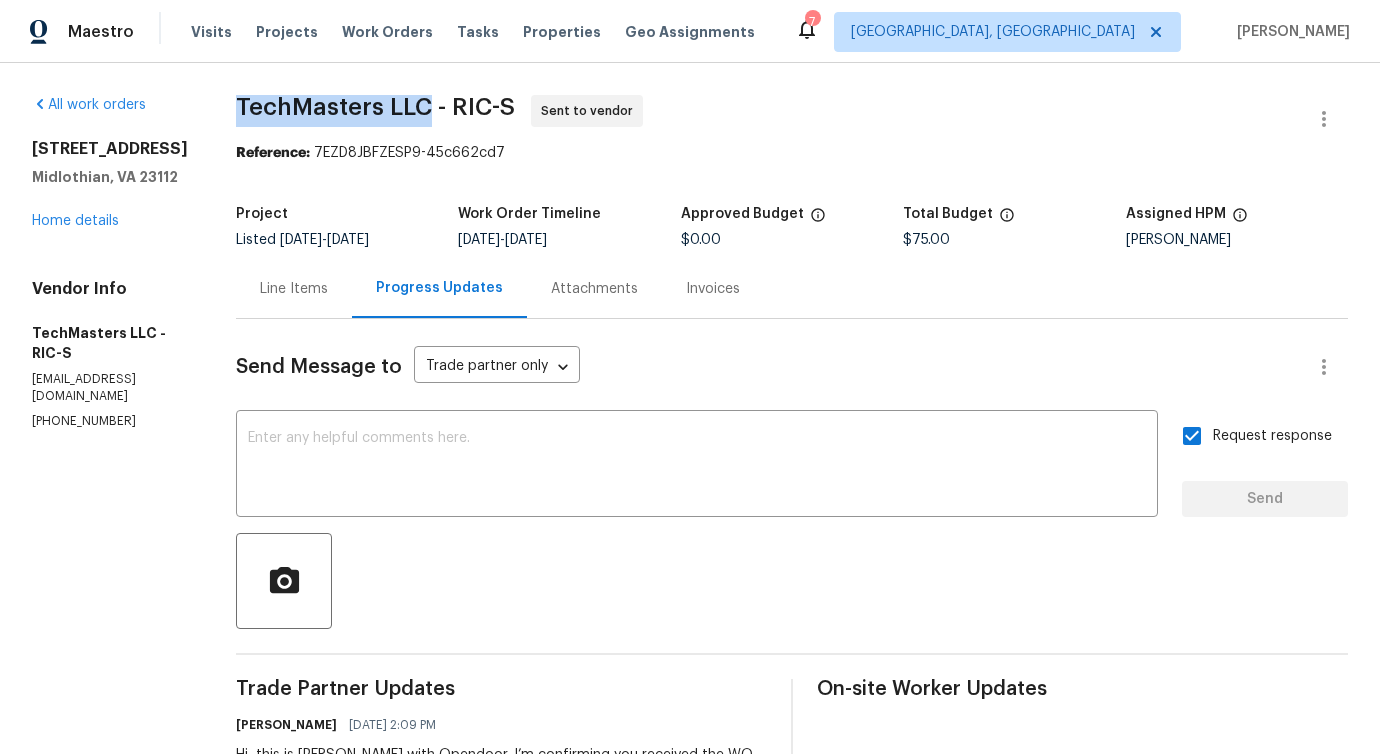 drag, startPoint x: 221, startPoint y: 104, endPoint x: 431, endPoint y: 104, distance: 210 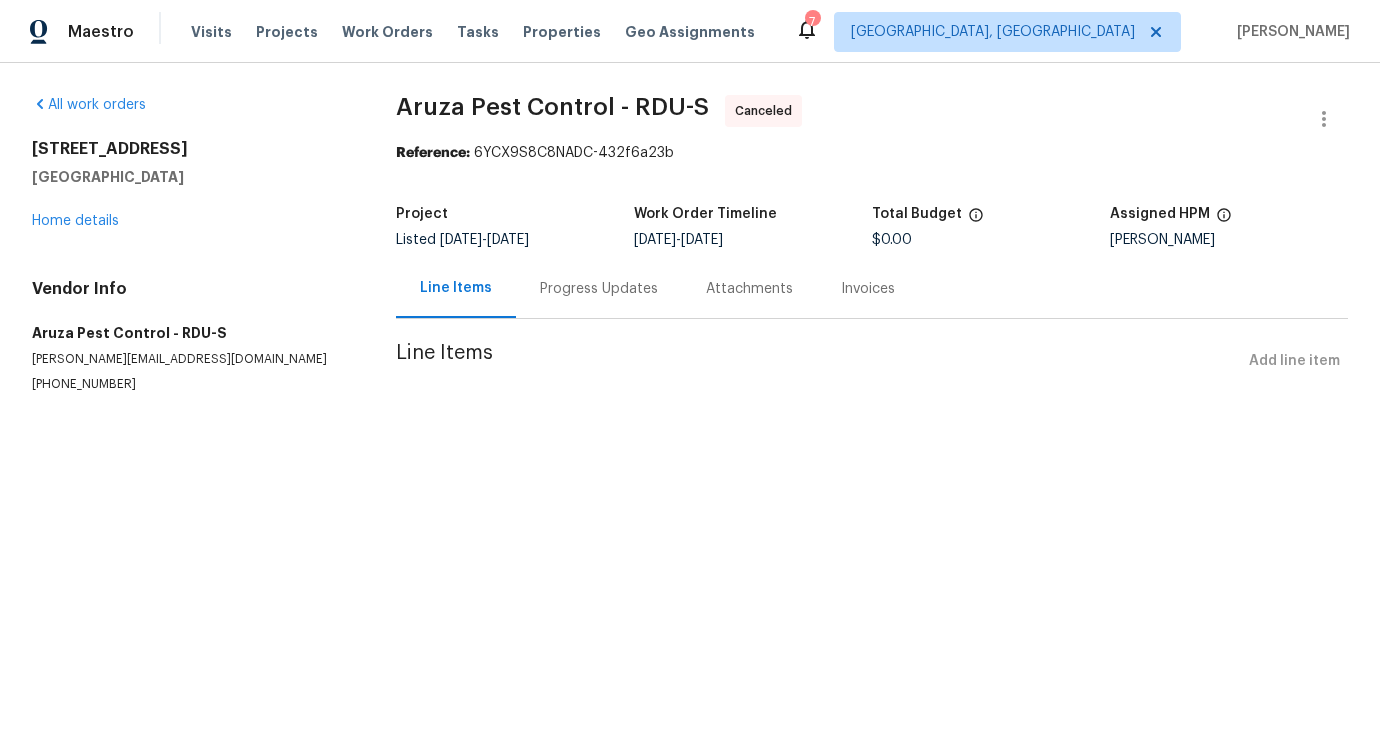 scroll, scrollTop: 0, scrollLeft: 0, axis: both 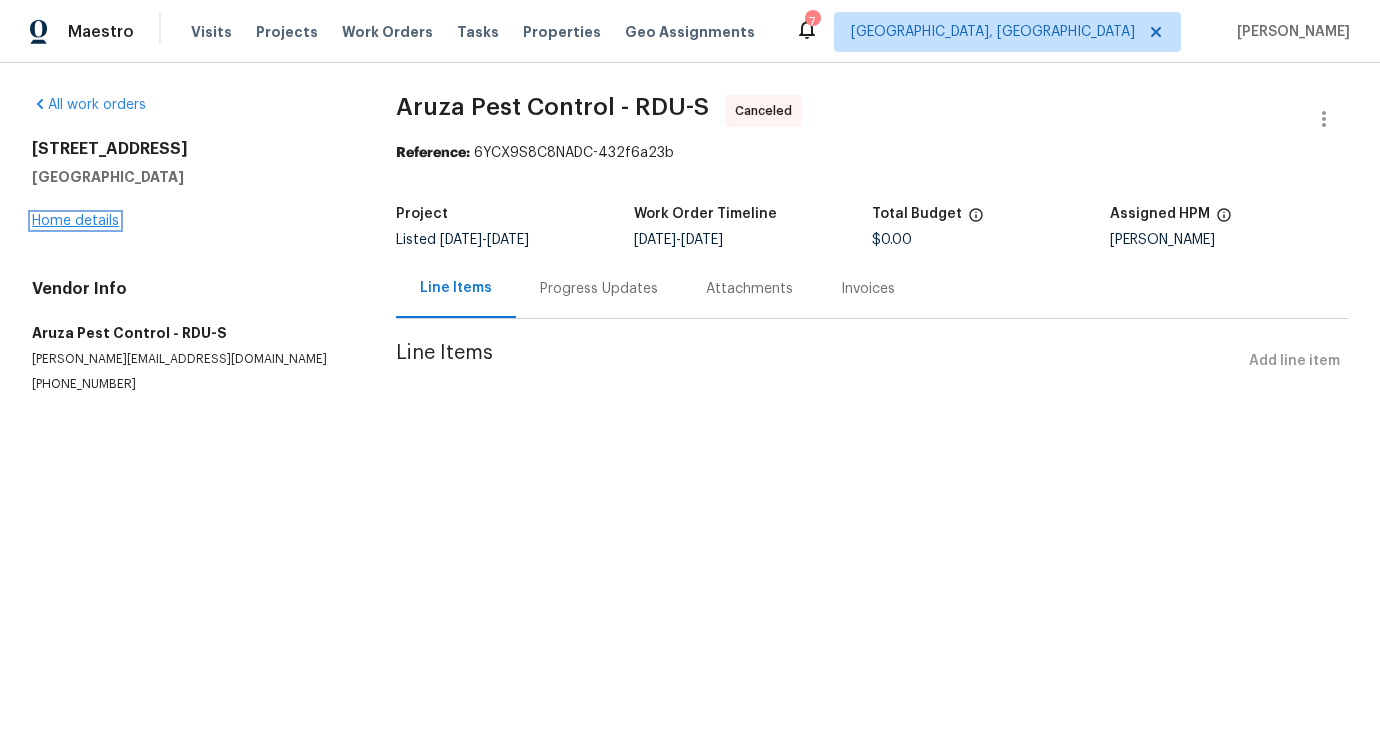 click on "Home details" at bounding box center [75, 221] 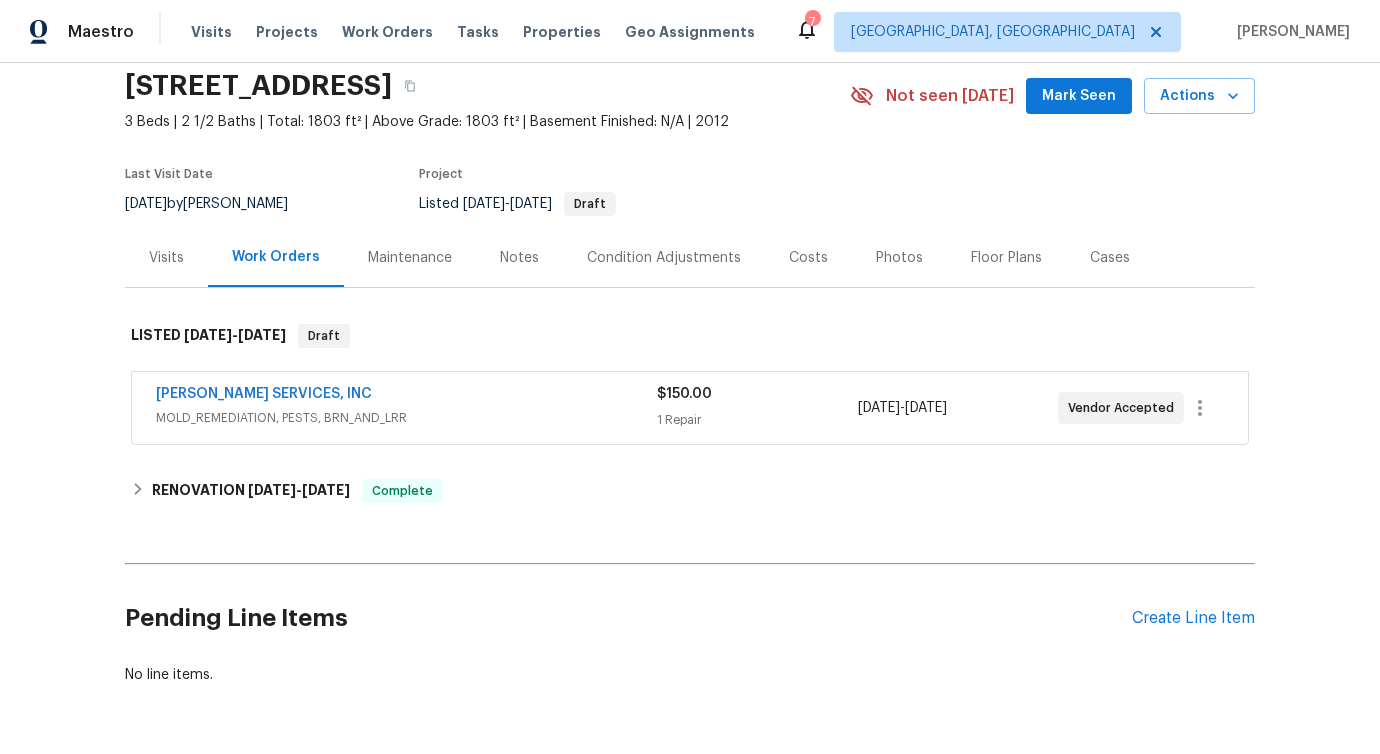 scroll, scrollTop: 81, scrollLeft: 0, axis: vertical 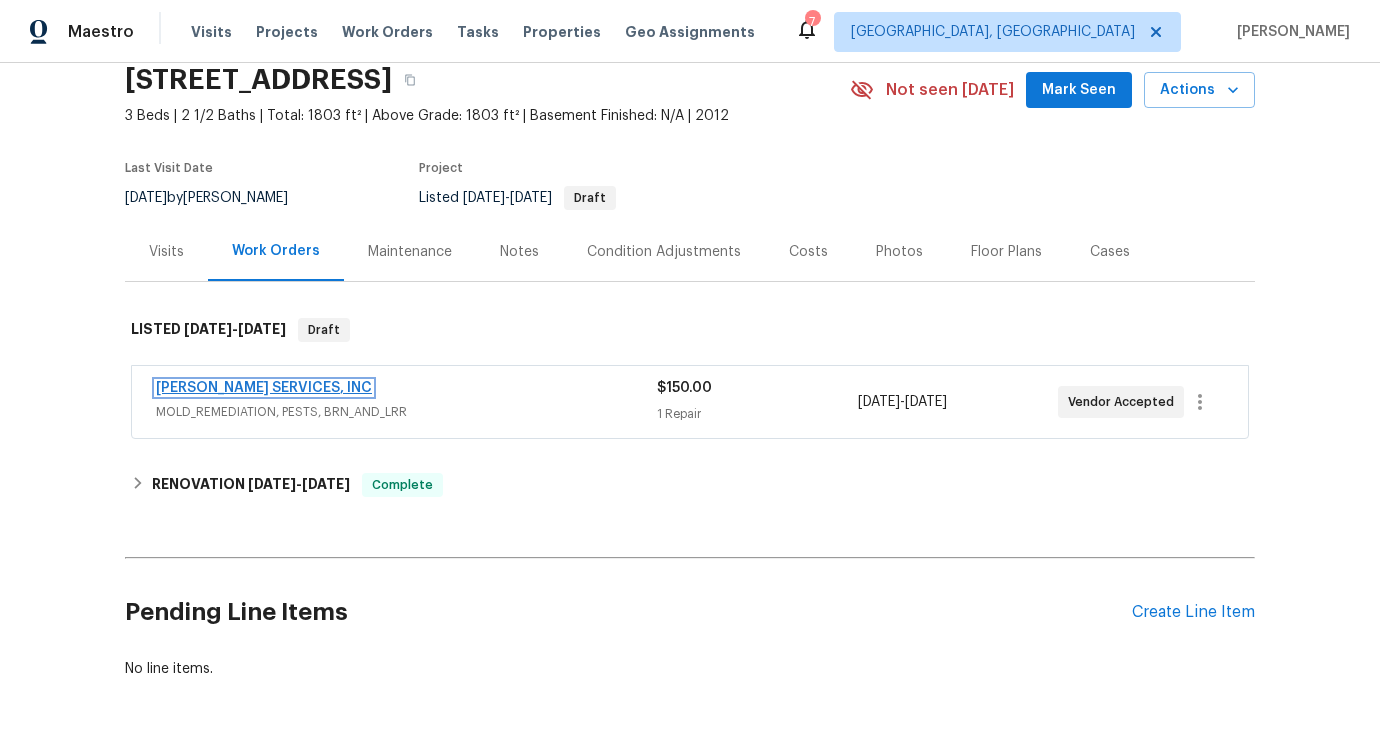 click on "CANADY'S SERVICES, INC" at bounding box center [264, 388] 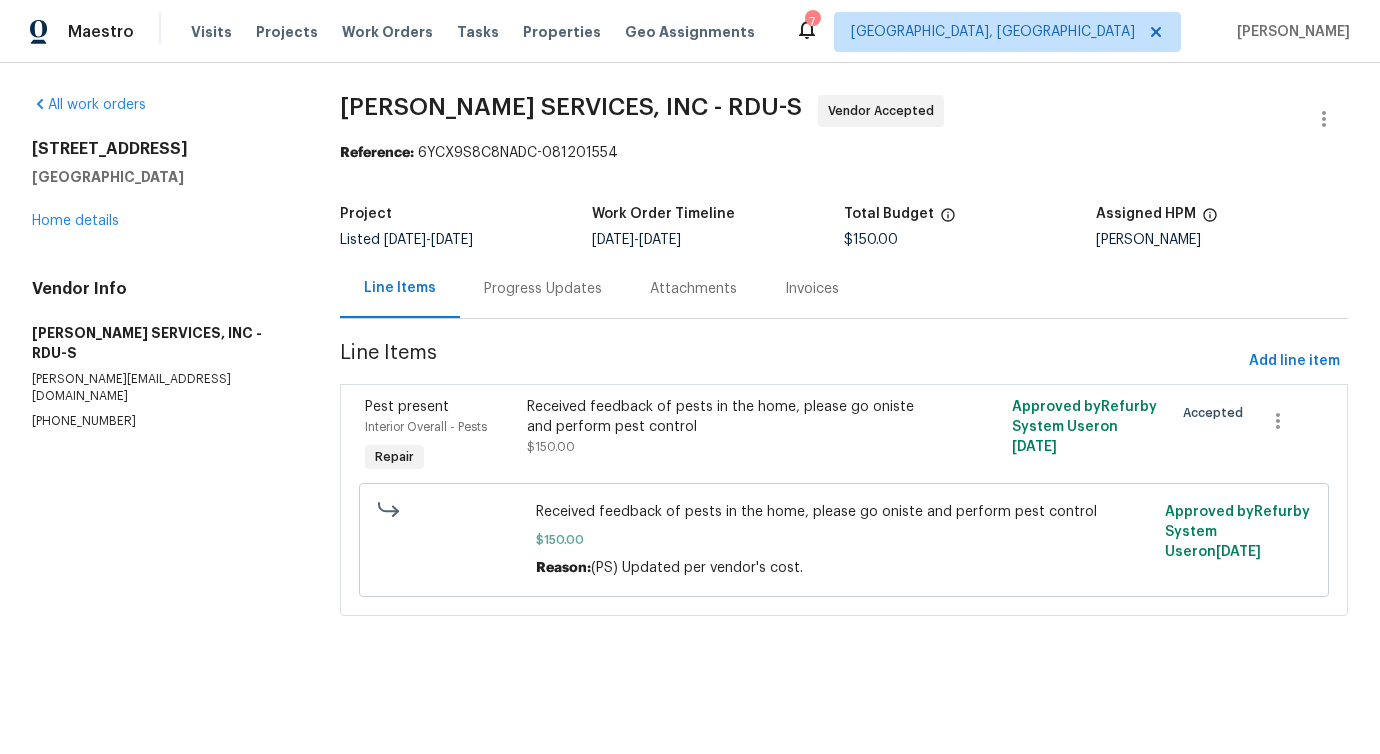 click on "Progress Updates" at bounding box center (543, 289) 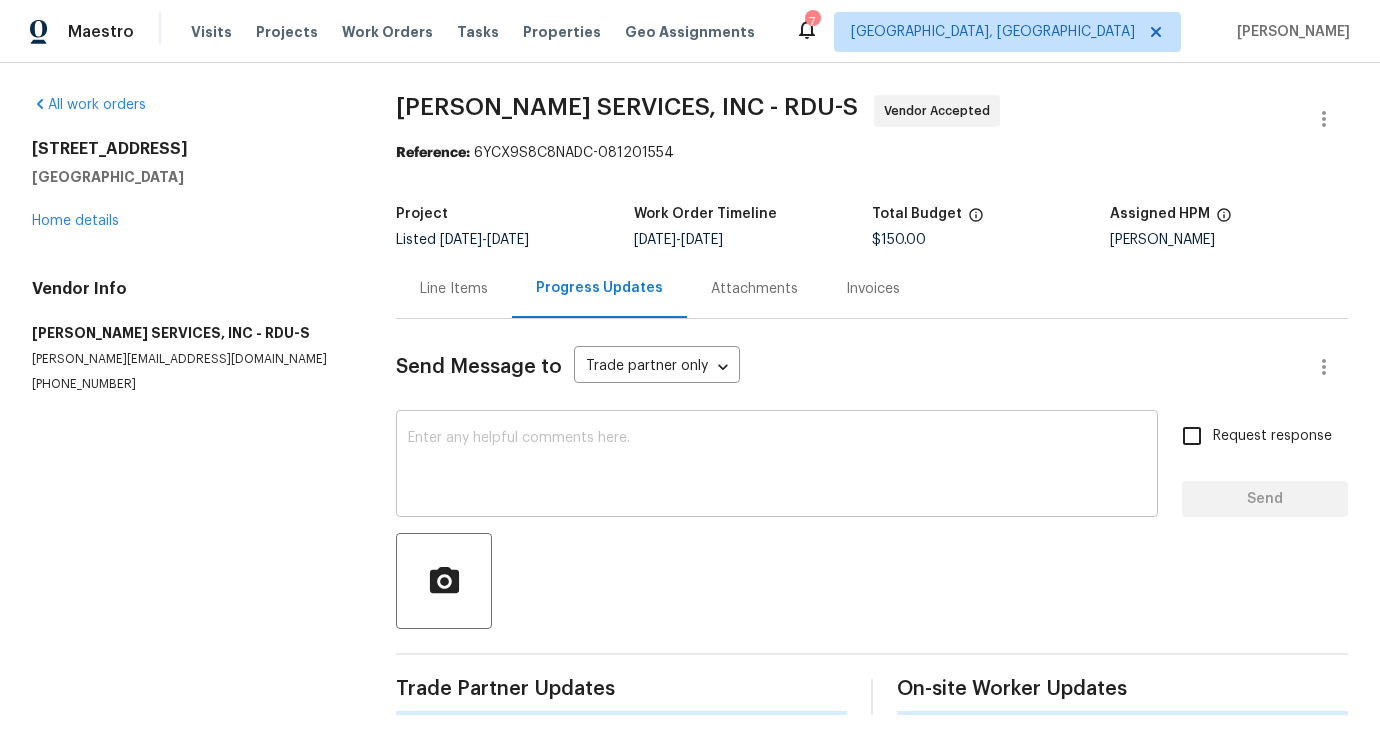 click on "x ​" at bounding box center (777, 466) 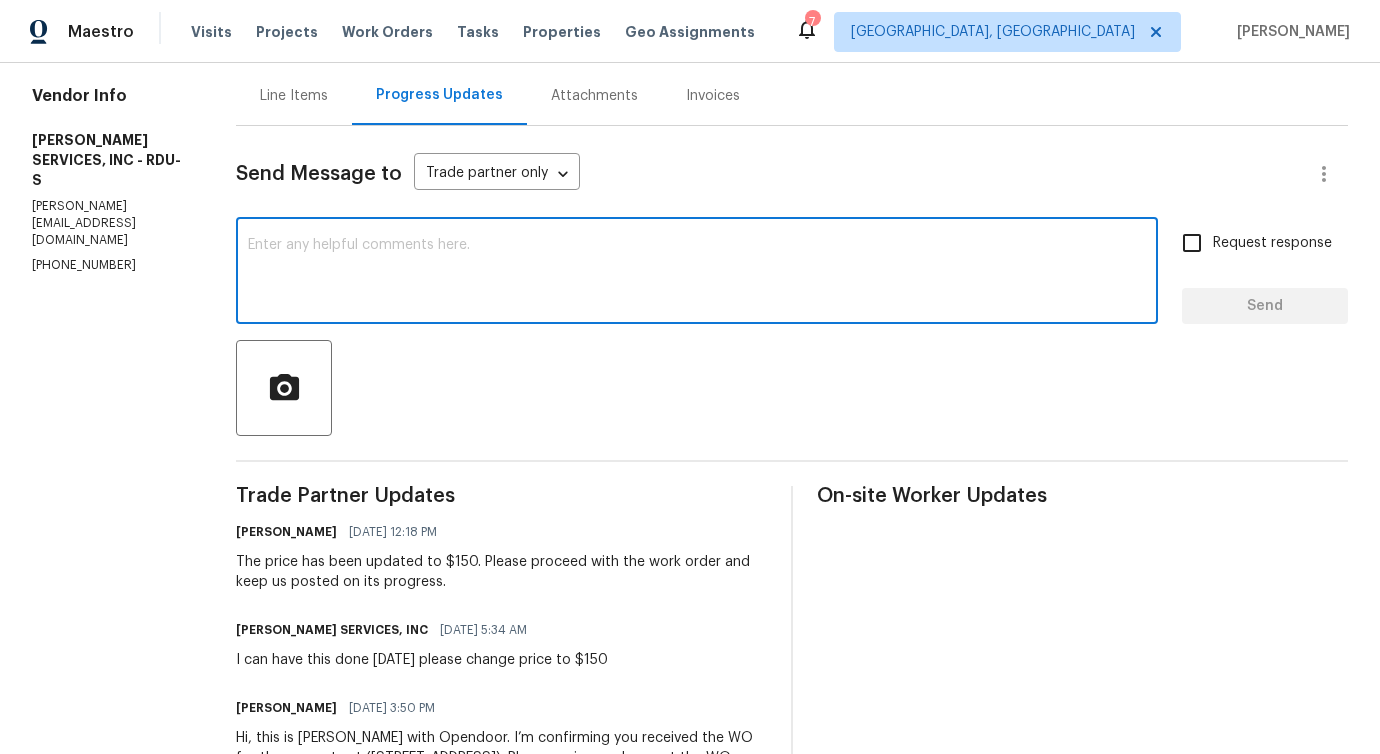 scroll, scrollTop: 0, scrollLeft: 0, axis: both 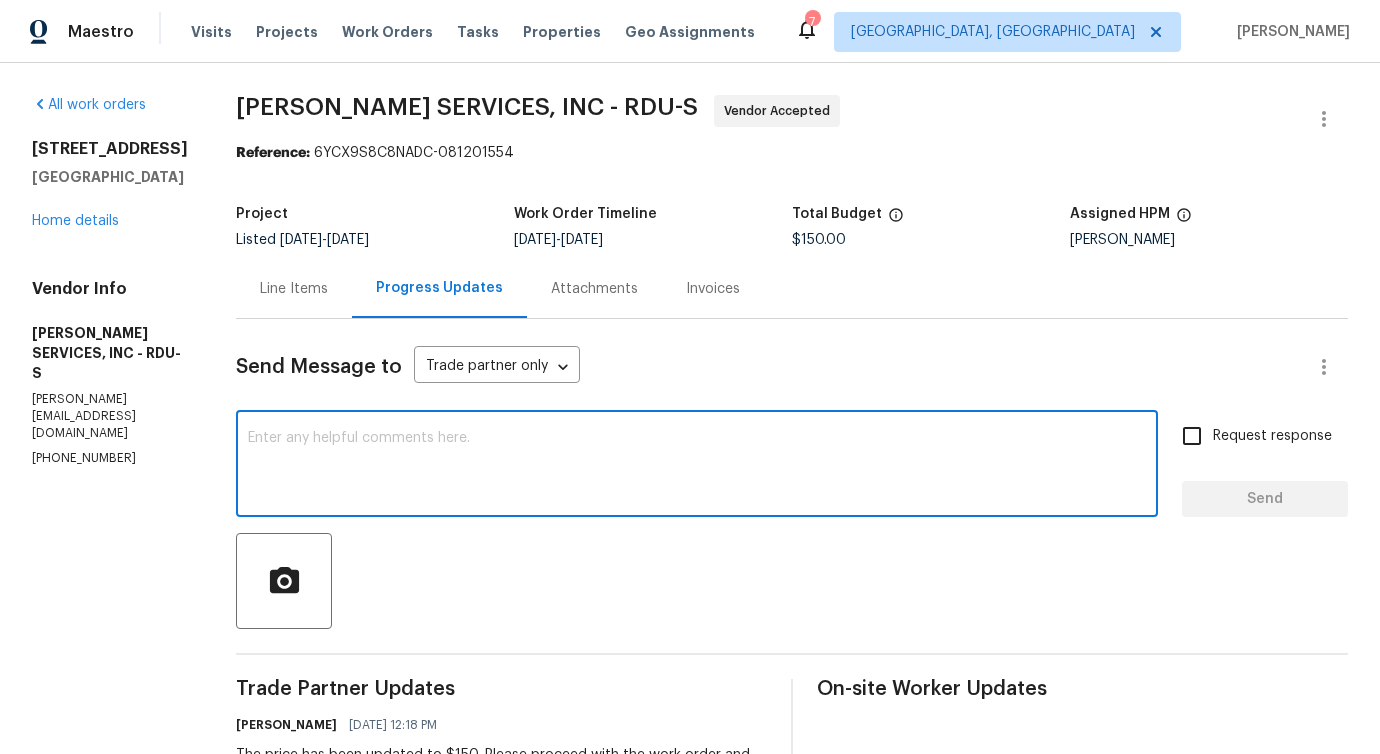 click at bounding box center (697, 466) 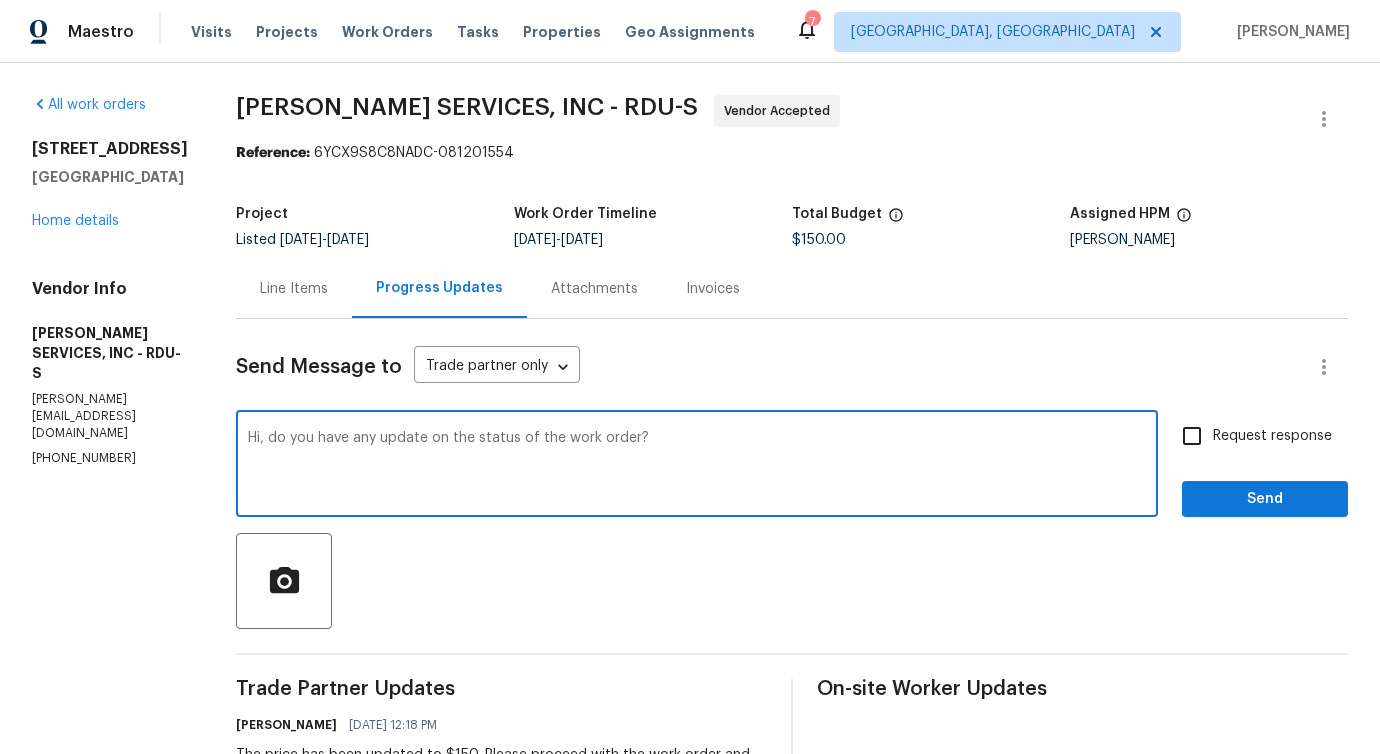 drag, startPoint x: 508, startPoint y: 438, endPoint x: 881, endPoint y: 439, distance: 373.00134 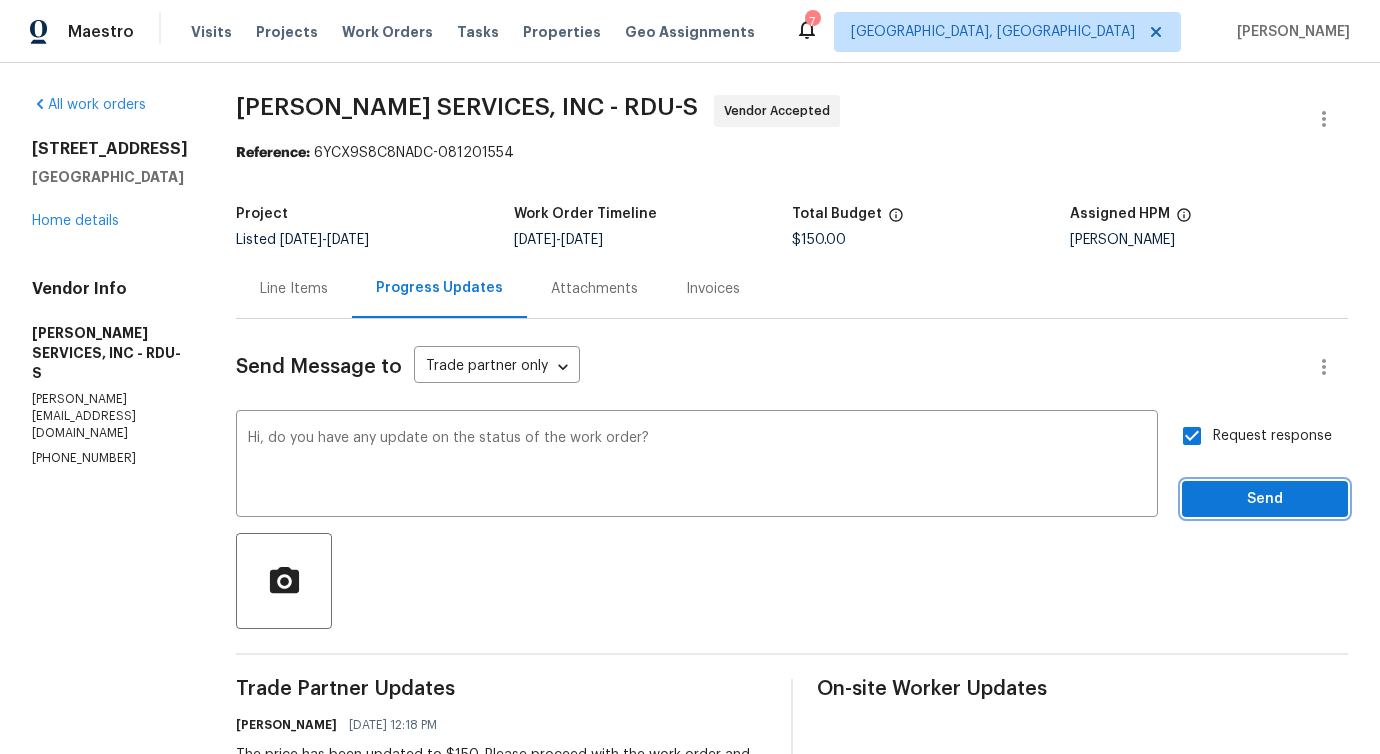 click on "Send" at bounding box center [1265, 499] 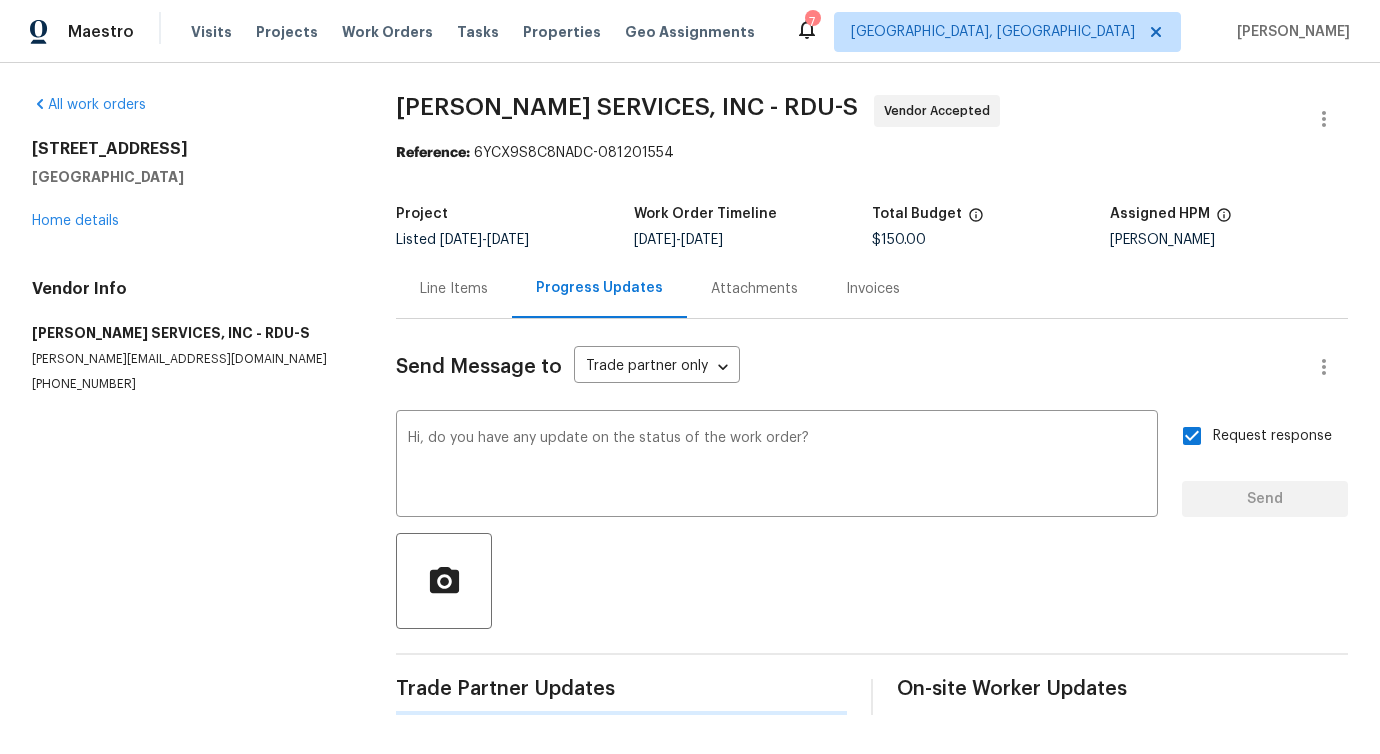type 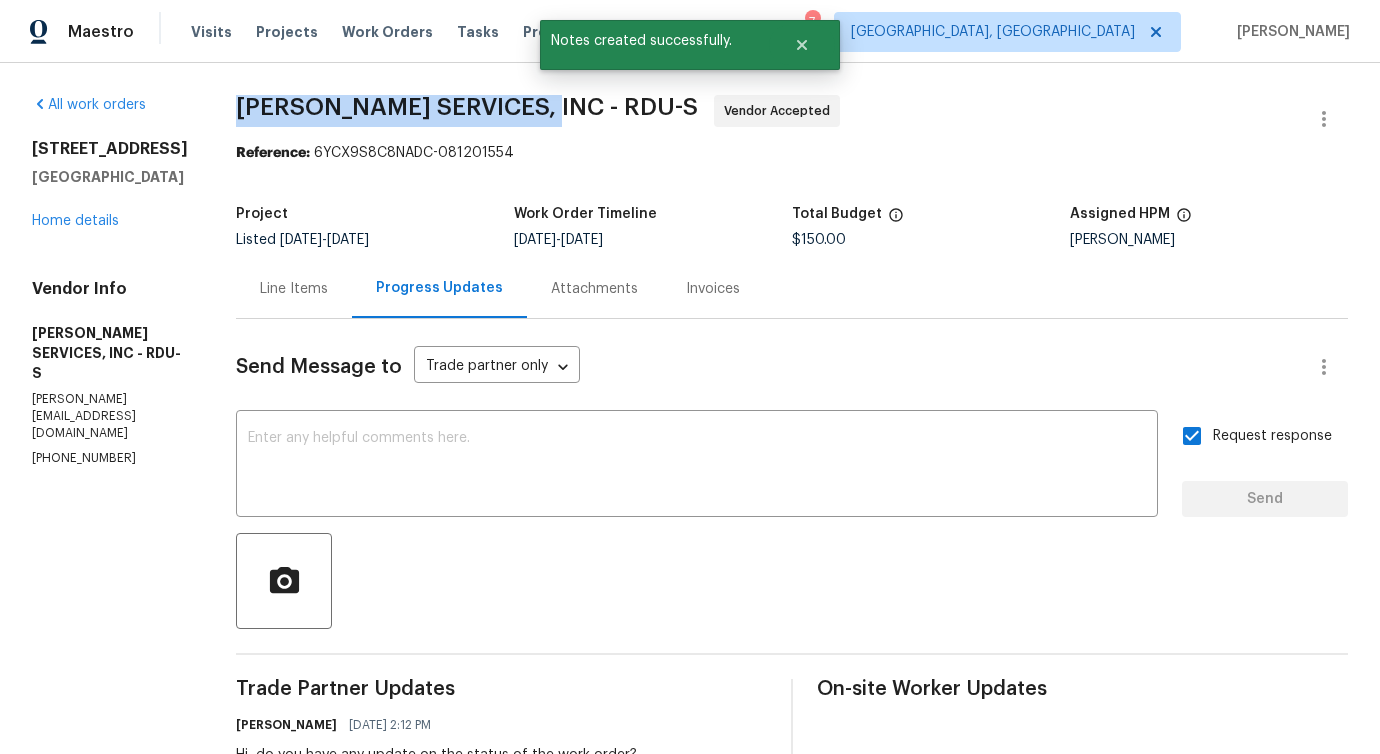 drag, startPoint x: 248, startPoint y: 120, endPoint x: 574, endPoint y: 109, distance: 326.18552 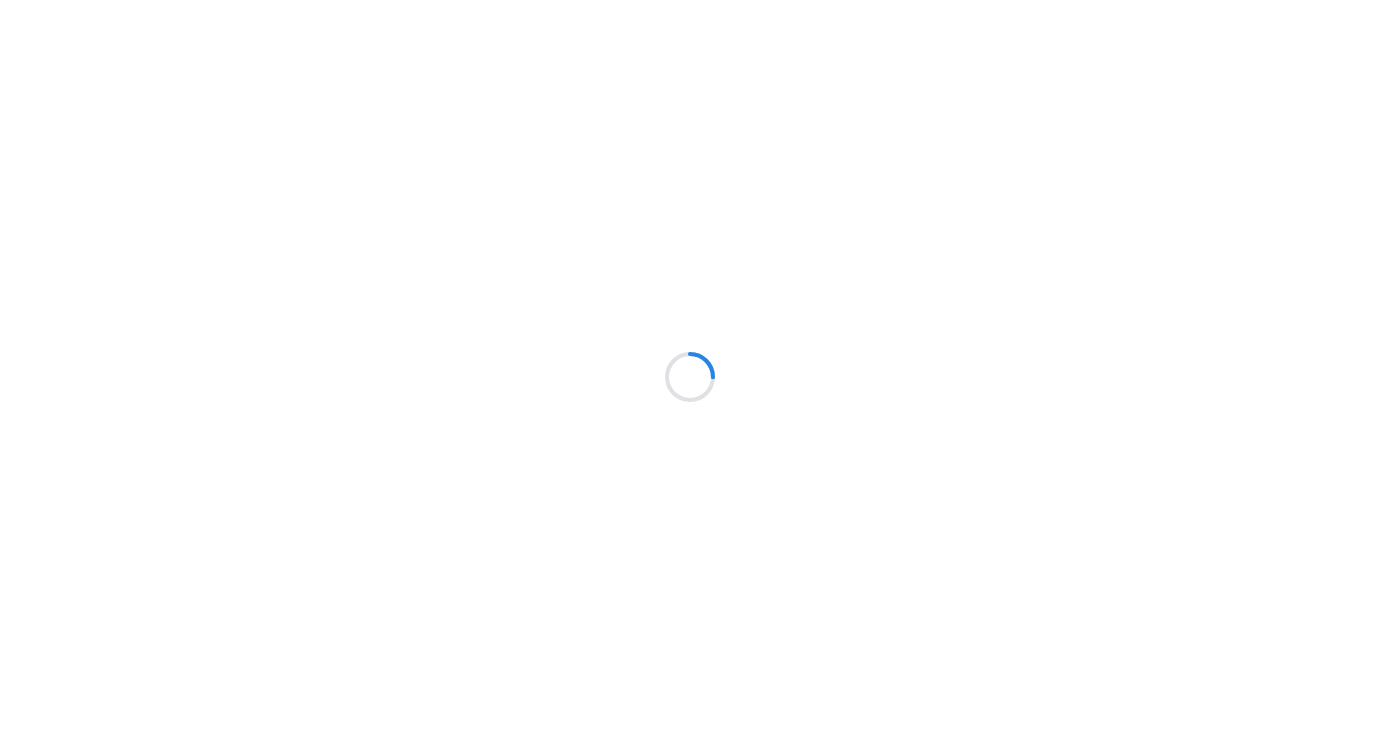 scroll, scrollTop: 0, scrollLeft: 0, axis: both 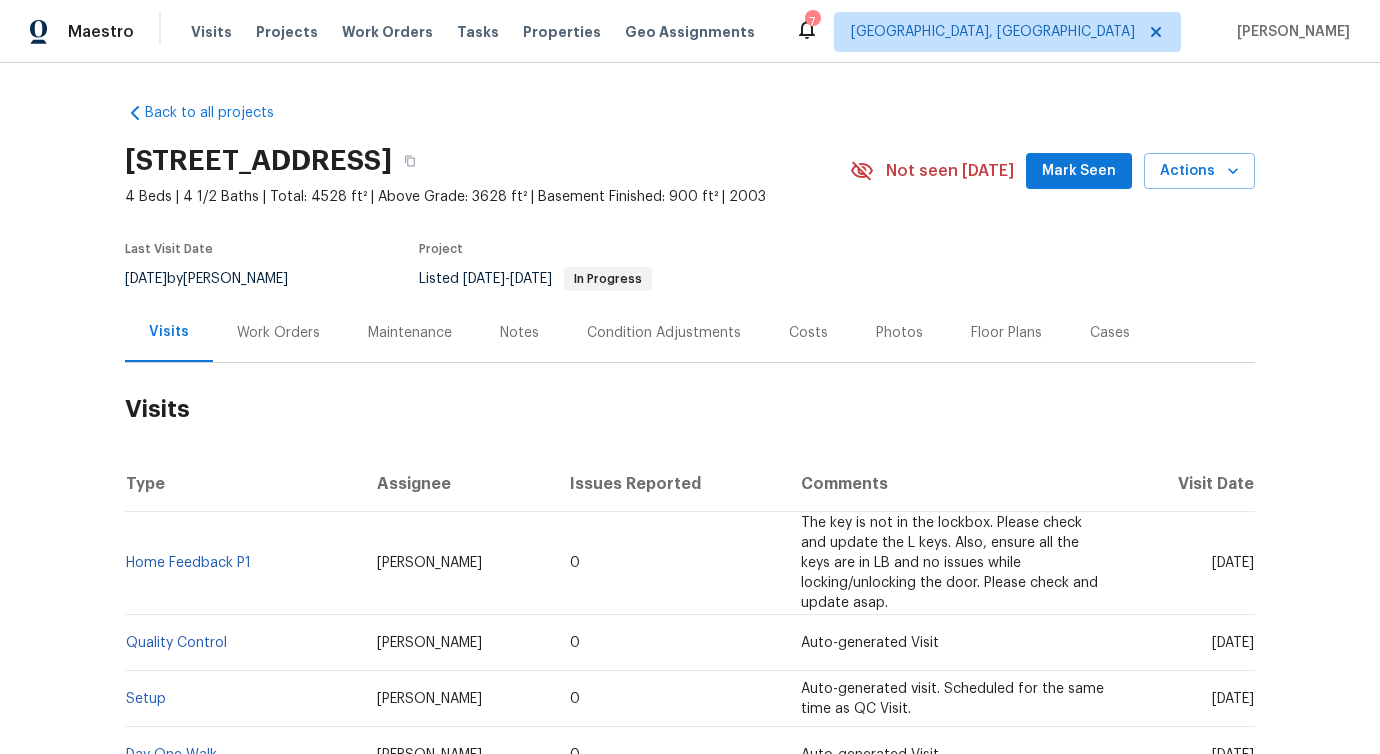 click on "Work Orders" at bounding box center [278, 332] 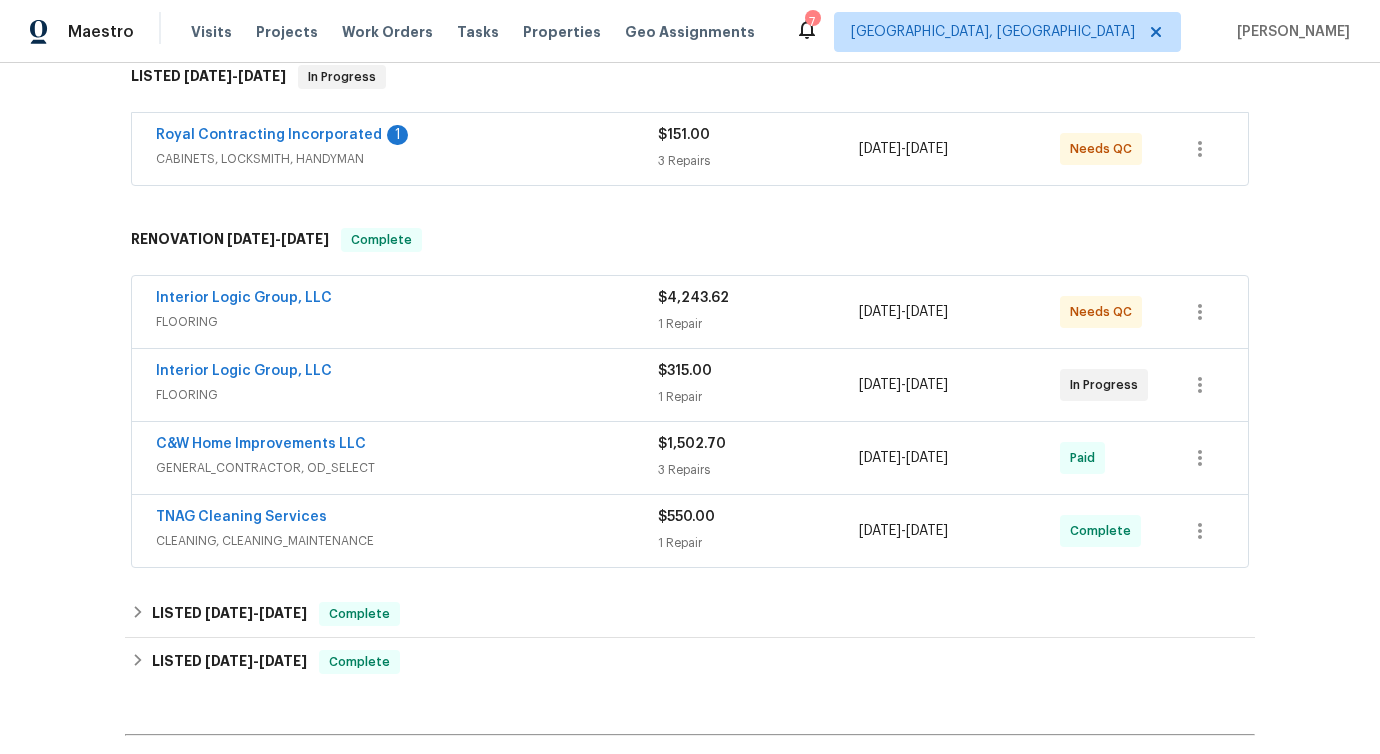 scroll, scrollTop: 338, scrollLeft: 0, axis: vertical 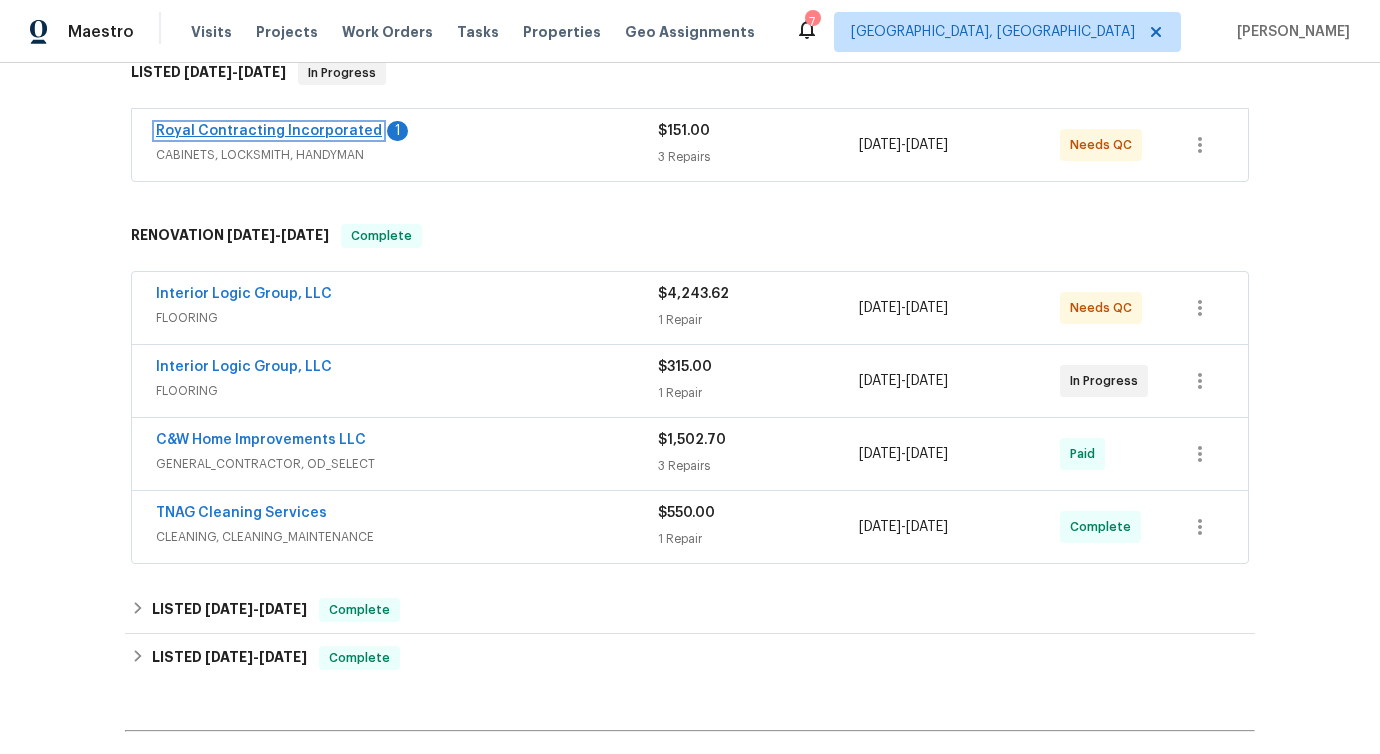 click on "Royal Contracting Incorporated" at bounding box center [269, 131] 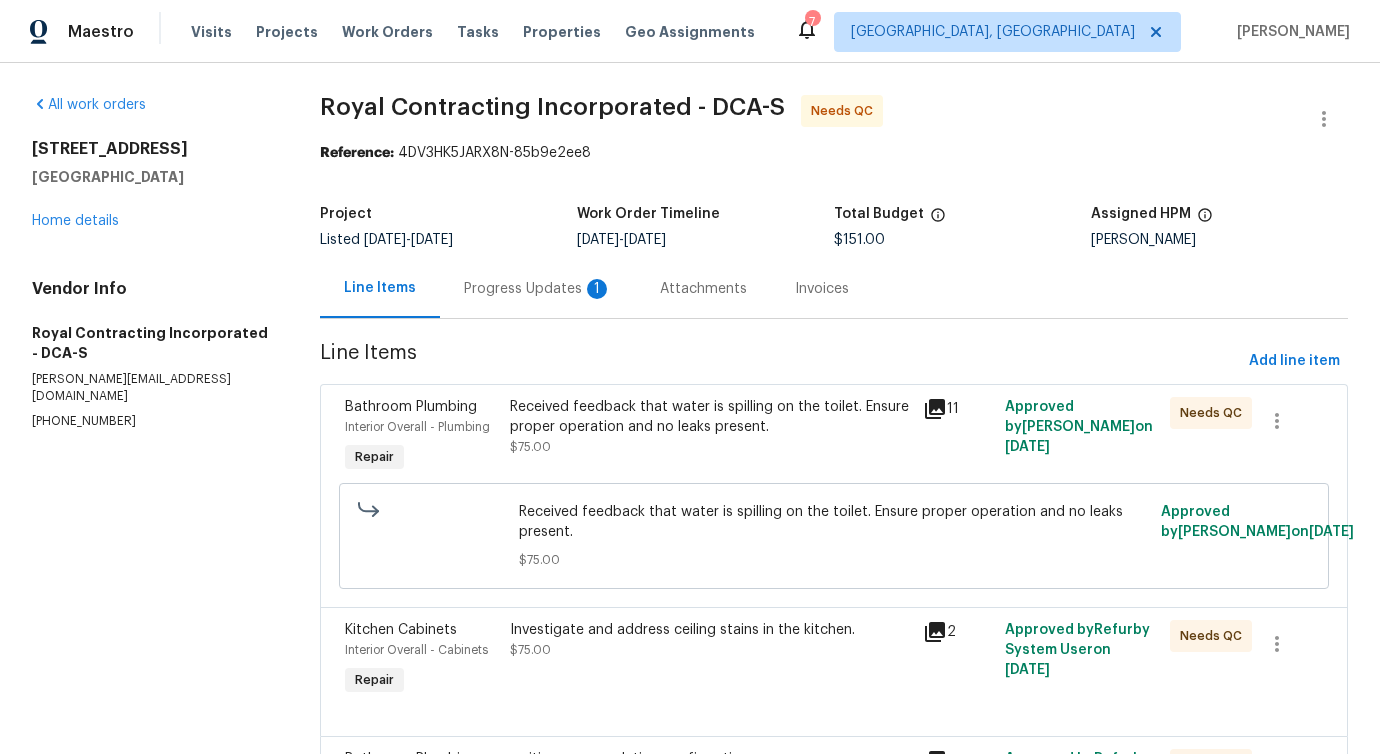 click on "Progress Updates 1" at bounding box center [538, 289] 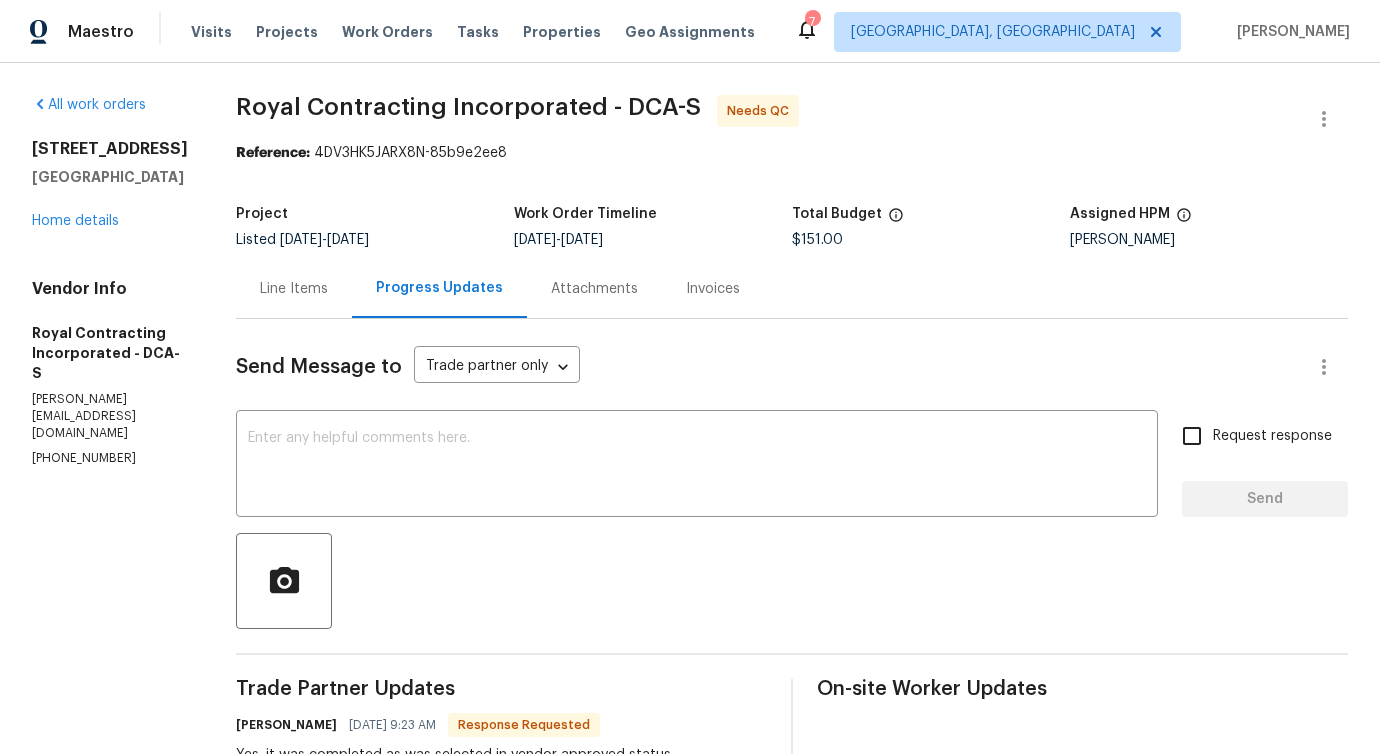 click at bounding box center [792, 581] 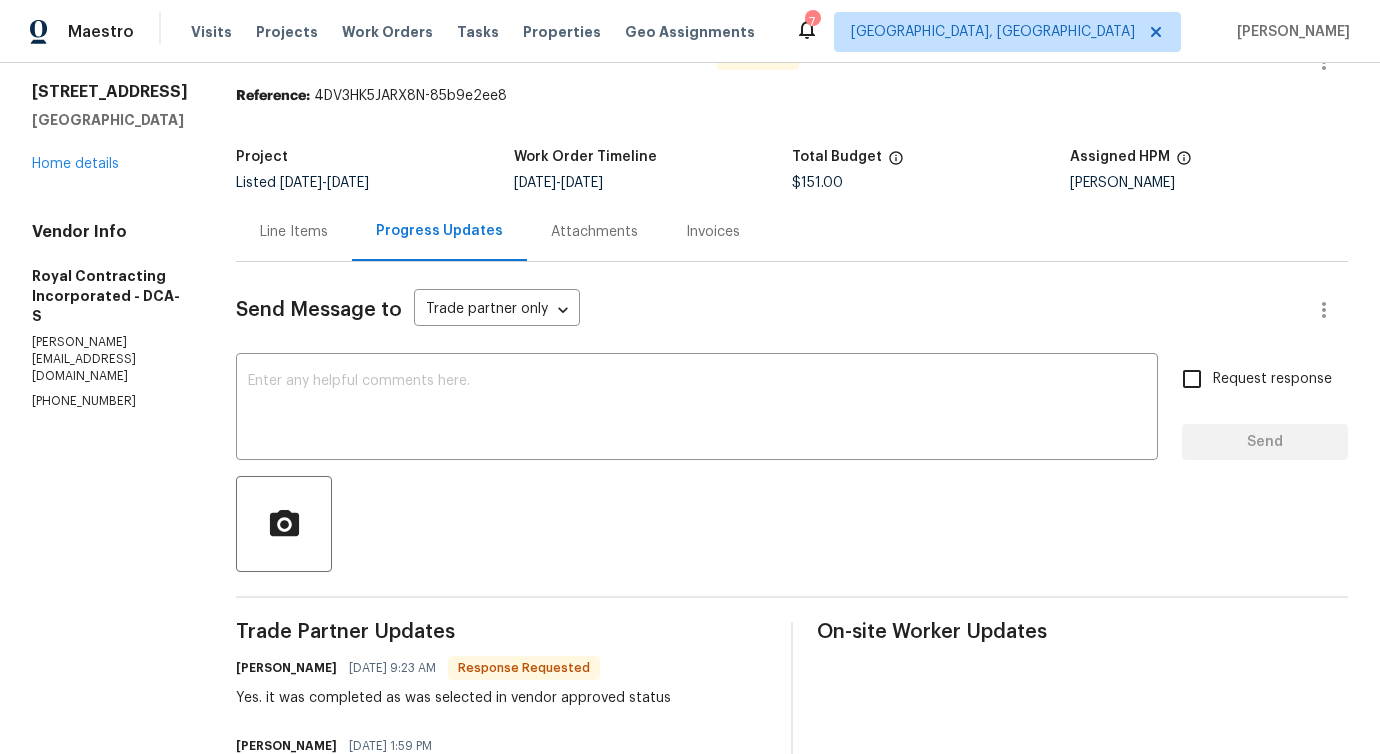 scroll, scrollTop: 0, scrollLeft: 0, axis: both 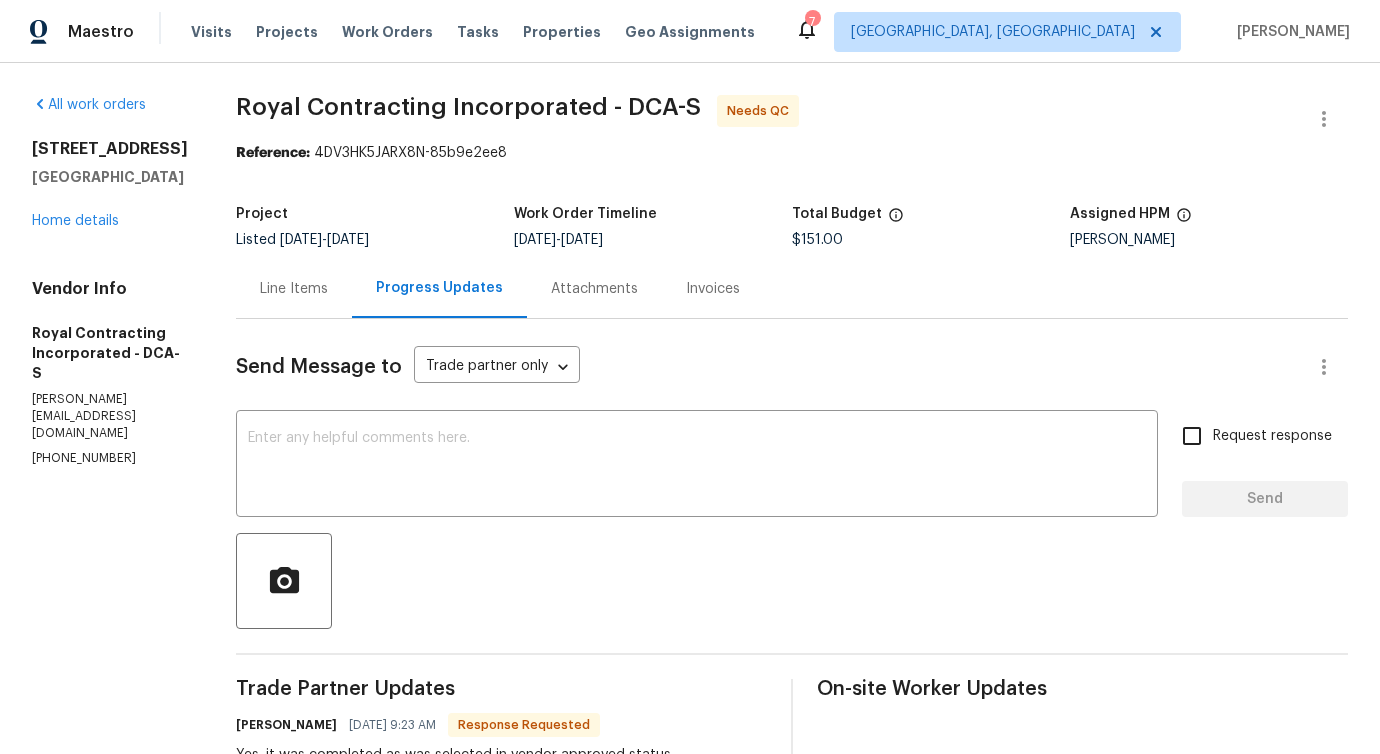click on "Line Items" at bounding box center [294, 289] 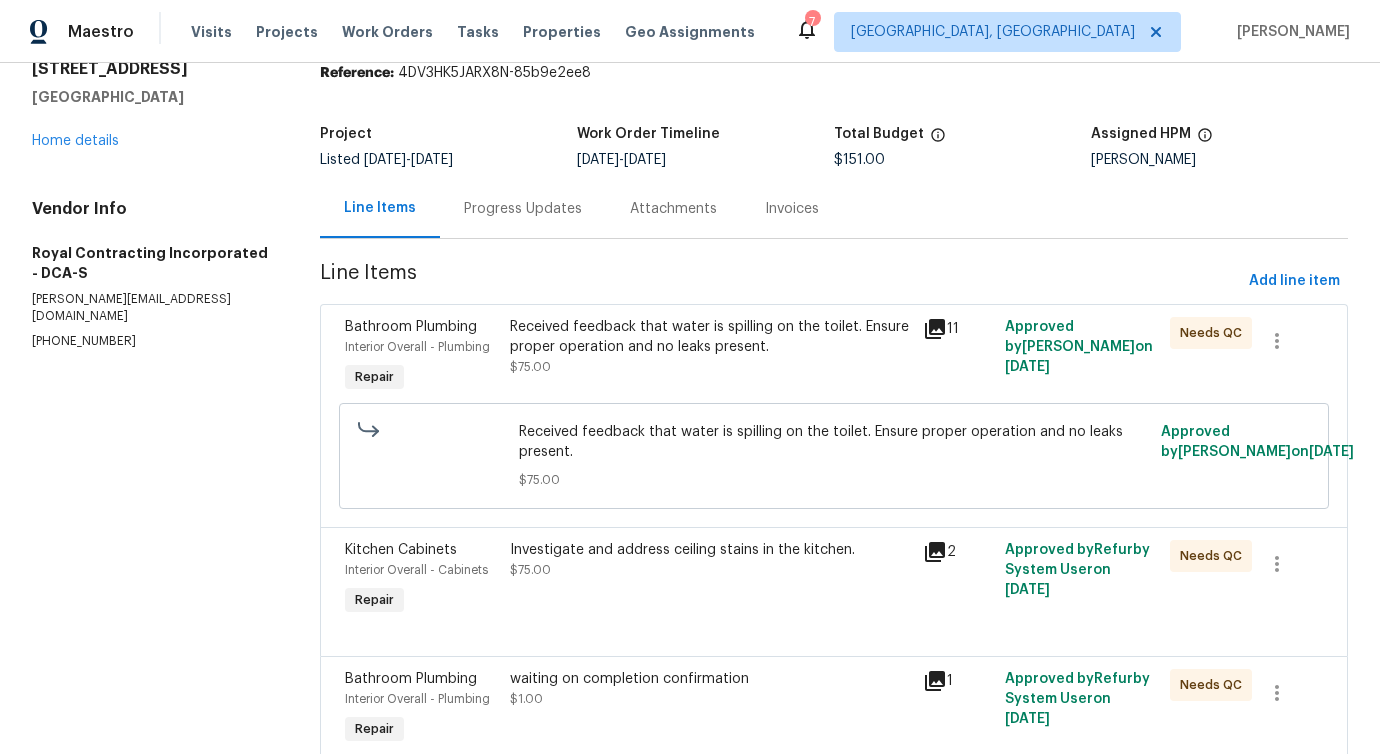 scroll, scrollTop: 169, scrollLeft: 0, axis: vertical 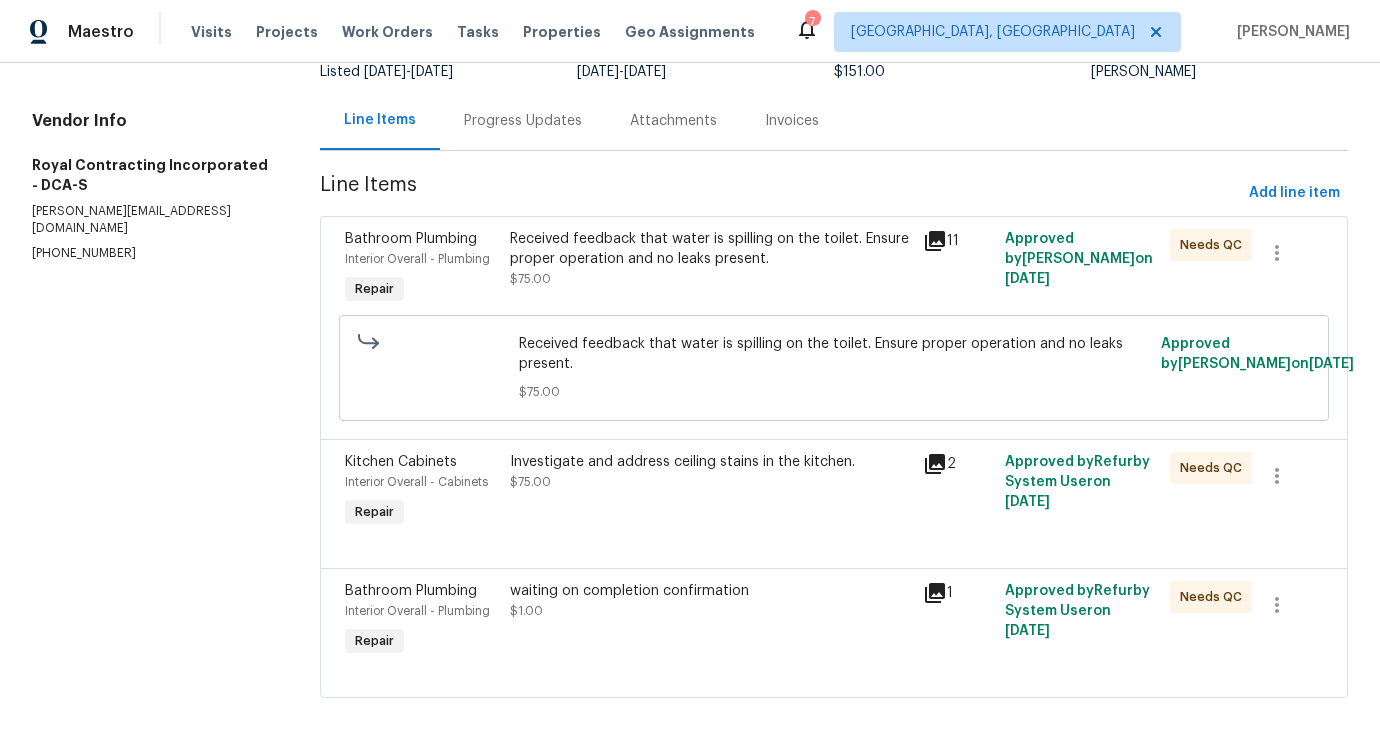 click on "Investigate and address ceiling stains in the kitchen. $75.00" at bounding box center [710, 472] 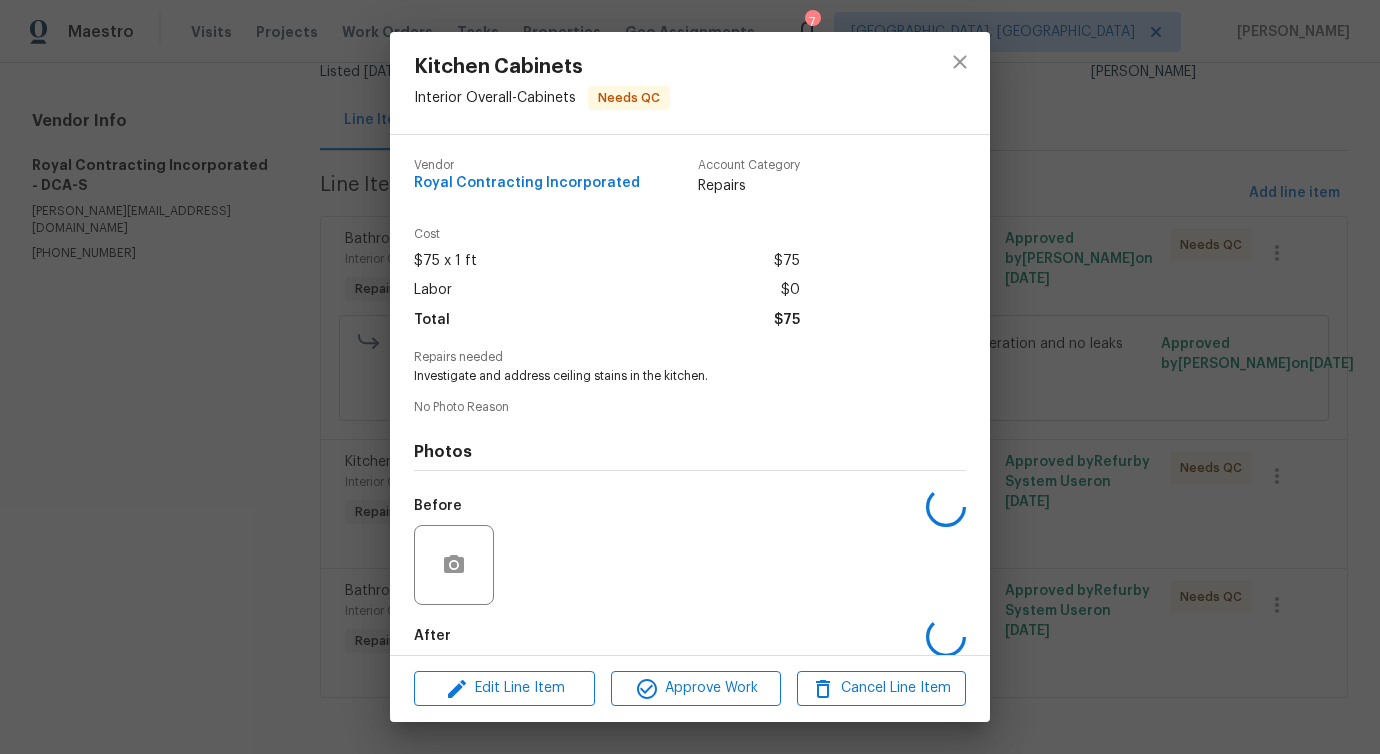 scroll, scrollTop: 100, scrollLeft: 0, axis: vertical 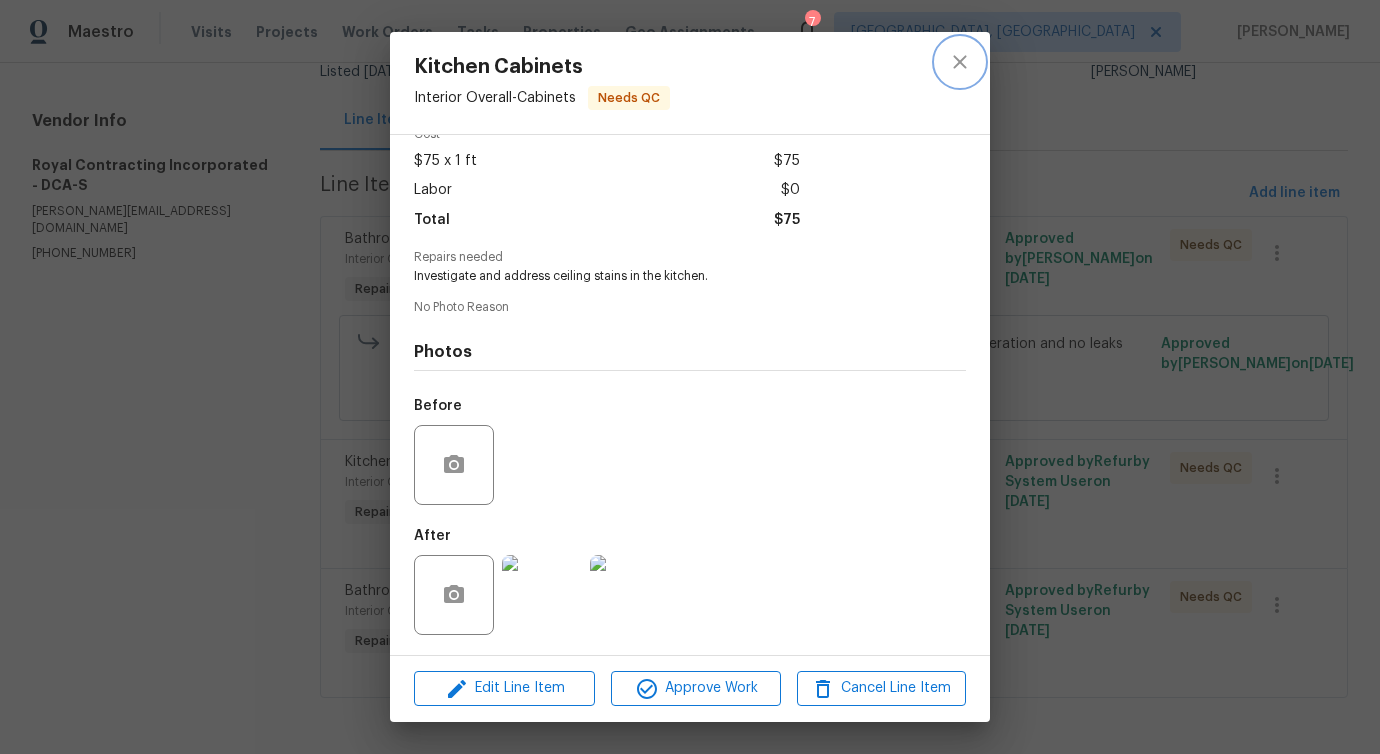 click 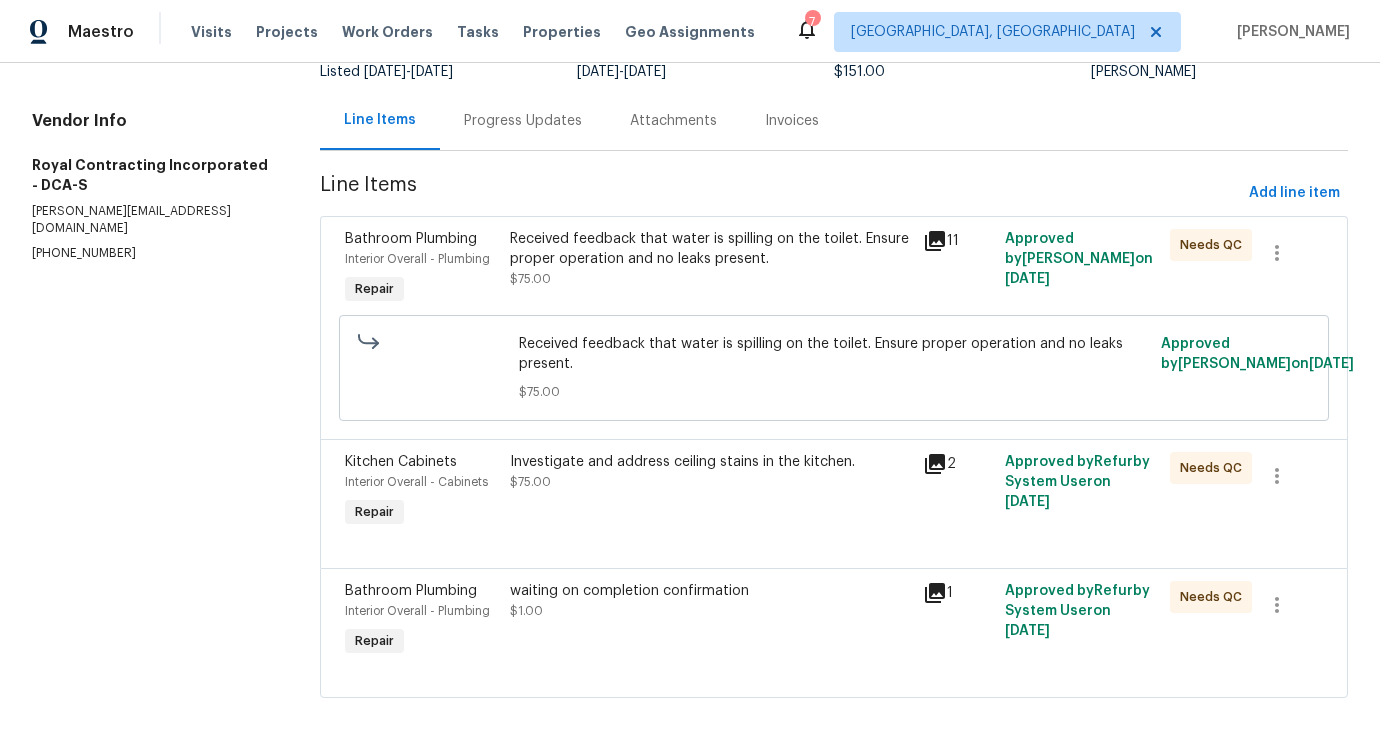 click on "Received feedback that water is spilling on the toilet. Ensure proper operation and no leaks present. $75.00" at bounding box center (710, 269) 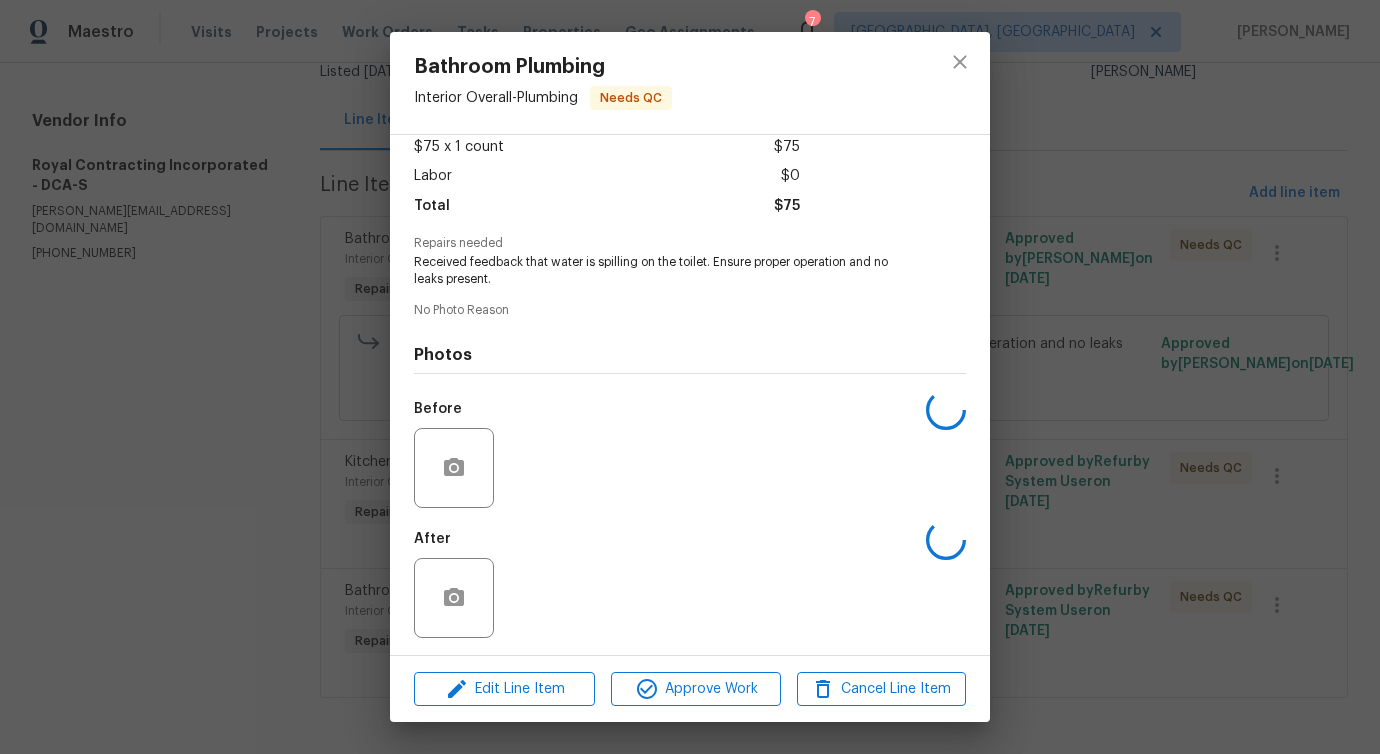 scroll, scrollTop: 117, scrollLeft: 0, axis: vertical 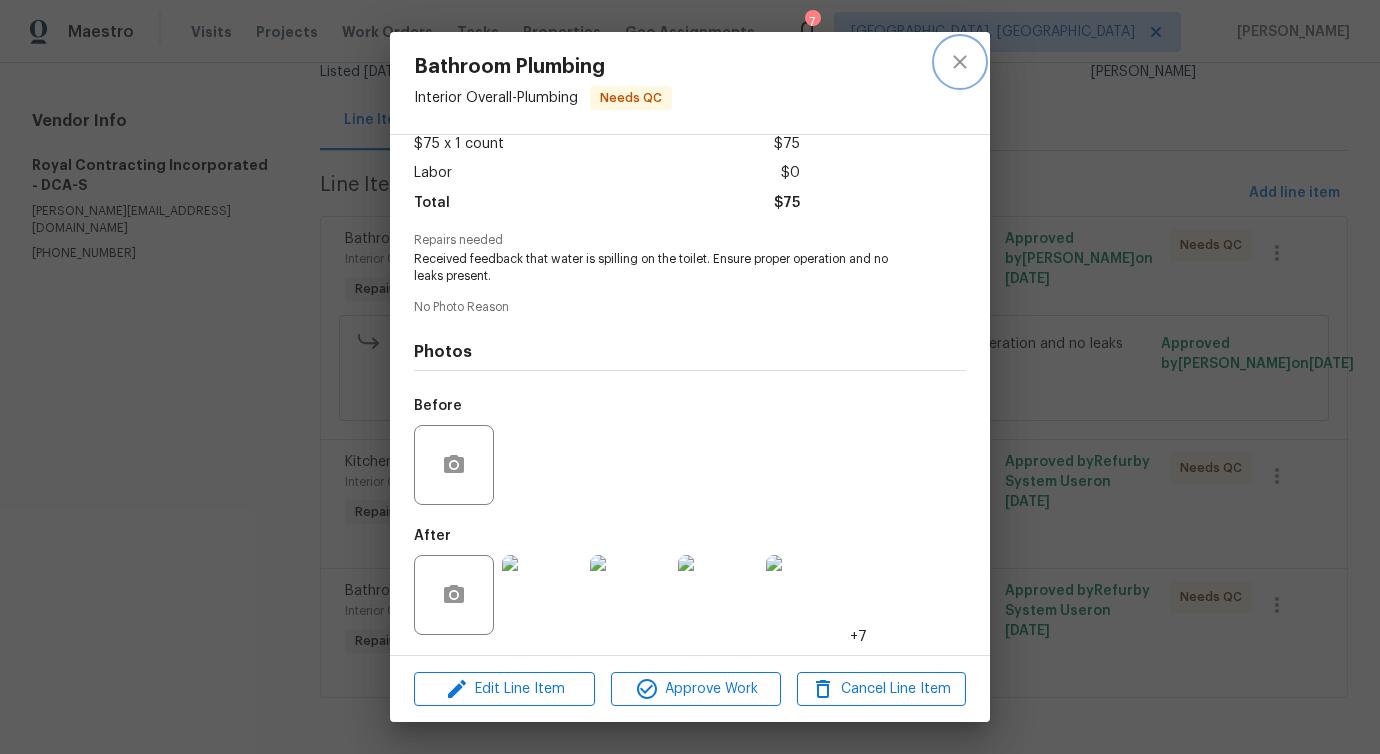 click 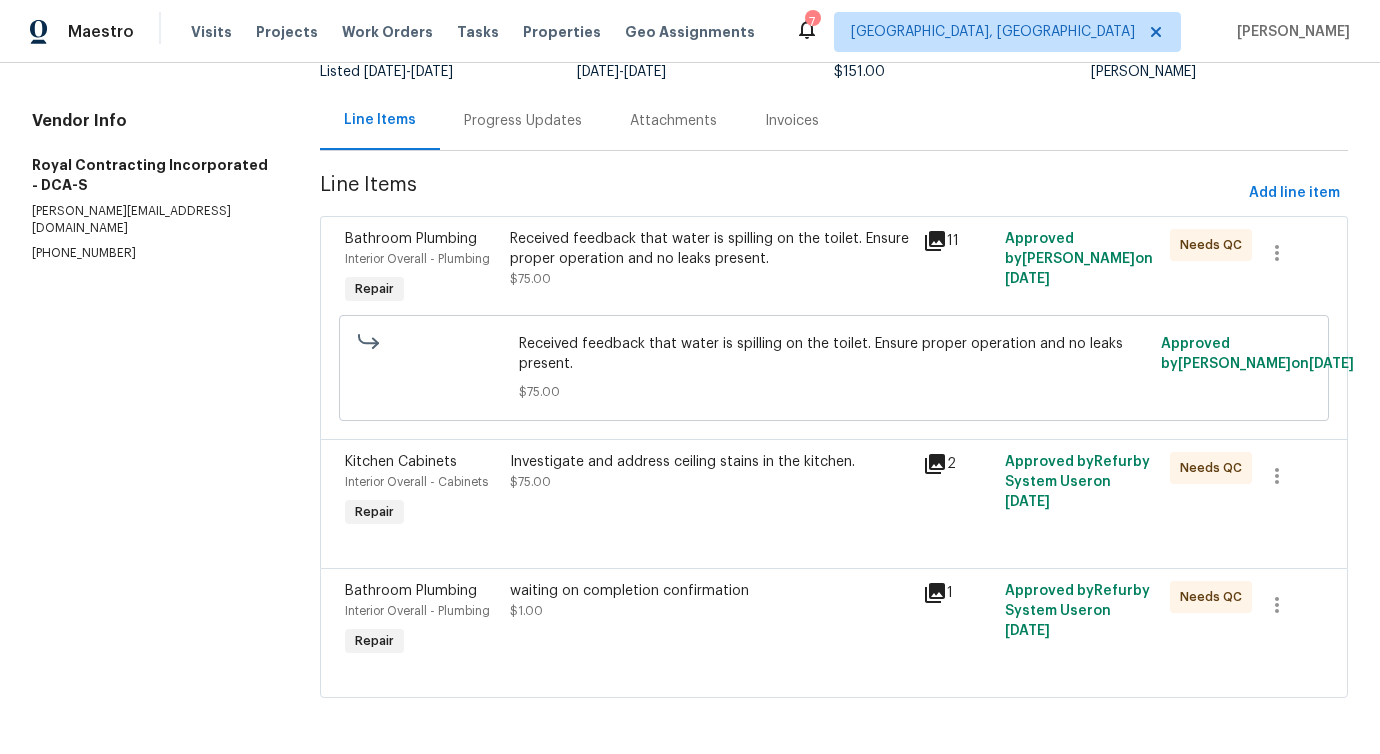 click on "waiting on completion confirmation $1.00" at bounding box center [710, 601] 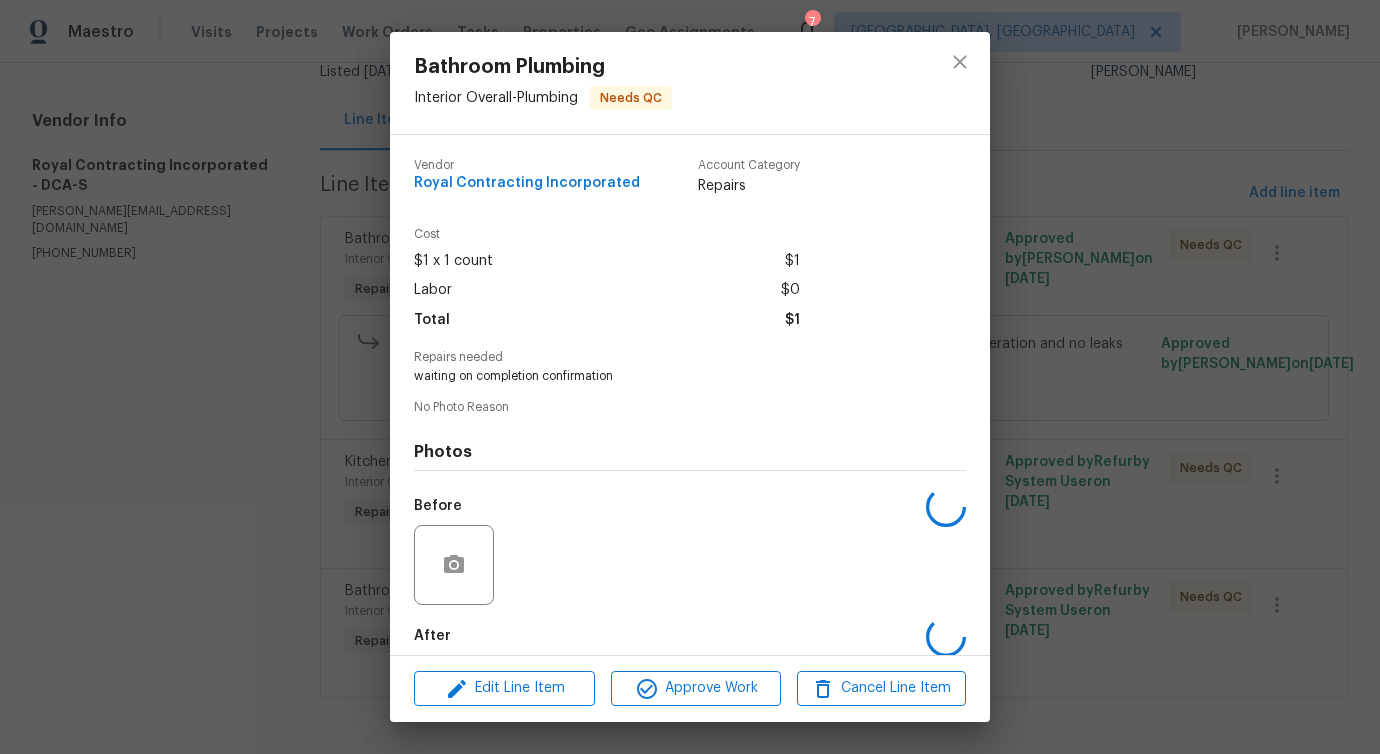 scroll, scrollTop: 100, scrollLeft: 0, axis: vertical 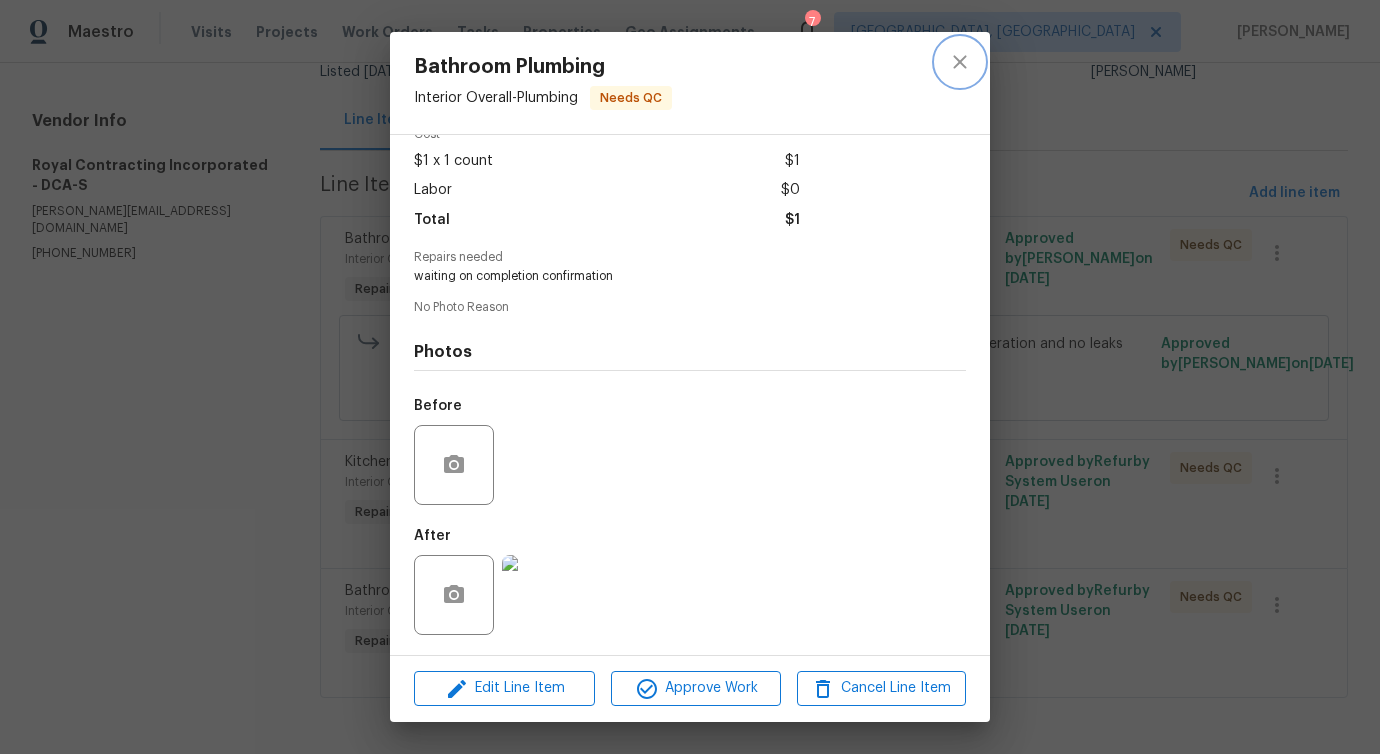 click at bounding box center [960, 62] 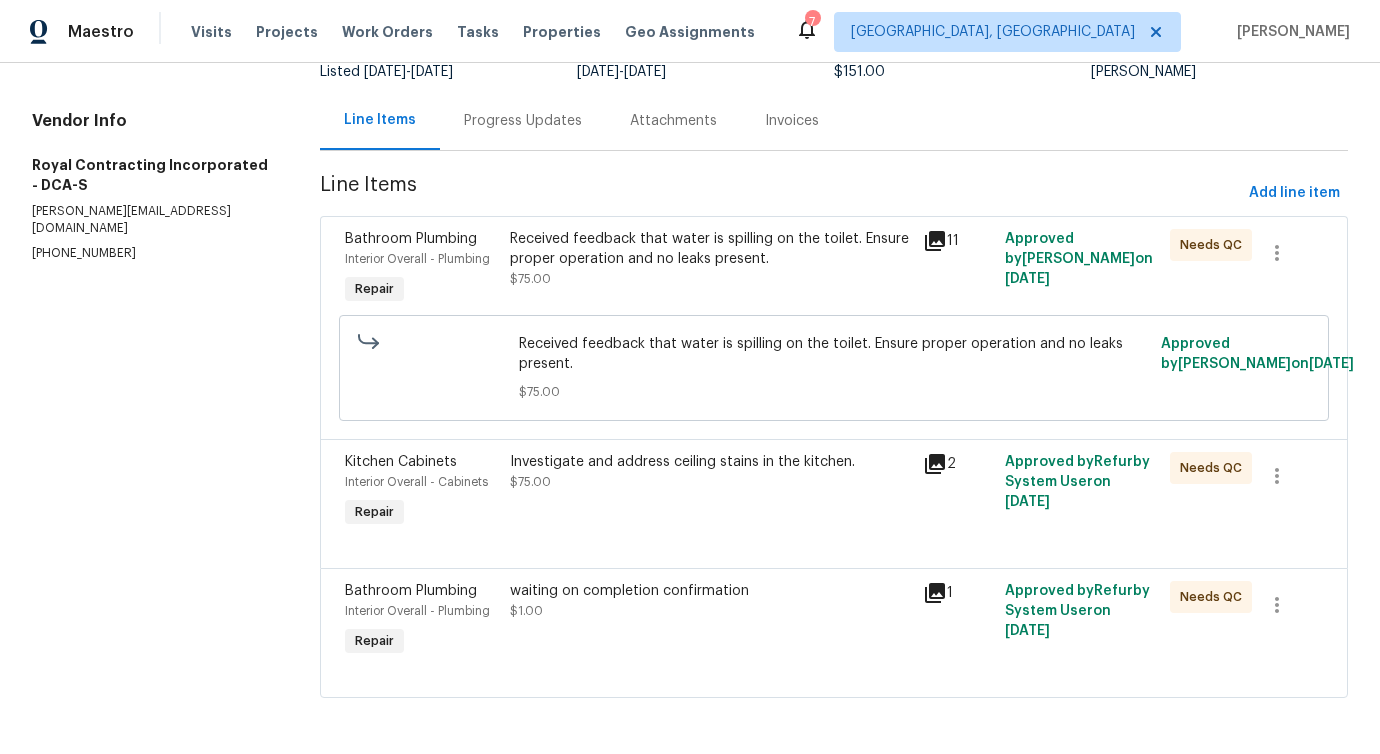 click 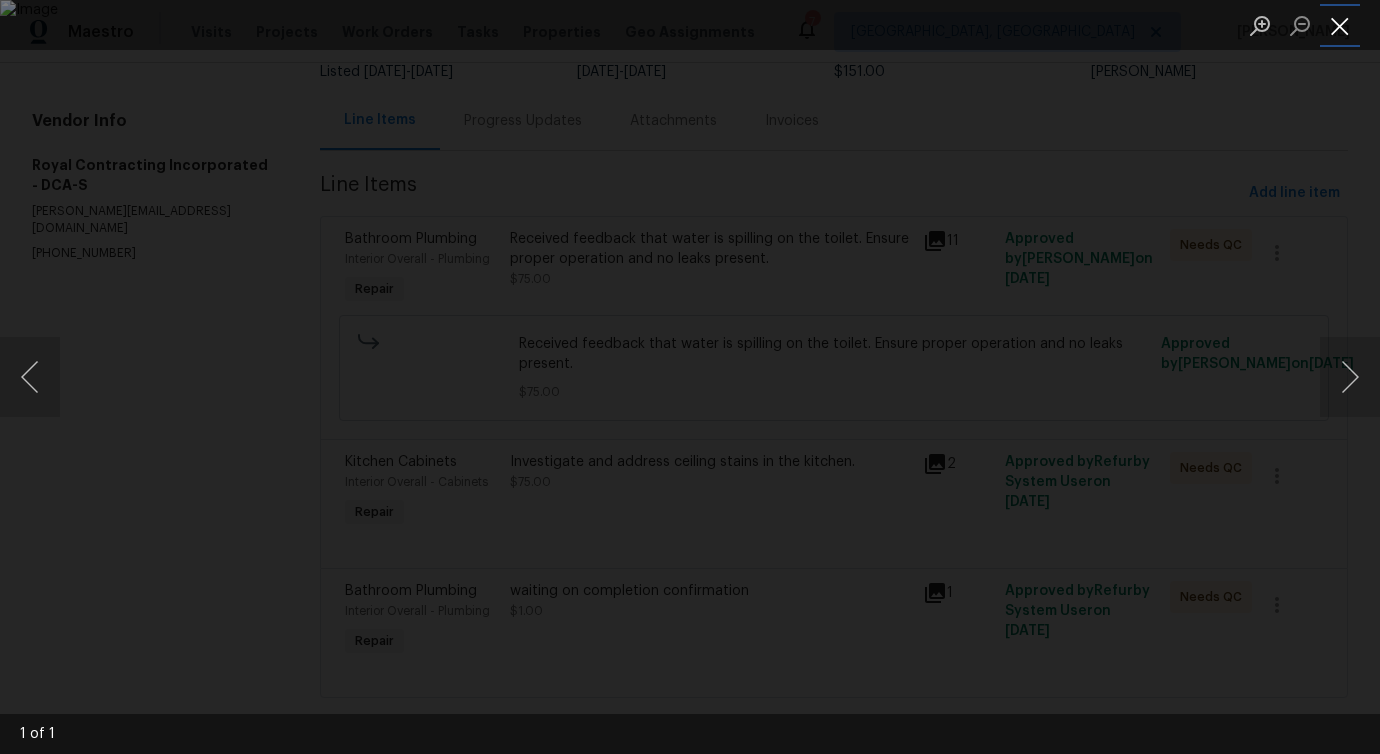 click at bounding box center [1340, 25] 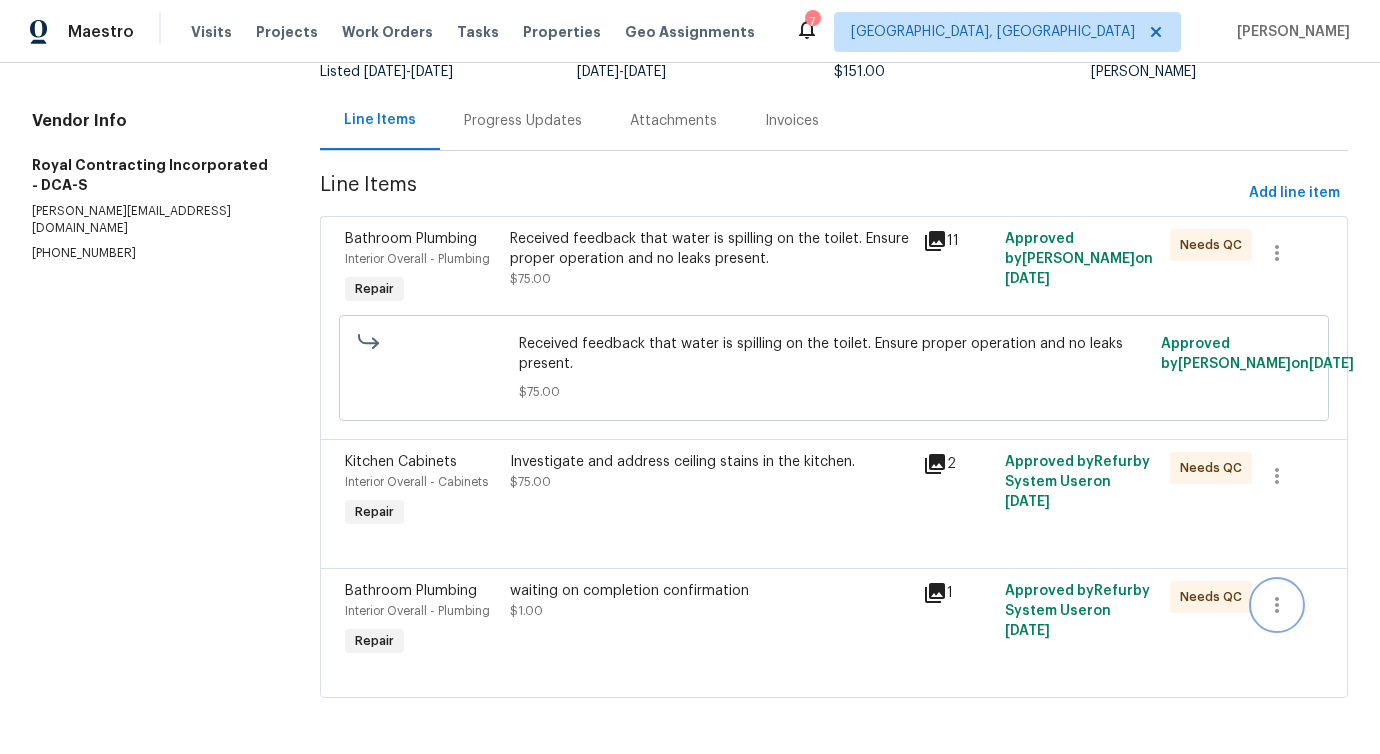 click 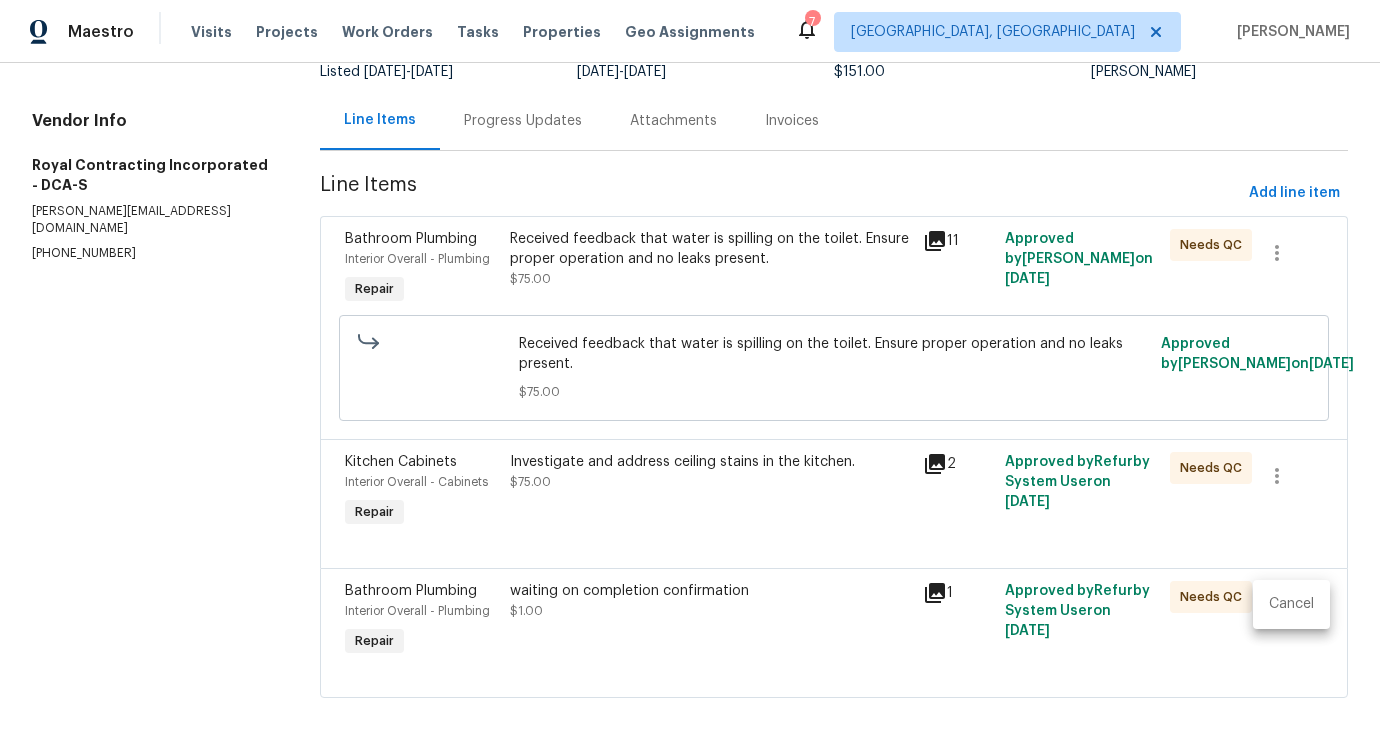 click on "Cancel" at bounding box center (1291, 604) 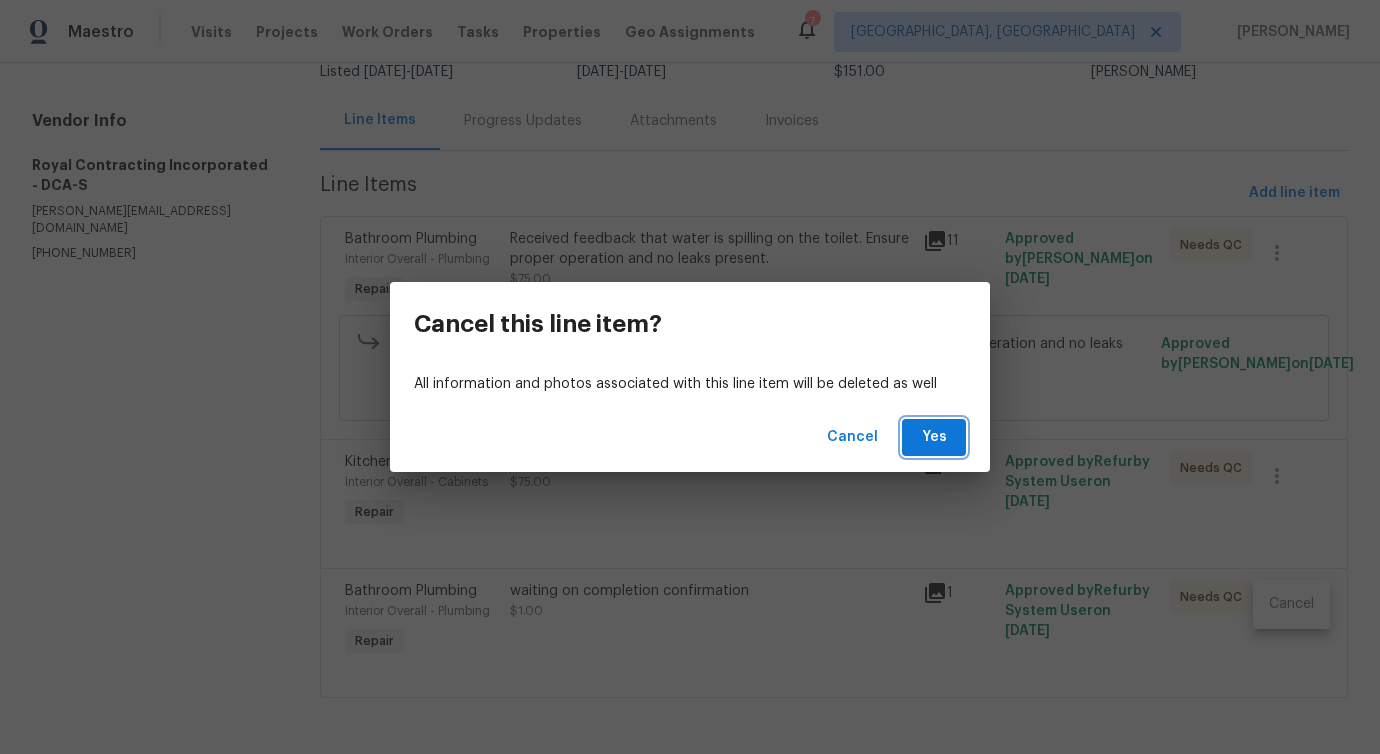 click on "Yes" at bounding box center (934, 437) 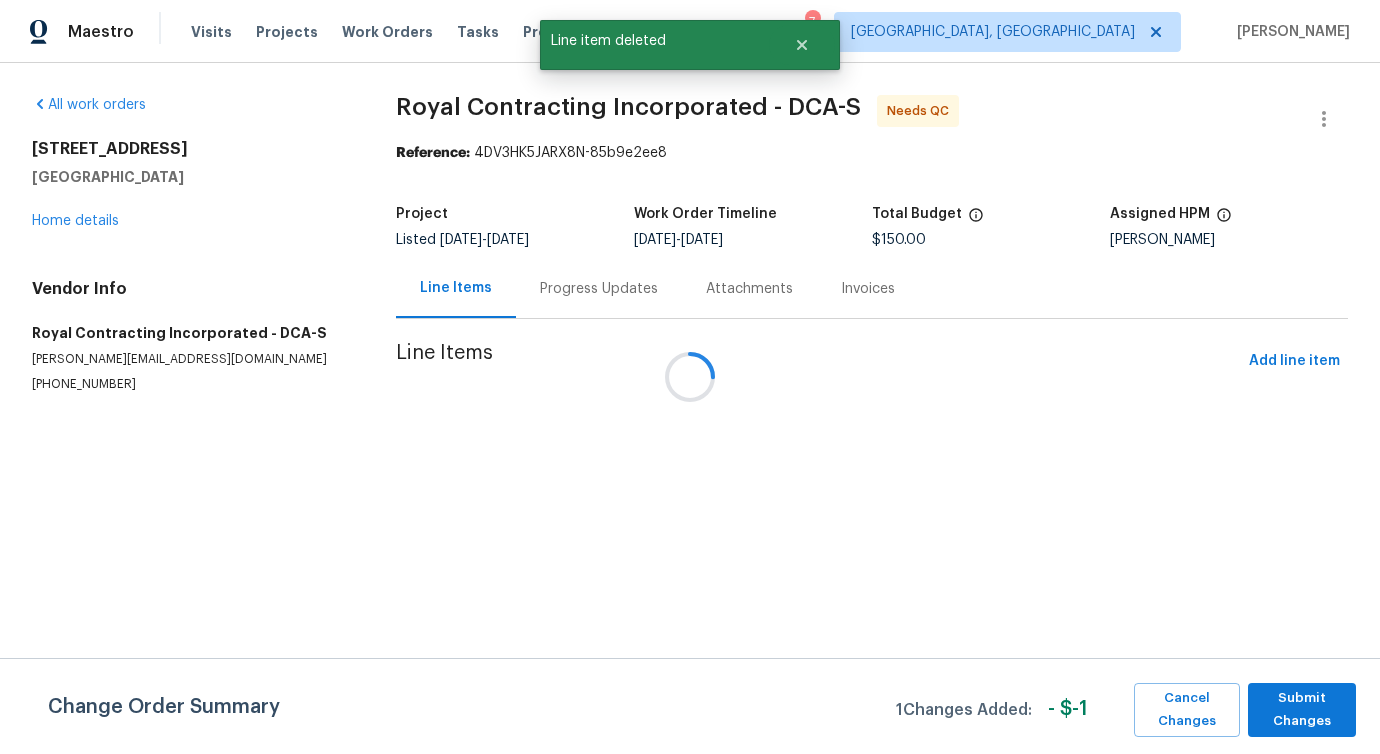 scroll, scrollTop: 0, scrollLeft: 0, axis: both 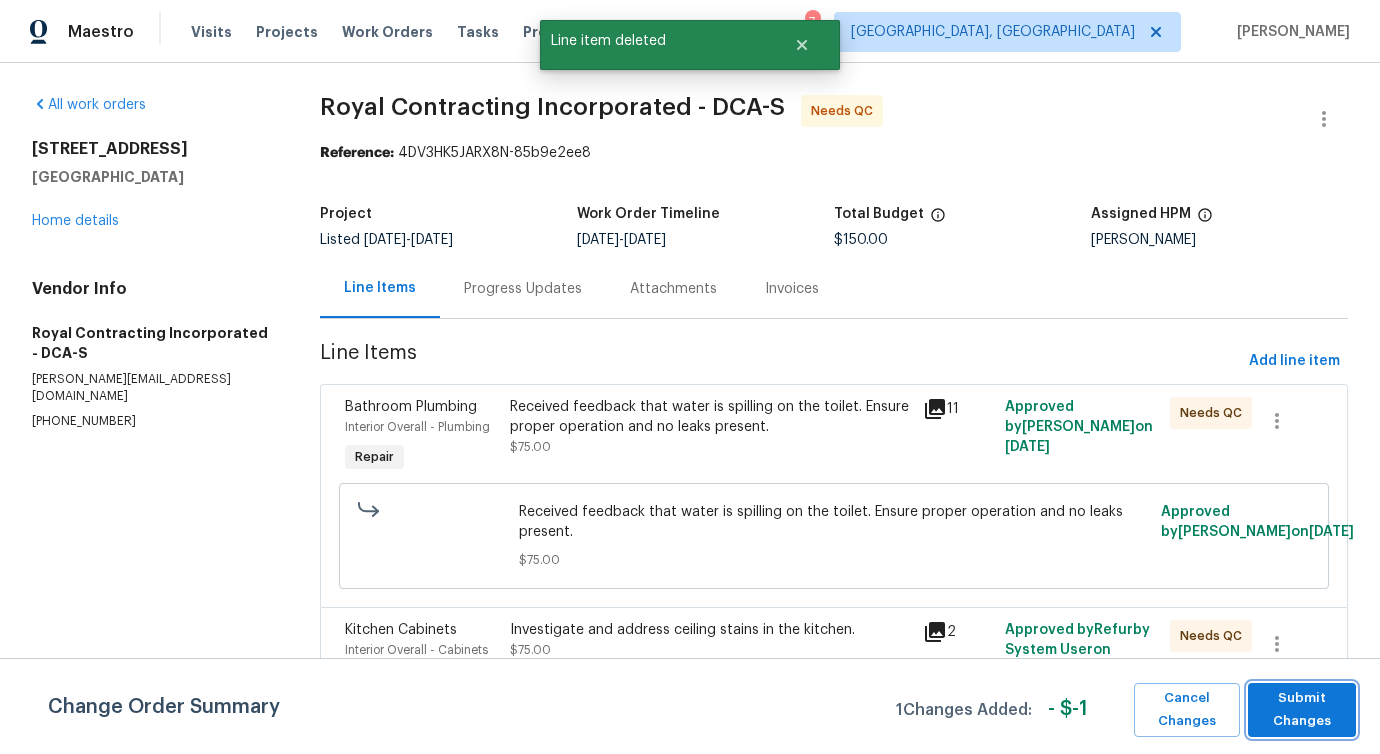click on "Submit Changes" at bounding box center (1302, 710) 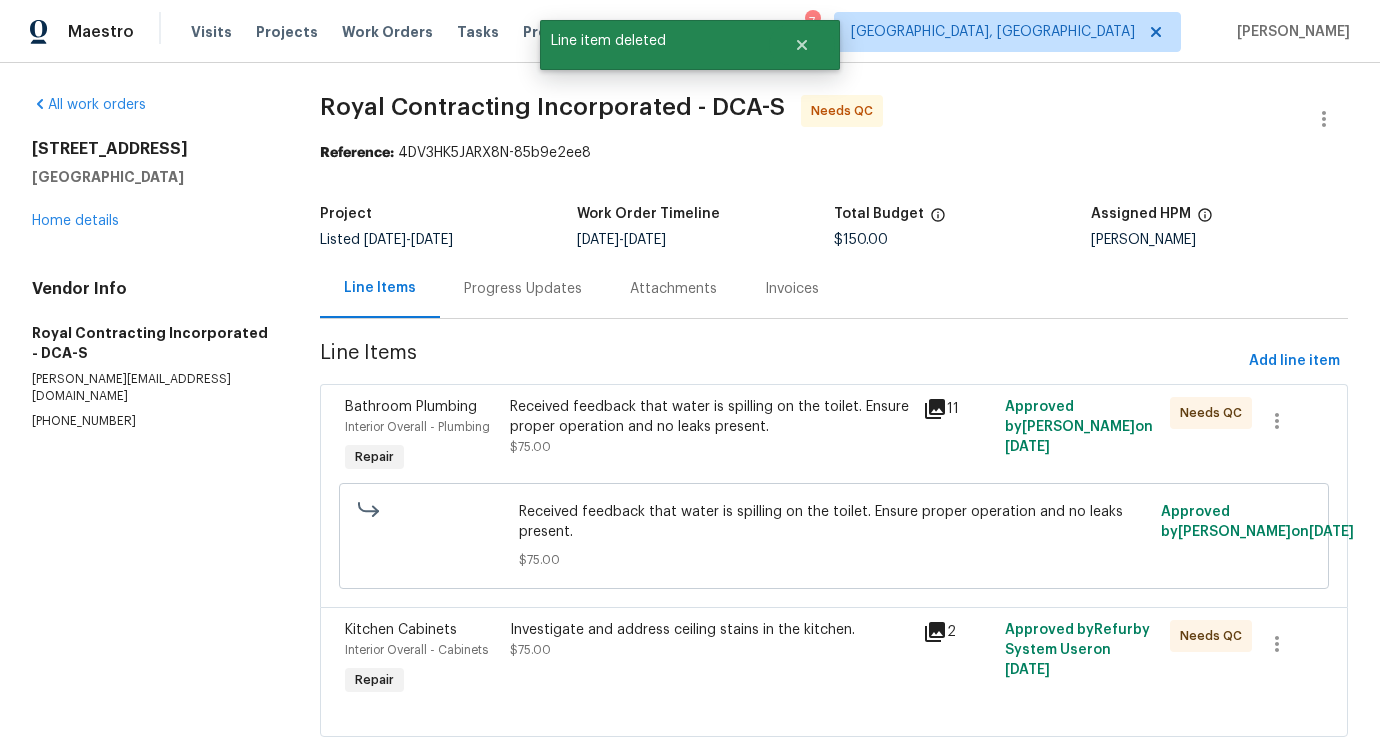 scroll, scrollTop: 40, scrollLeft: 0, axis: vertical 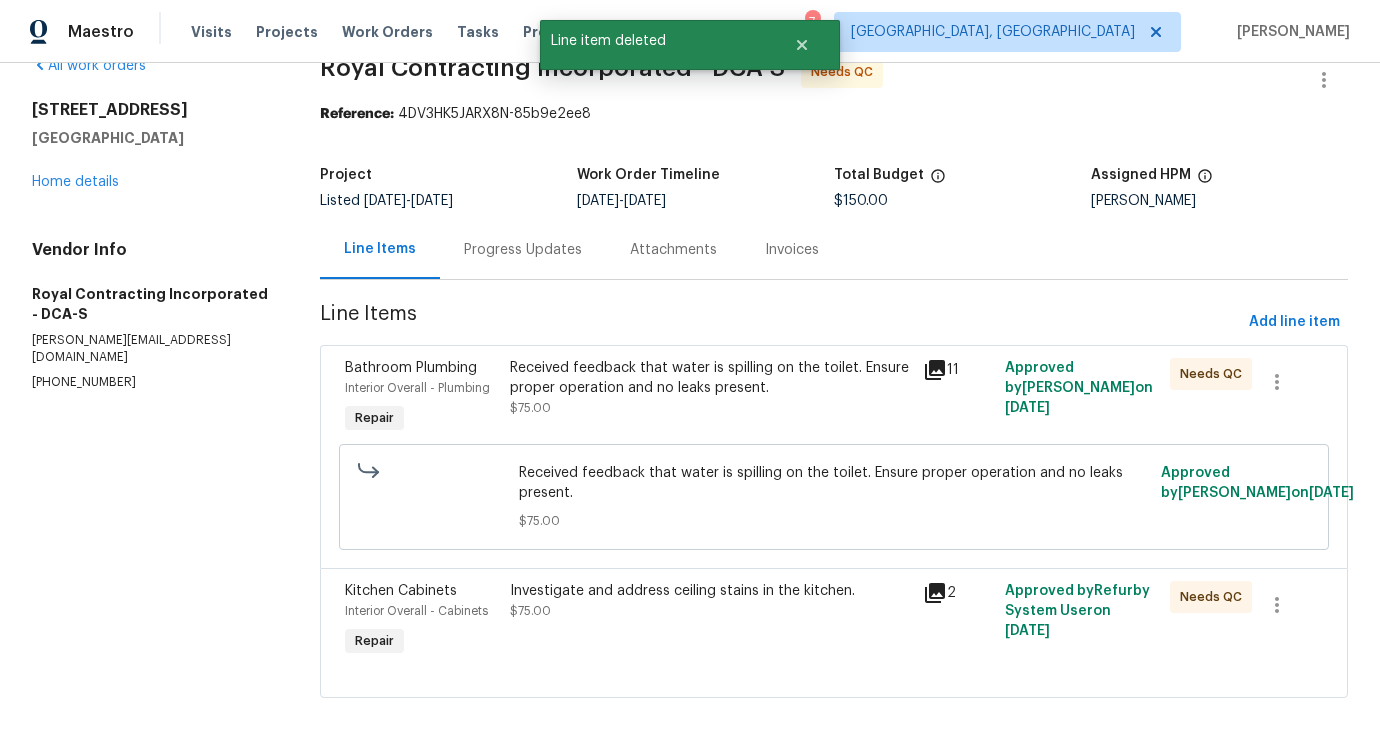 click on "Progress Updates" at bounding box center (523, 250) 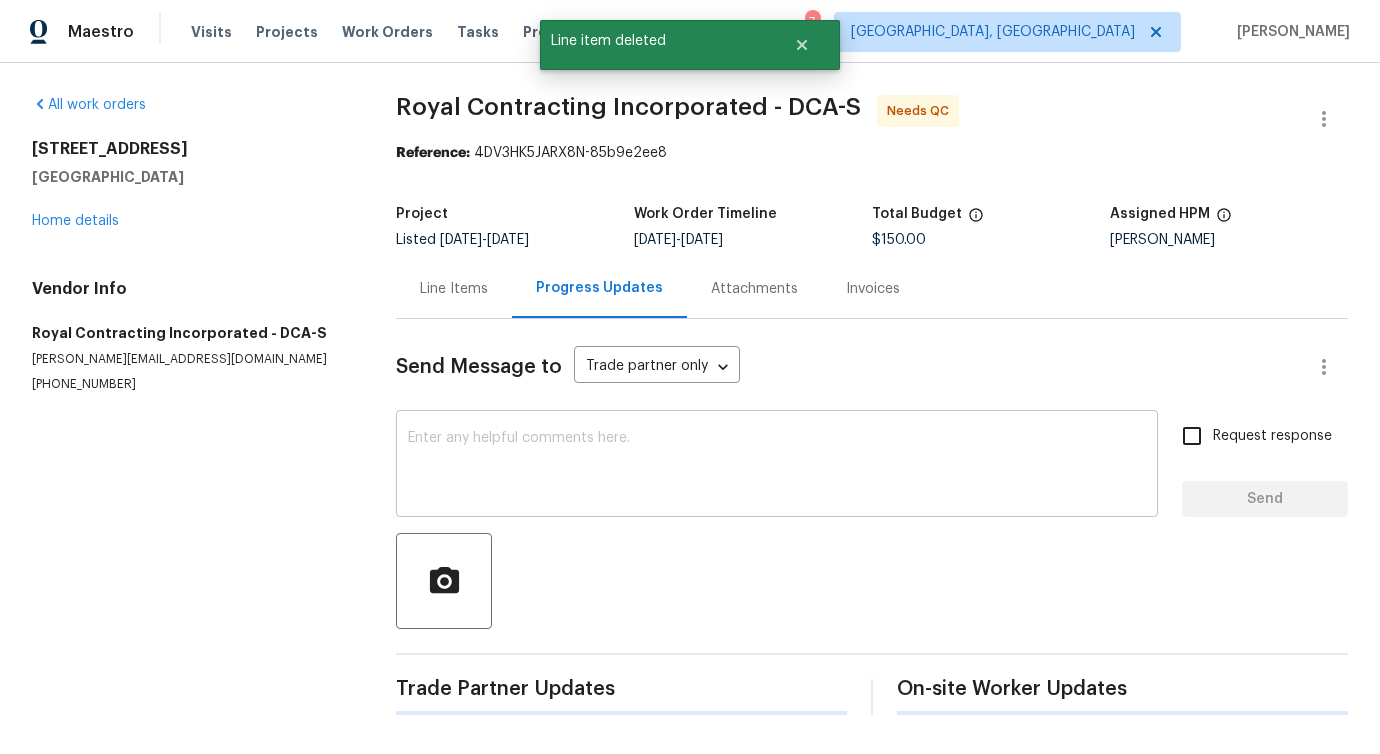 scroll, scrollTop: 0, scrollLeft: 0, axis: both 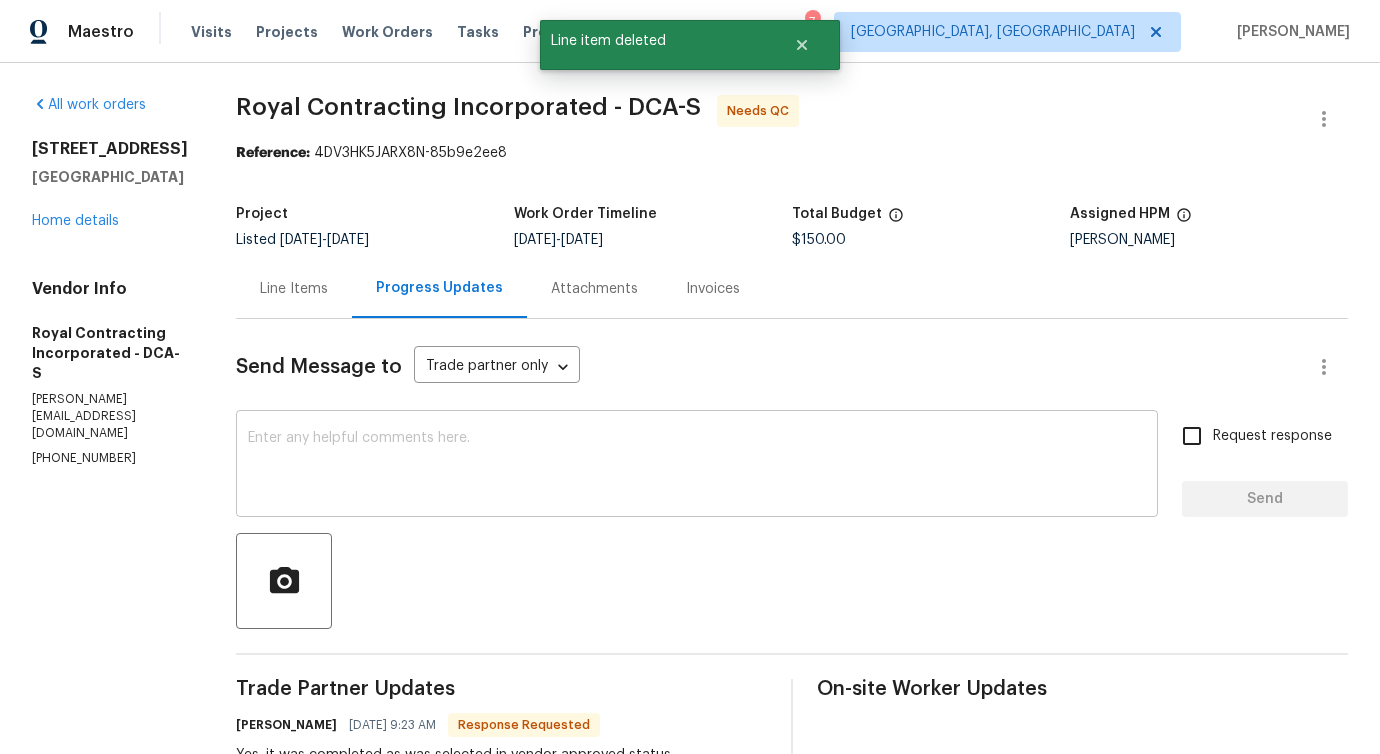 click at bounding box center (697, 466) 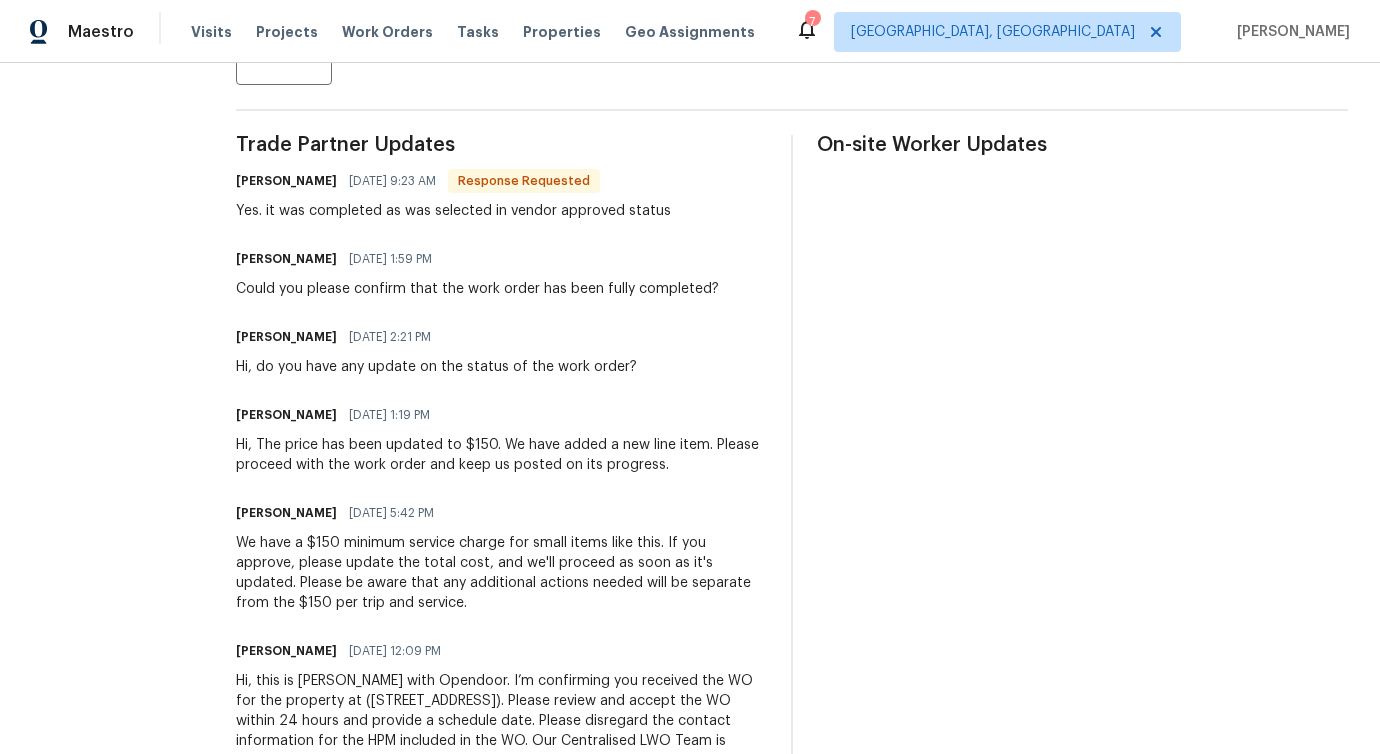 scroll, scrollTop: 617, scrollLeft: 0, axis: vertical 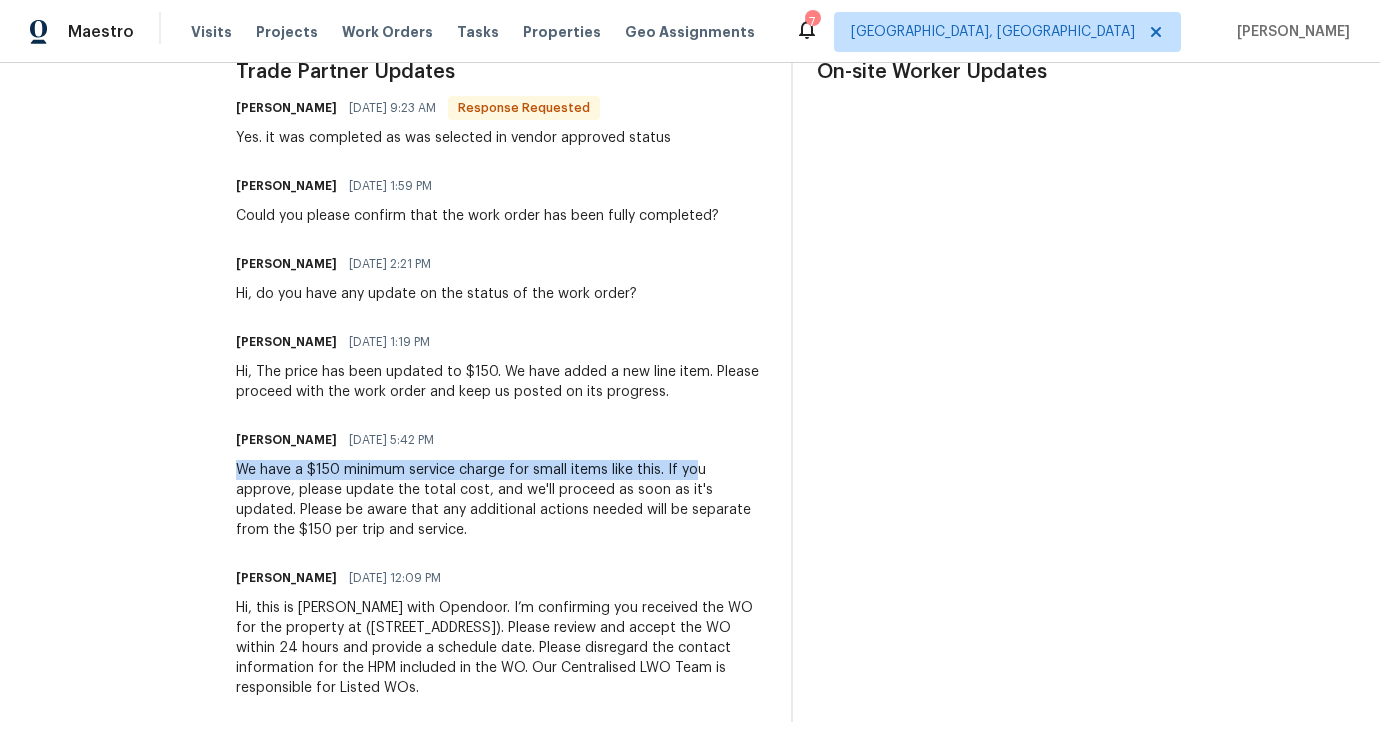 drag, startPoint x: 258, startPoint y: 470, endPoint x: 717, endPoint y: 469, distance: 459.0011 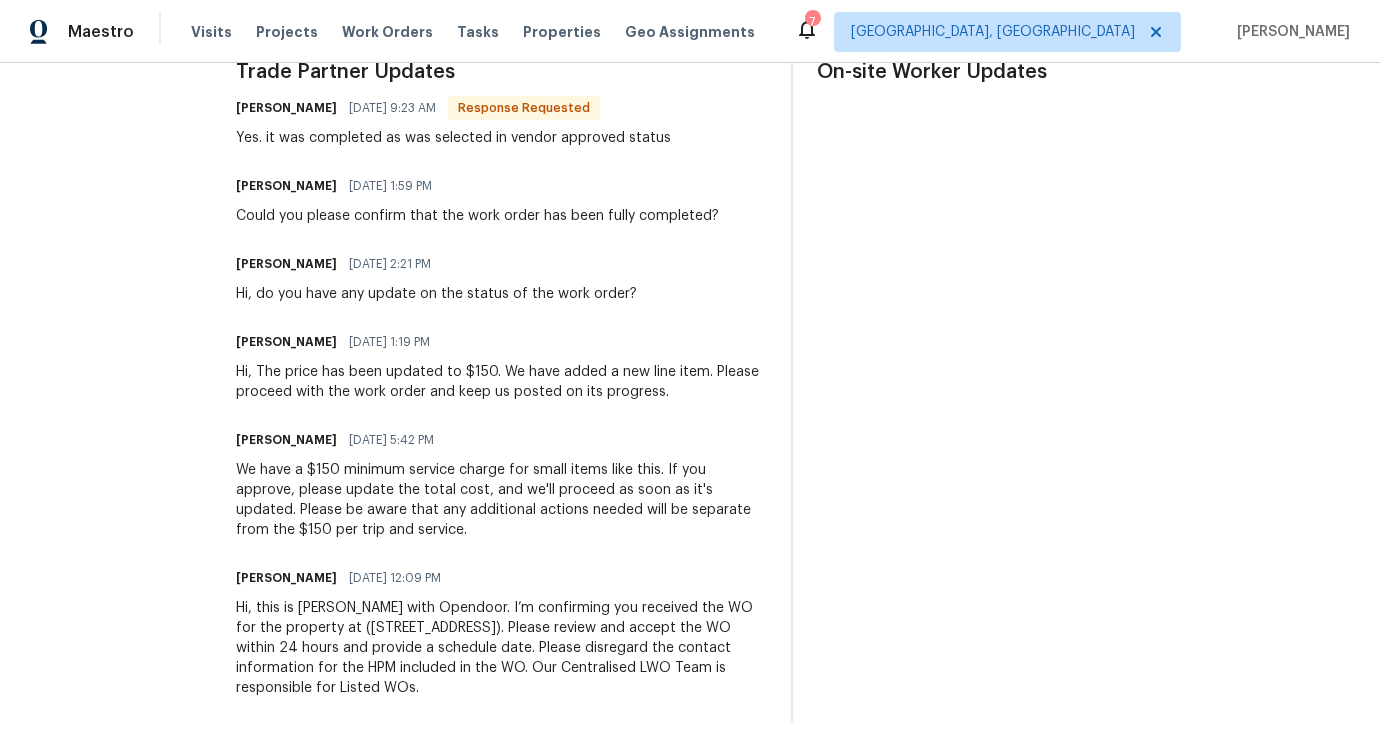 drag, startPoint x: 260, startPoint y: 521, endPoint x: 653, endPoint y: 527, distance: 393.0458 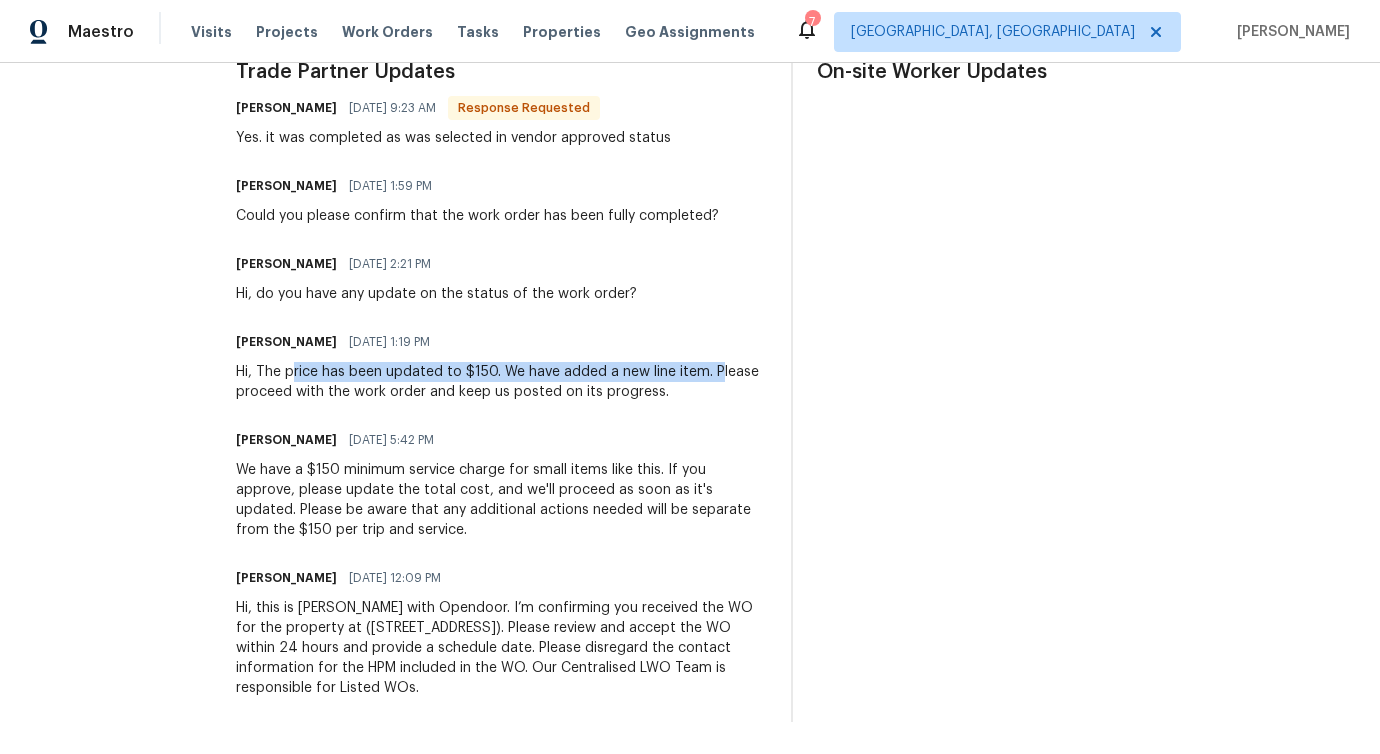drag, startPoint x: 314, startPoint y: 364, endPoint x: 743, endPoint y: 364, distance: 429 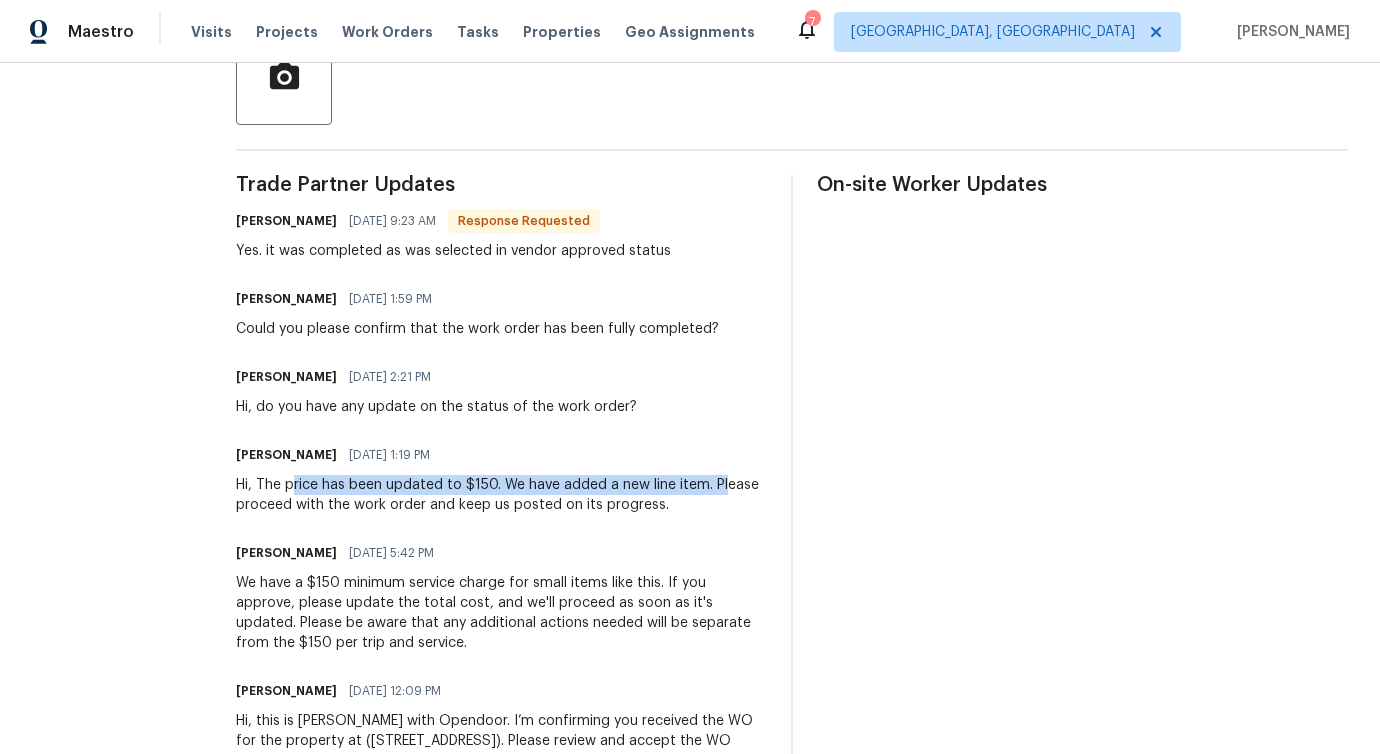 scroll, scrollTop: 456, scrollLeft: 0, axis: vertical 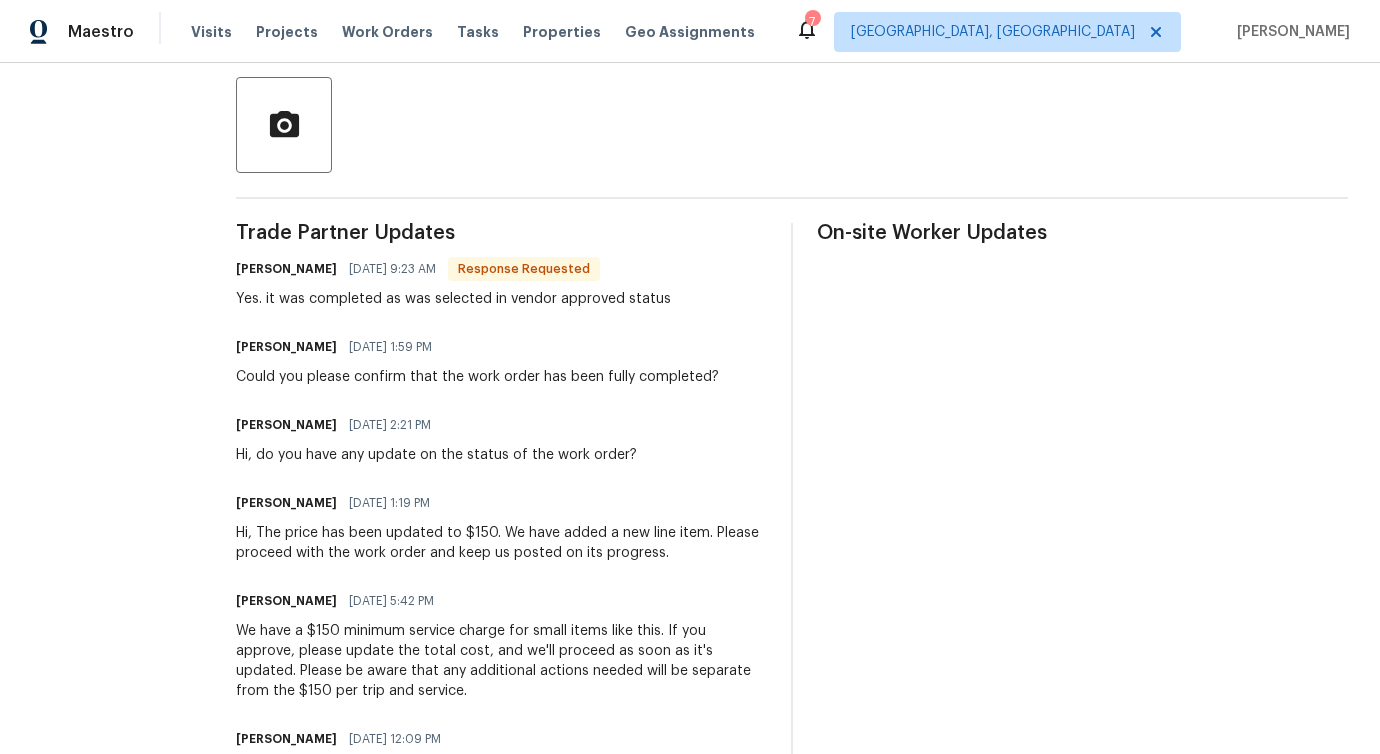 drag, startPoint x: 406, startPoint y: 388, endPoint x: 773, endPoint y: 389, distance: 367.00137 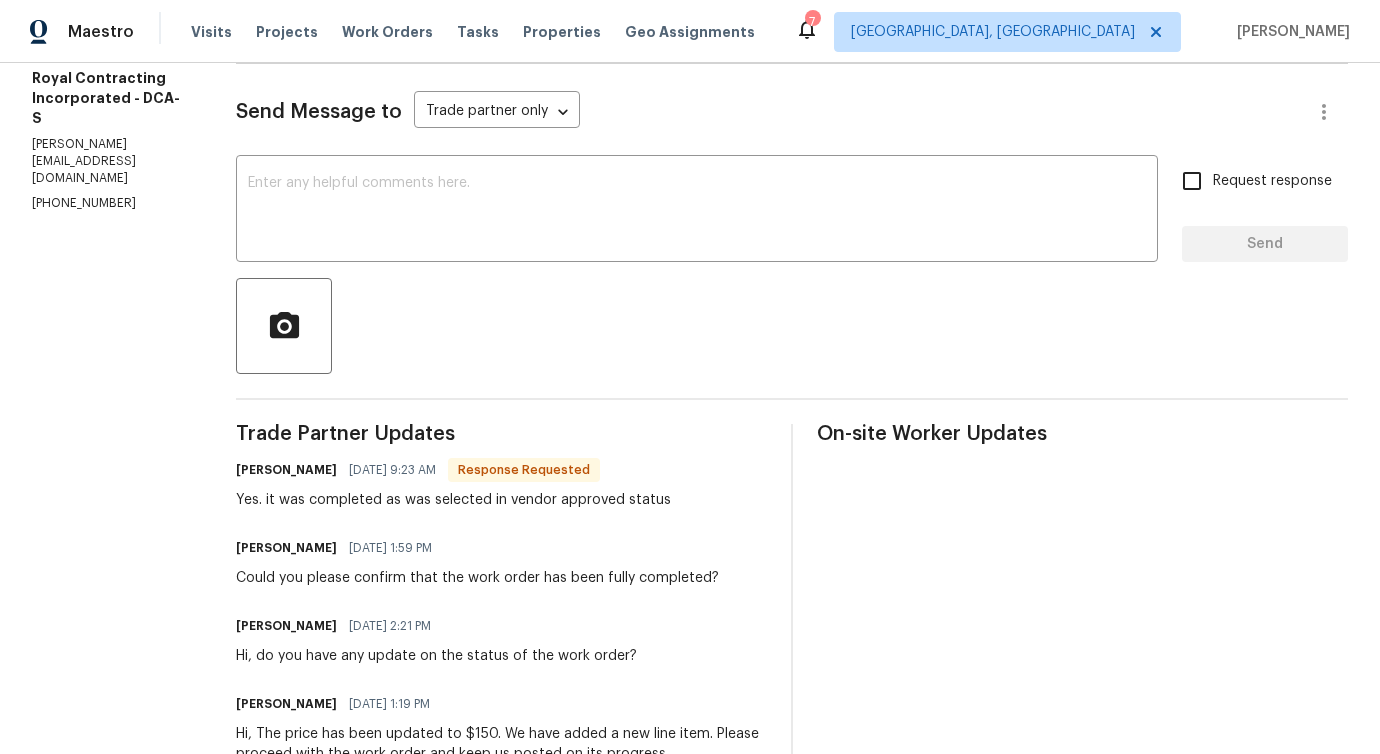 scroll, scrollTop: 0, scrollLeft: 0, axis: both 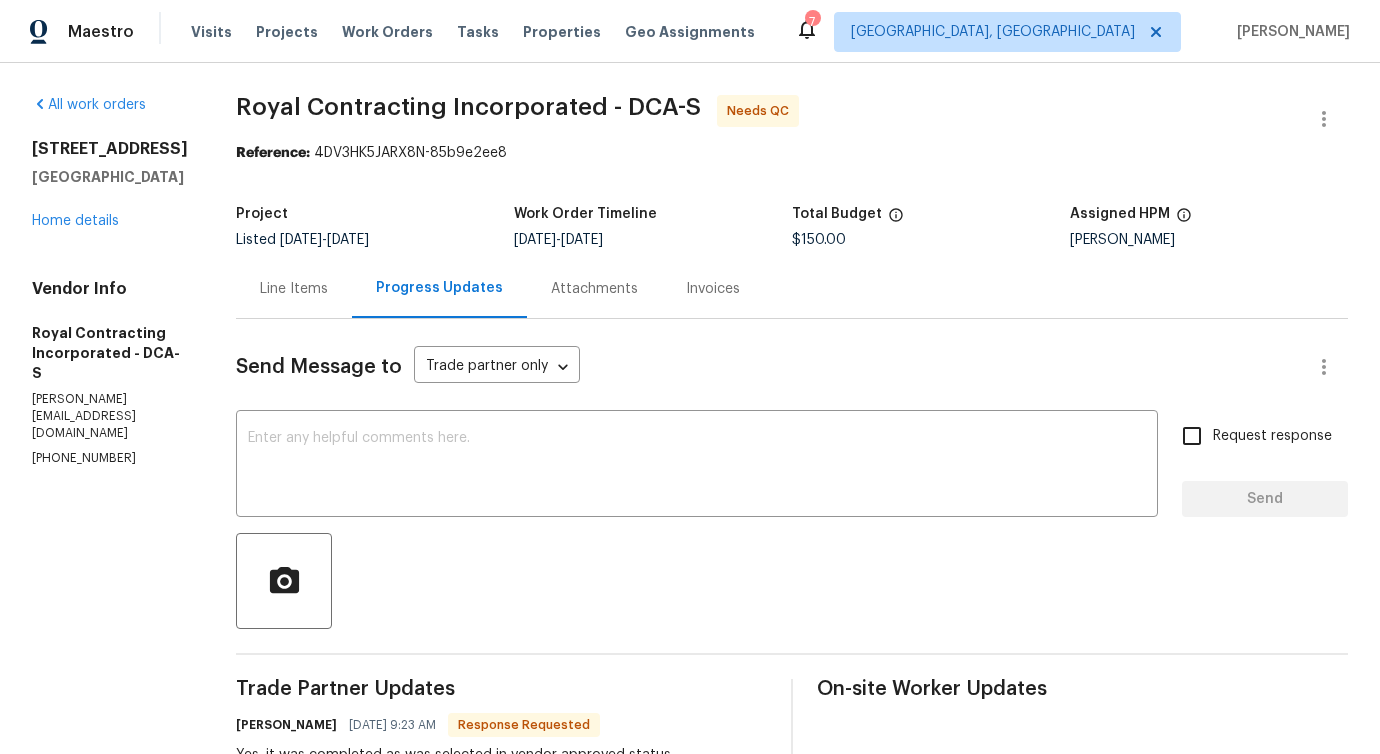 click on "Line Items" at bounding box center (294, 289) 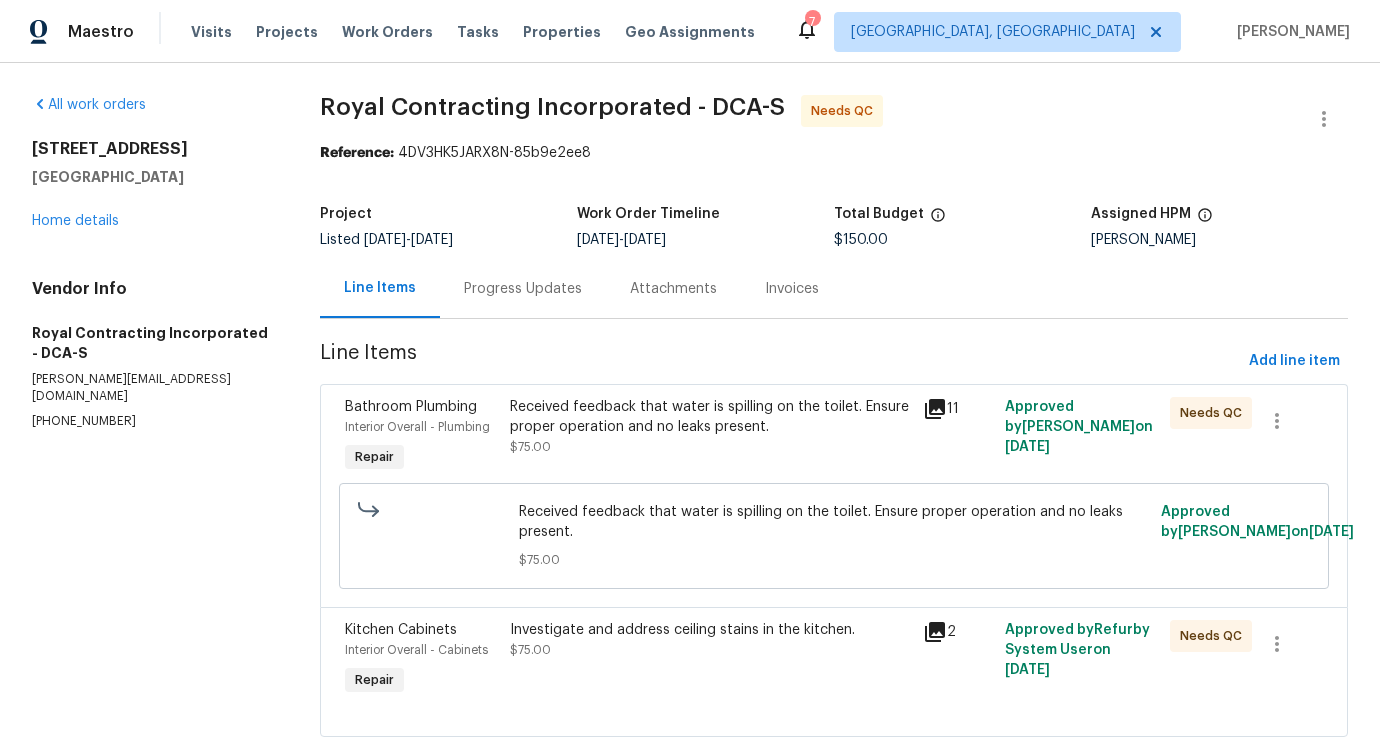 scroll, scrollTop: 40, scrollLeft: 0, axis: vertical 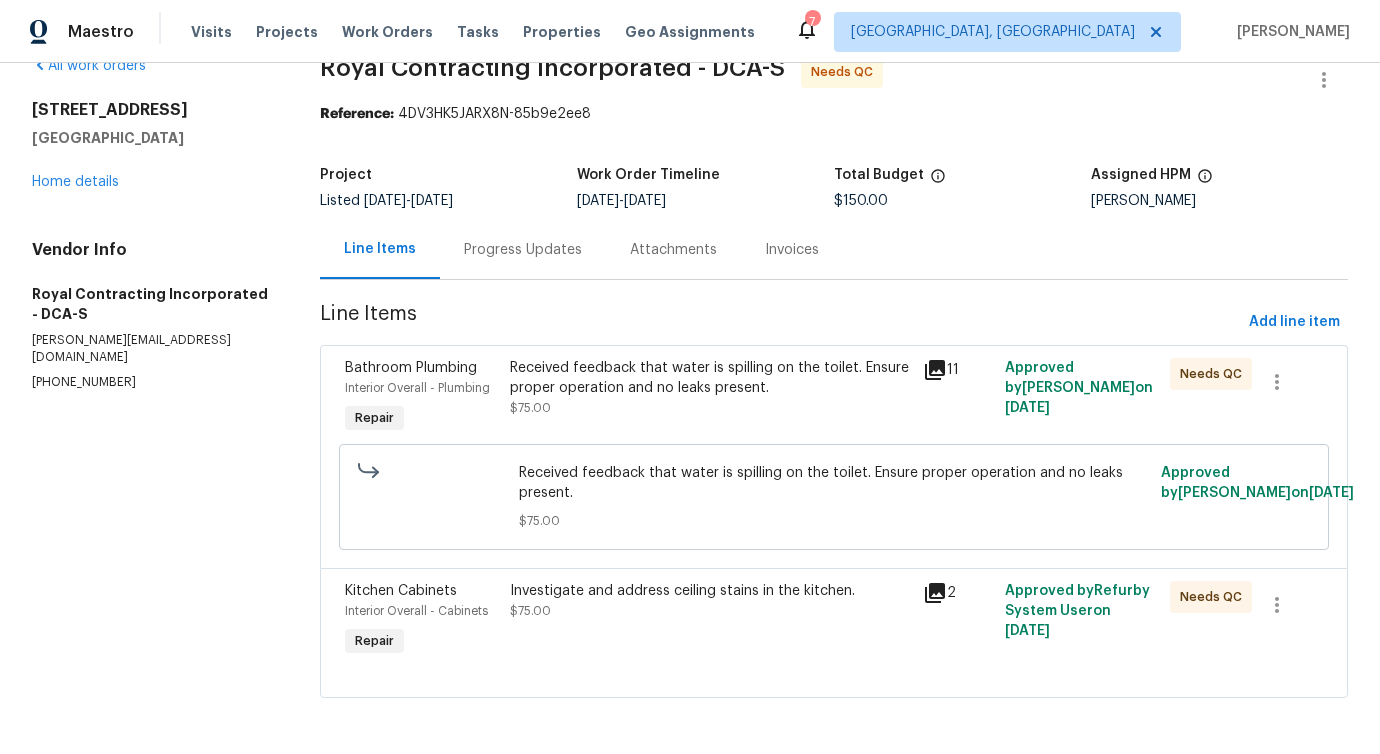 click on "Received feedback that water is spilling on the toilet. Ensure proper operation and no leaks present. $75.00 Approved by  Pavithra Sekar  on  7/8/2025" at bounding box center (834, 497) 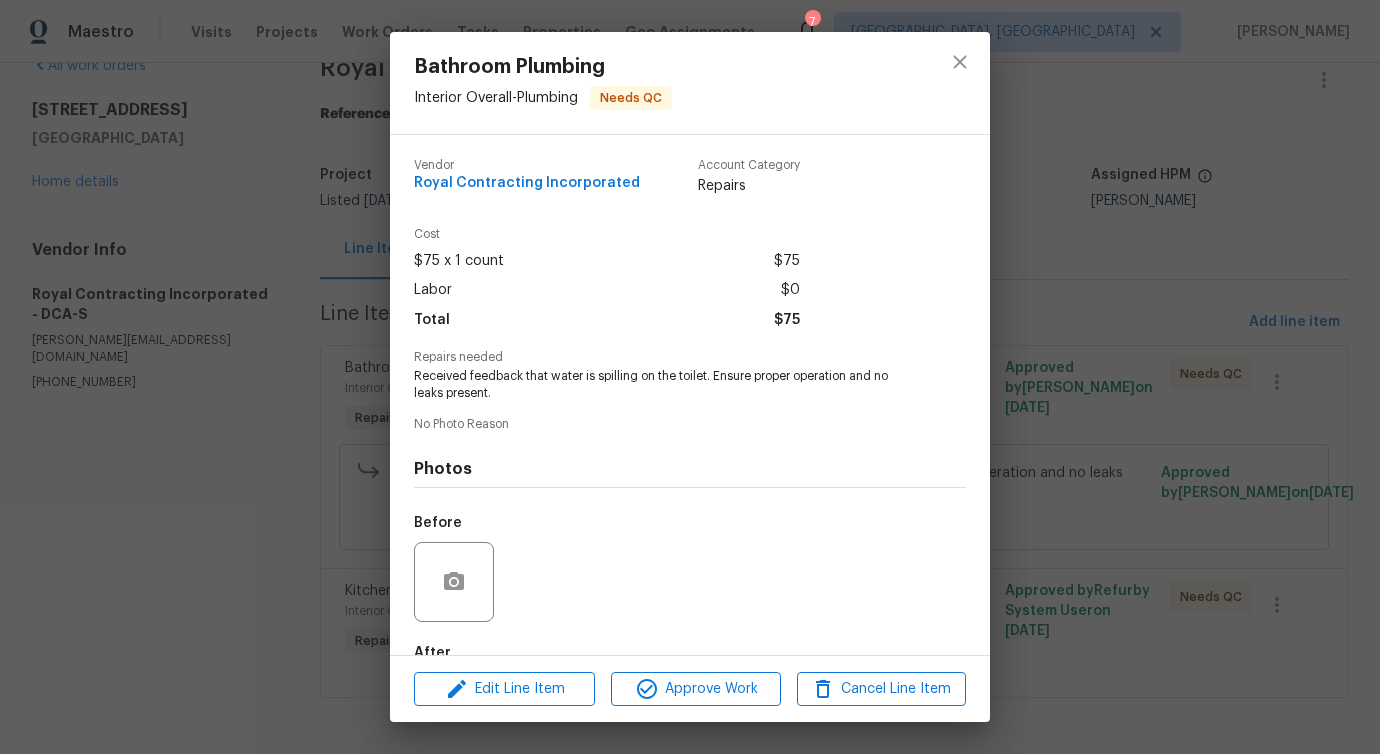 scroll, scrollTop: 117, scrollLeft: 0, axis: vertical 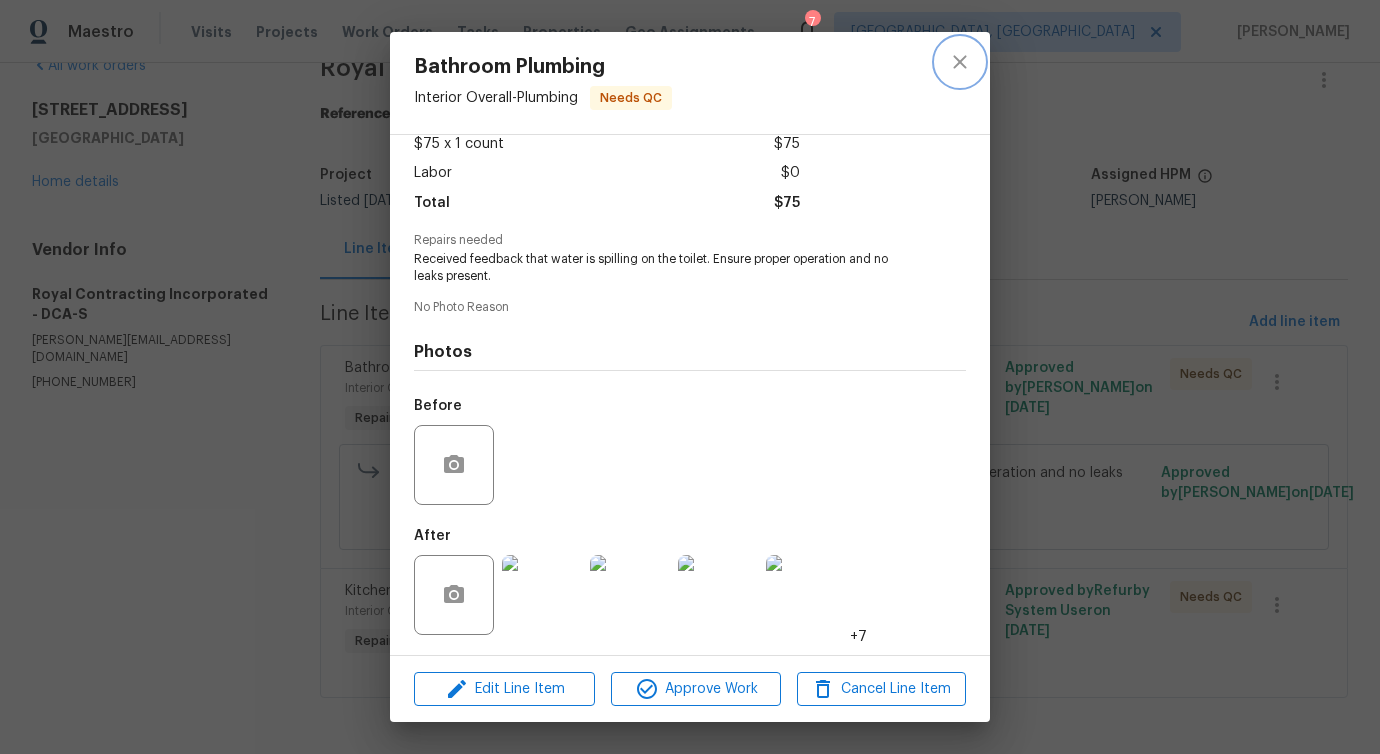 click 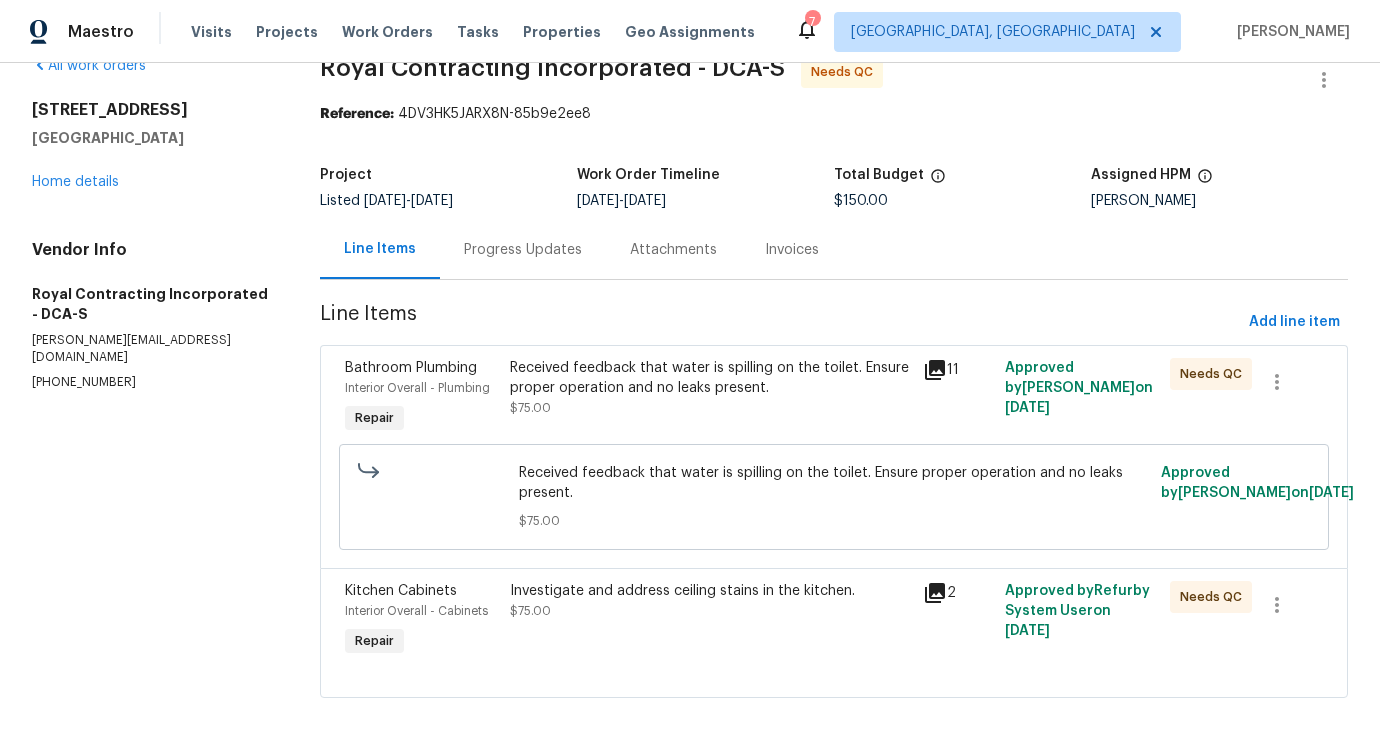 click on "Investigate and address ceiling stains in the kitchen." at bounding box center [710, 591] 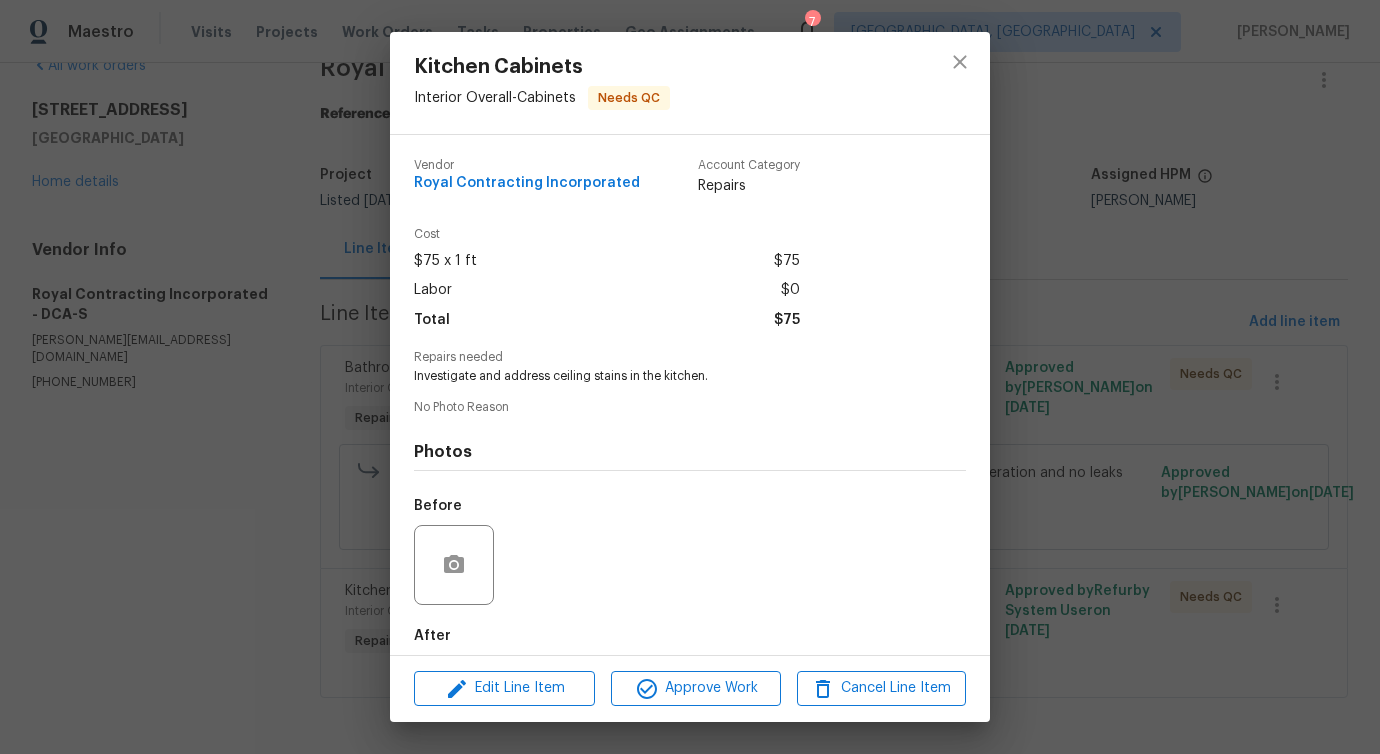 scroll, scrollTop: 100, scrollLeft: 0, axis: vertical 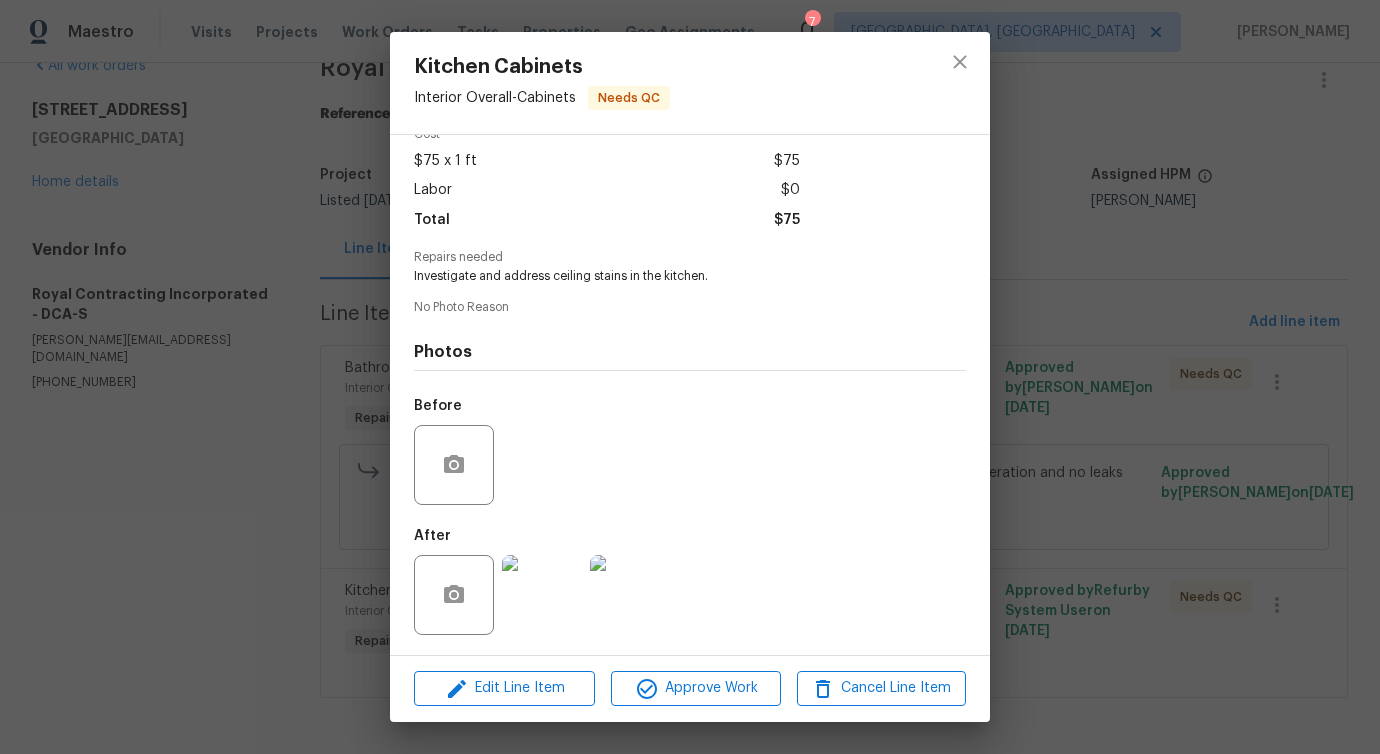 click at bounding box center [542, 595] 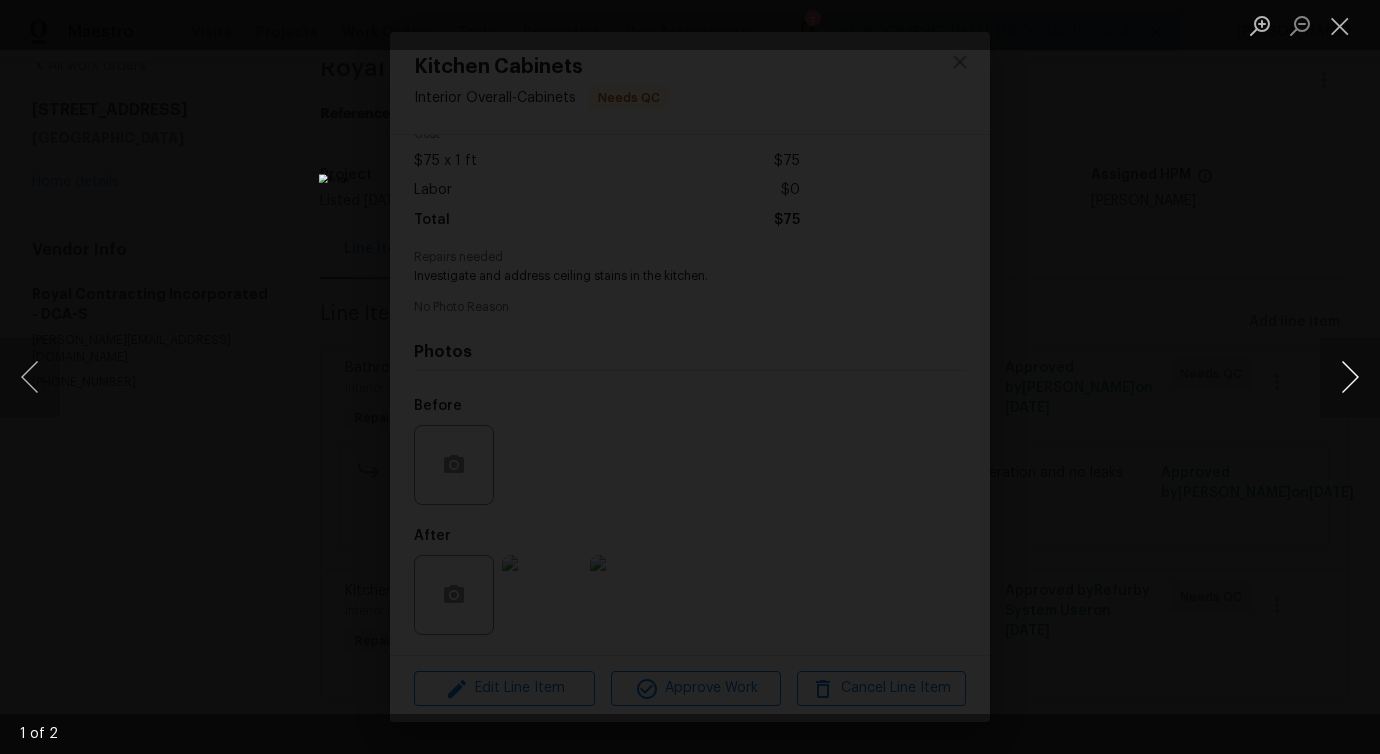 click at bounding box center [1350, 377] 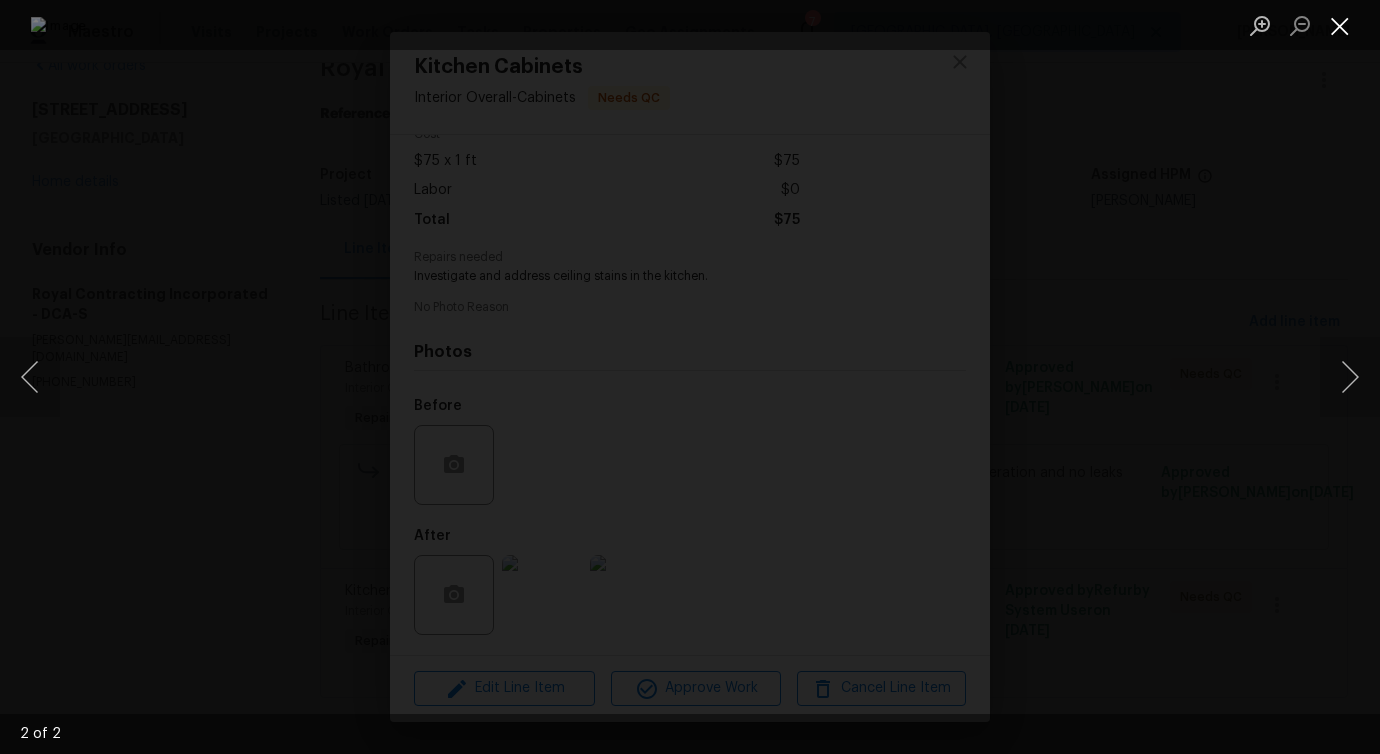 click at bounding box center [1340, 25] 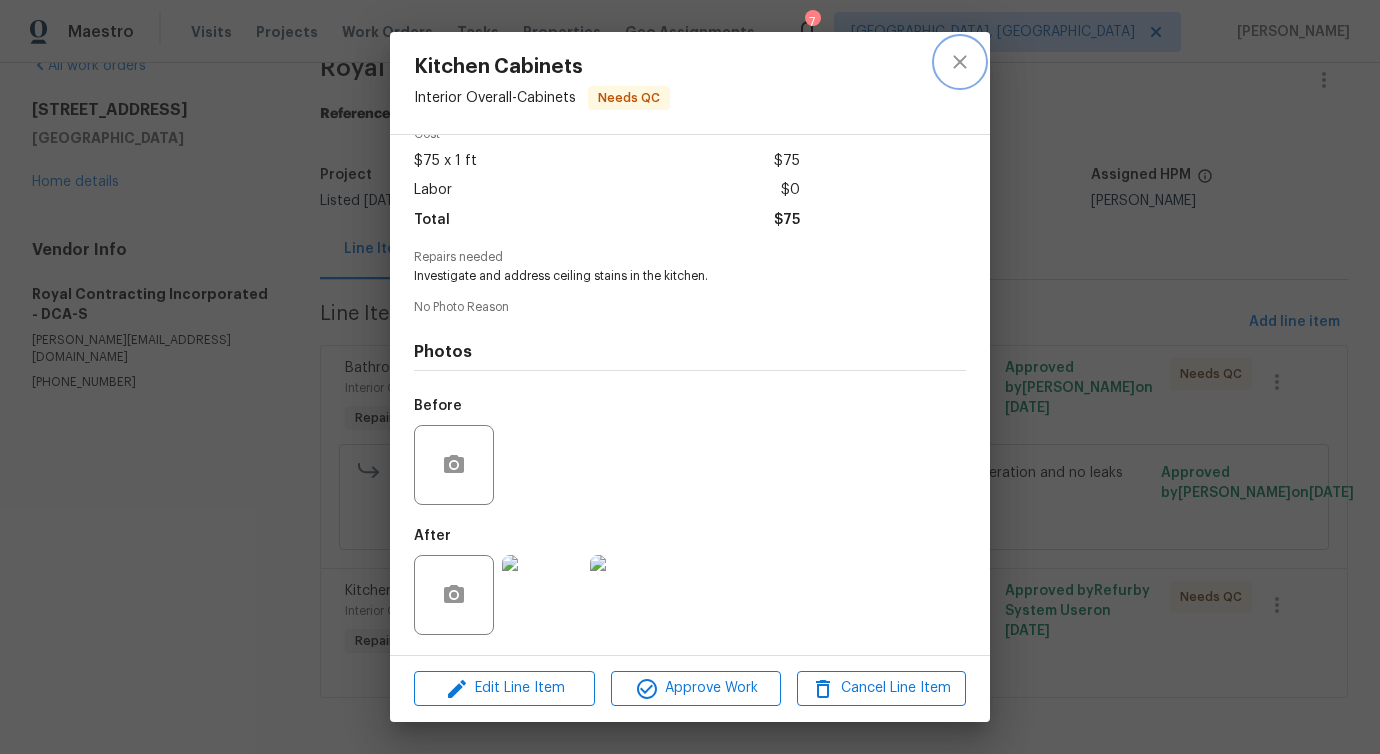 click 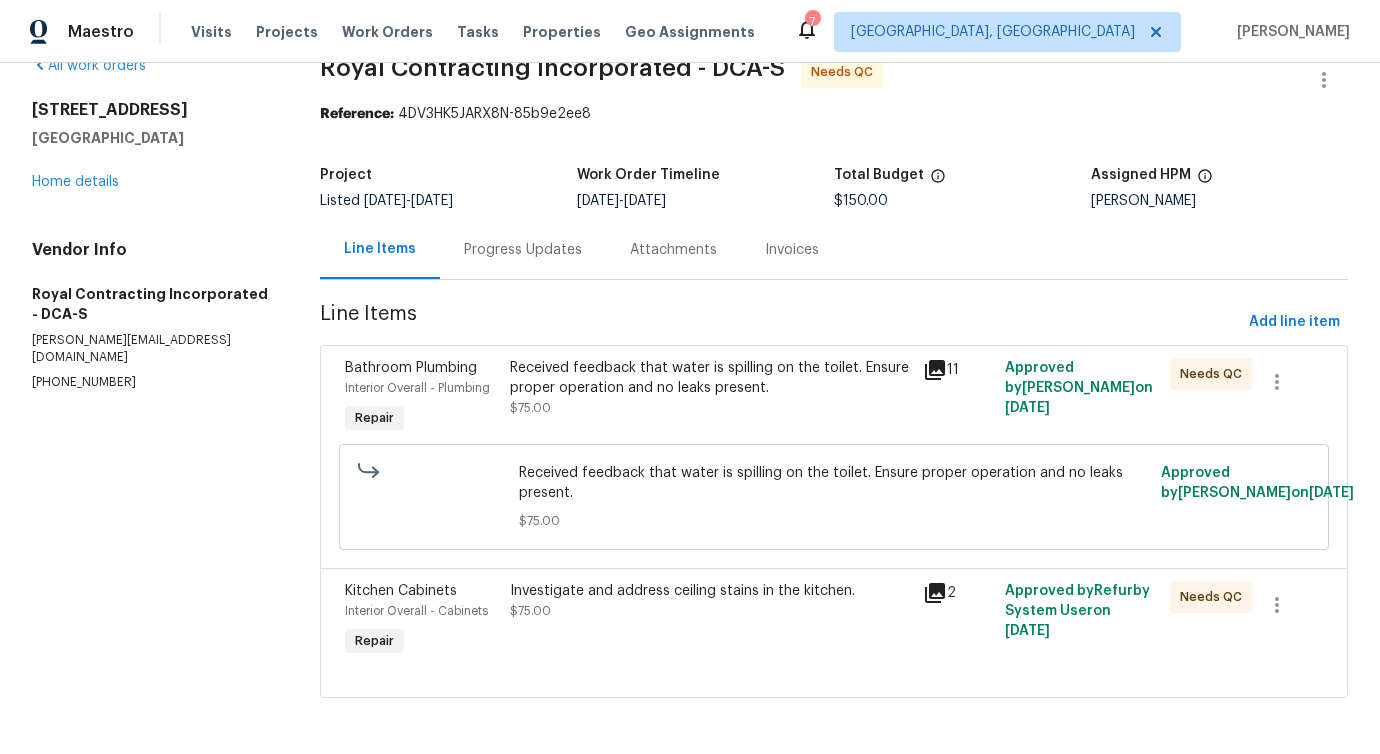 scroll, scrollTop: 0, scrollLeft: 0, axis: both 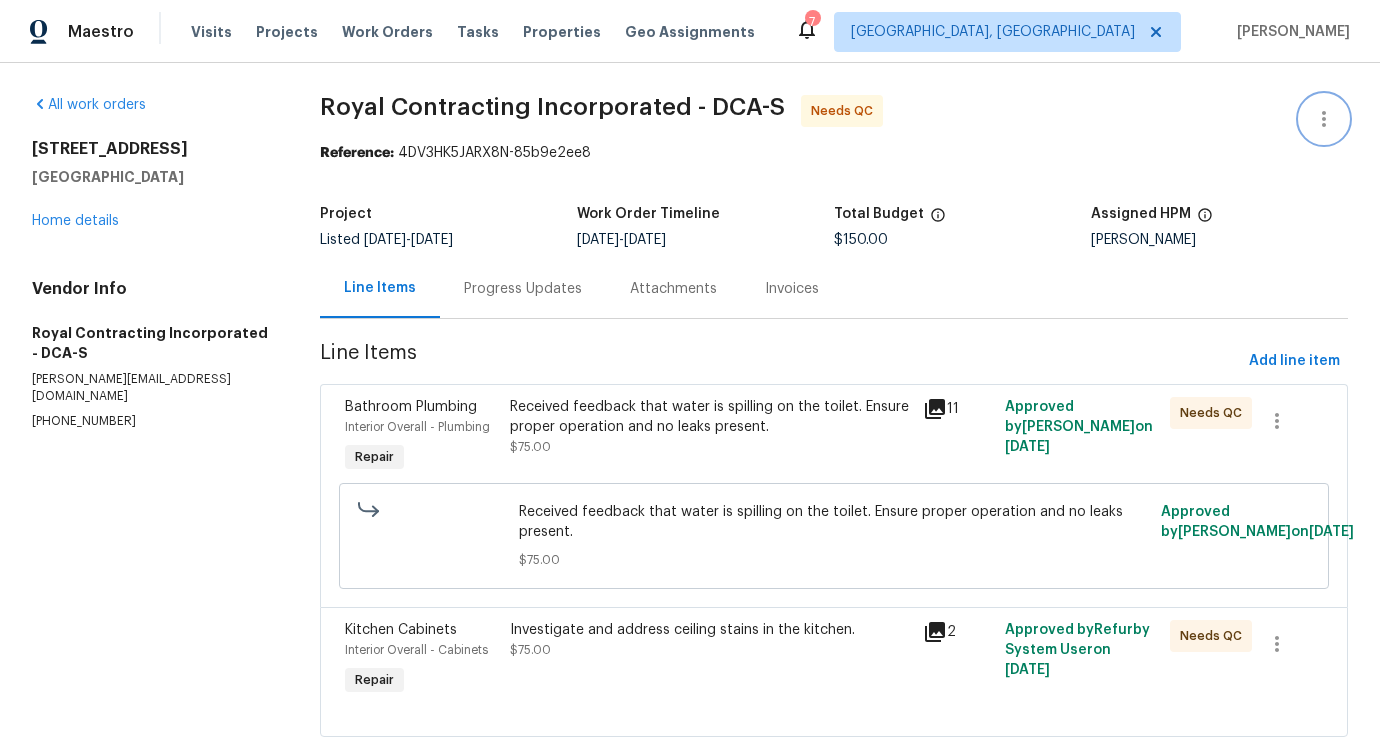 click at bounding box center [1324, 119] 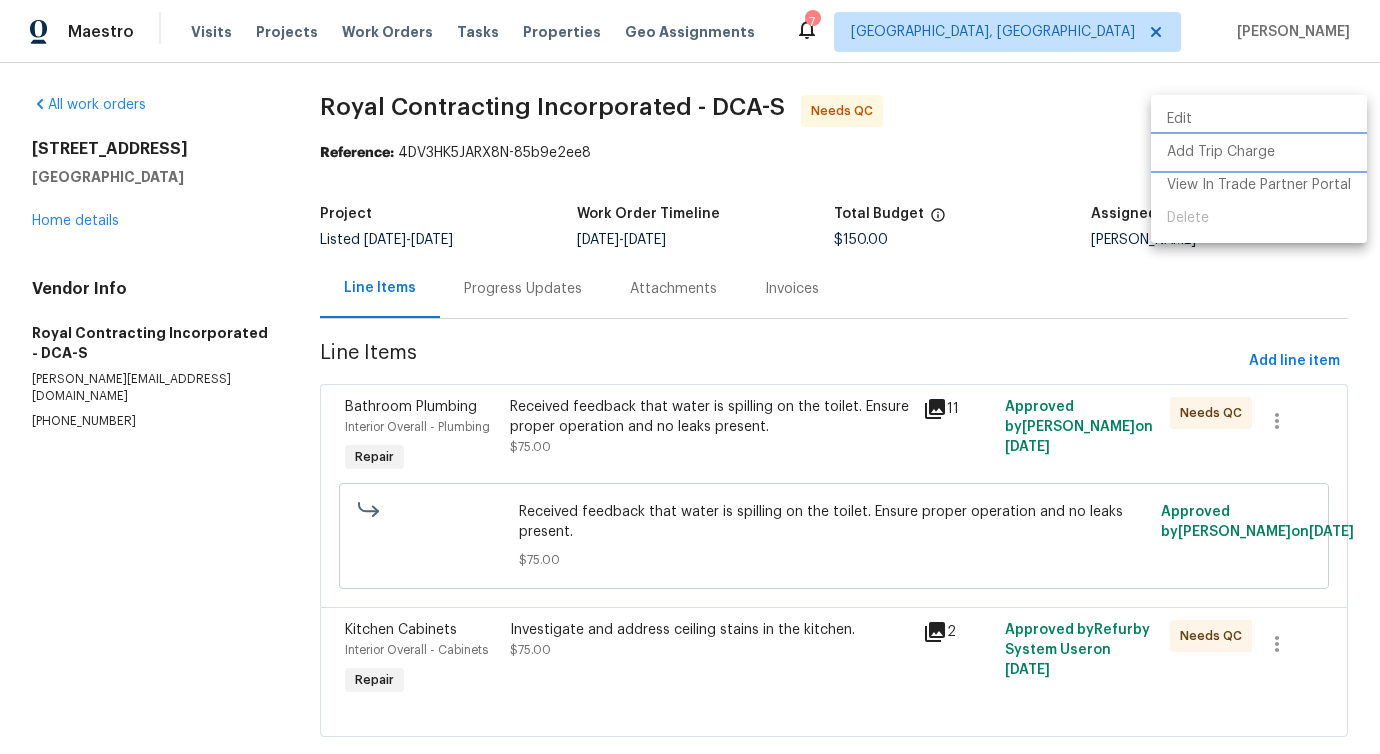 click on "Add Trip Charge" at bounding box center (1259, 152) 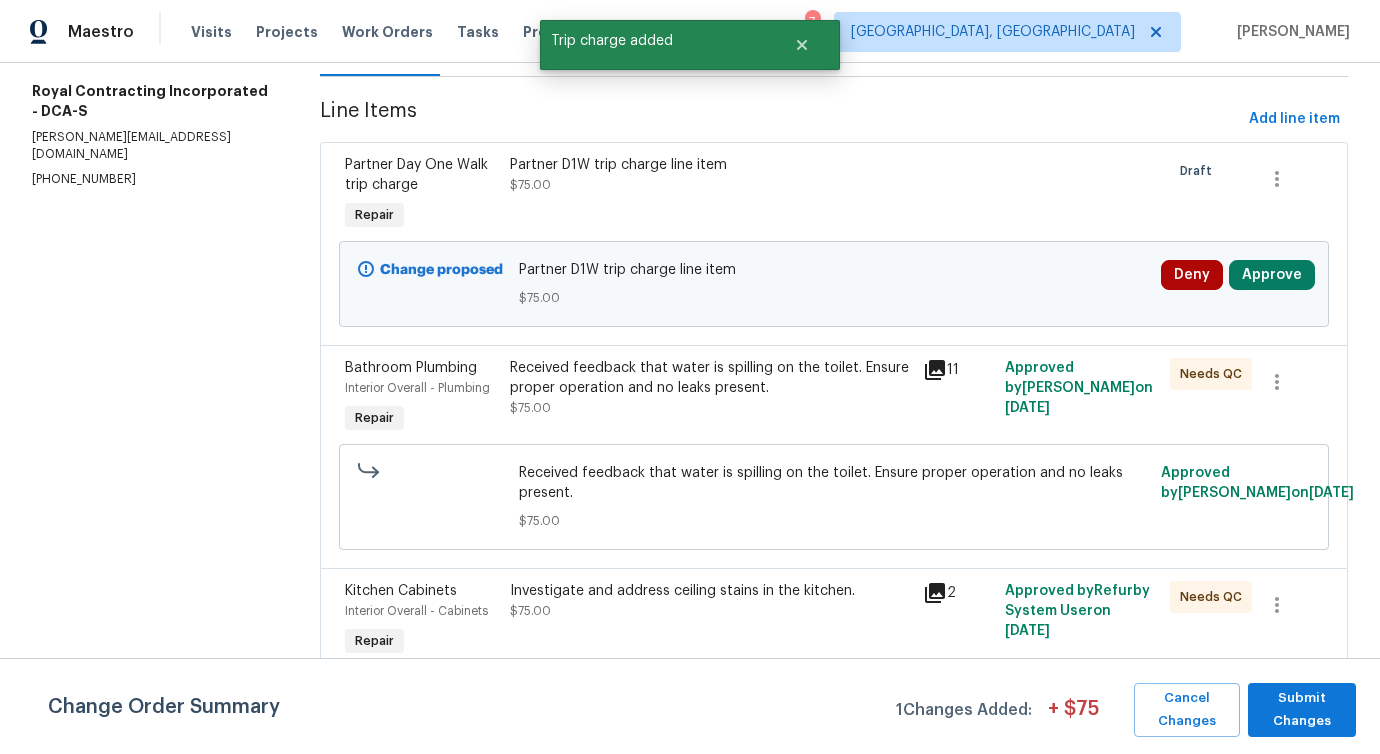 scroll, scrollTop: 243, scrollLeft: 0, axis: vertical 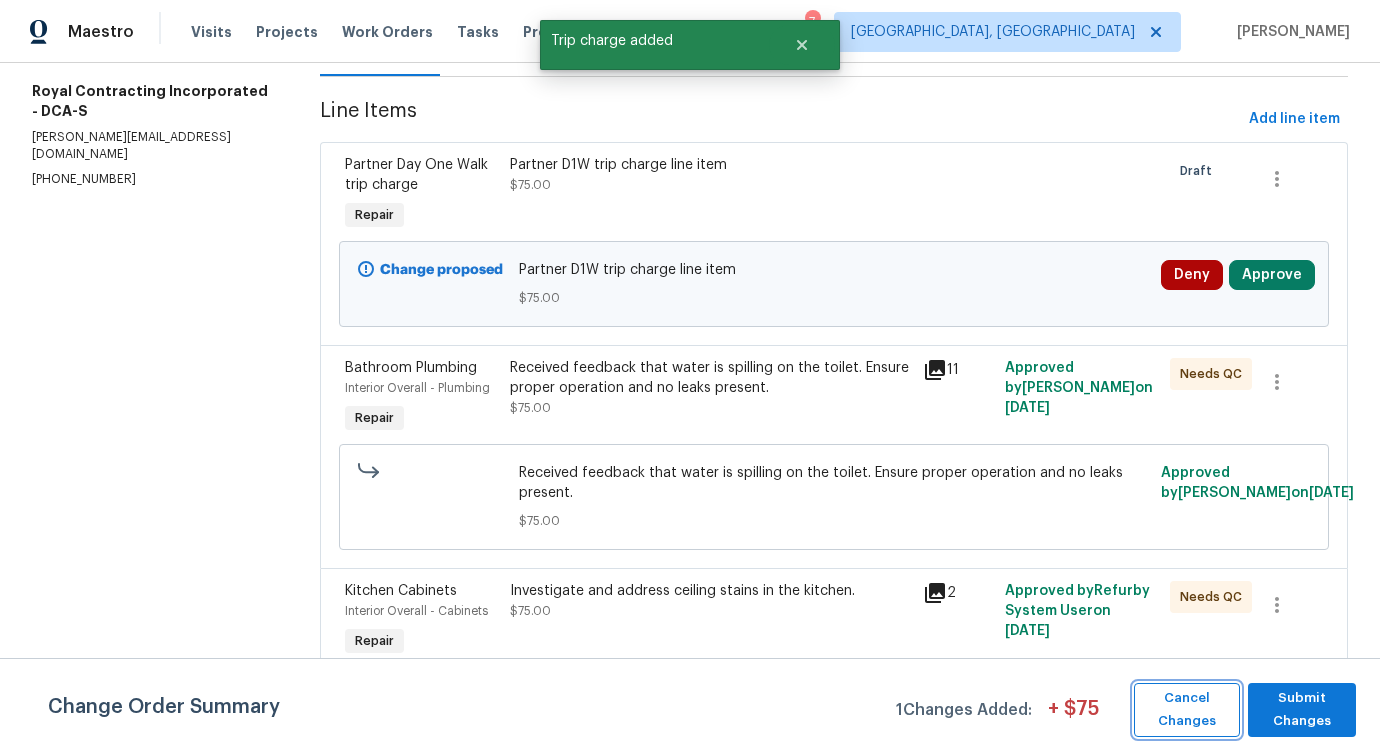 click on "Cancel Changes" at bounding box center (1187, 710) 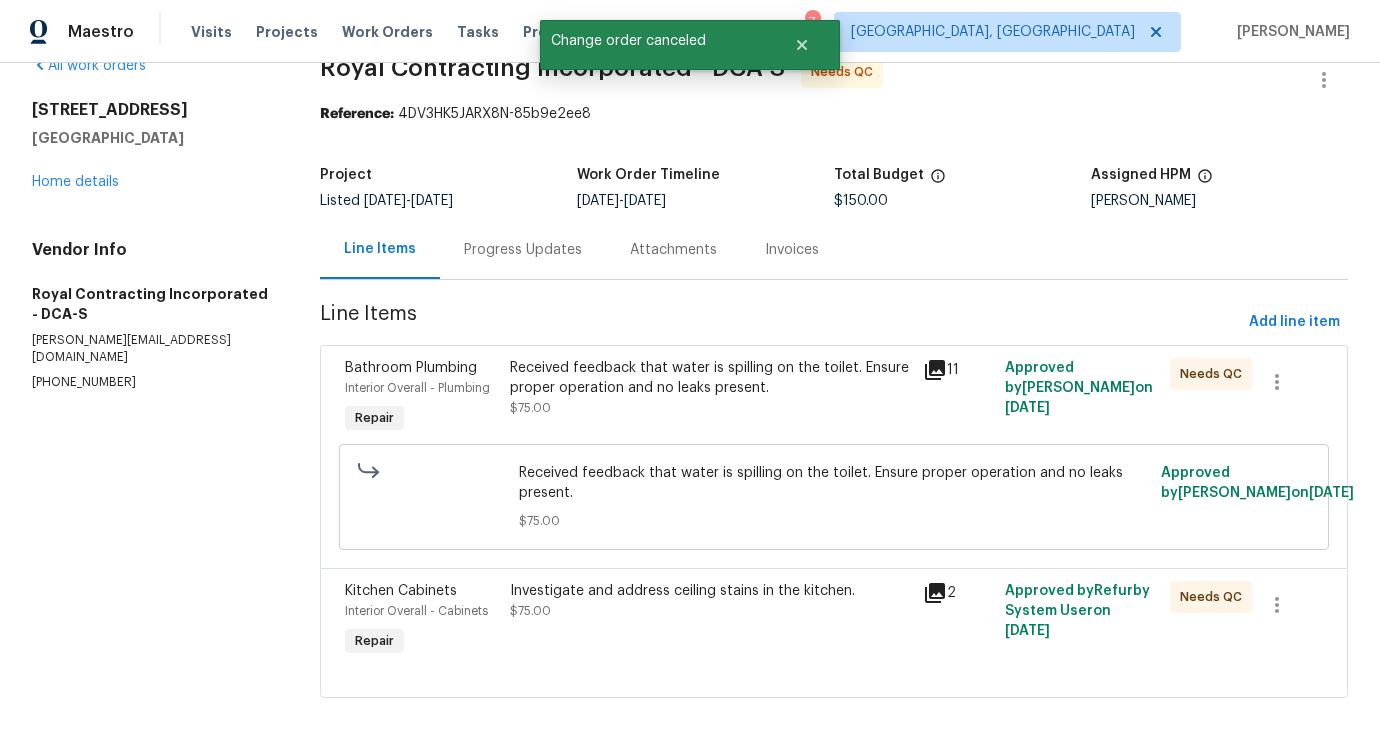 scroll, scrollTop: 0, scrollLeft: 0, axis: both 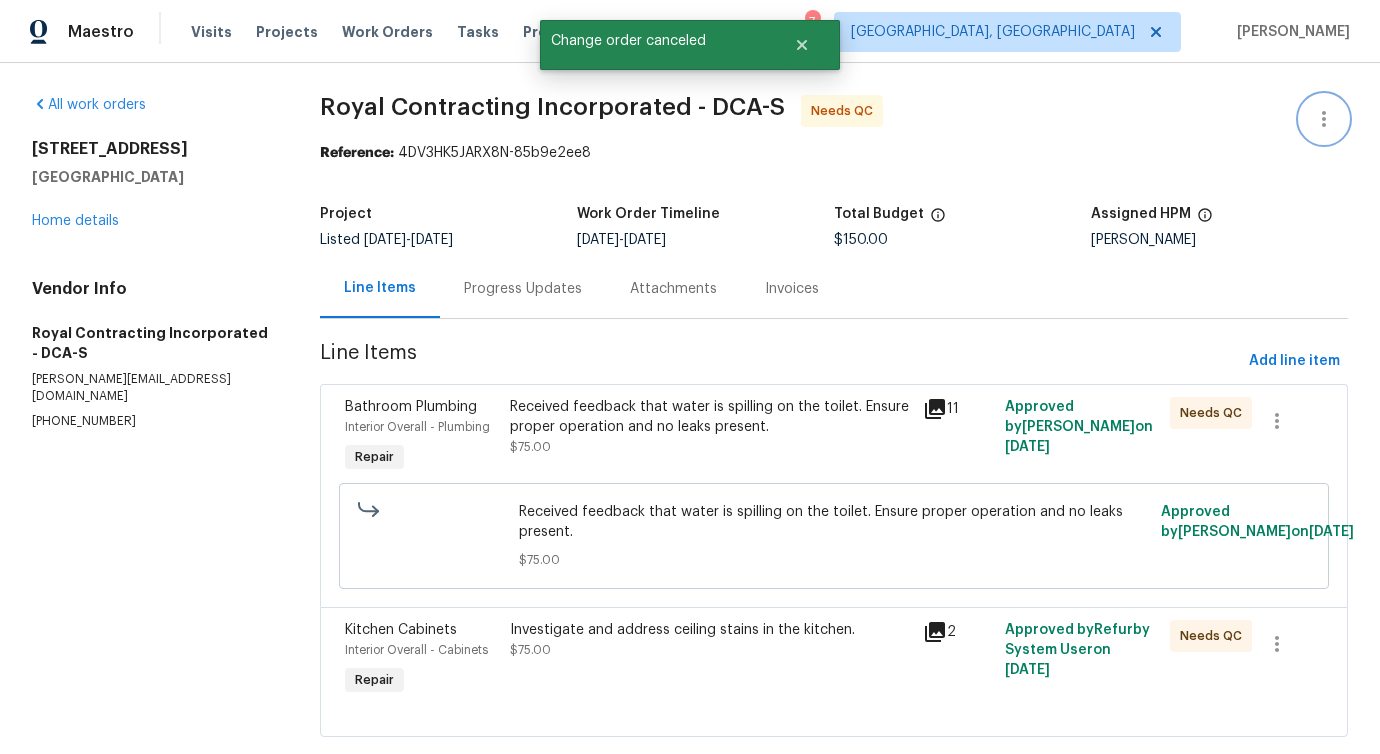 click 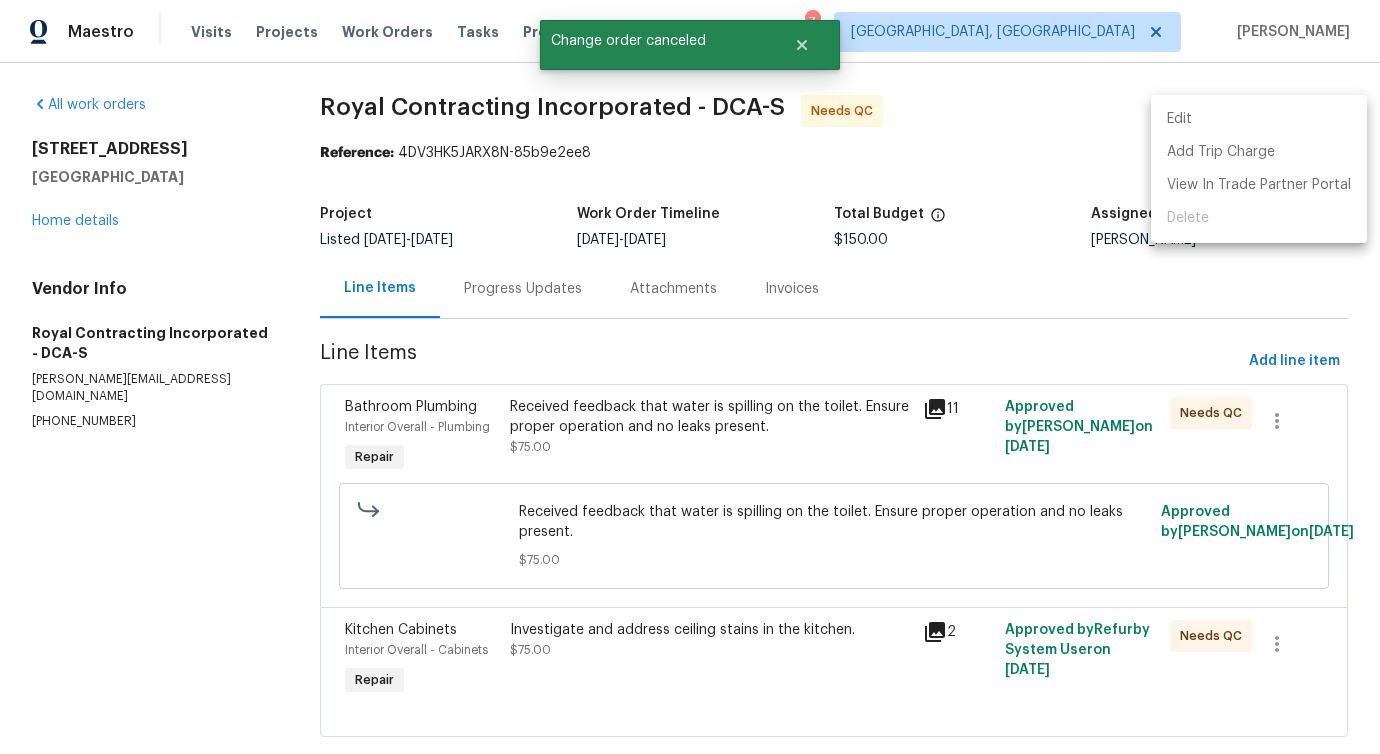 click on "Edit" at bounding box center (1259, 119) 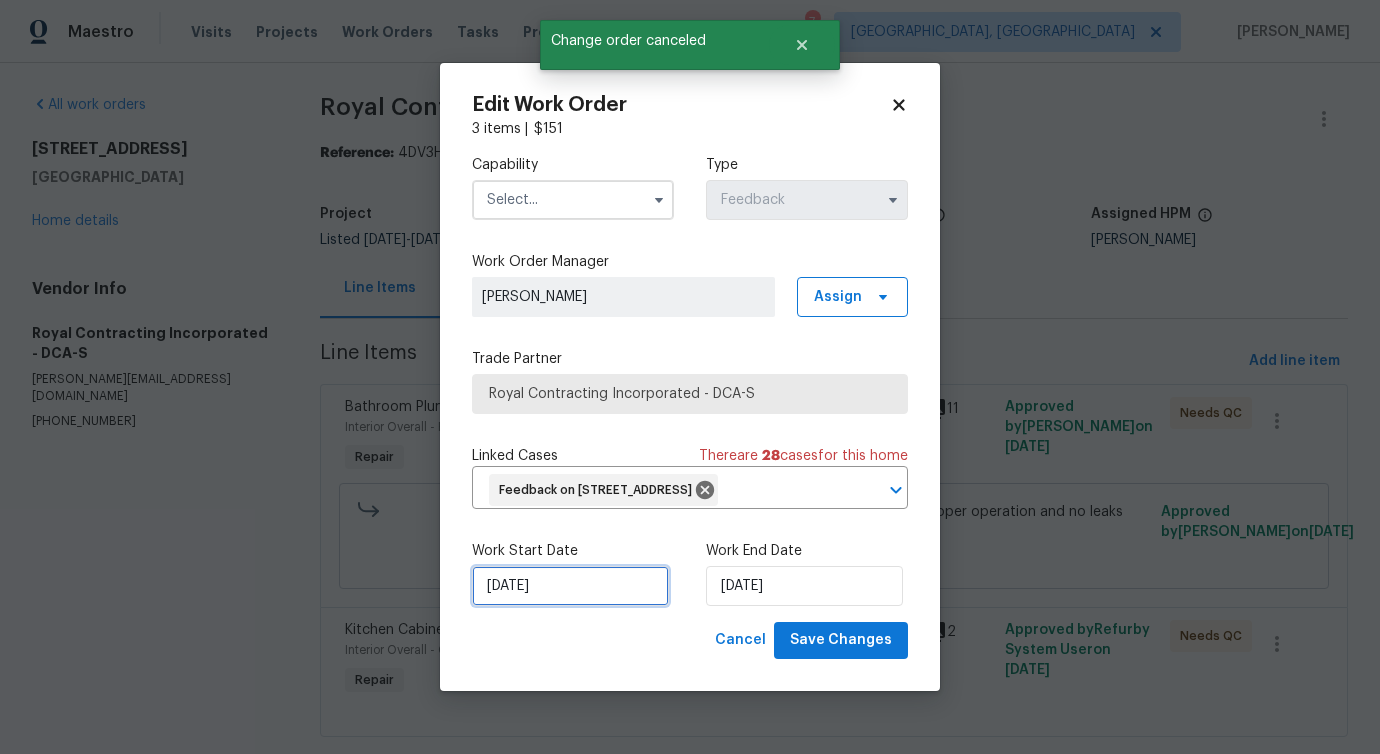 click on "[DATE]" at bounding box center [570, 586] 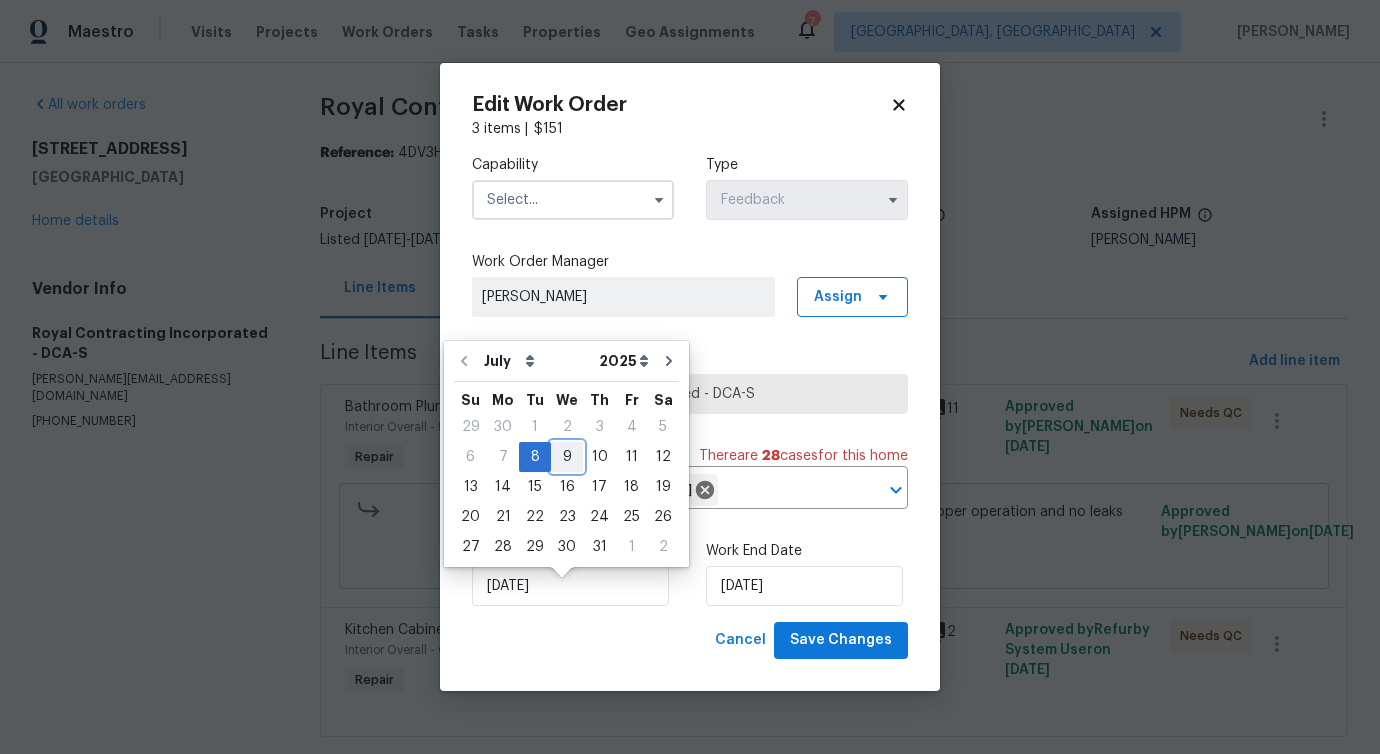 click on "9" at bounding box center (567, 457) 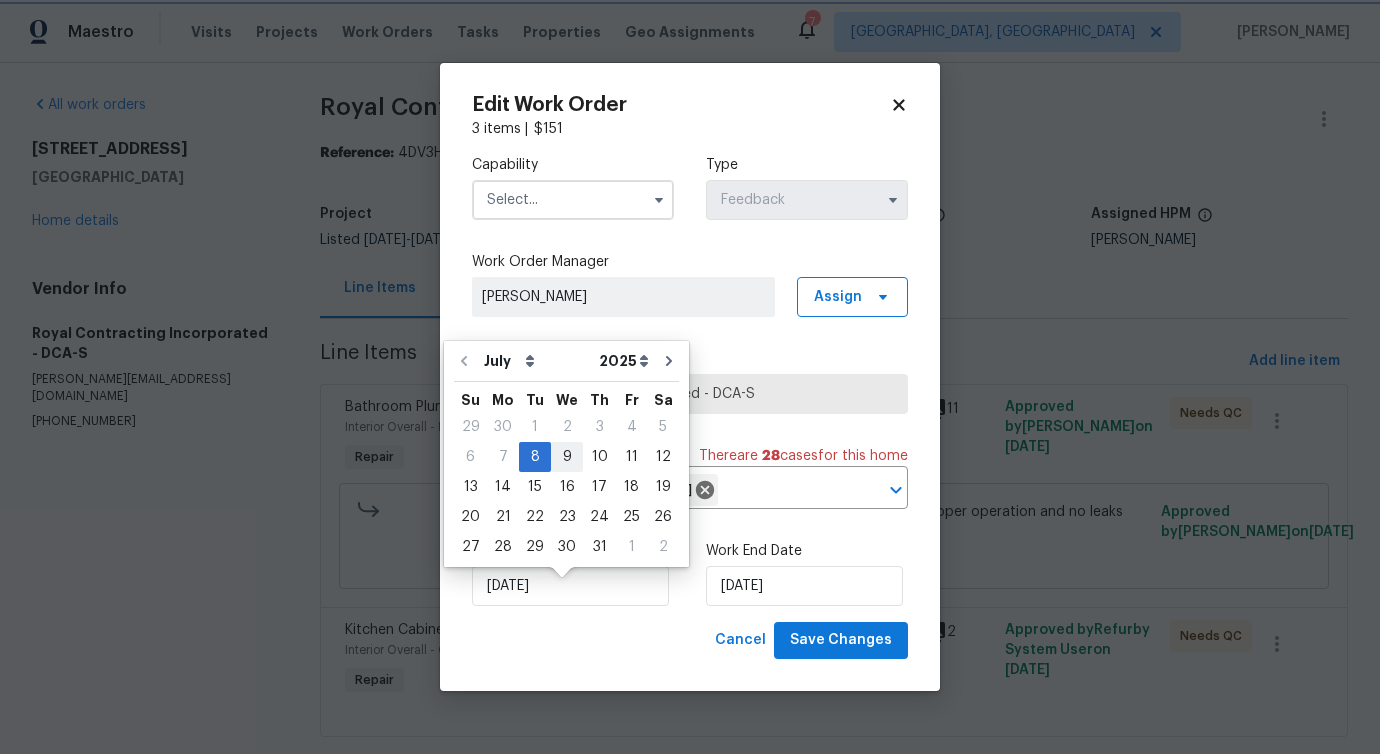 type on "[DATE]" 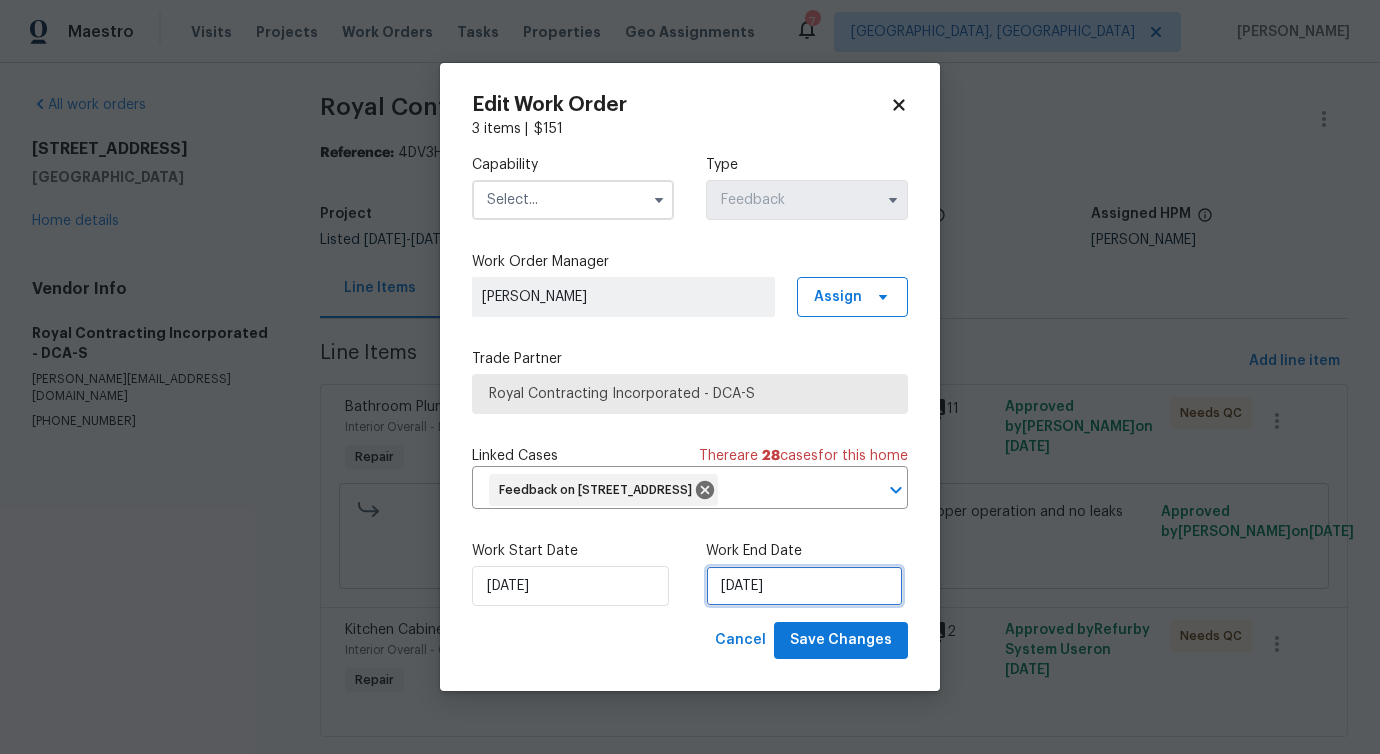 click on "[DATE]" at bounding box center (804, 586) 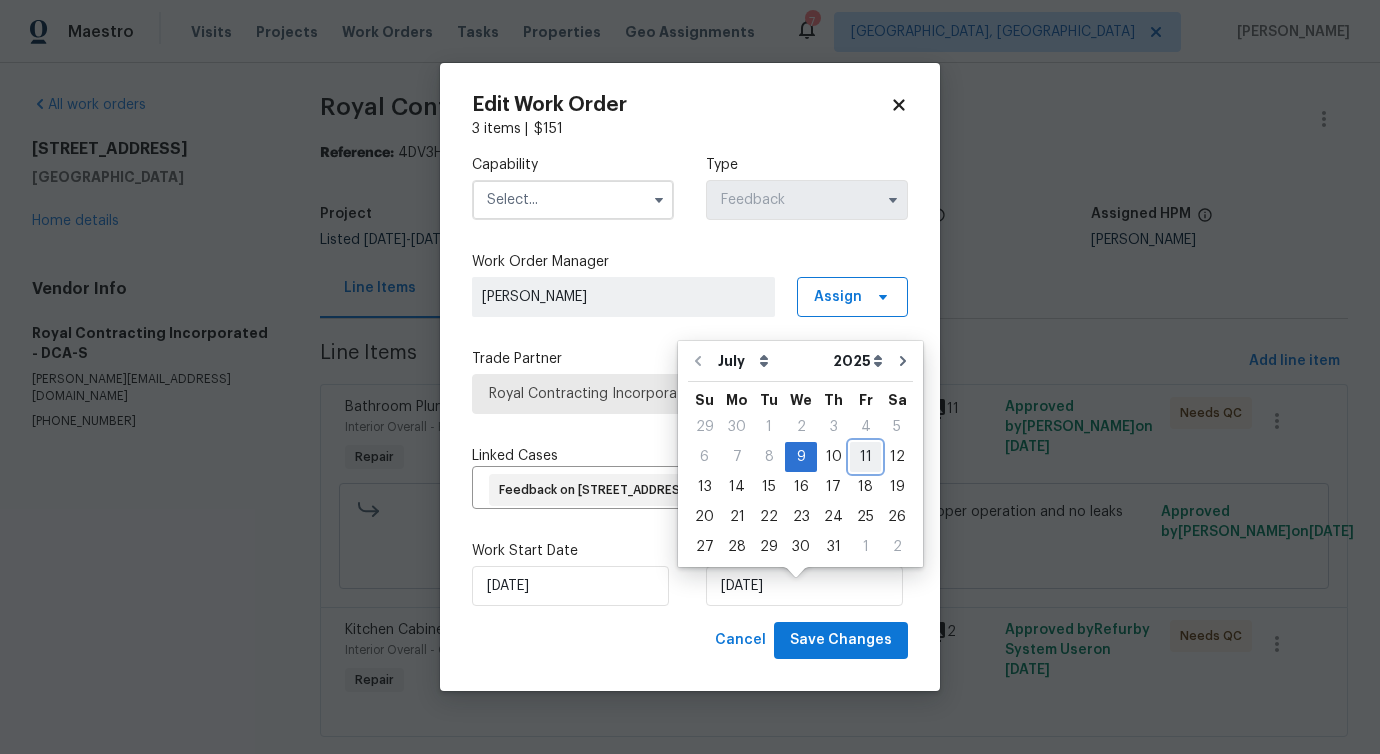 click on "11" at bounding box center [865, 457] 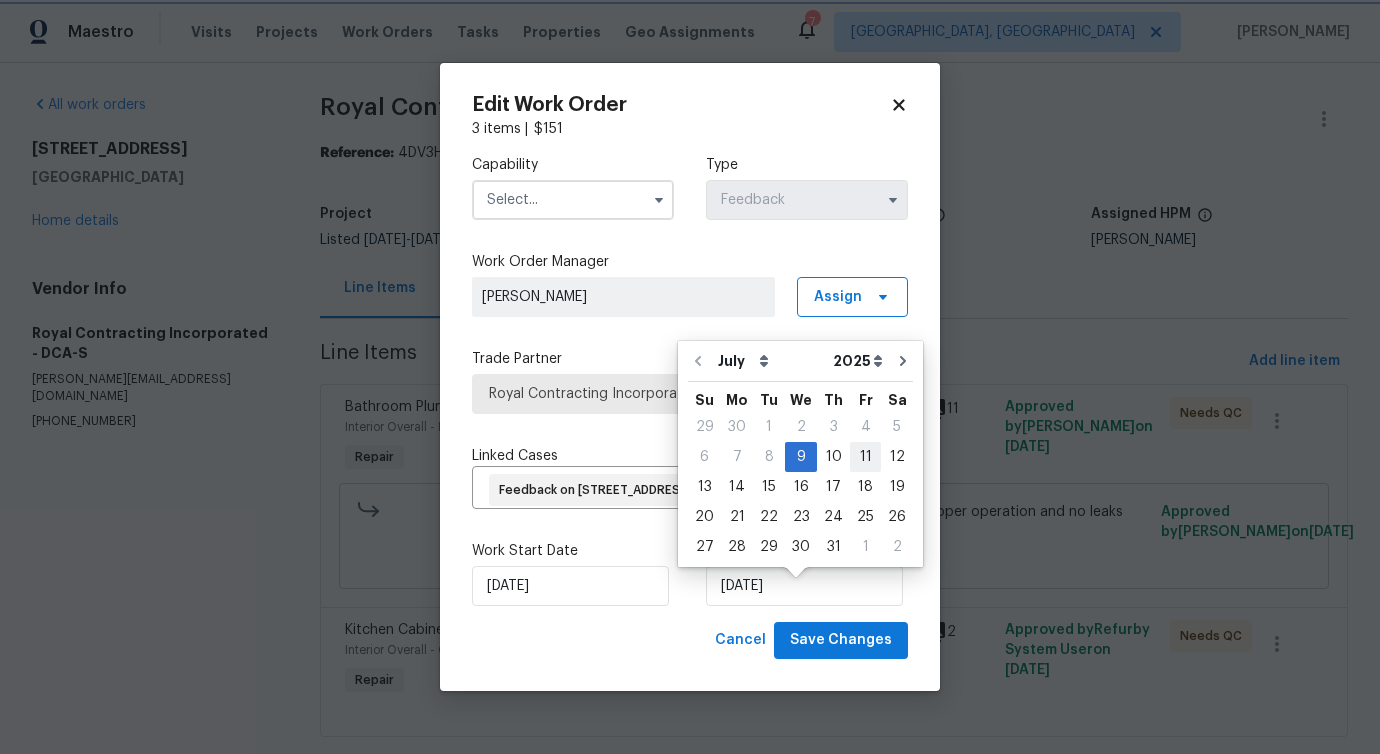 type on "[DATE]" 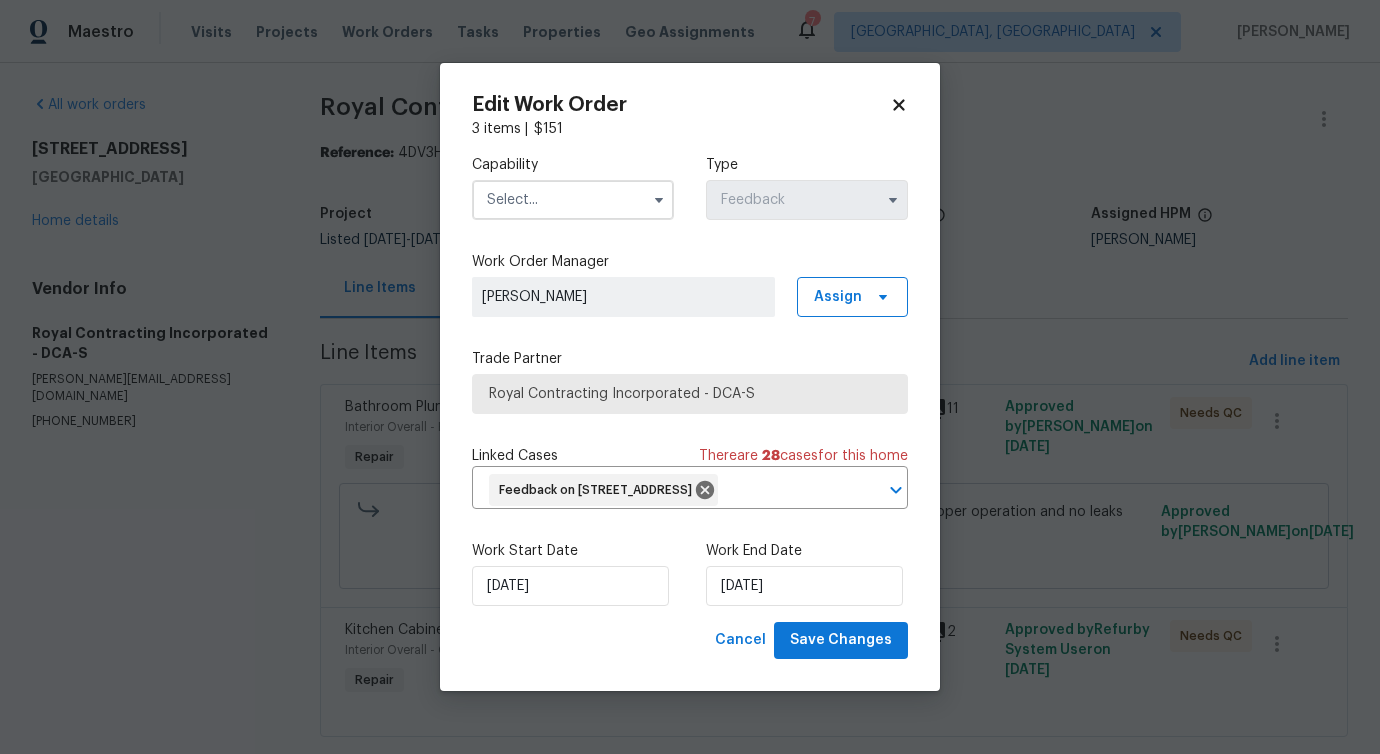 click at bounding box center [573, 200] 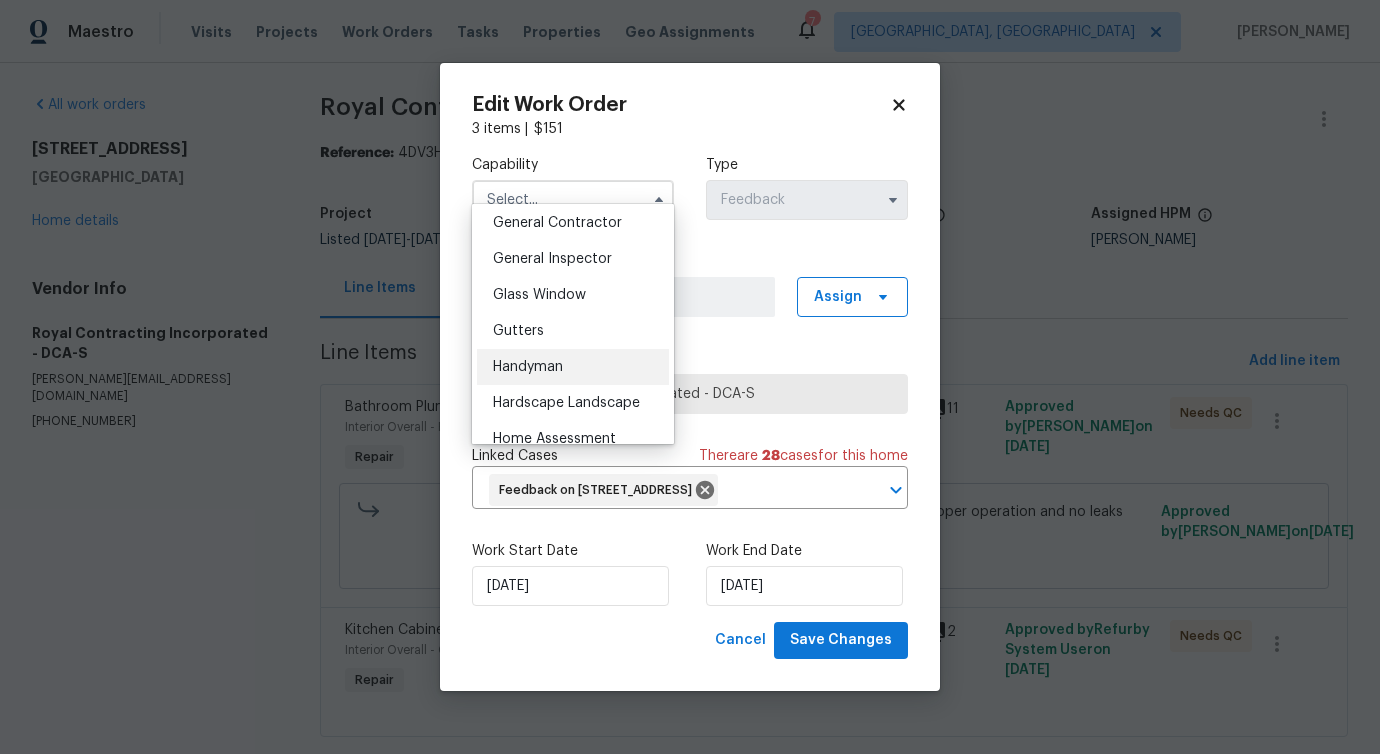 scroll, scrollTop: 959, scrollLeft: 0, axis: vertical 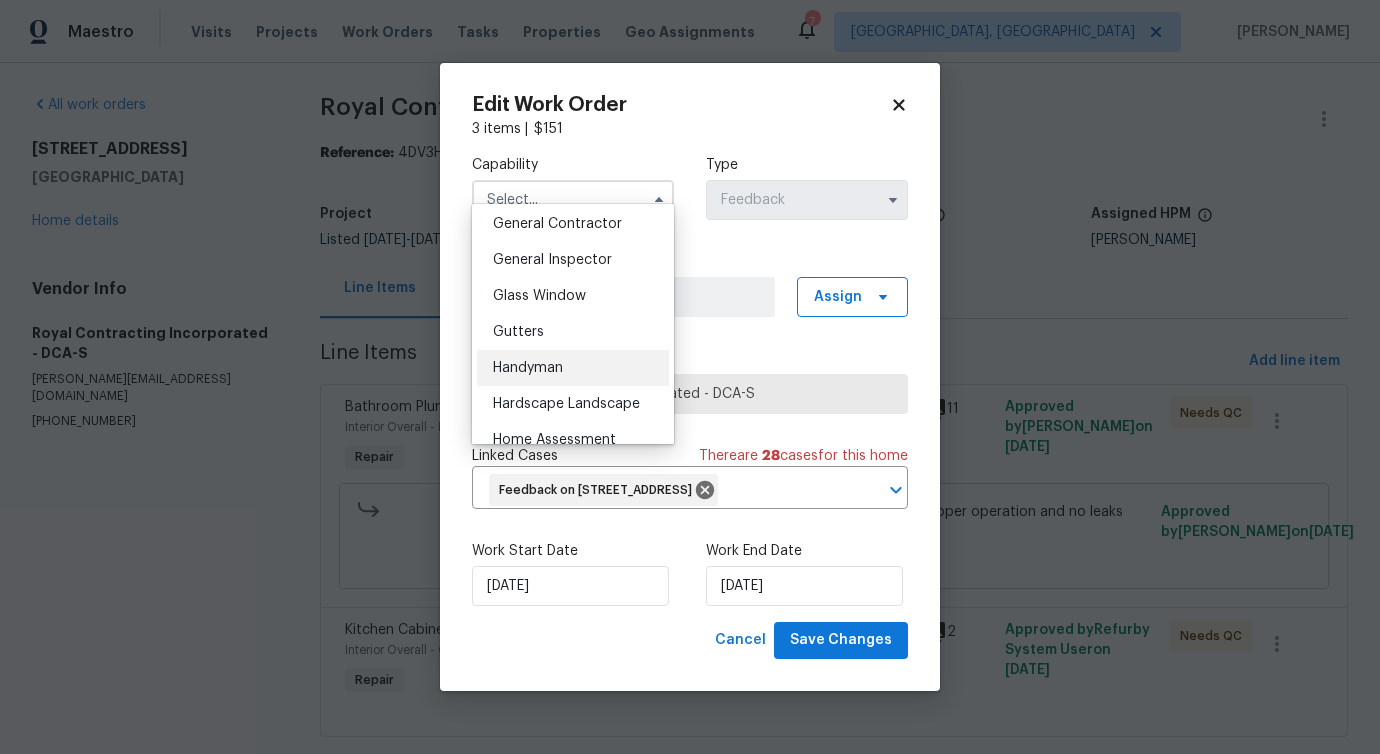 click on "Handyman" at bounding box center (573, 368) 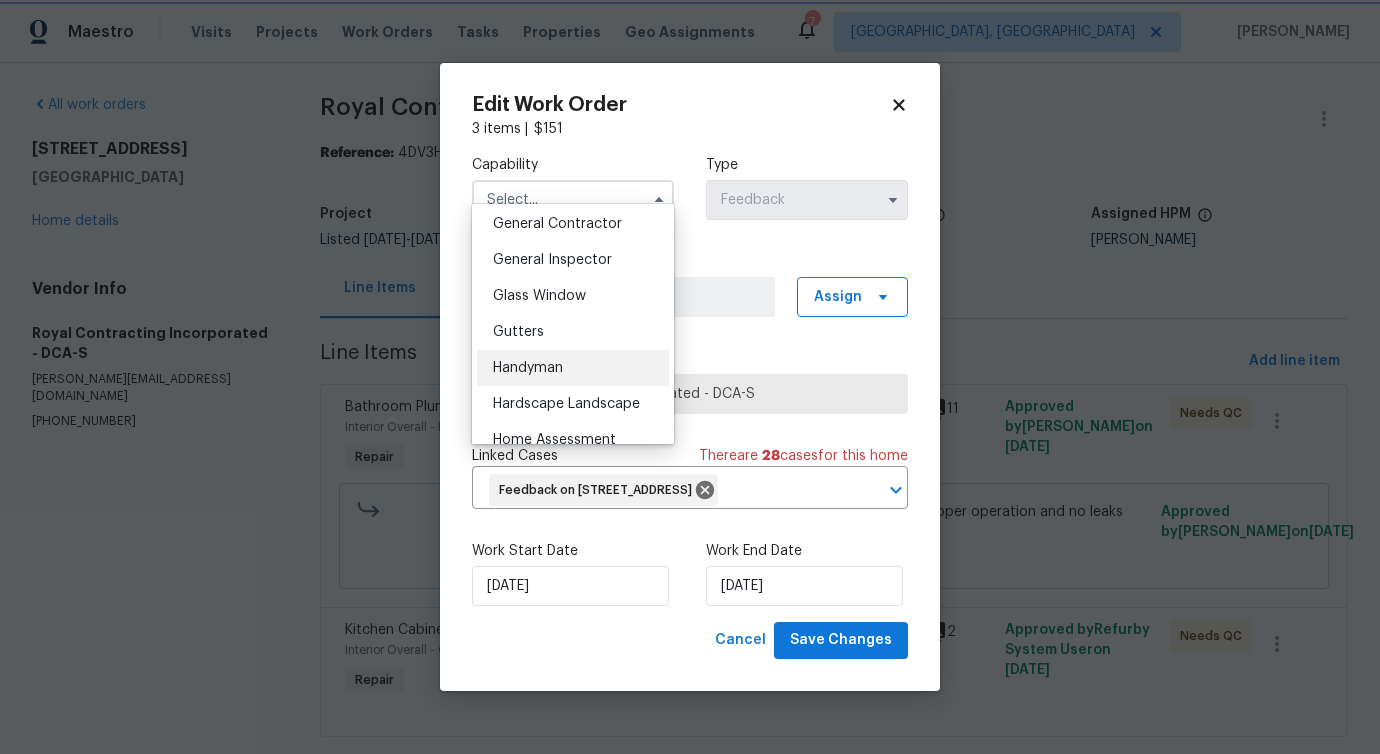 type on "Handyman" 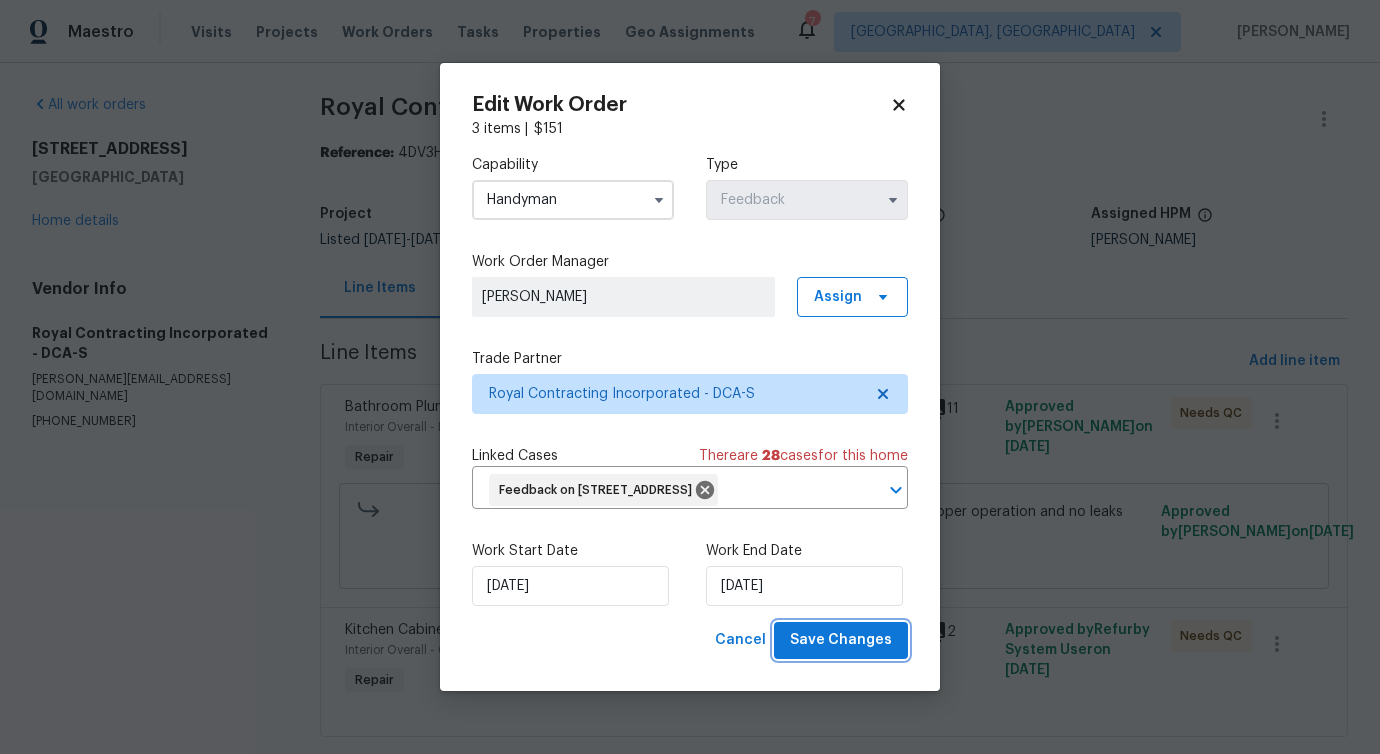 click on "Save Changes" at bounding box center [841, 640] 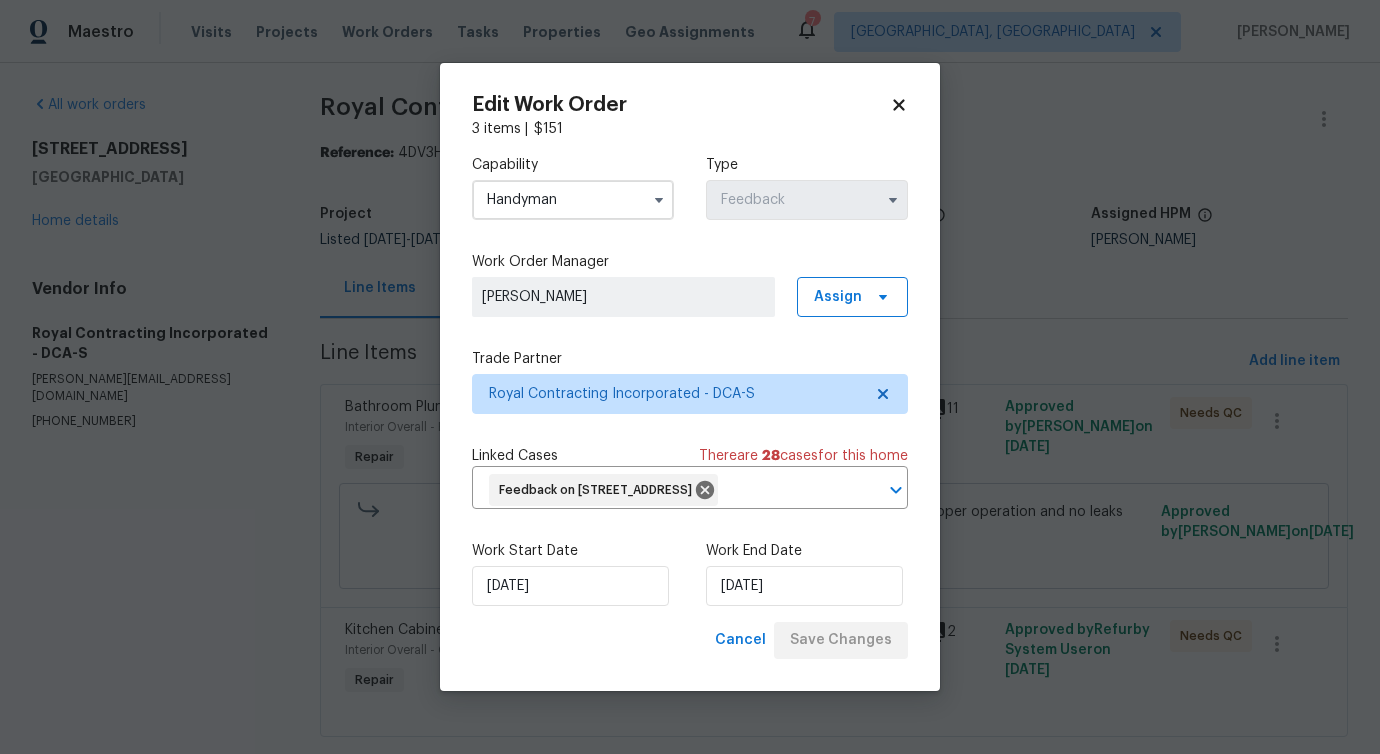 click on "Maestro Visits Projects Work Orders Tasks Properties Geo Assignments 7 Albuquerque, NM Pavithra Sekar All work orders 12054 Greatbridge Rd Woodbridge, VA 22192 Home details Vendor Info Royal Contracting Incorporated - DCA-S robin@royalcontractinginc.com (571) 224-5089 Royal Contracting Incorporated - DCA-S Needs QC Reference:   4DV3HK5JARX8N-85b9e2ee8 Project Listed   7/8/2025  -  7/9/2025 Work Order Timeline 7/8/2025  -  7/9/2025 Total Budget $150.00 Assigned HPM Nelson Flores Line Items Progress Updates Attachments Invoices Line Items Add line item Bathroom Plumbing Interior Overall - Plumbing Repair Received feedback that water is spilling on the toilet. Ensure proper operation and no leaks present. $75.00   11 Approved by  Pavithra Sekar  on   7/7/2025 Needs QC Received feedback that water is spilling on the toilet. Ensure proper operation and no leaks present. $75.00 Approved by  Pavithra Sekar  on  7/8/2025 Kitchen Cabinets Interior Overall - Cabinets Repair $75.00   2 Approved by  Refurby System User" at bounding box center [690, 377] 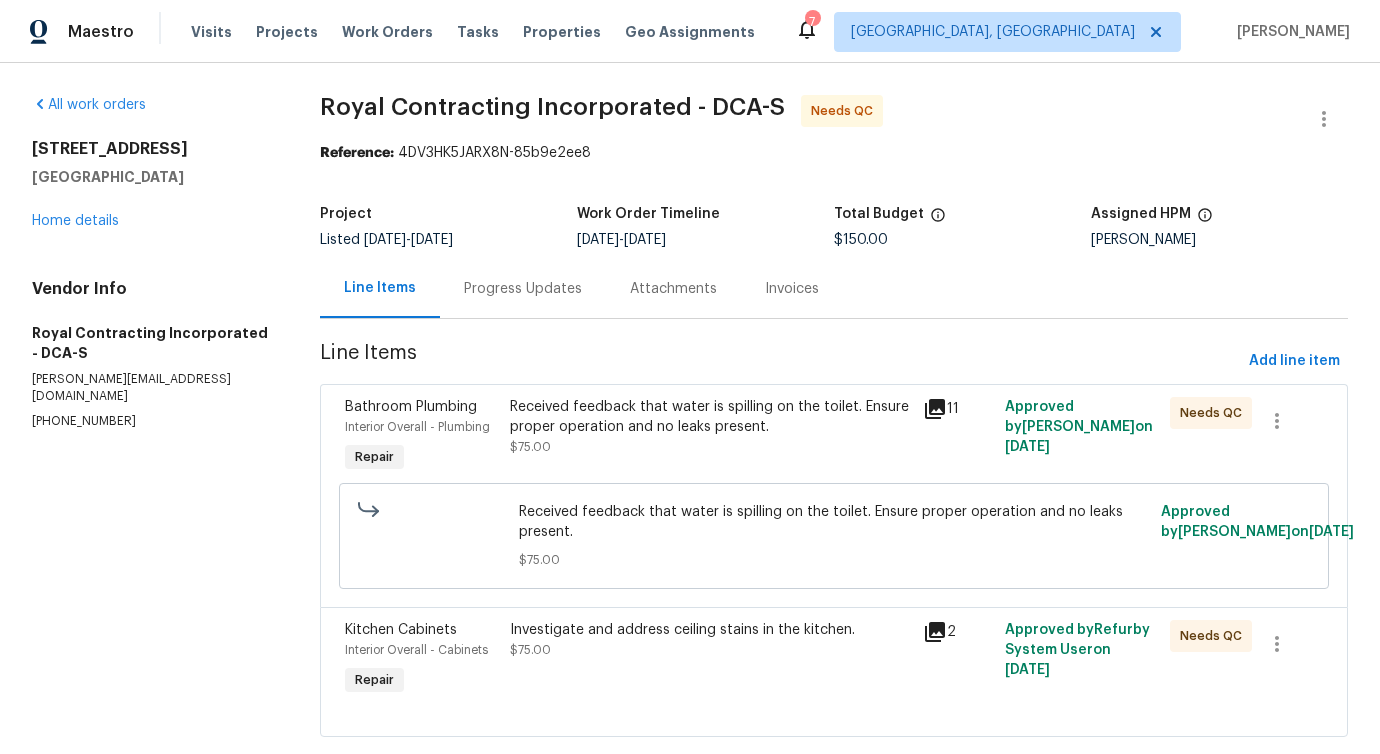 scroll, scrollTop: 0, scrollLeft: 0, axis: both 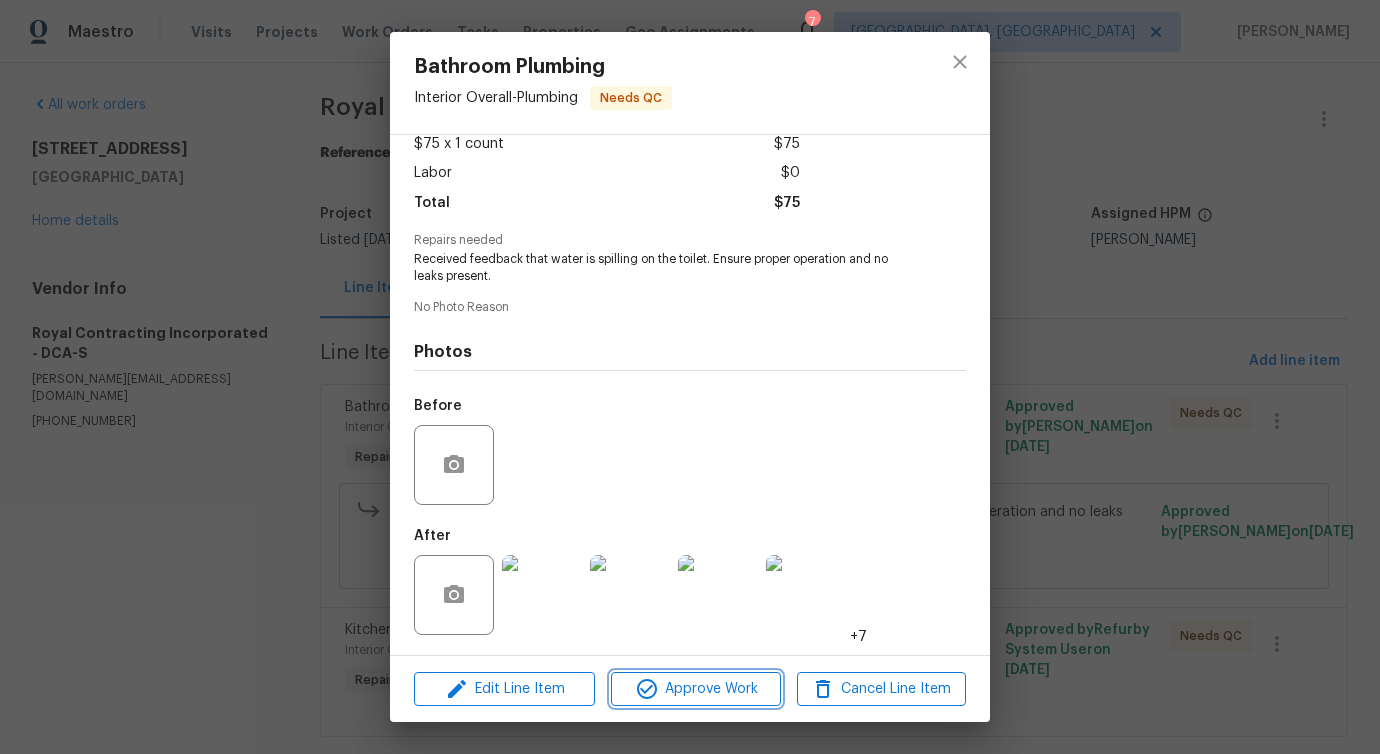 click on "Approve Work" at bounding box center (695, 689) 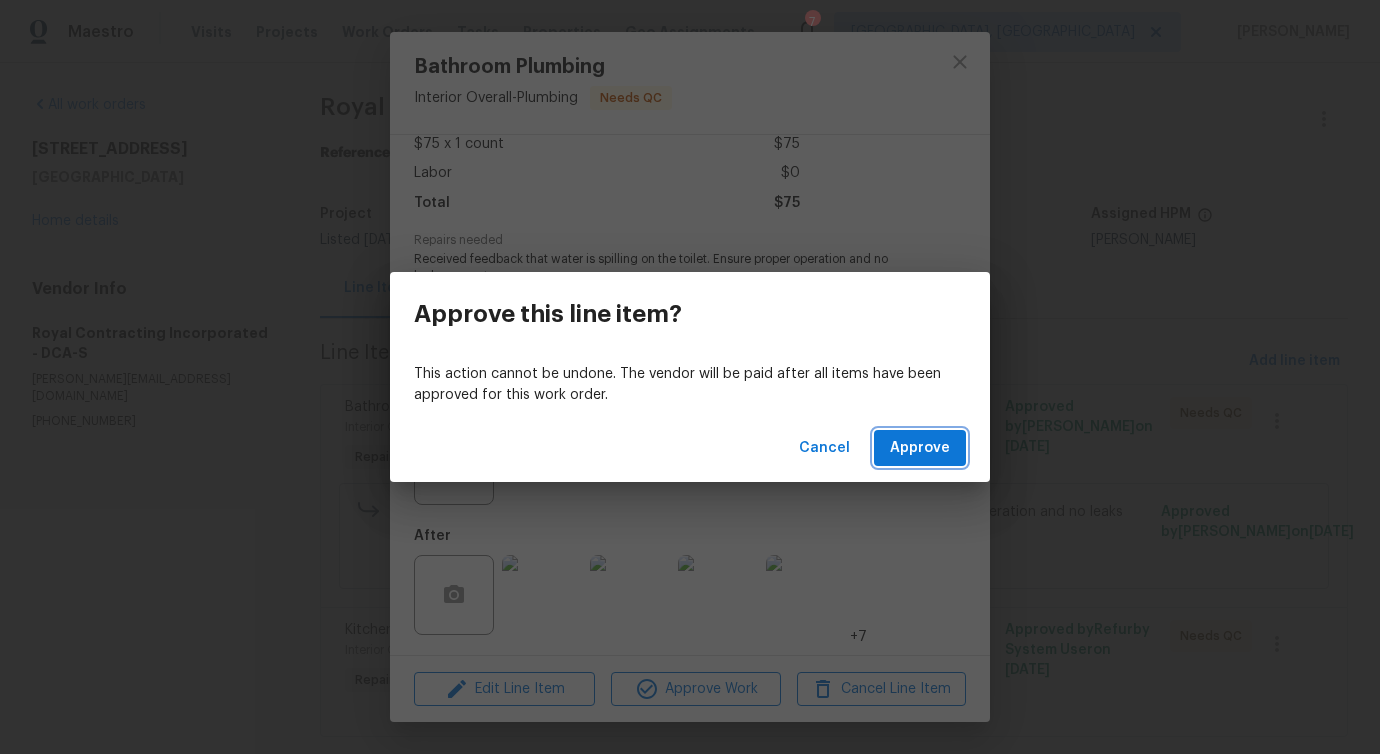 click on "Approve" at bounding box center [920, 448] 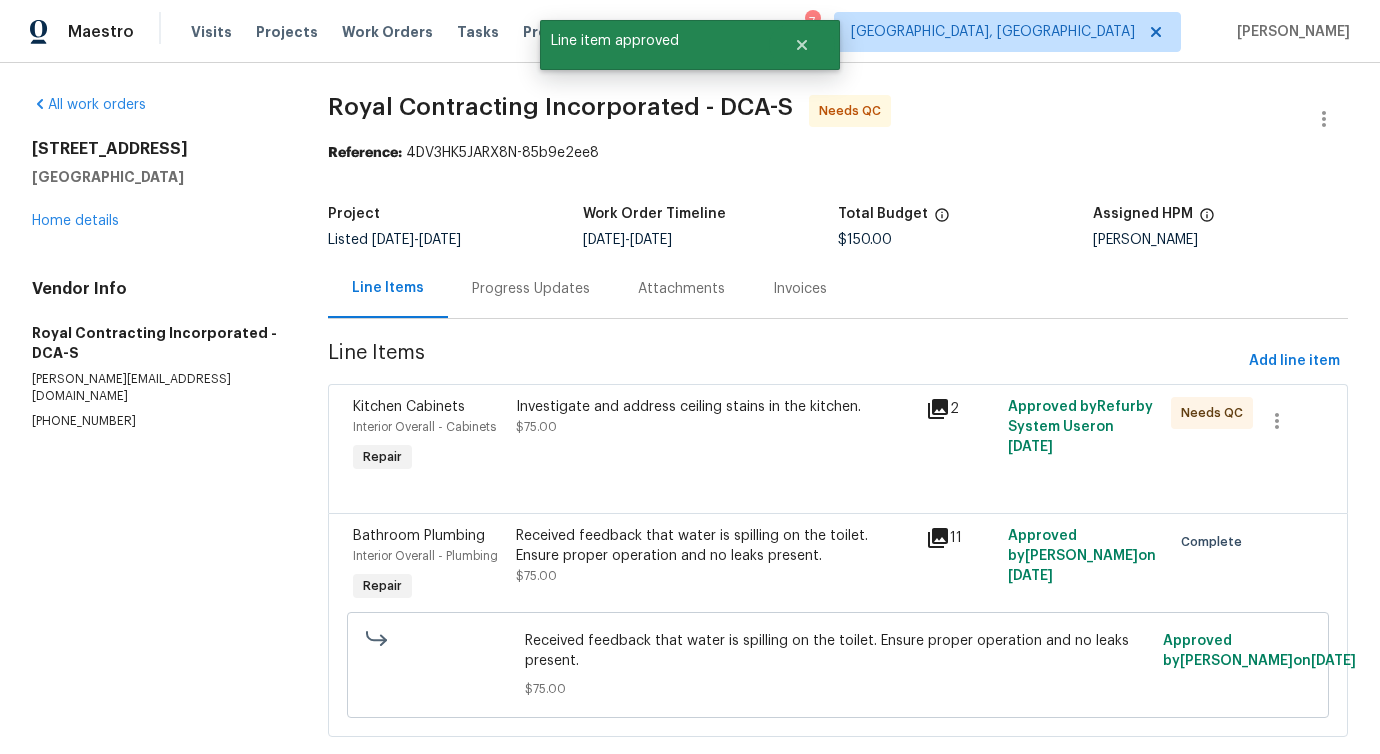 scroll, scrollTop: 40, scrollLeft: 0, axis: vertical 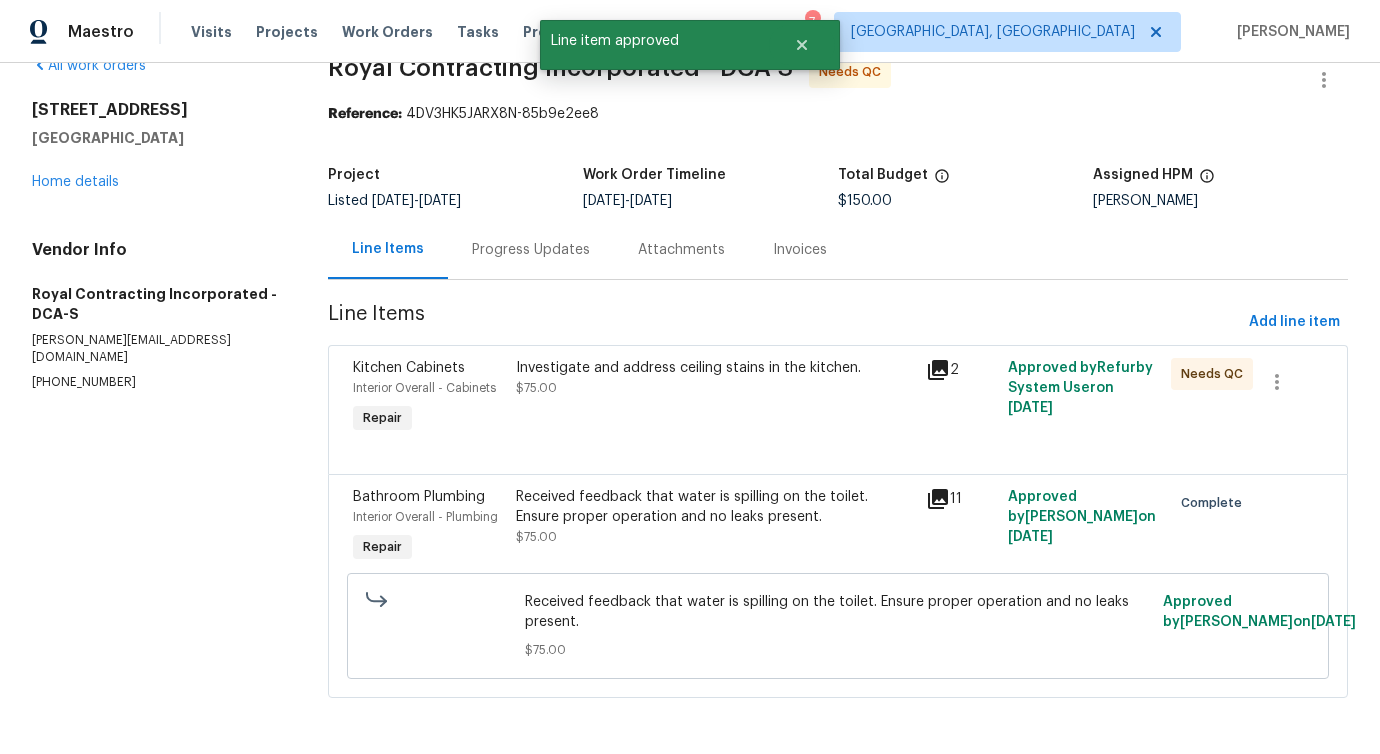 click on "Investigate and address ceiling stains in the kitchen. $75.00" at bounding box center (714, 398) 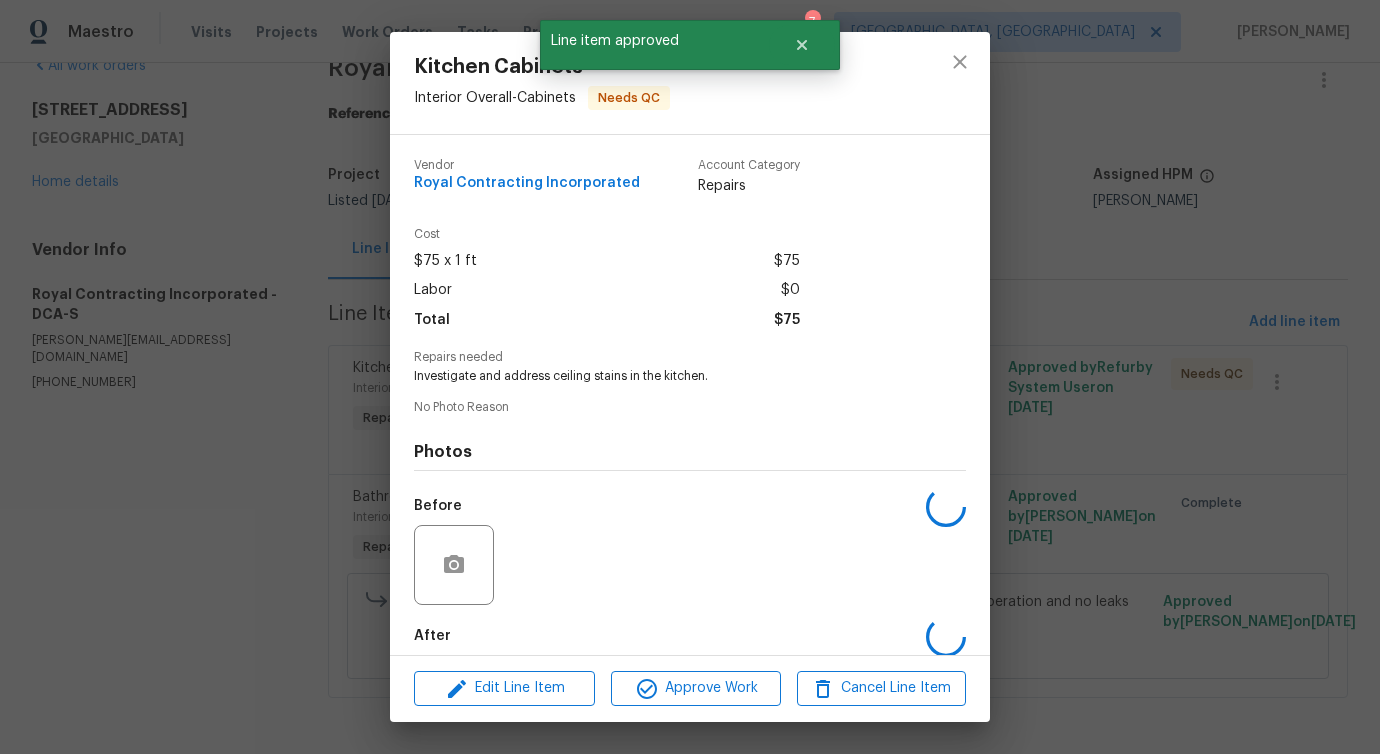 scroll, scrollTop: 100, scrollLeft: 0, axis: vertical 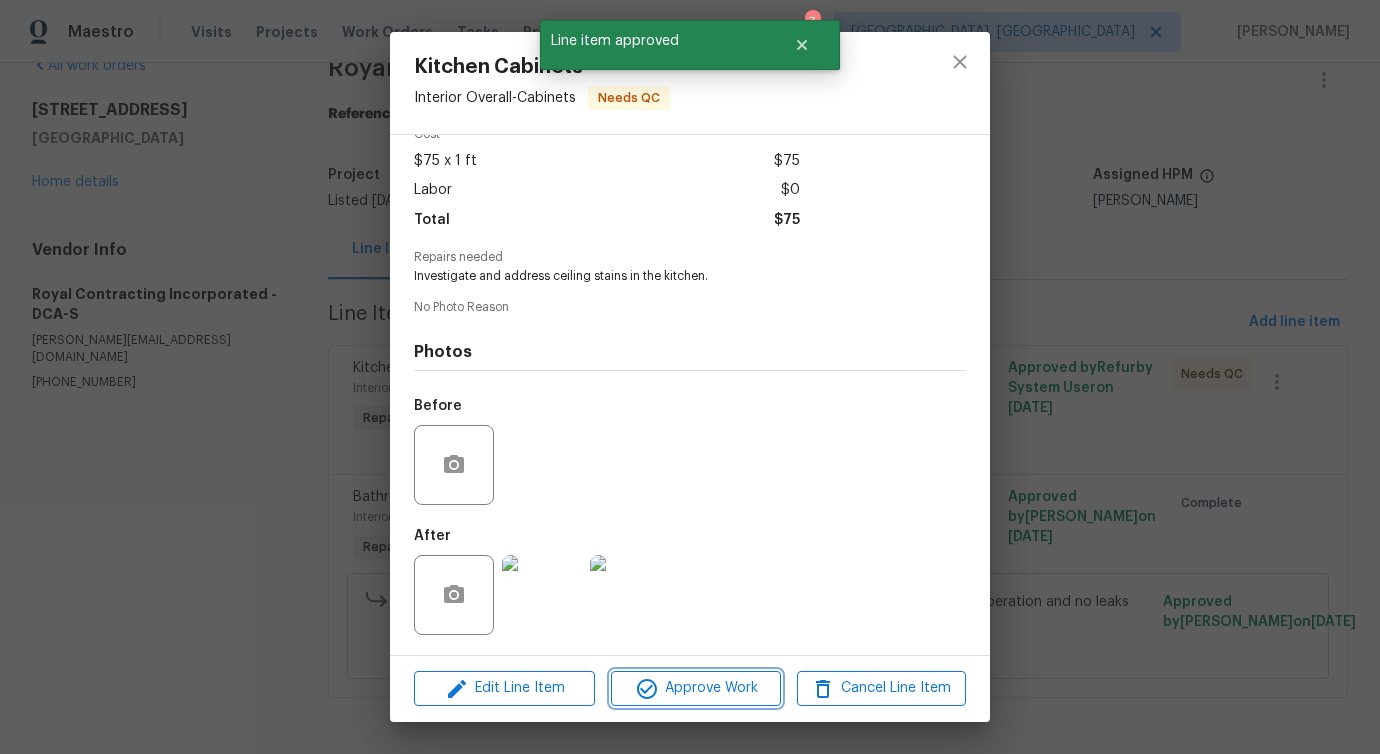 click on "Approve Work" at bounding box center (695, 688) 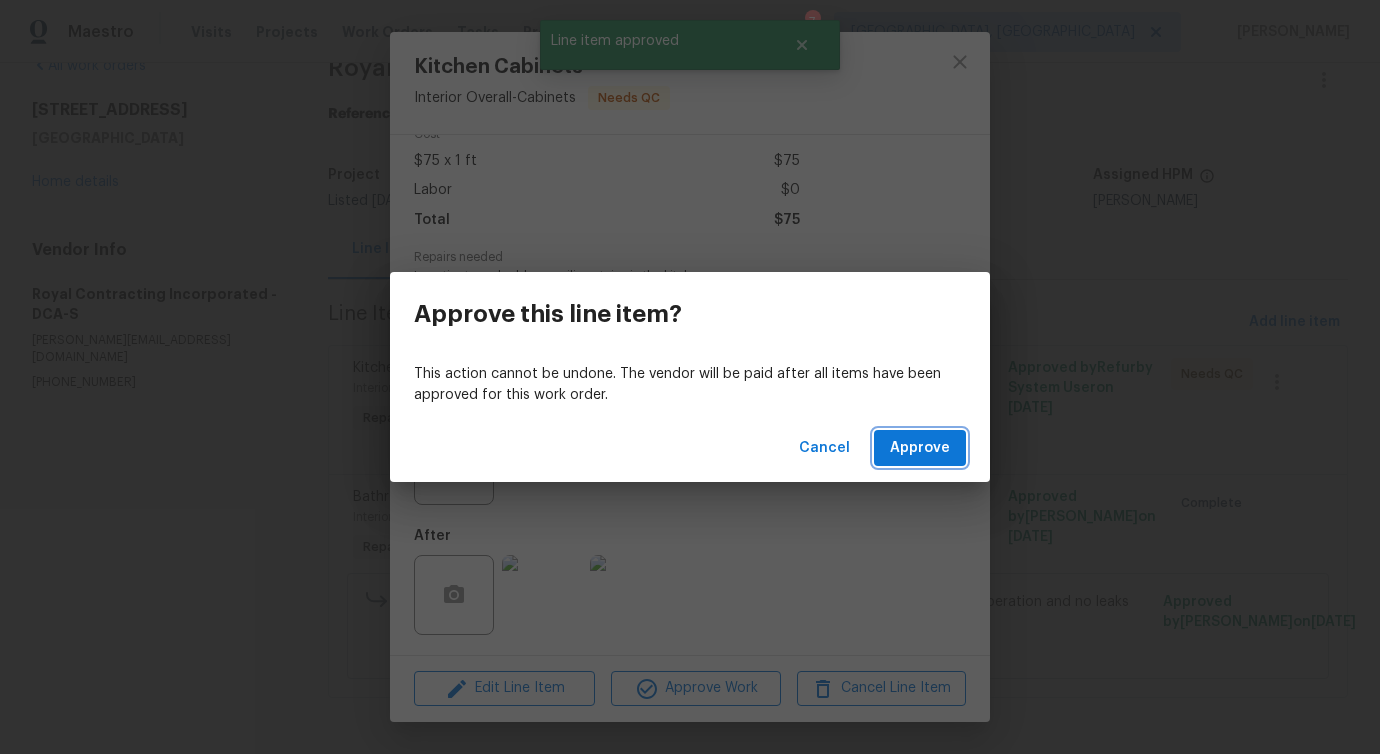 click on "Approve" at bounding box center (920, 448) 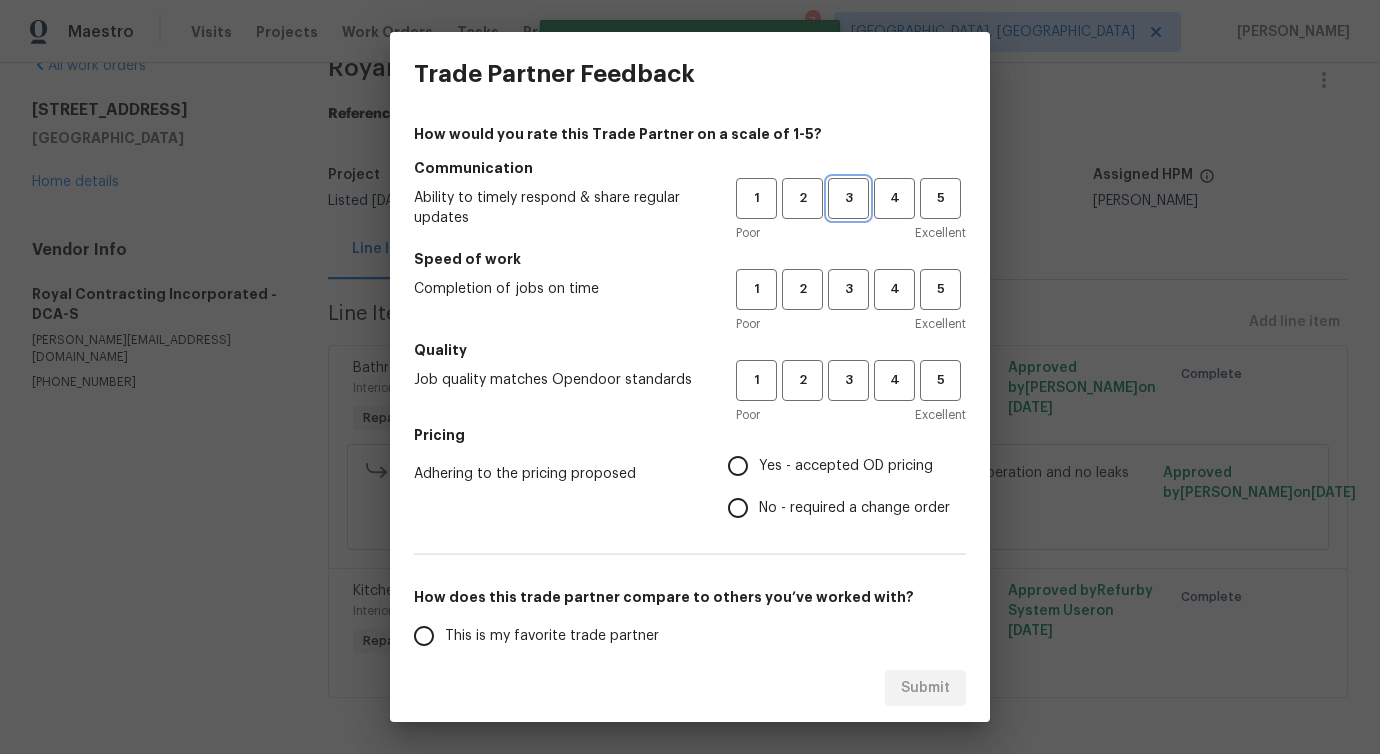 click on "3" at bounding box center (848, 198) 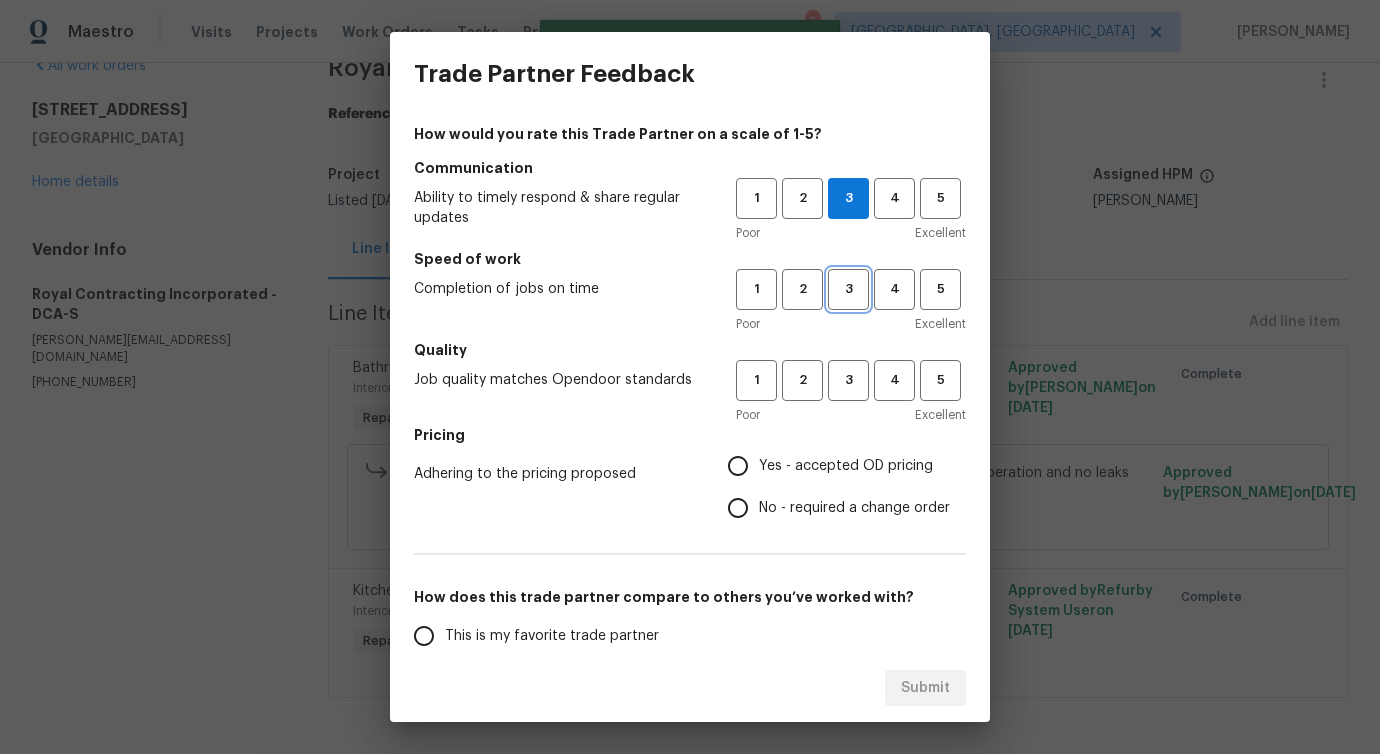 click on "3" at bounding box center (848, 289) 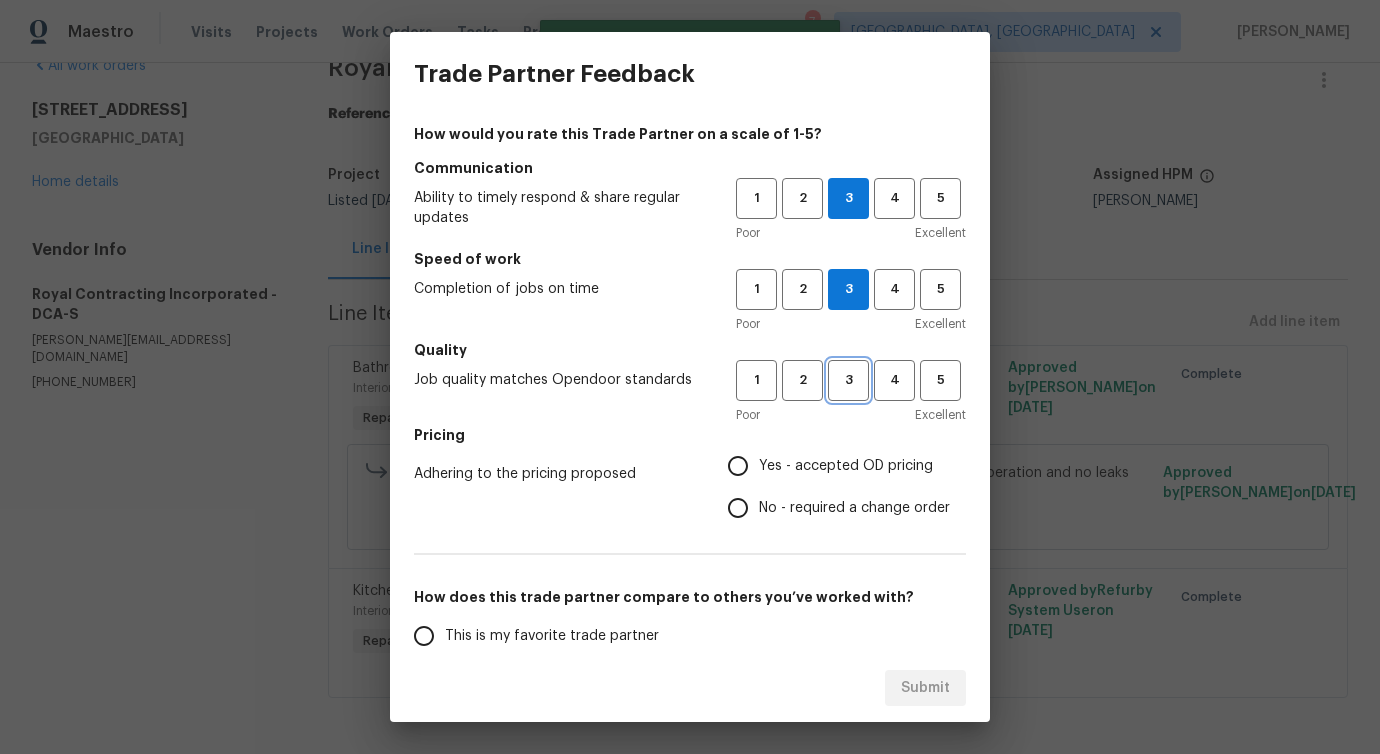 click on "3" at bounding box center [848, 380] 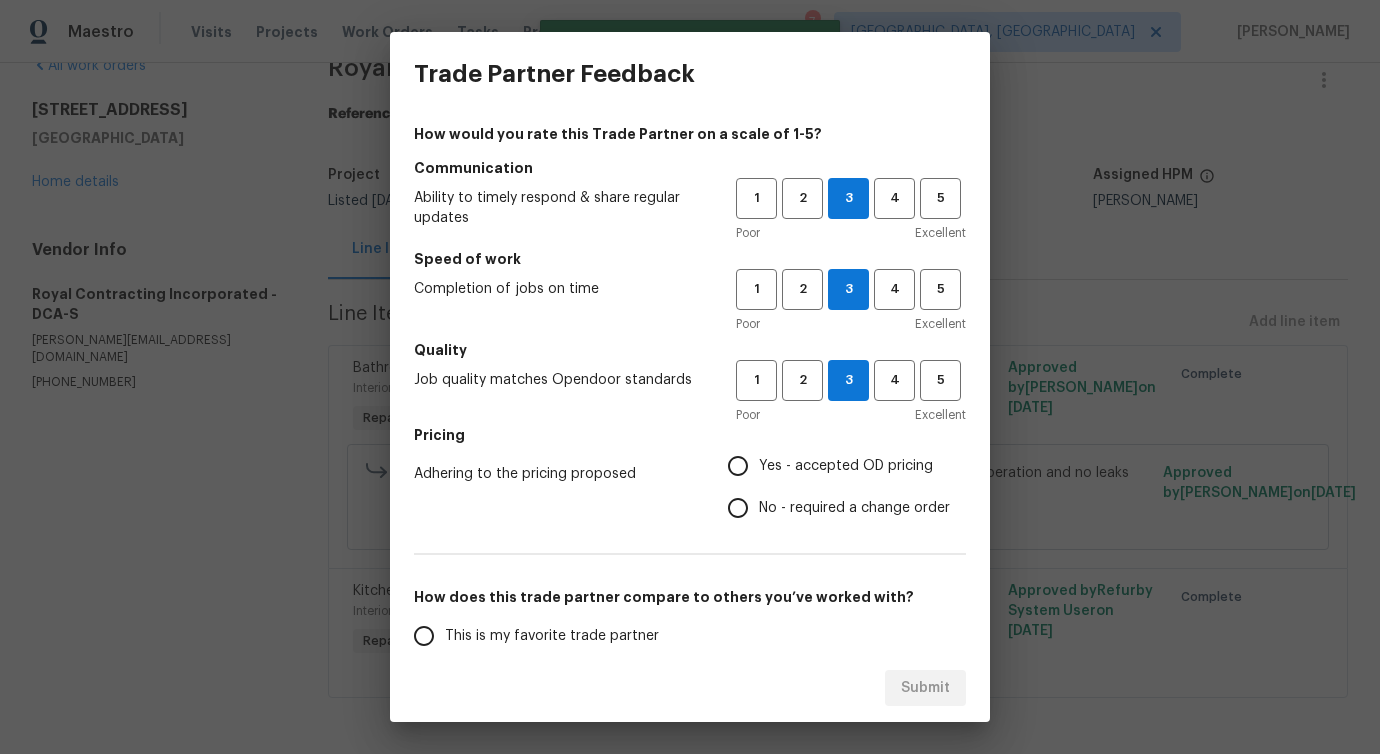 click on "No - required a change order" at bounding box center (854, 508) 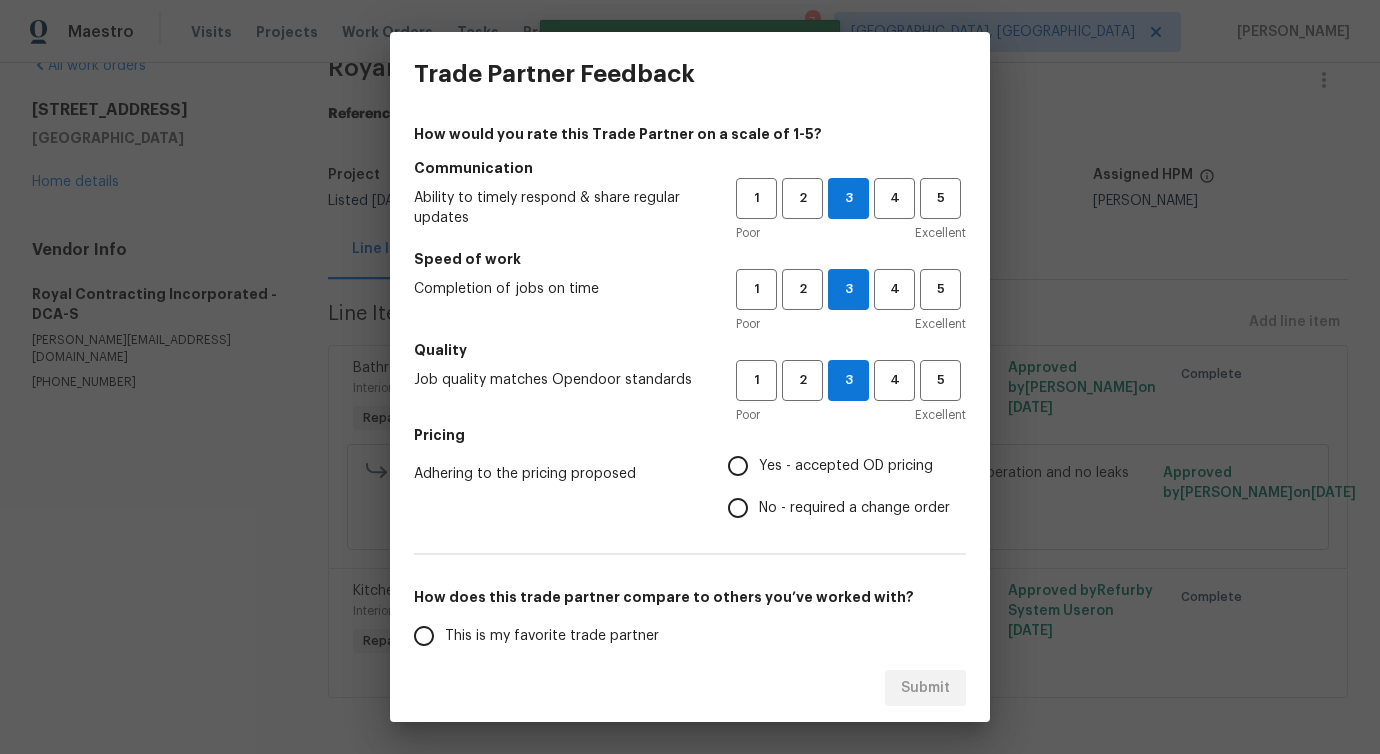 click on "No - required a change order" at bounding box center (738, 508) 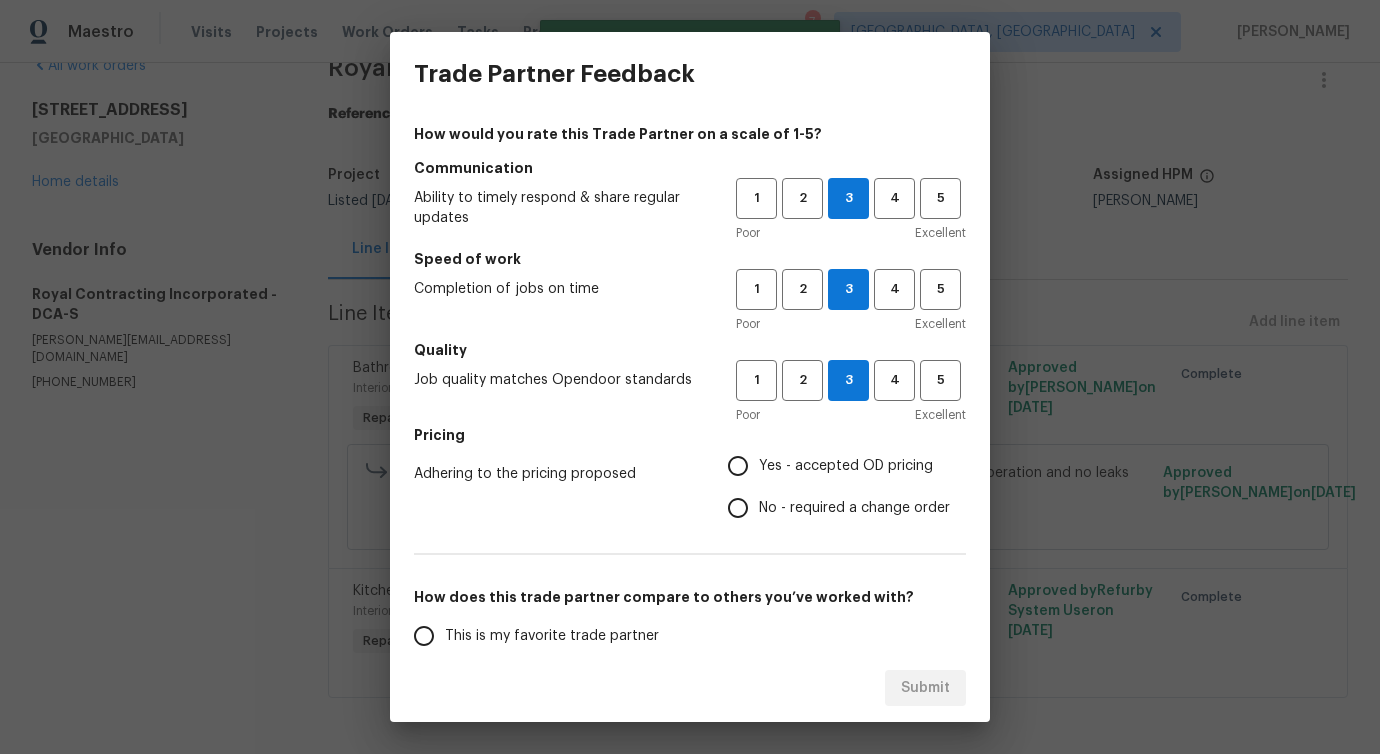 radio on "true" 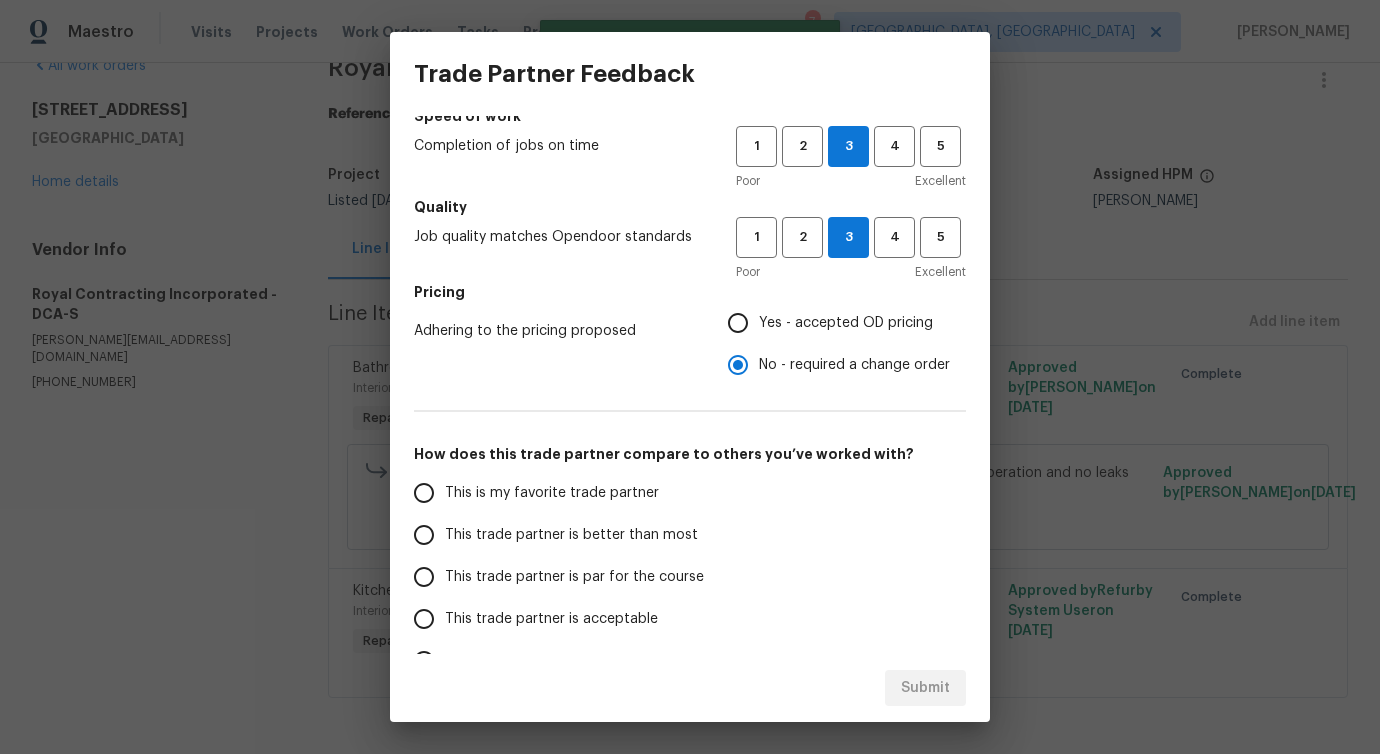 scroll, scrollTop: 261, scrollLeft: 0, axis: vertical 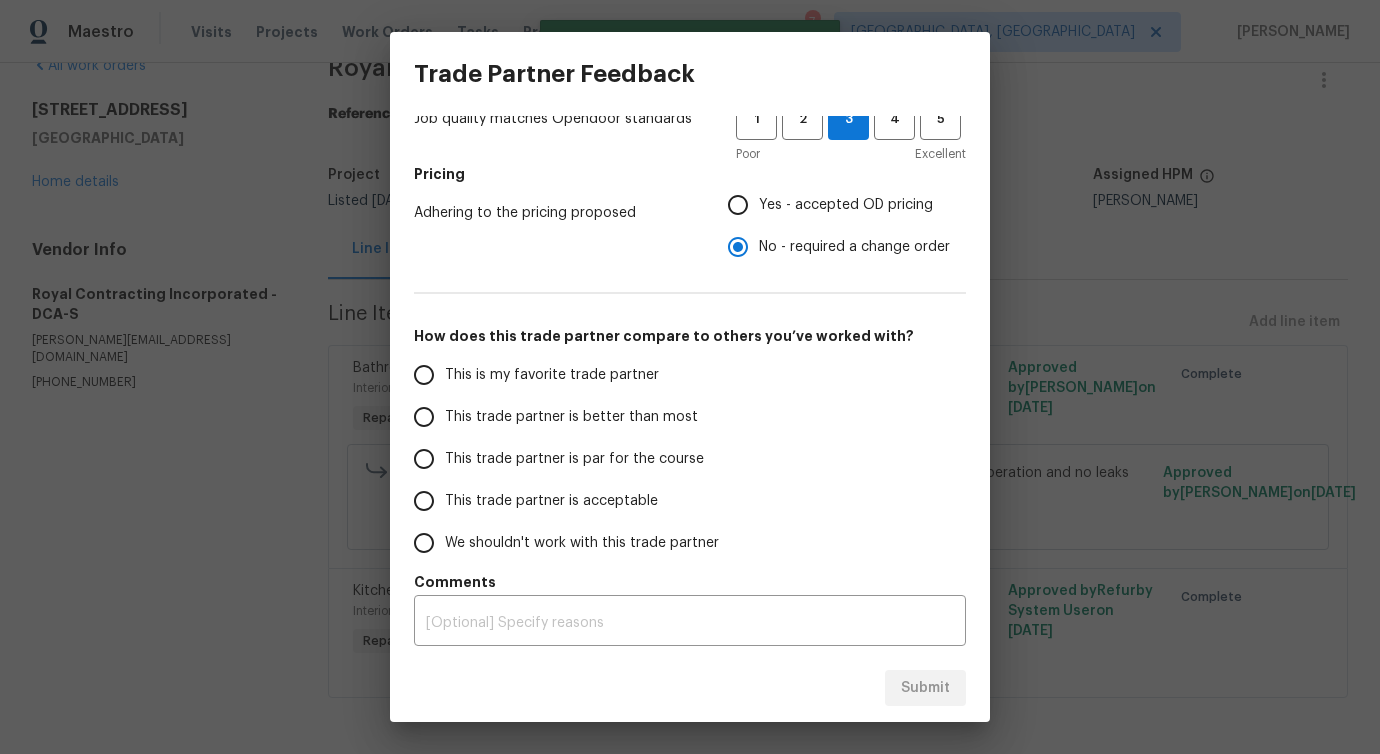 click on "This trade partner is better than most" at bounding box center [571, 417] 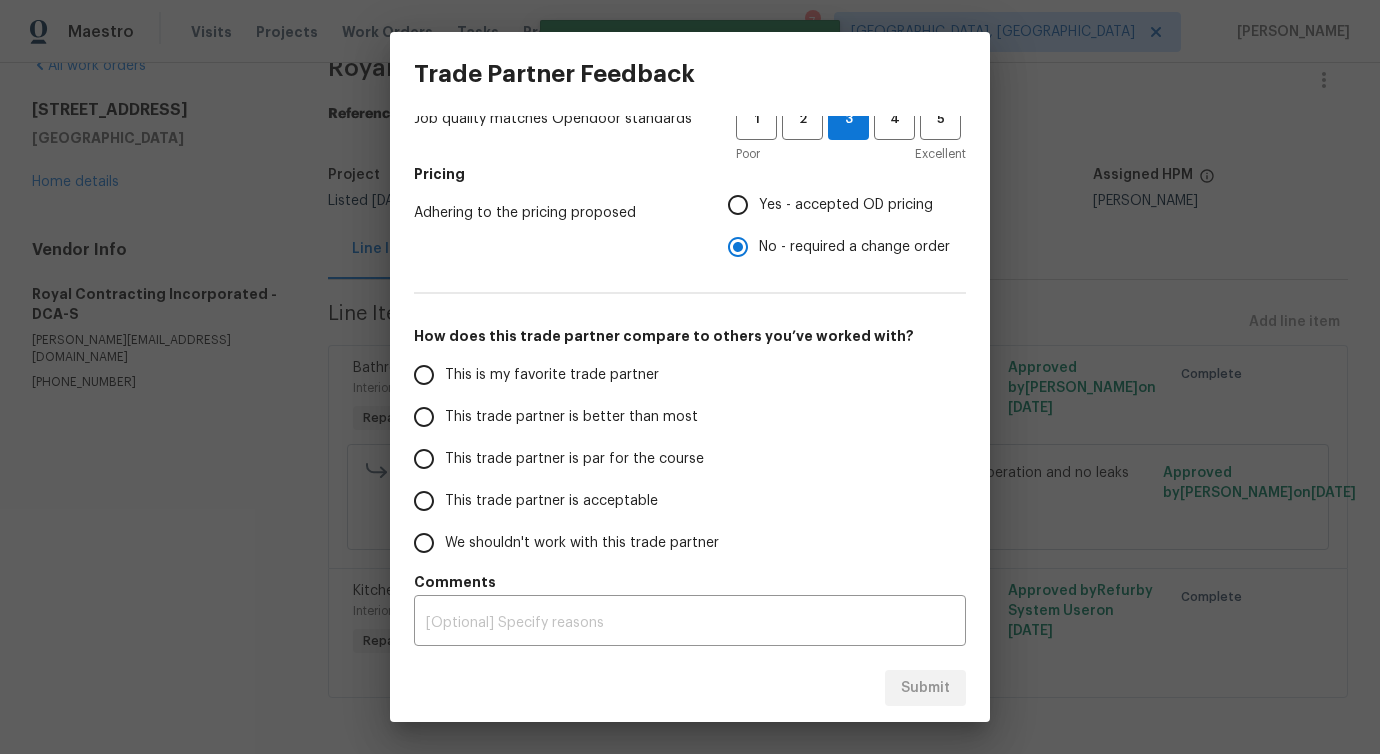 click on "This trade partner is better than most" at bounding box center (424, 417) 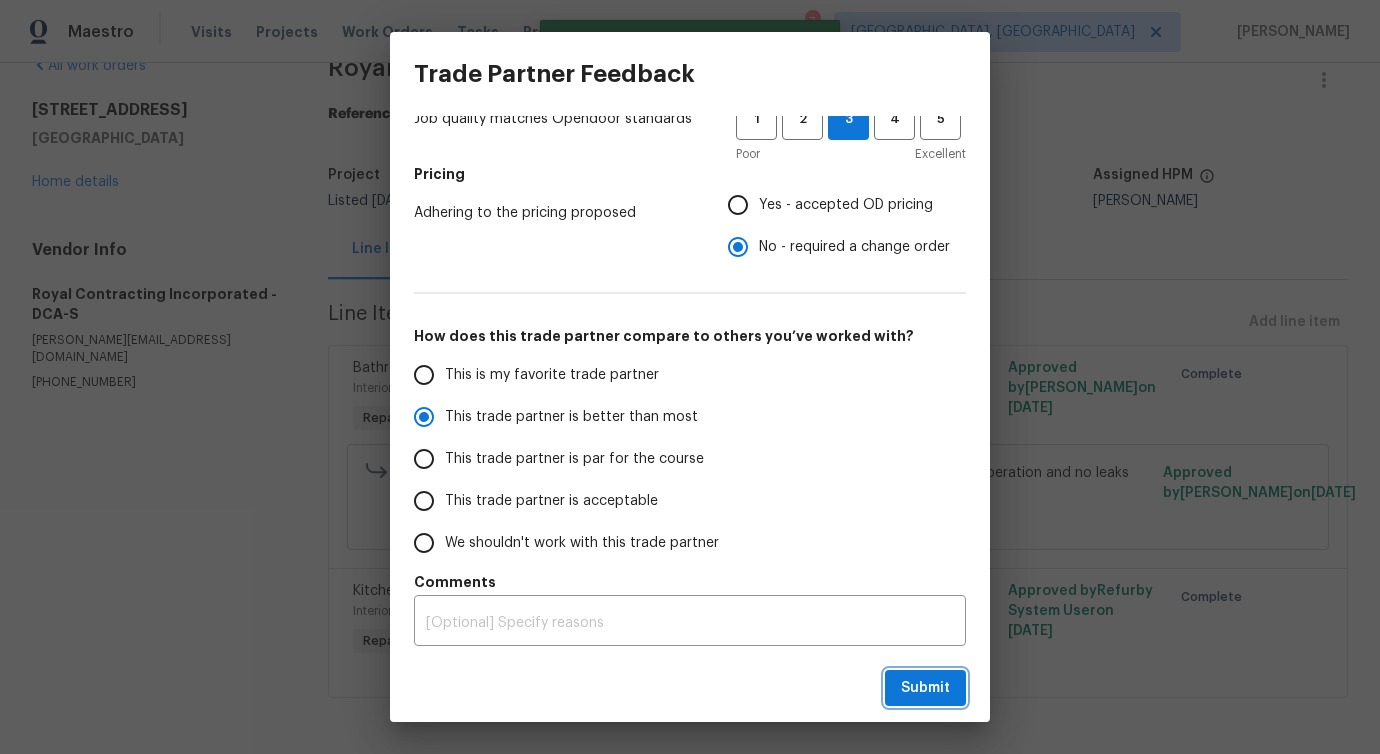 click on "Submit" at bounding box center [925, 688] 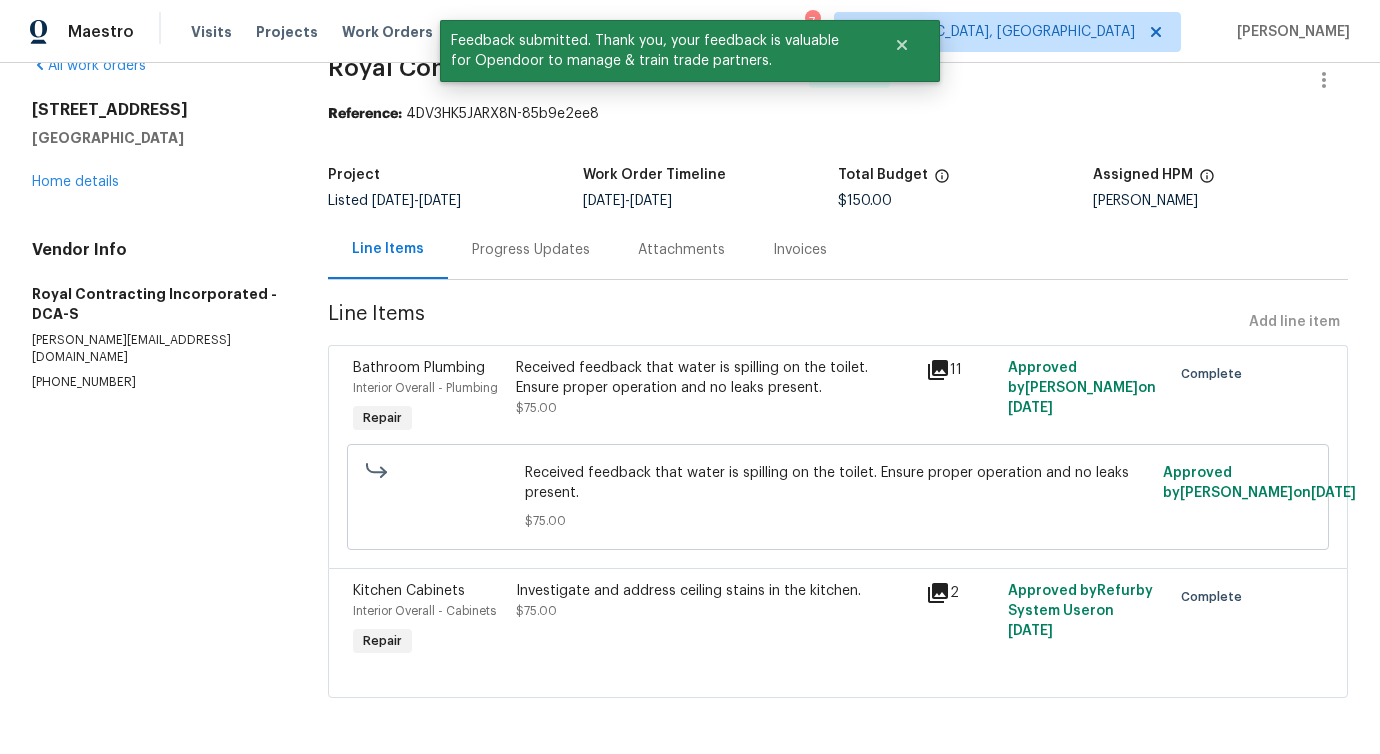 click on "Progress Updates" at bounding box center [531, 250] 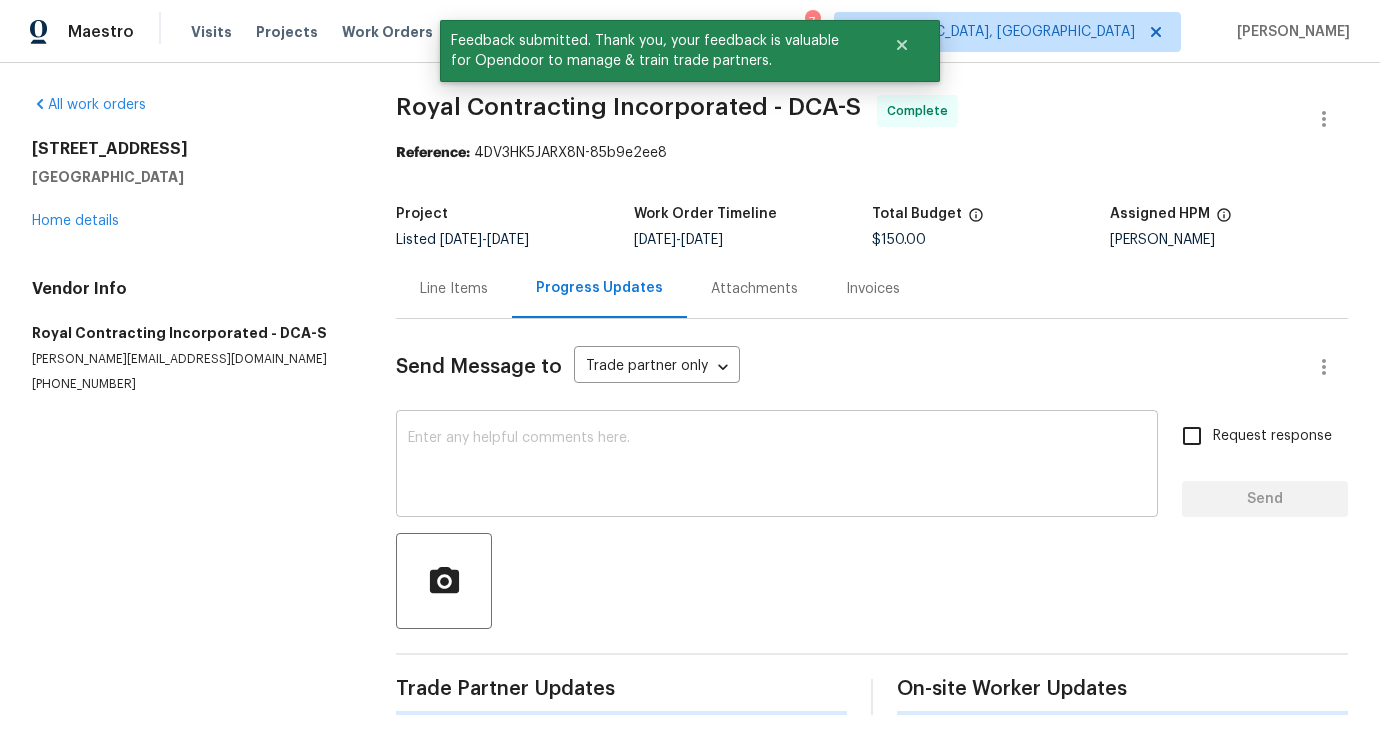 scroll, scrollTop: 0, scrollLeft: 0, axis: both 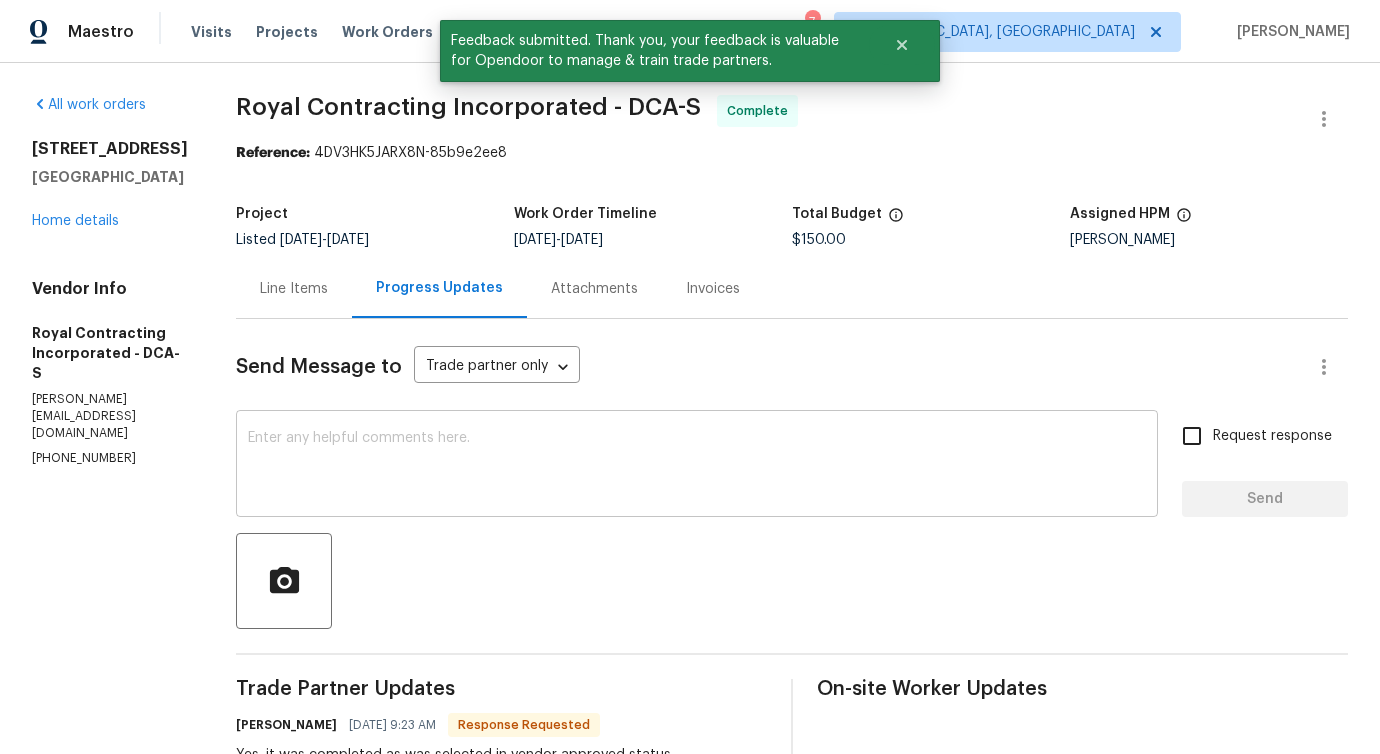 click at bounding box center (697, 466) 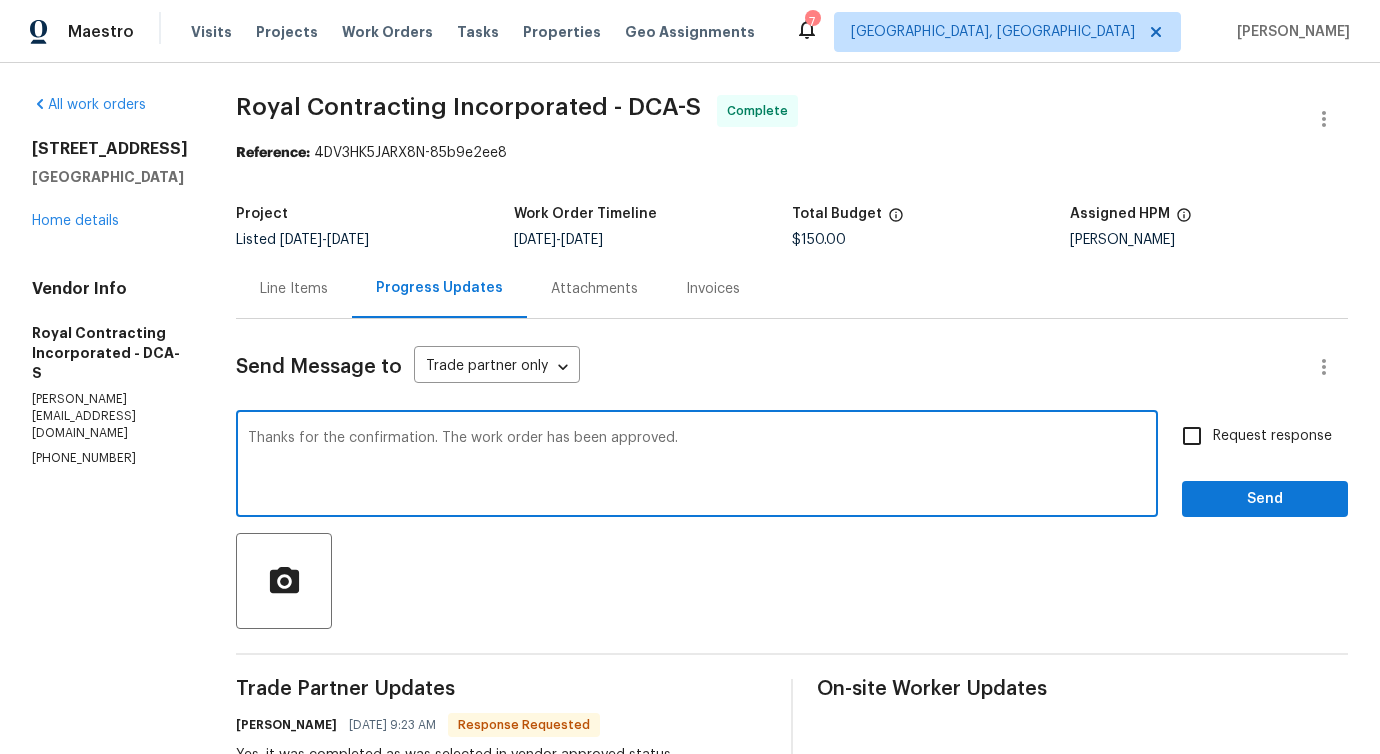 type on "Thanks for the confirmation. The work order has been approved." 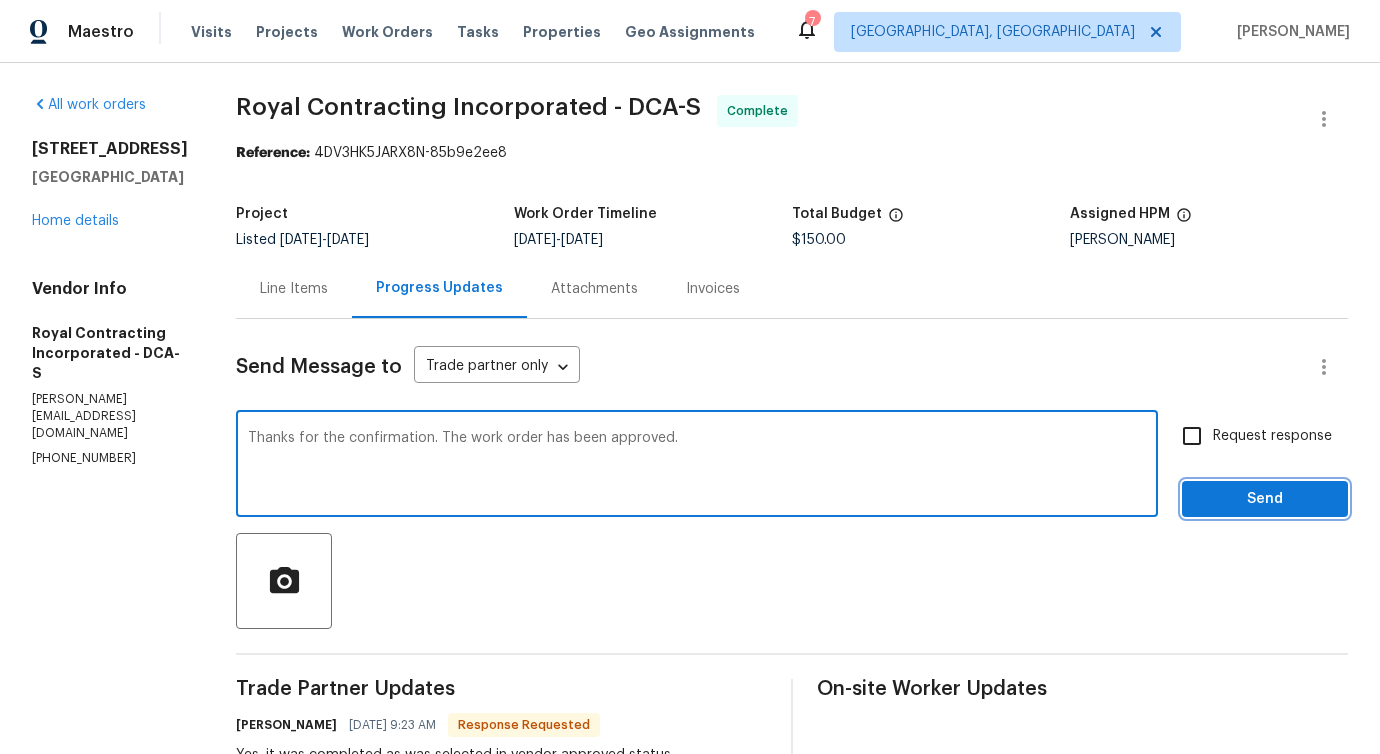 click on "Send" at bounding box center [1265, 499] 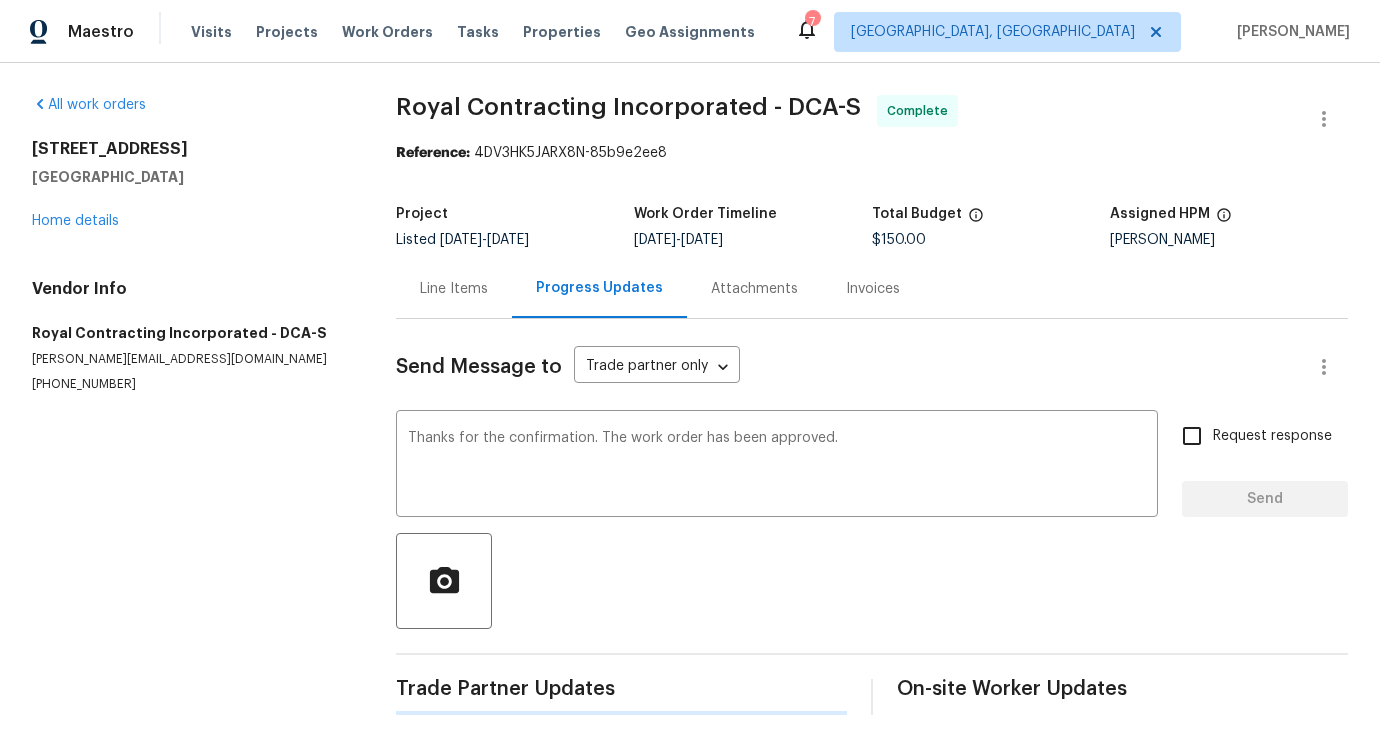 type 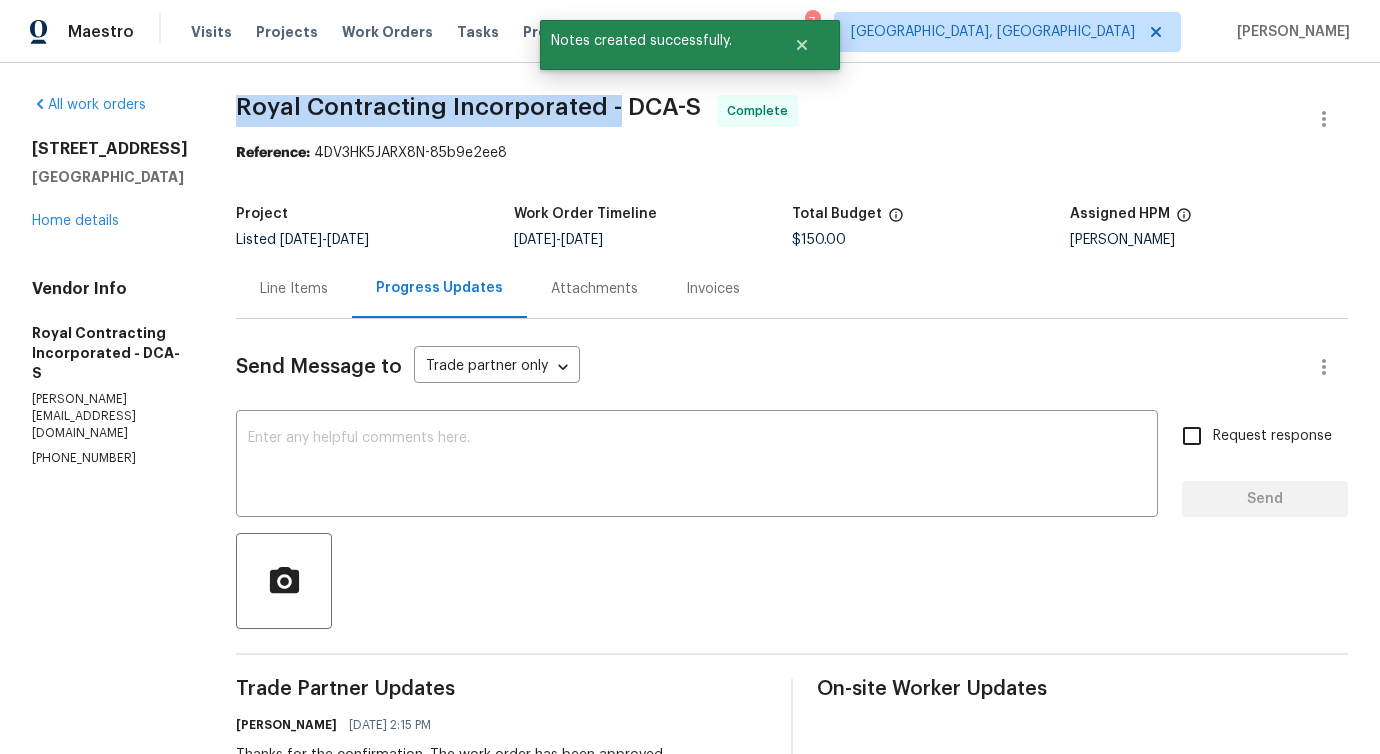 drag, startPoint x: 250, startPoint y: 108, endPoint x: 634, endPoint y: 101, distance: 384.06378 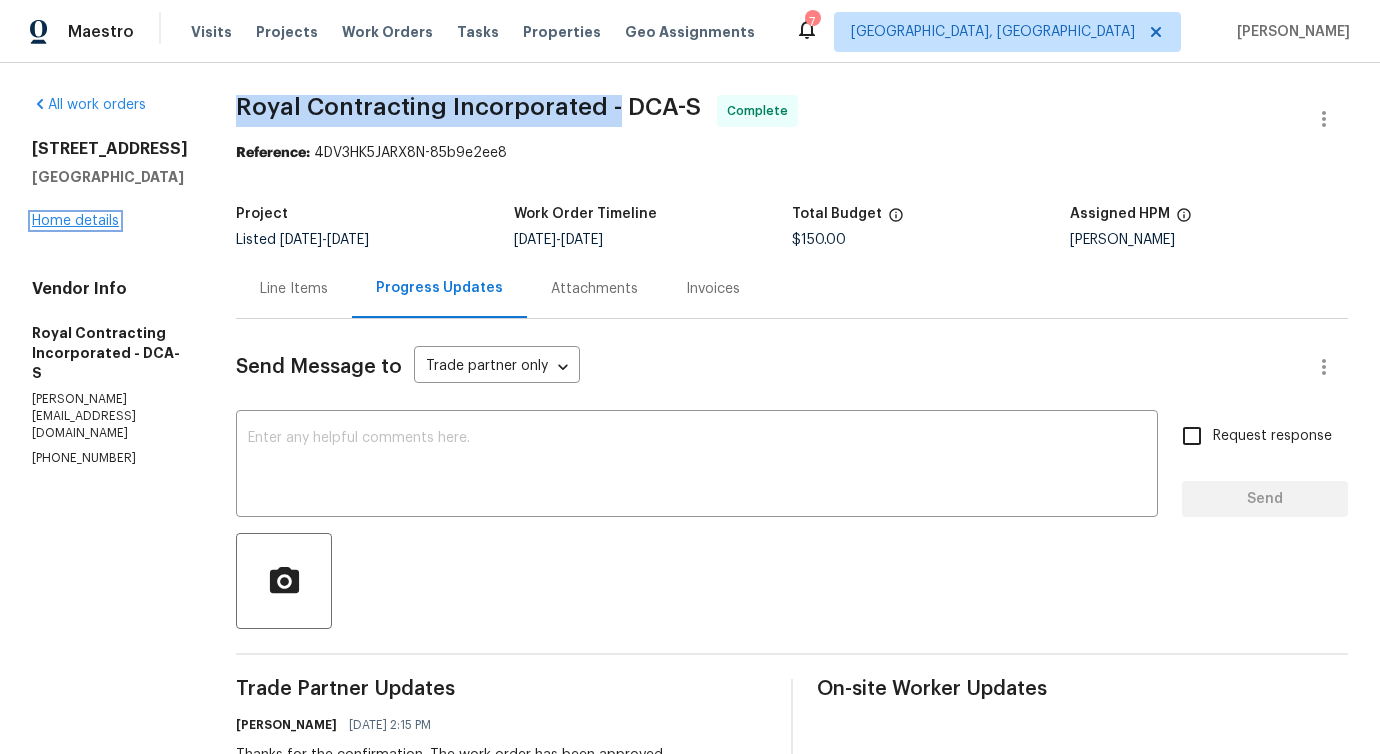 click on "Home details" at bounding box center (75, 221) 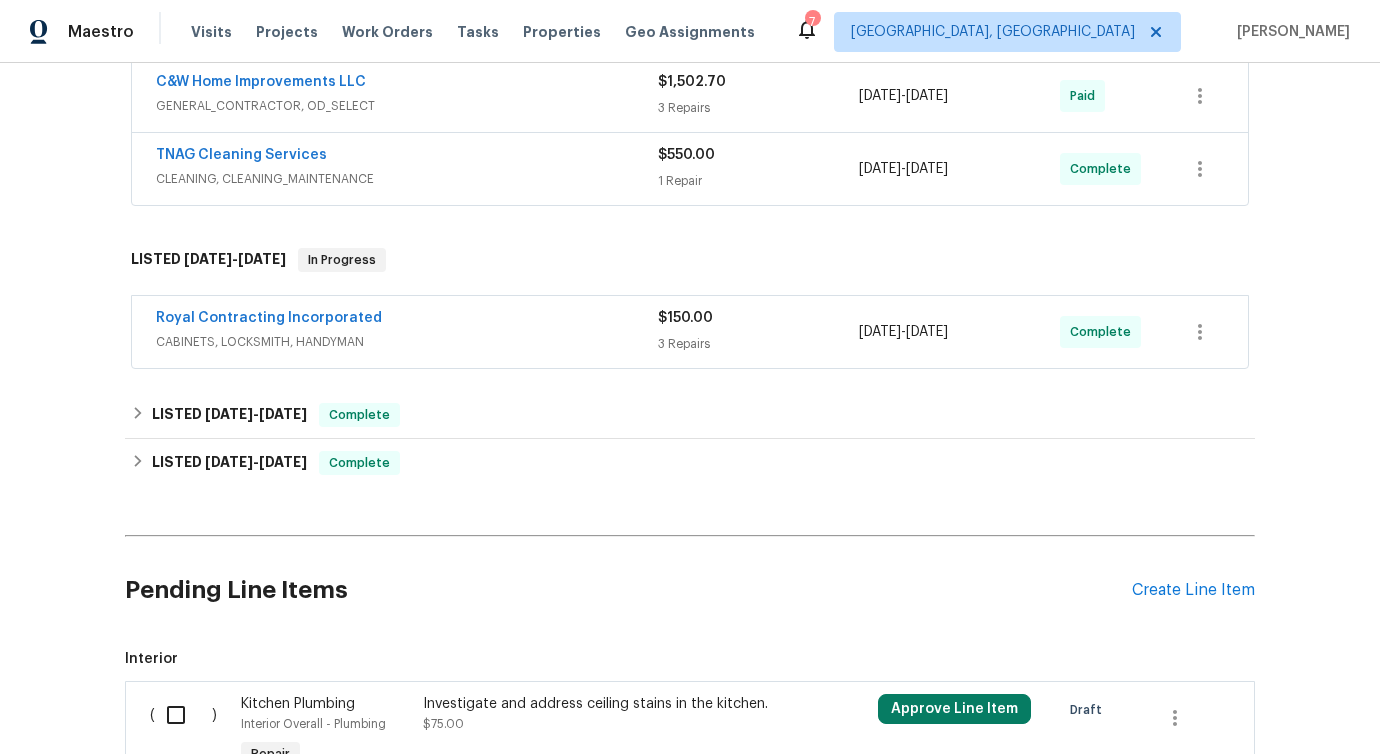 scroll, scrollTop: 556, scrollLeft: 0, axis: vertical 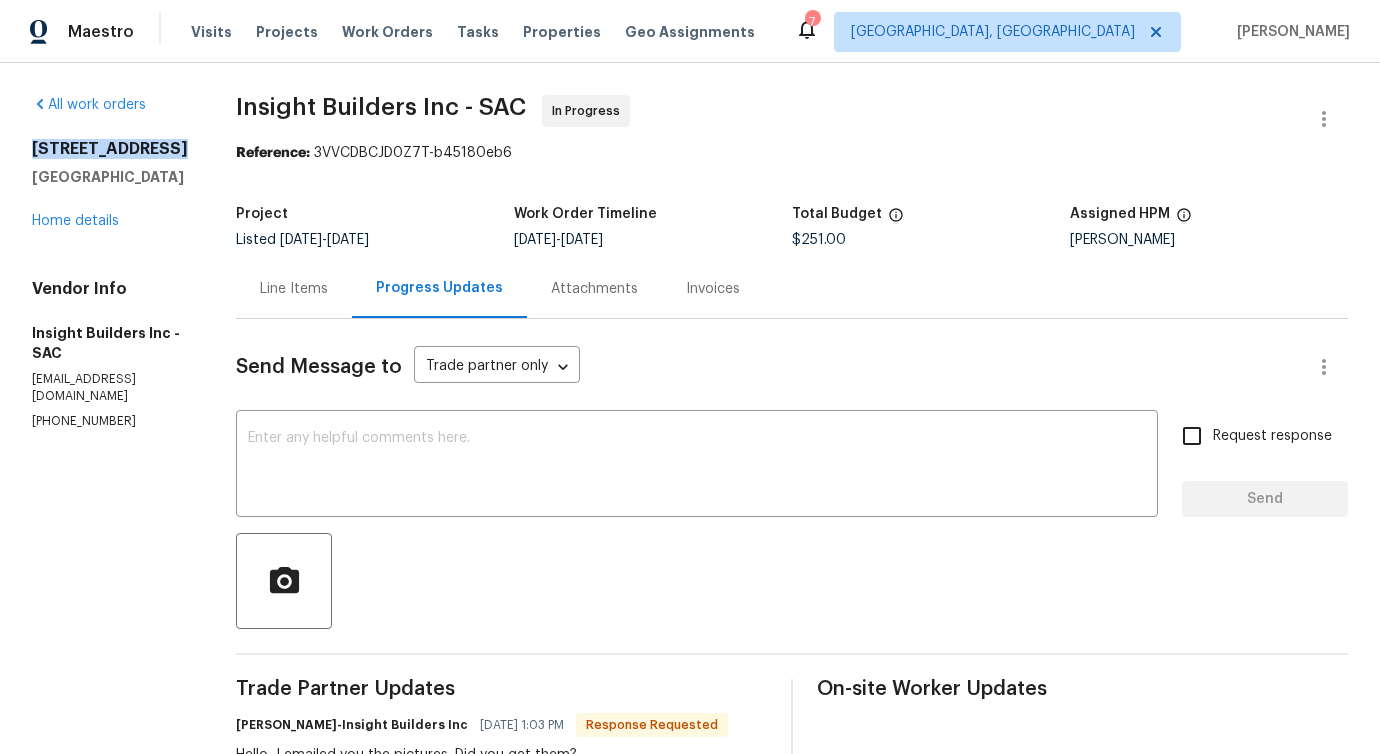 drag, startPoint x: 33, startPoint y: 142, endPoint x: 181, endPoint y: 142, distance: 148 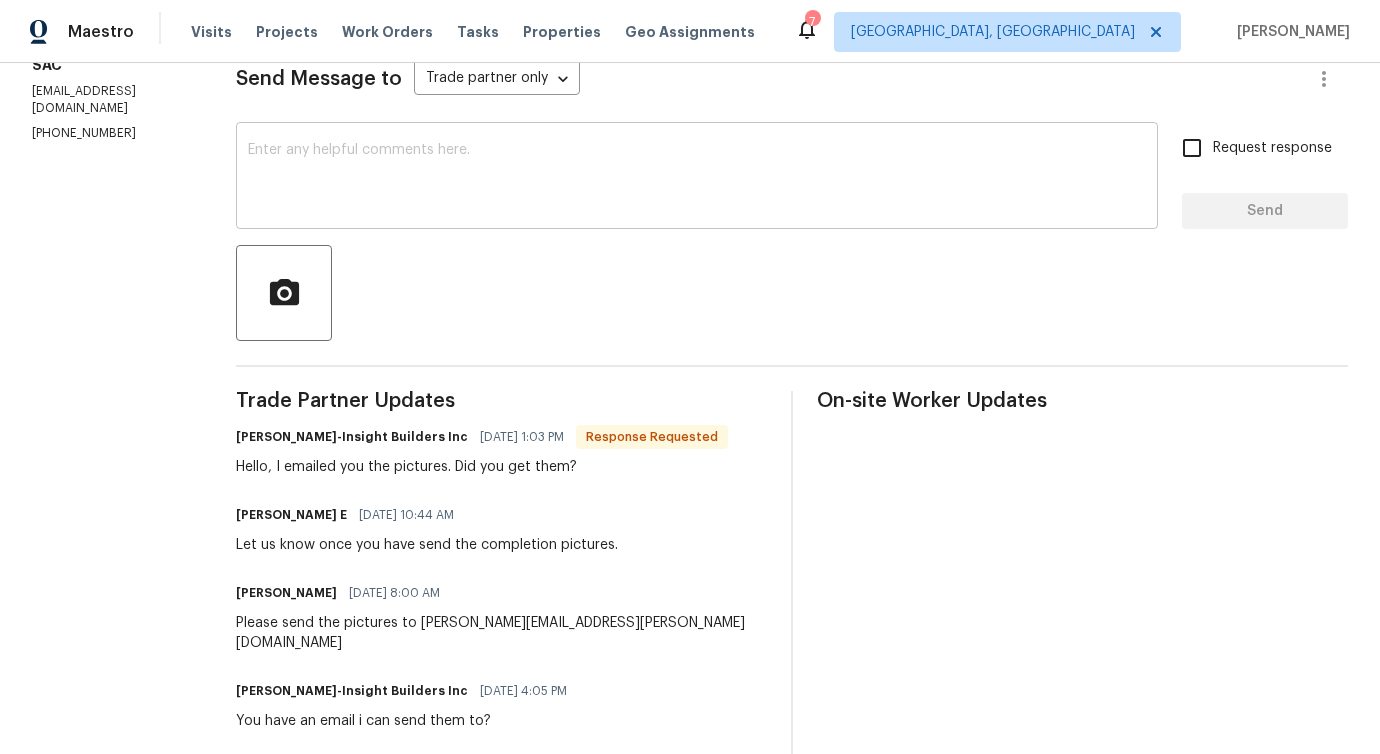 scroll, scrollTop: 304, scrollLeft: 0, axis: vertical 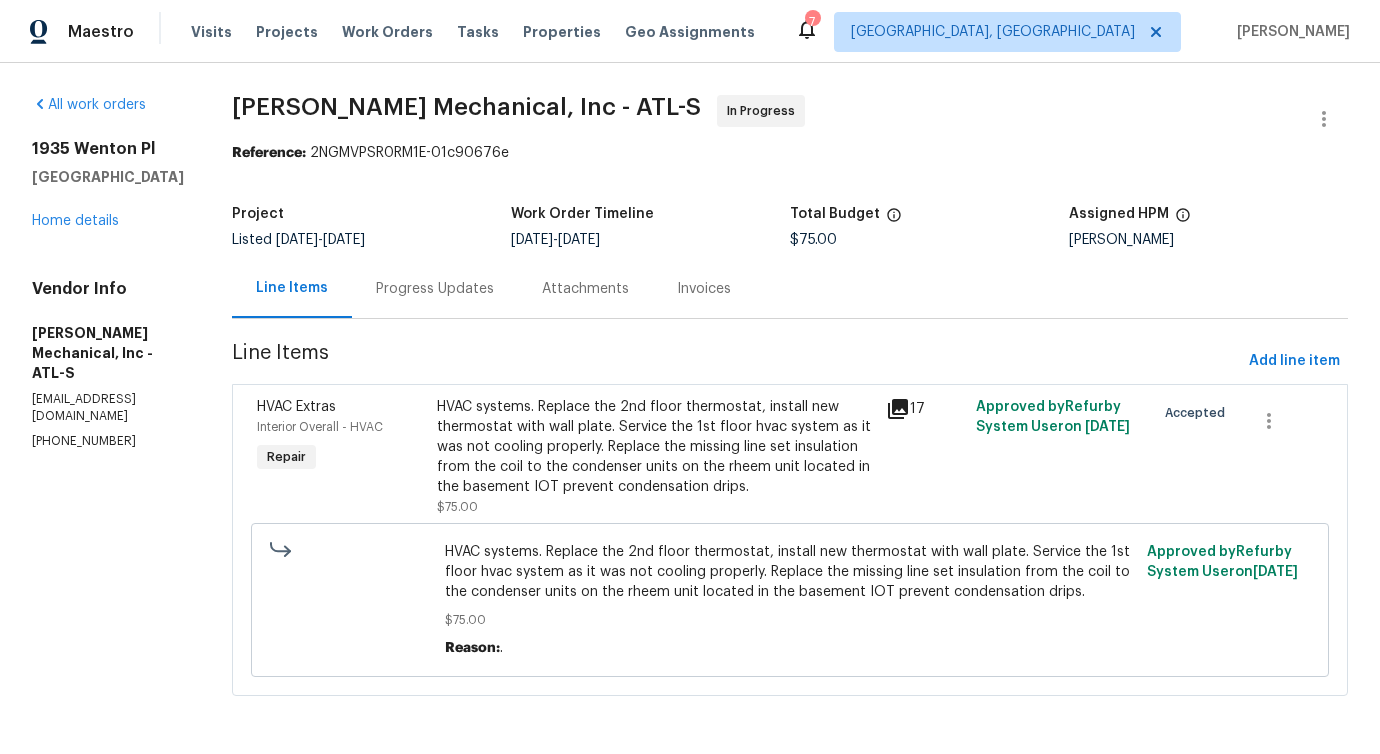 click on "Progress Updates" at bounding box center [435, 288] 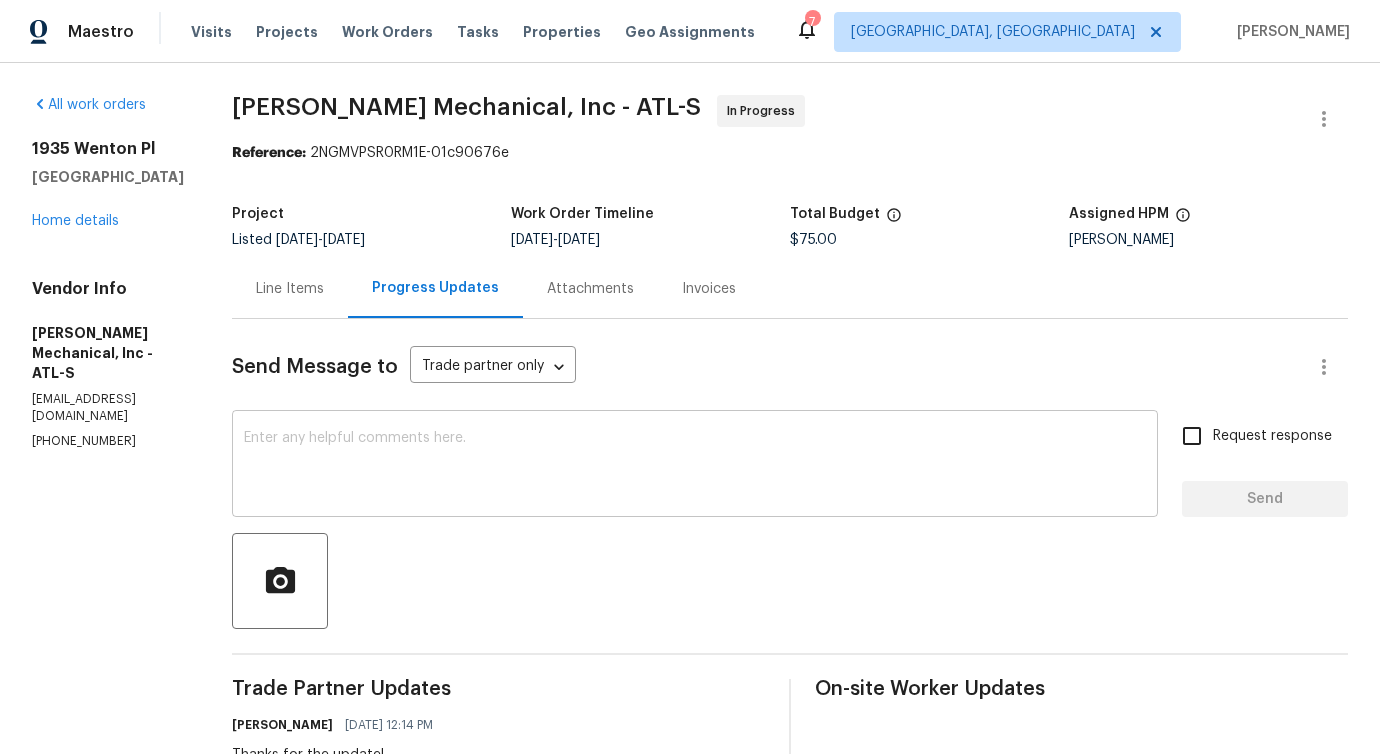 scroll, scrollTop: 519, scrollLeft: 0, axis: vertical 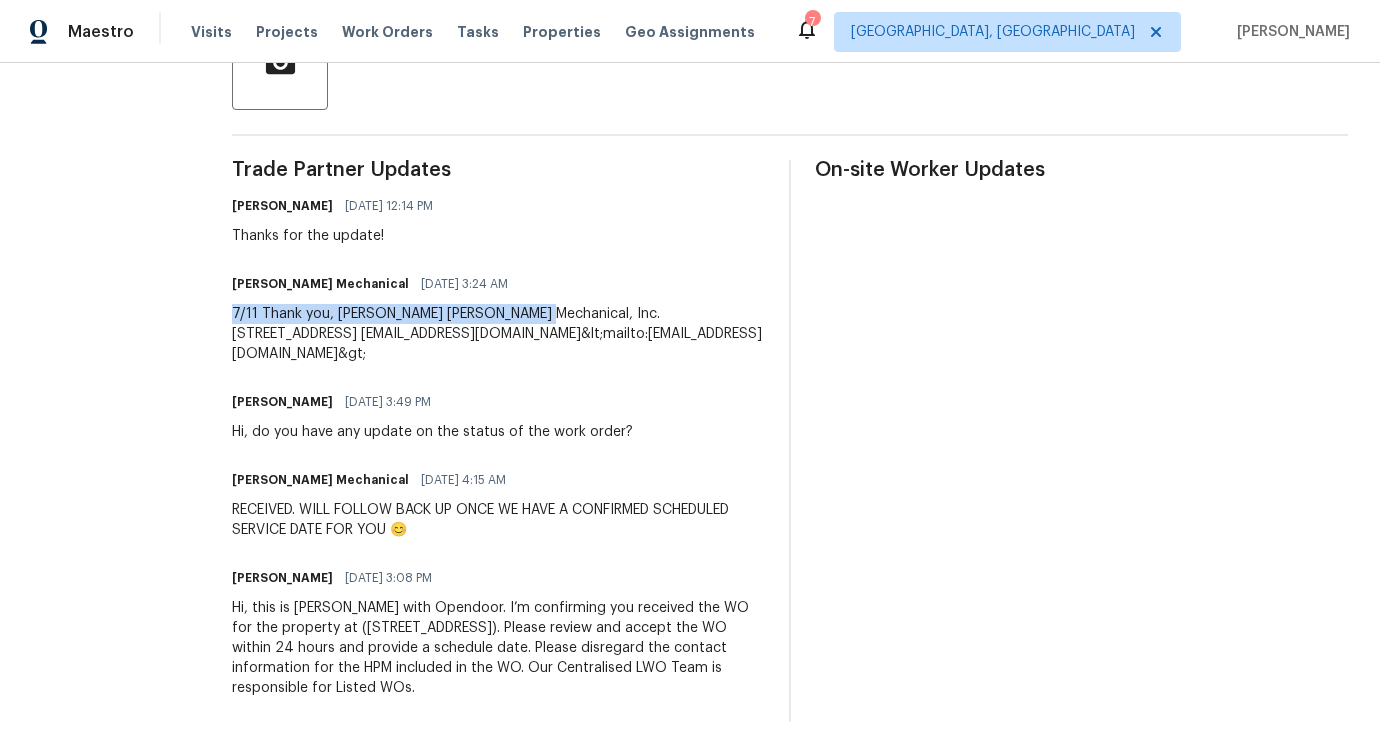 drag, startPoint x: 264, startPoint y: 318, endPoint x: 567, endPoint y: 318, distance: 303 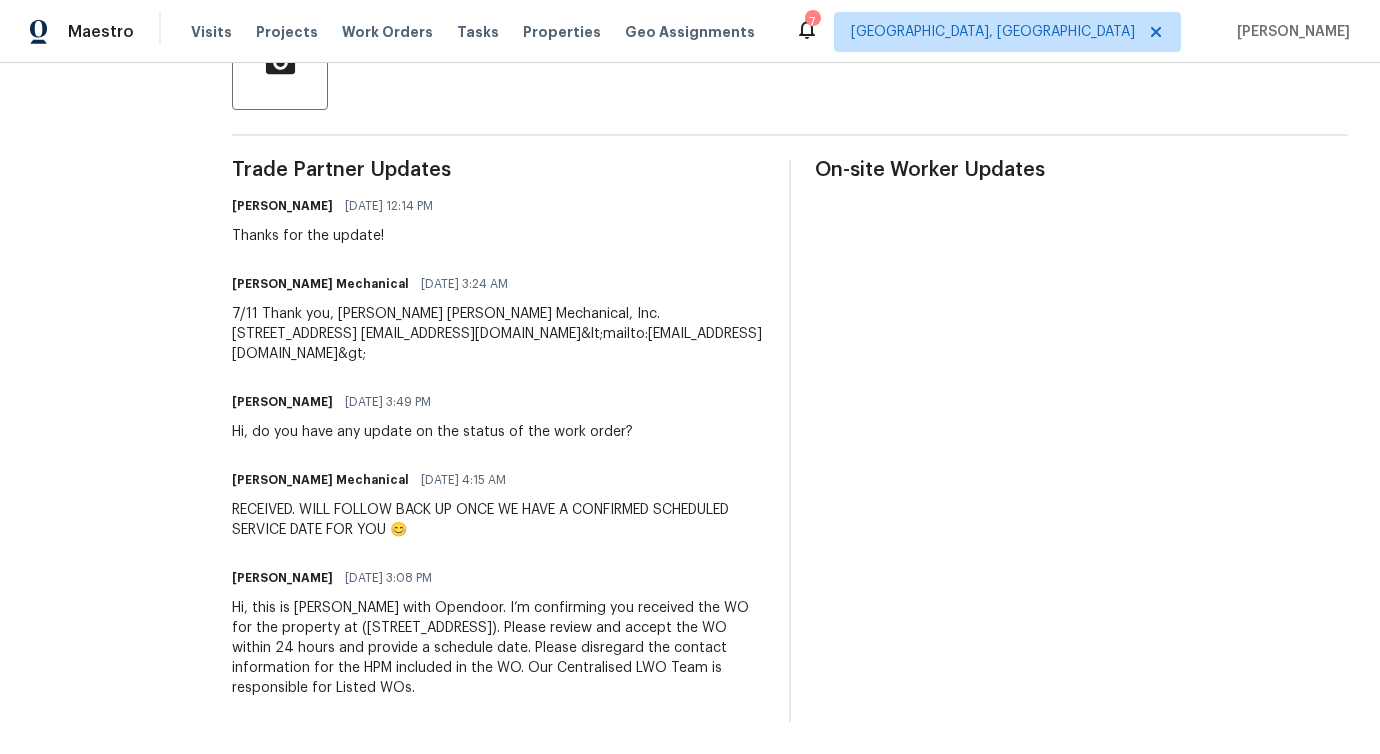 click on "Hi, do you have any update on the status of the work order?" at bounding box center (432, 432) 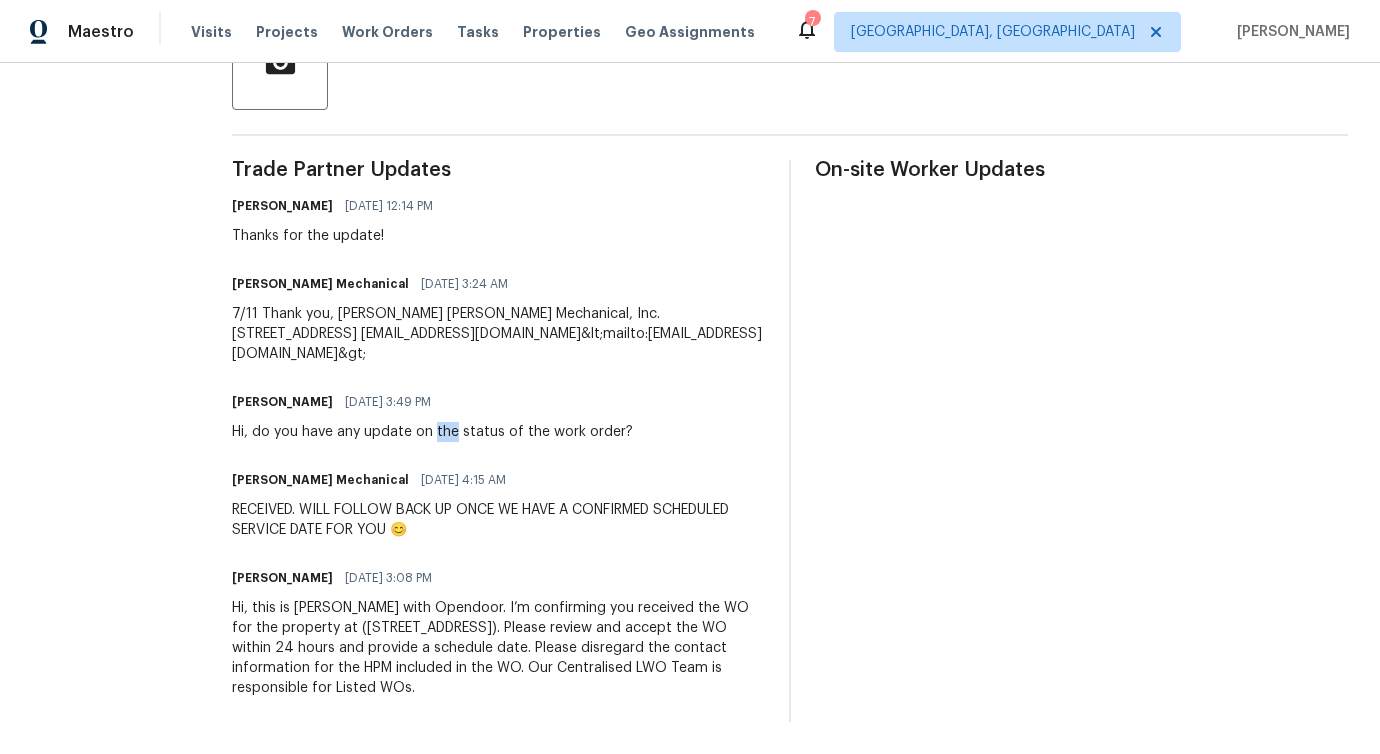 click on "Hi, do you have any update on the status of the work order?" at bounding box center [432, 432] 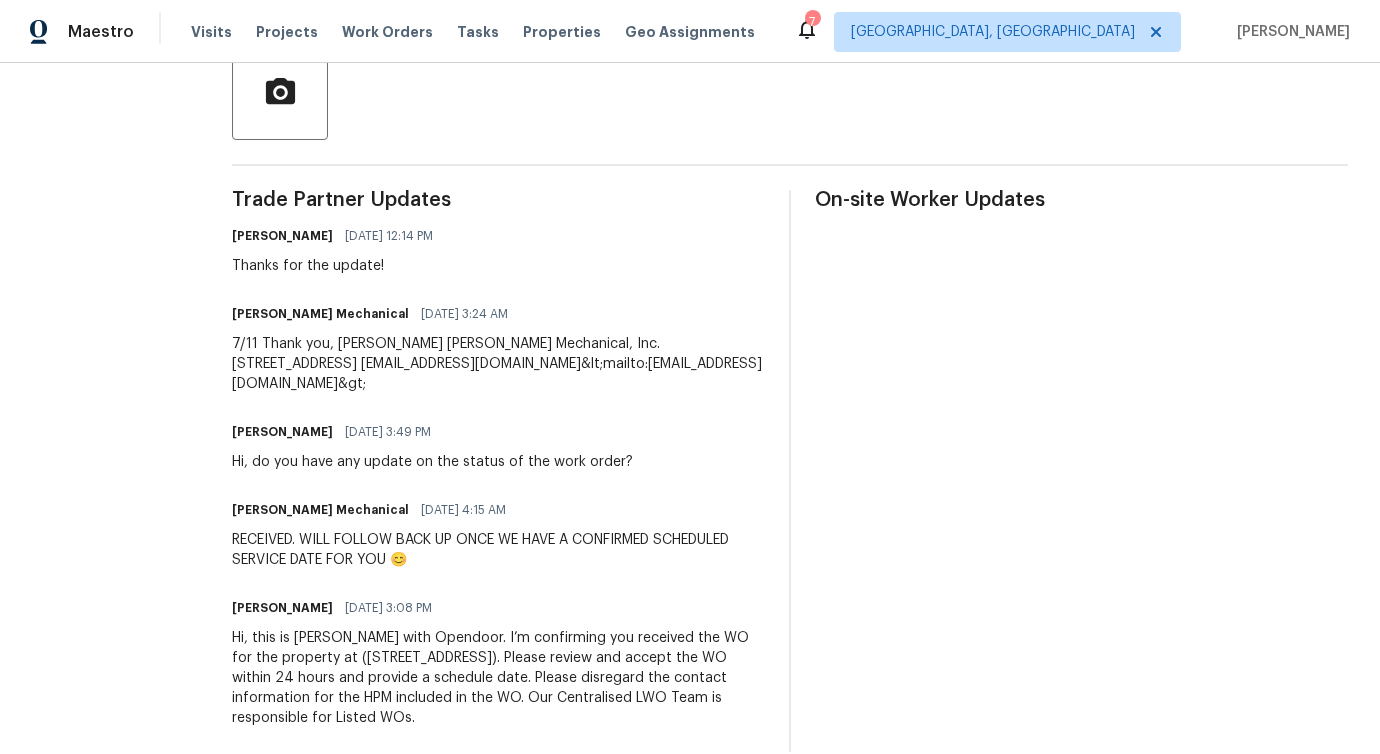 scroll, scrollTop: 495, scrollLeft: 0, axis: vertical 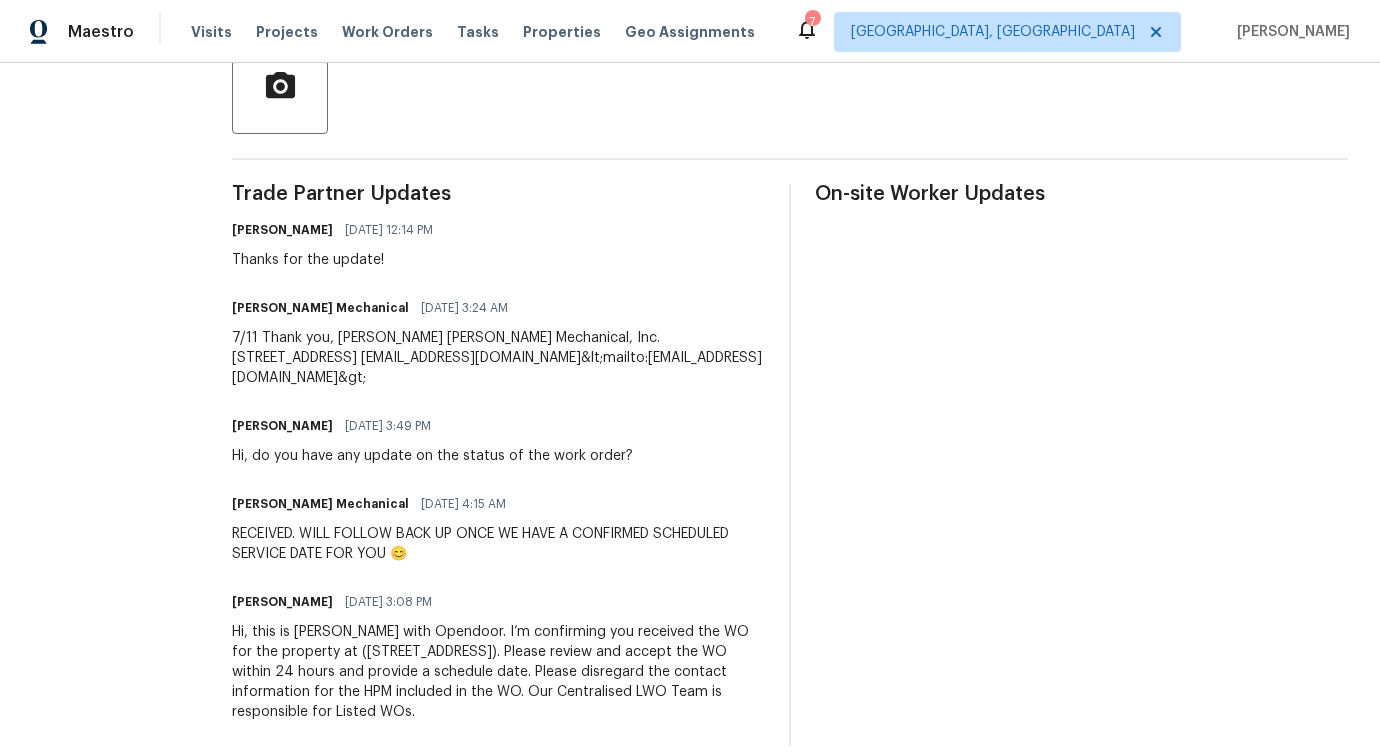 click on "Hi, do you have any update on the status of the work order?" at bounding box center [432, 456] 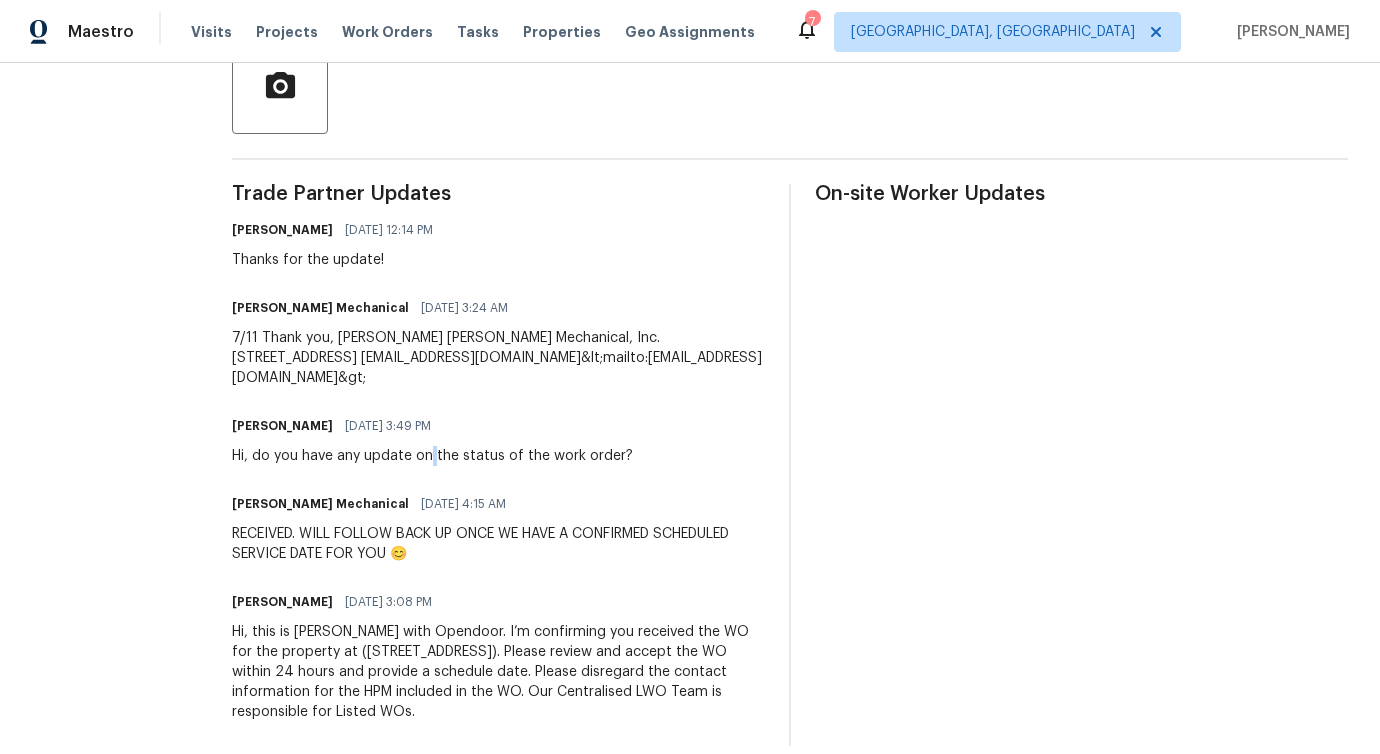 click on "Hi, do you have any update on the status of the work order?" at bounding box center (432, 456) 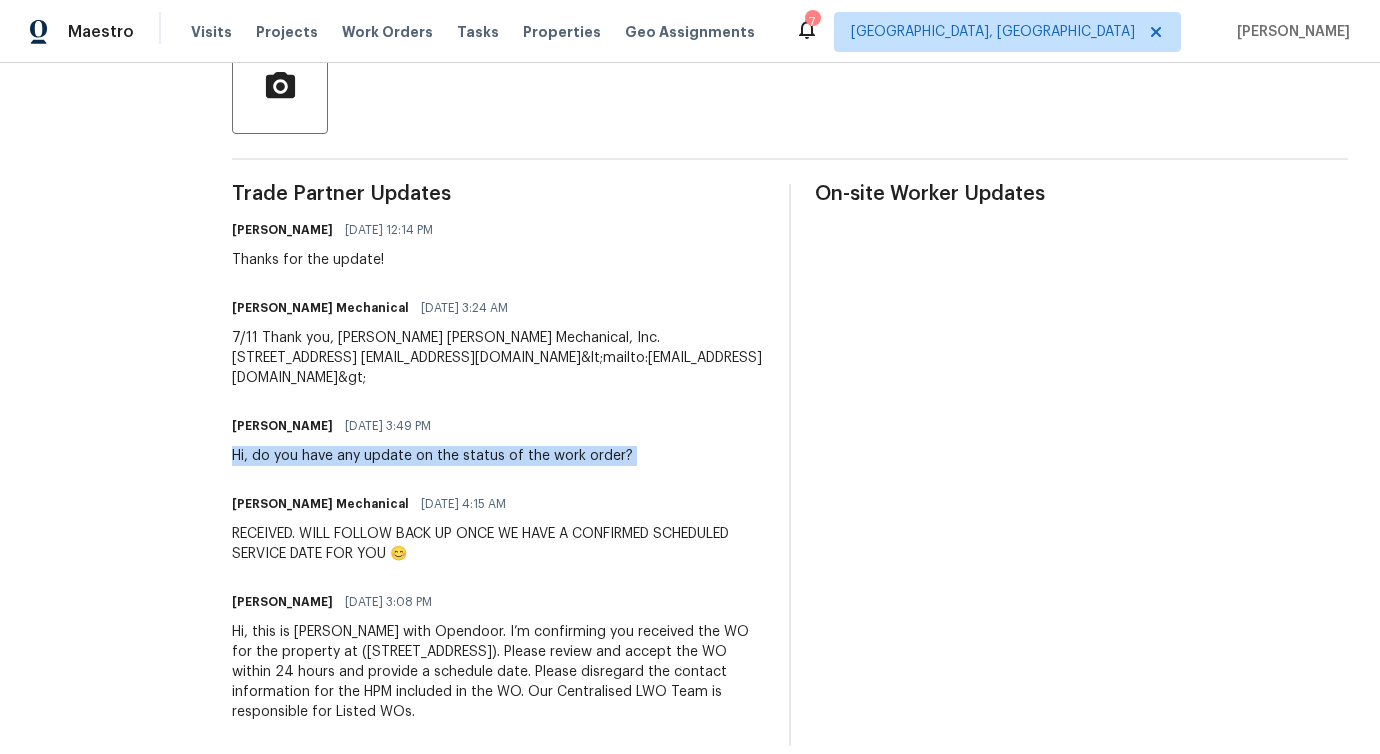 copy on "Hi, do you have any update on the status of the work order?" 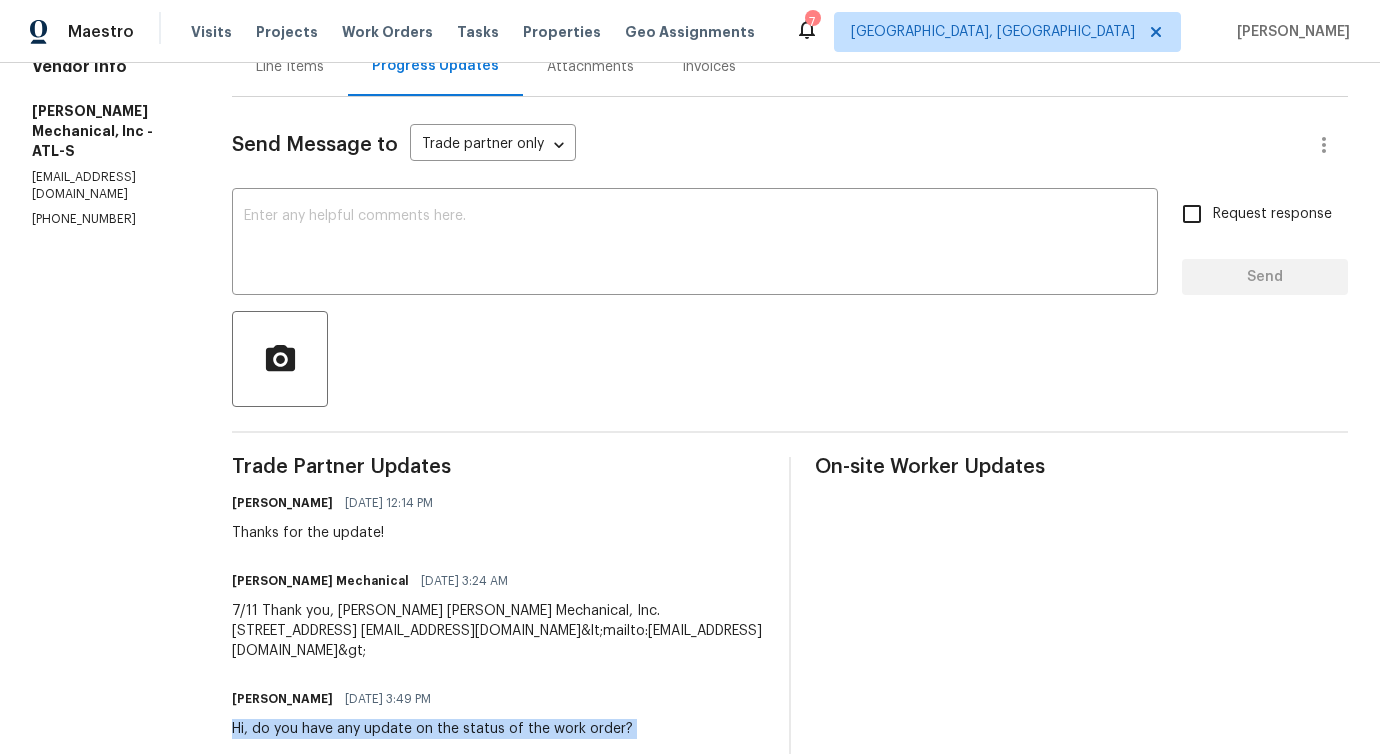 scroll, scrollTop: 0, scrollLeft: 0, axis: both 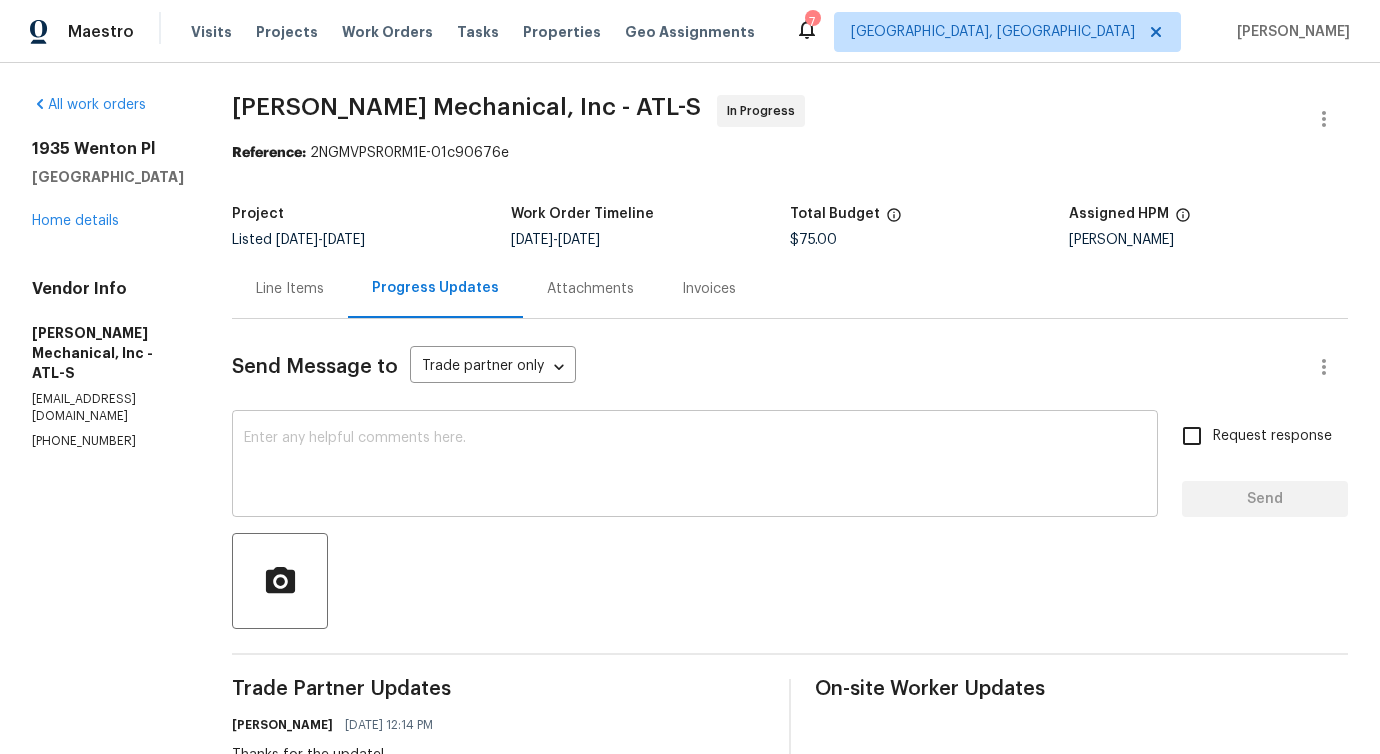 click at bounding box center [695, 466] 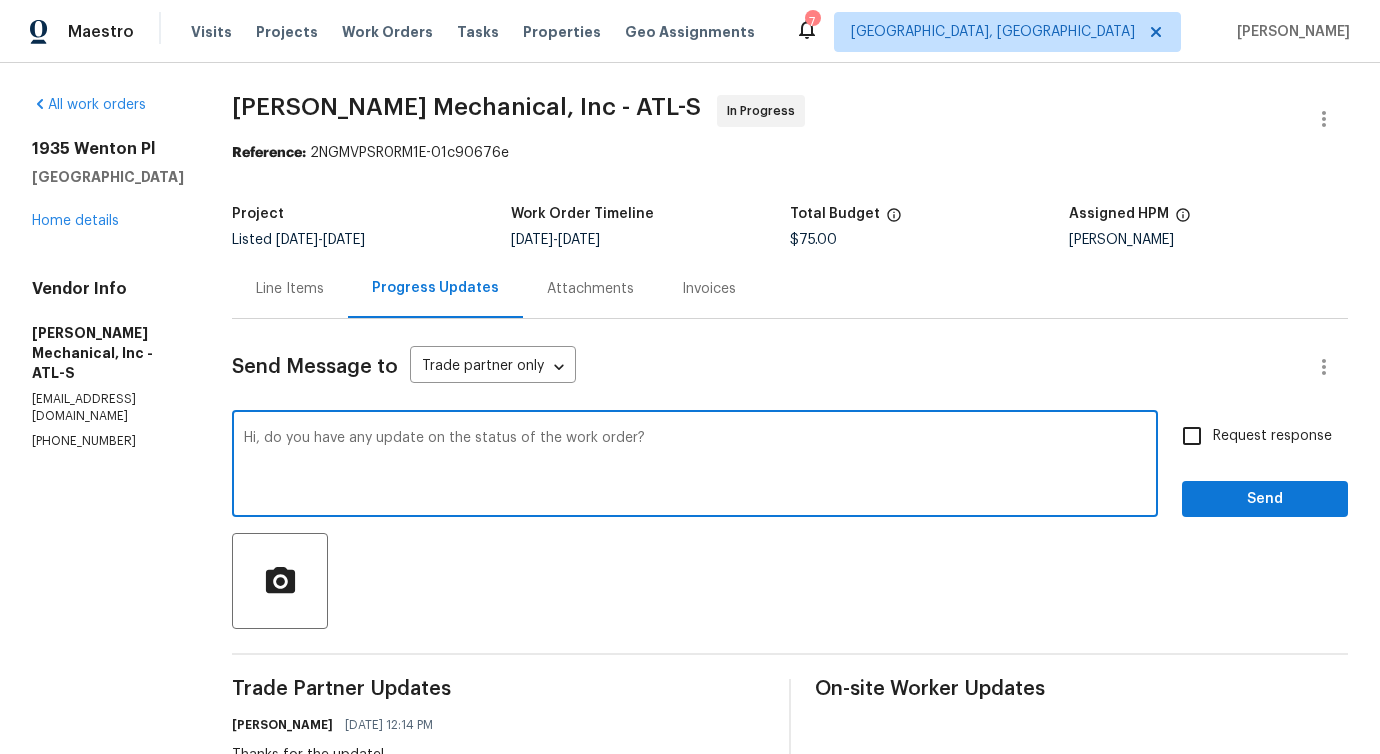 type on "Hi, do you have any update on the status of the work order?" 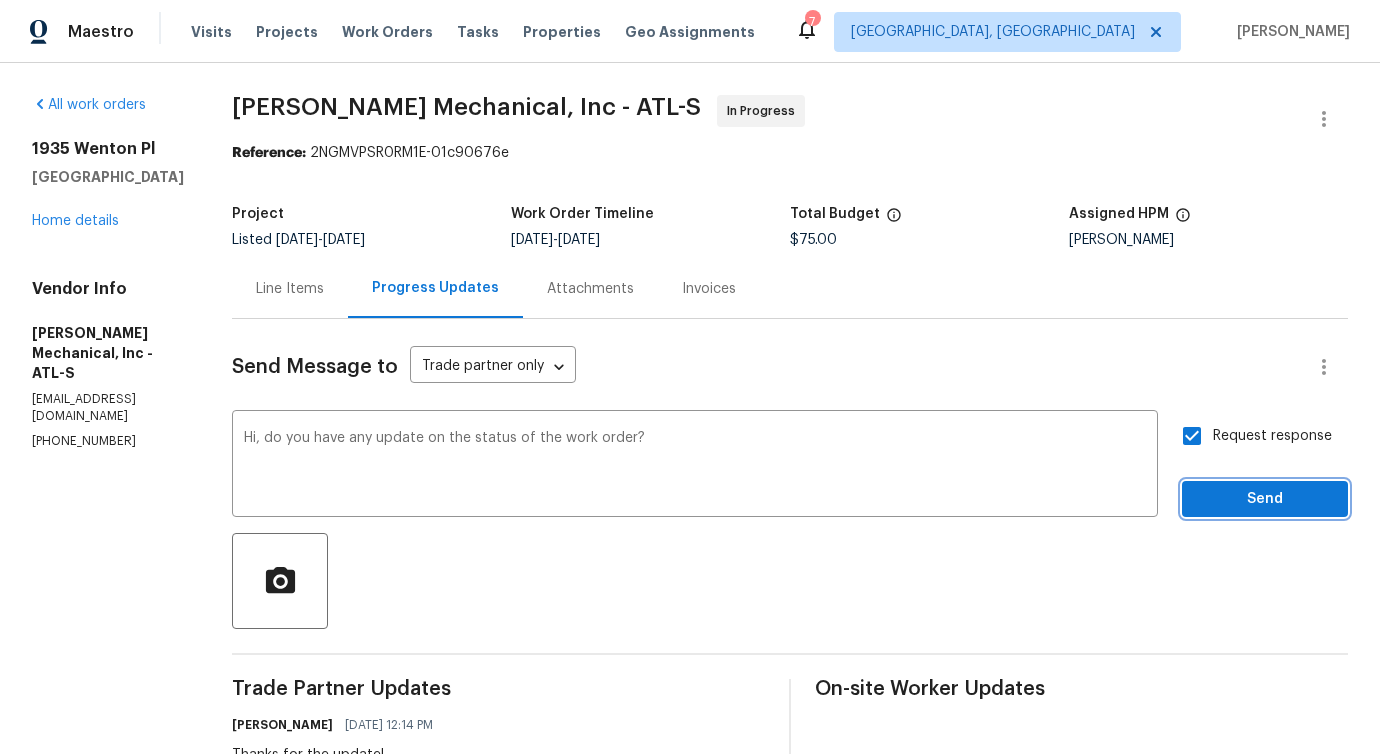 click on "Send" at bounding box center (1265, 499) 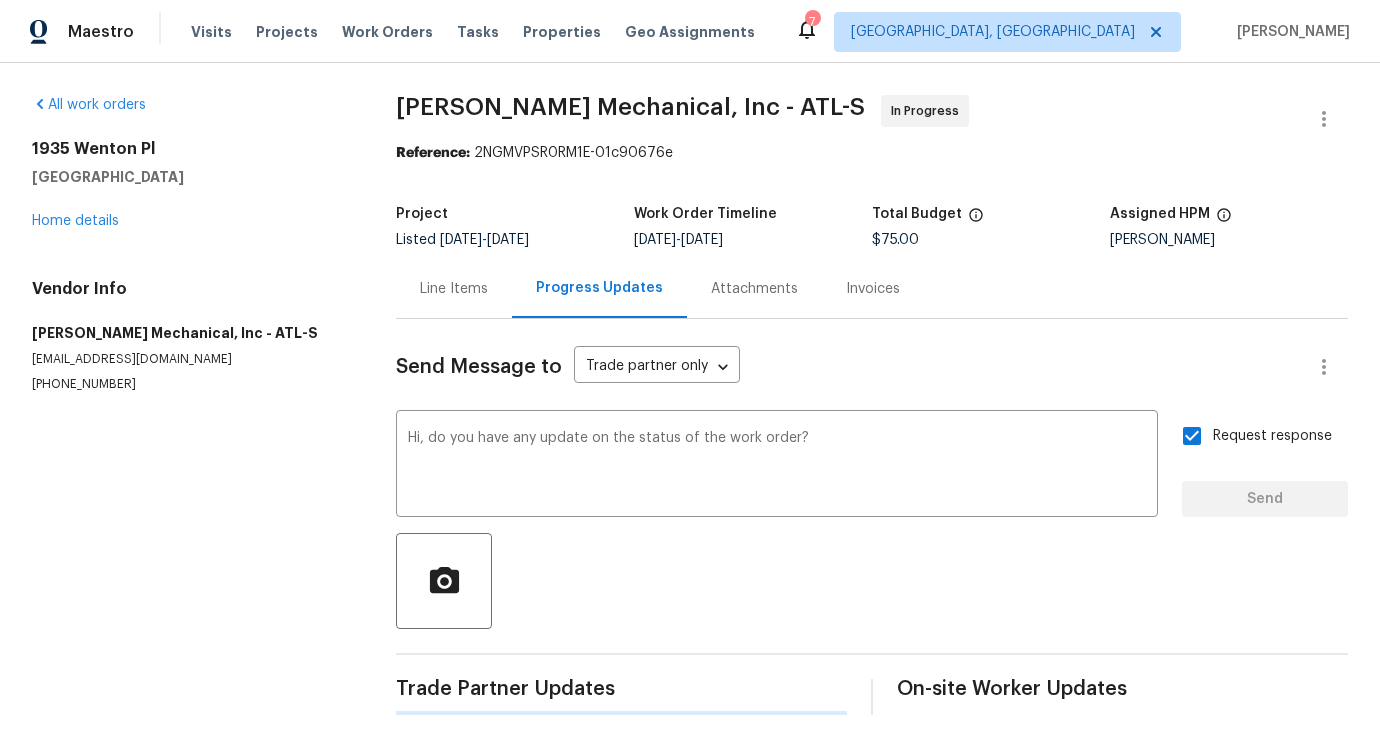 type 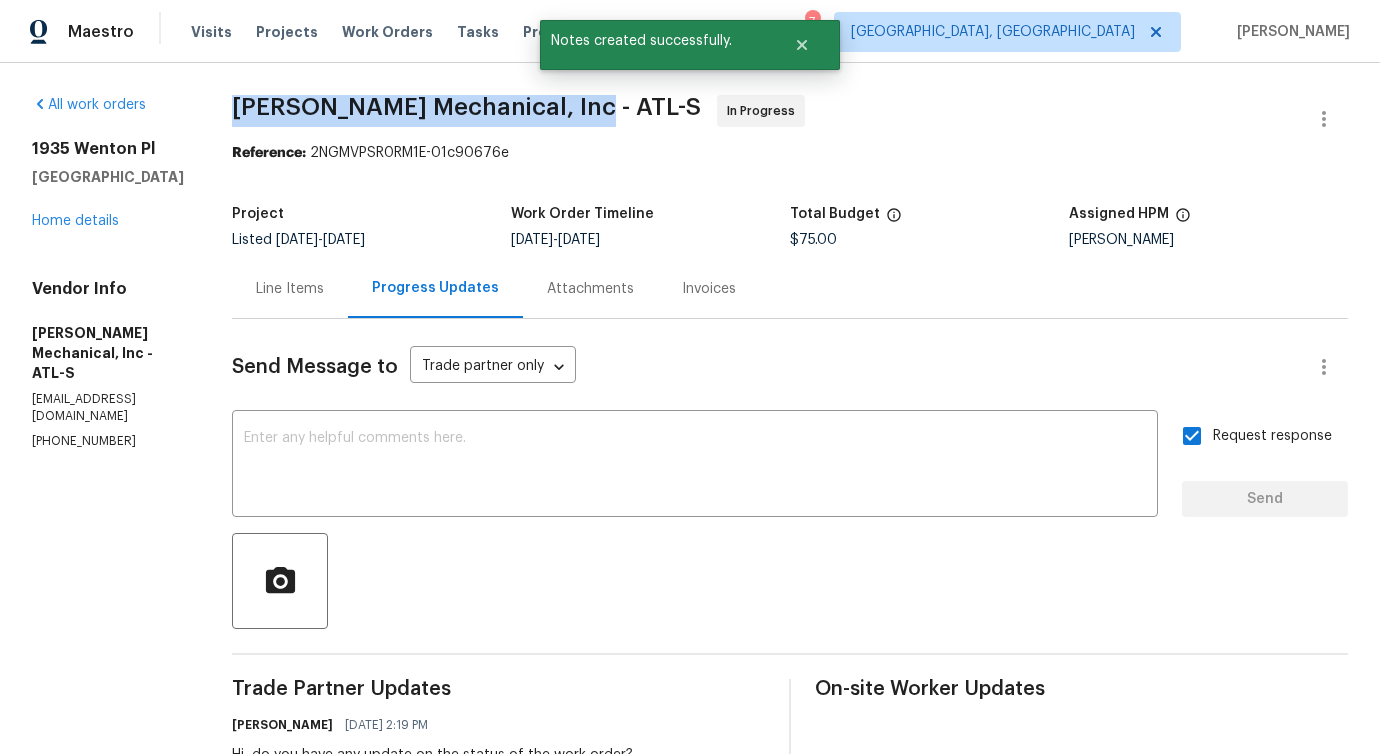 drag, startPoint x: 286, startPoint y: 103, endPoint x: 595, endPoint y: 111, distance: 309.10355 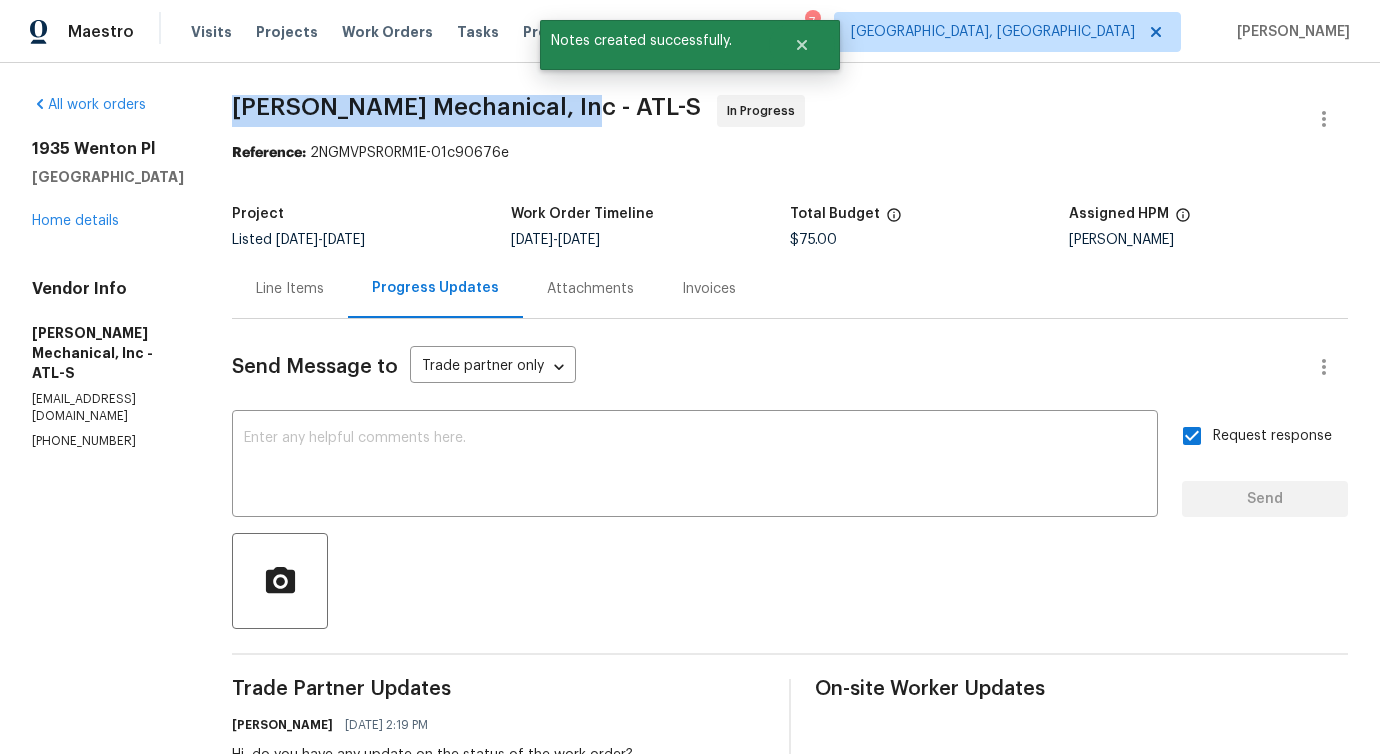 drag, startPoint x: 260, startPoint y: 96, endPoint x: 583, endPoint y: 117, distance: 323.68195 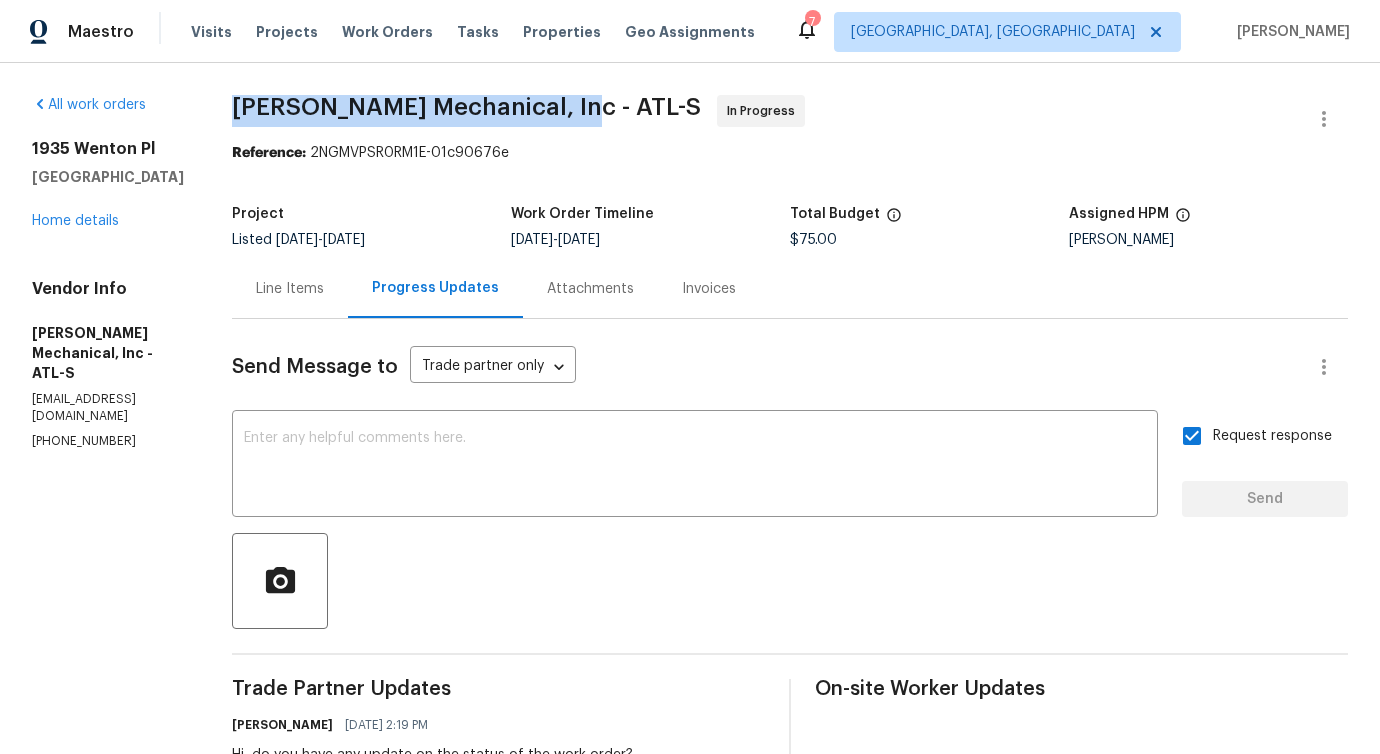 click on "1935 Wenton Pl Lawrenceville, GA 30044 Home details" at bounding box center [108, 185] 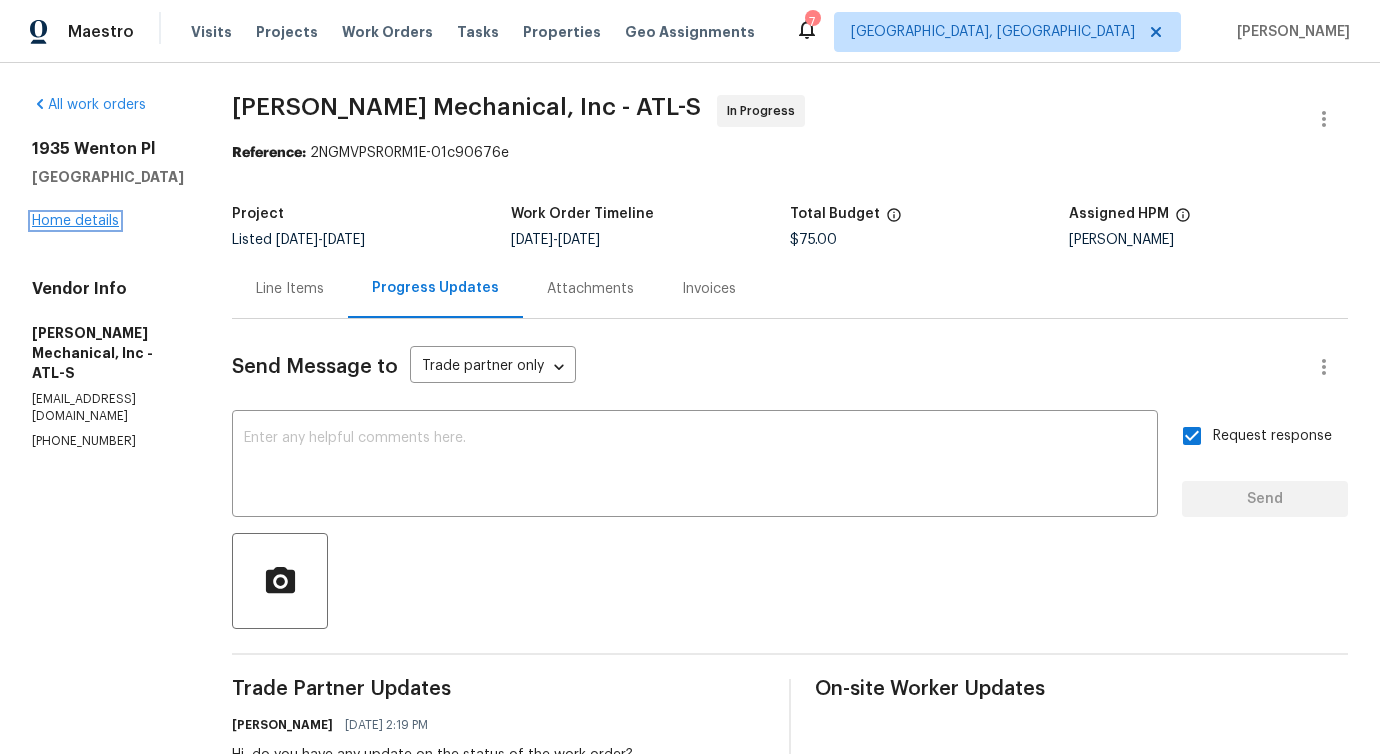 click on "Home details" at bounding box center [75, 221] 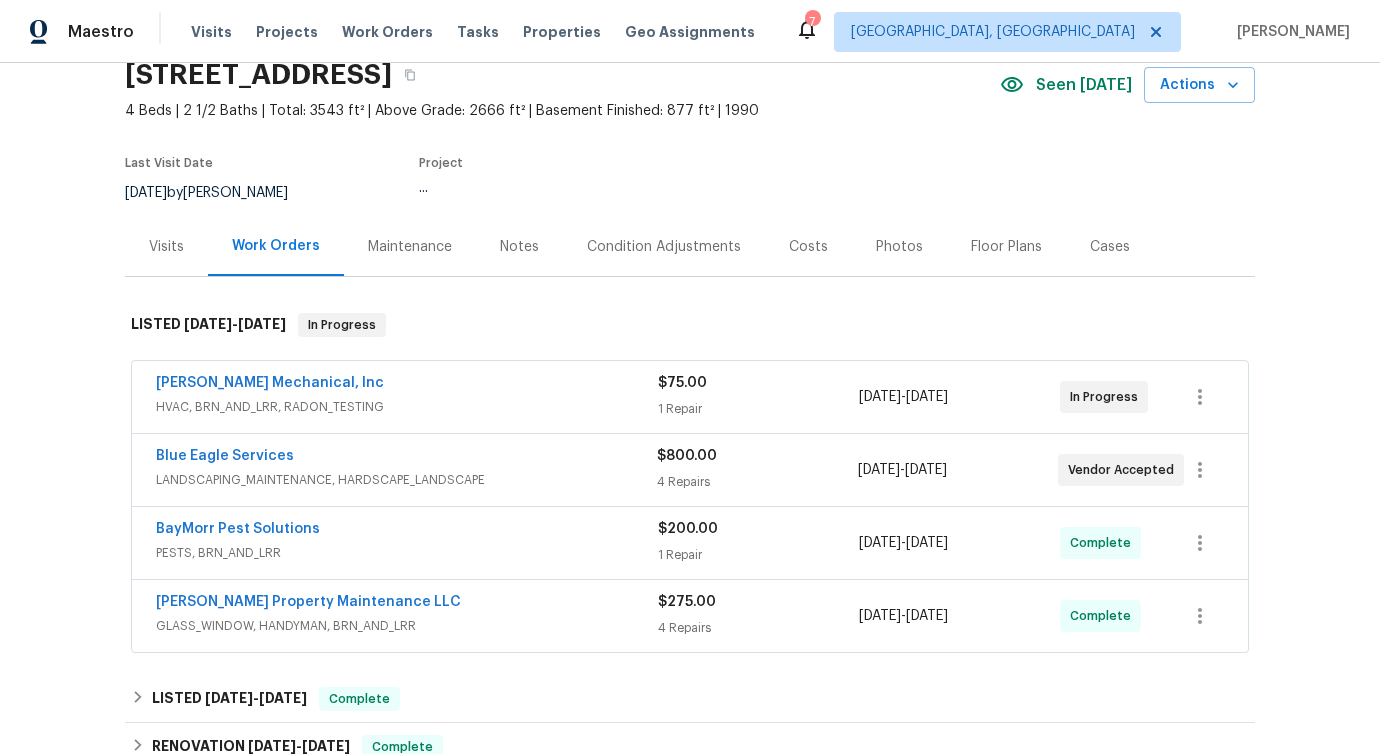 scroll, scrollTop: 90, scrollLeft: 0, axis: vertical 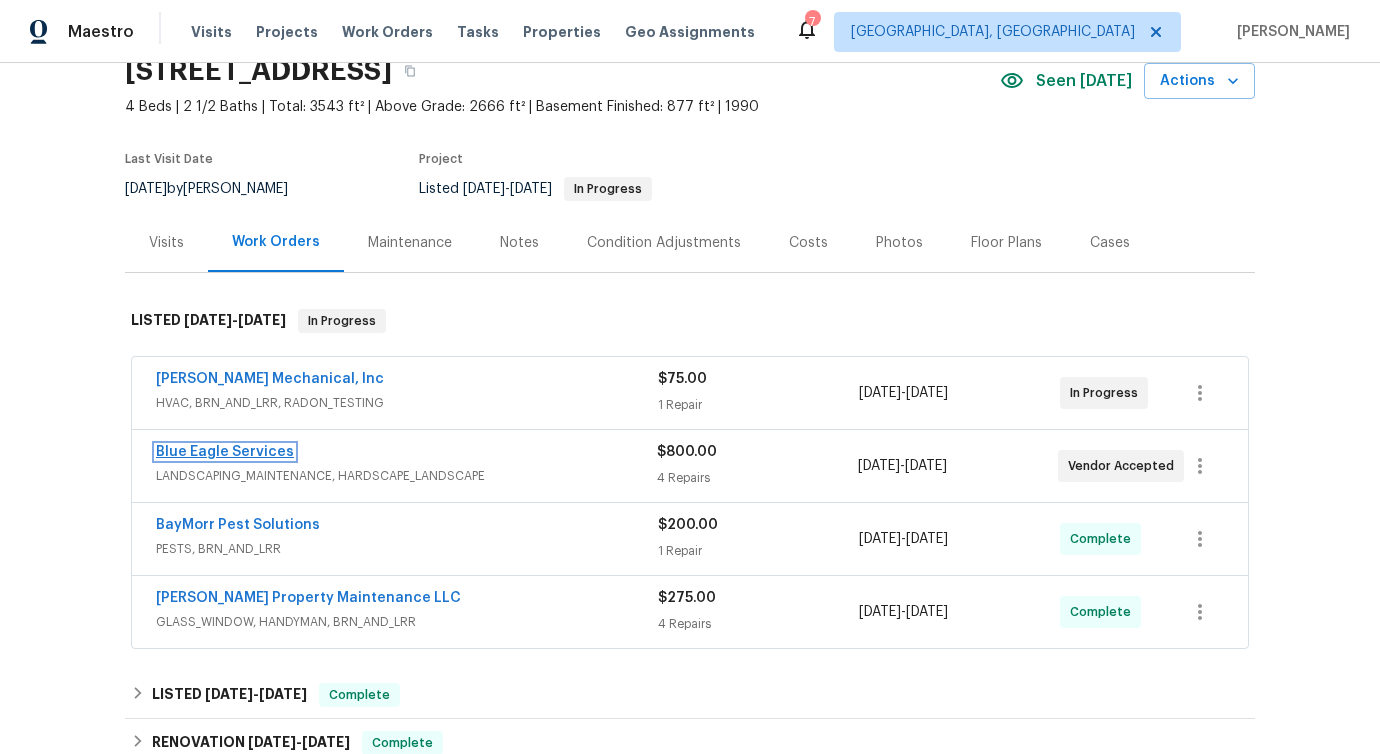 click on "Blue Eagle Services" at bounding box center (225, 452) 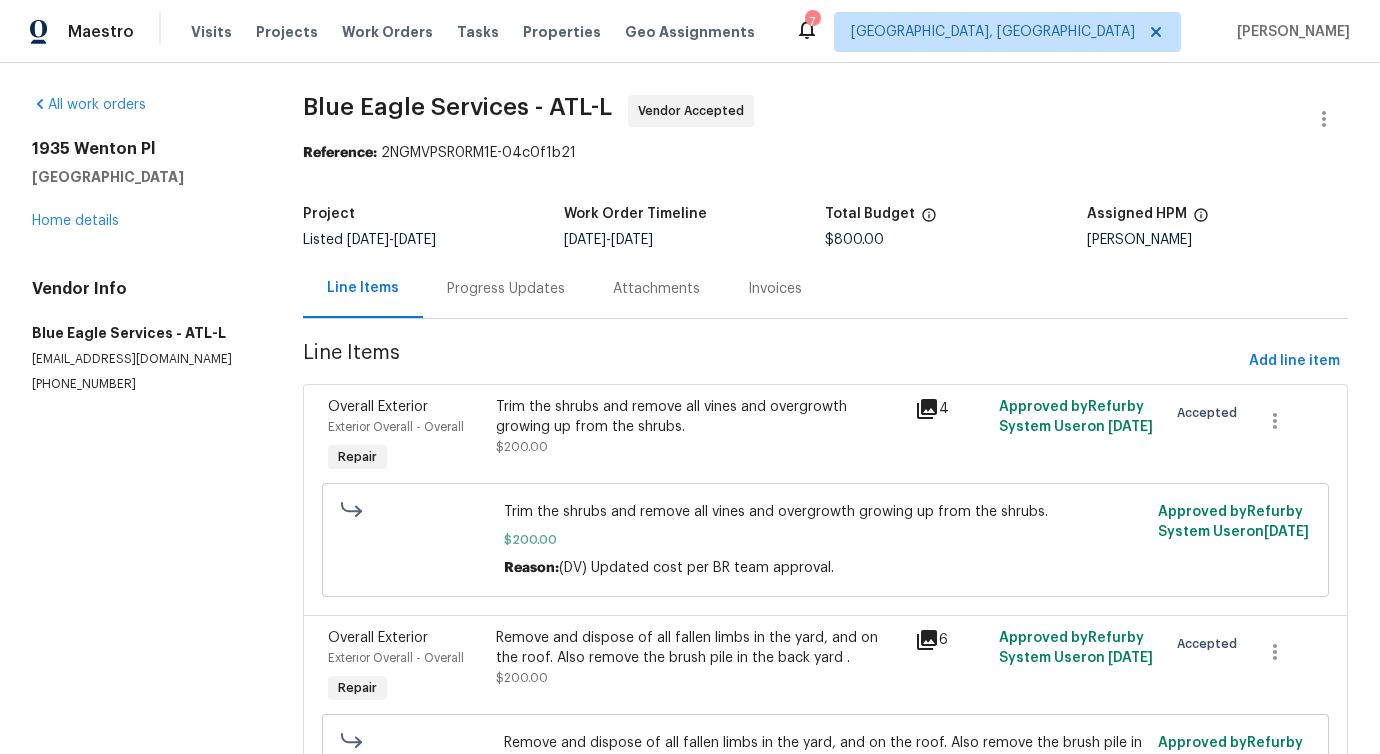 click on "Progress Updates" at bounding box center (506, 288) 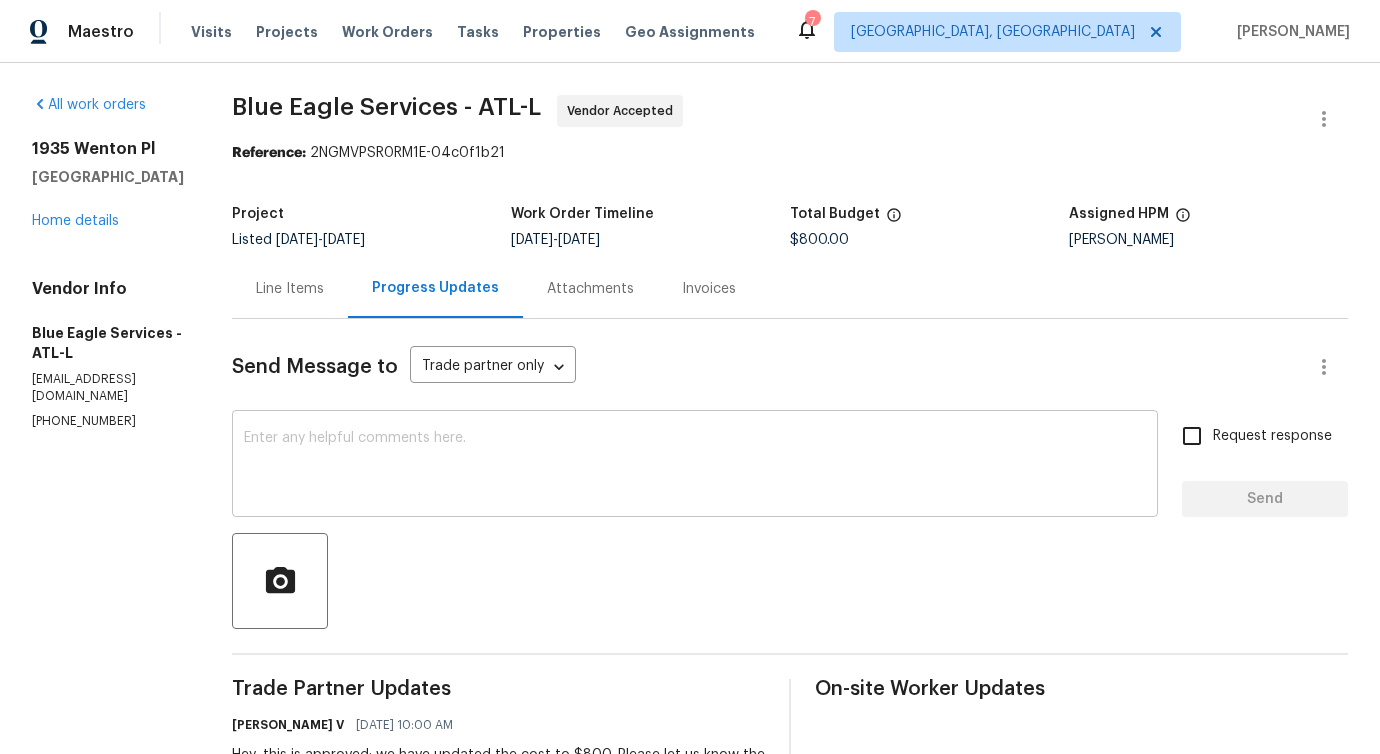 click at bounding box center [695, 466] 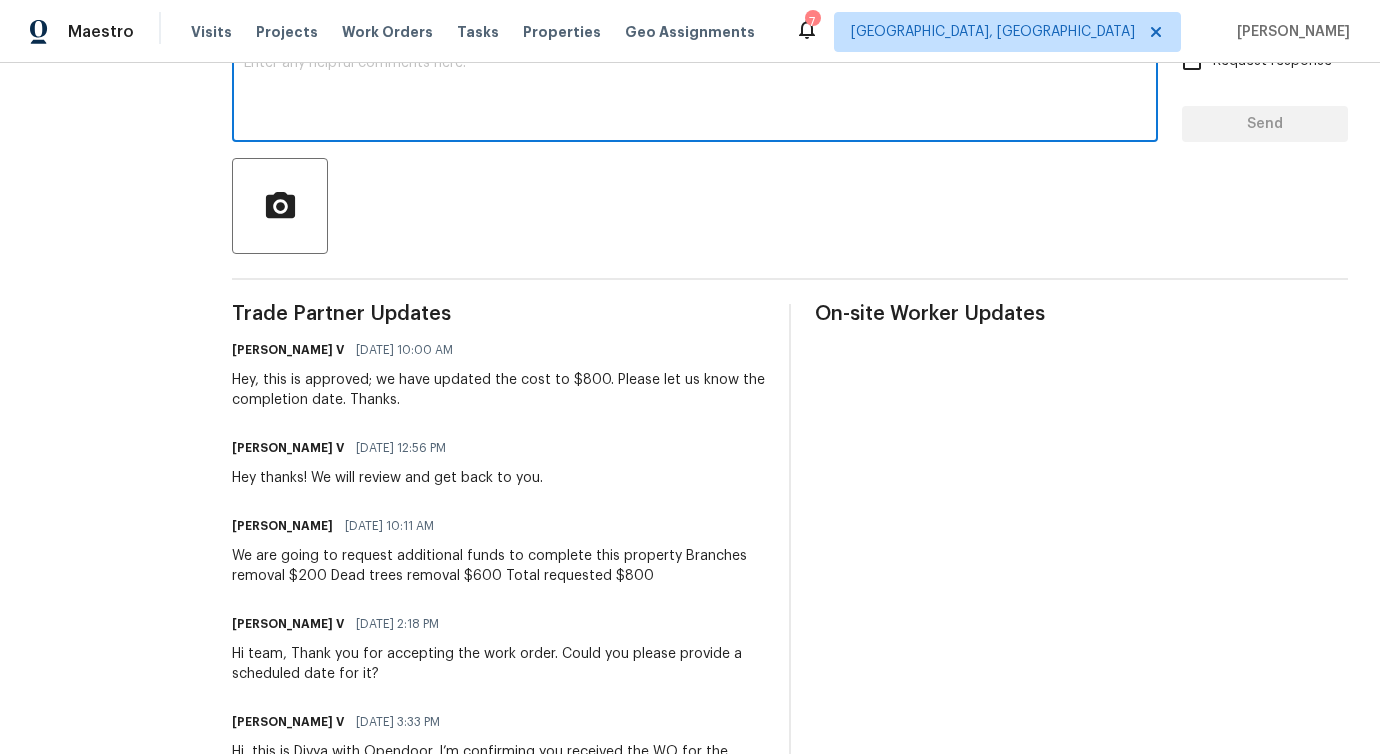 scroll, scrollTop: 0, scrollLeft: 0, axis: both 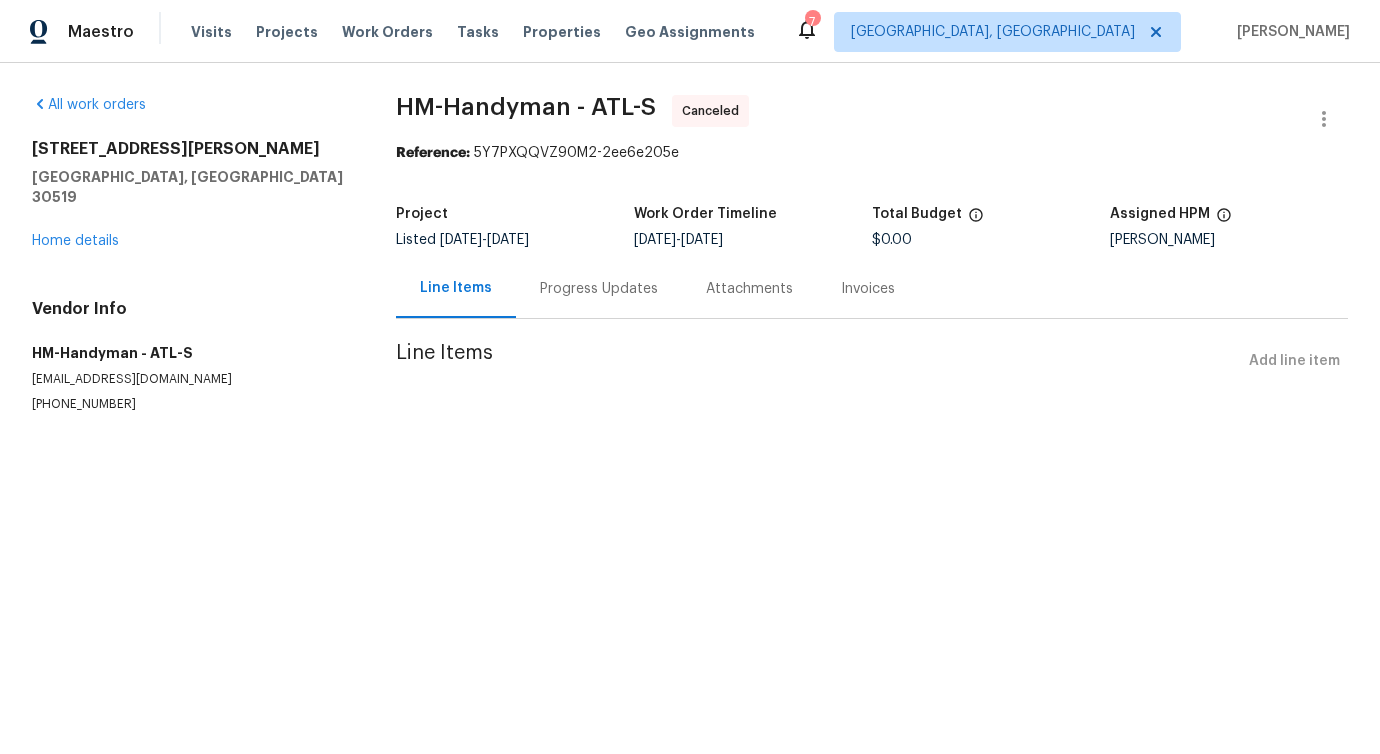 click on "[STREET_ADDRESS][PERSON_NAME] Home details" at bounding box center (190, 195) 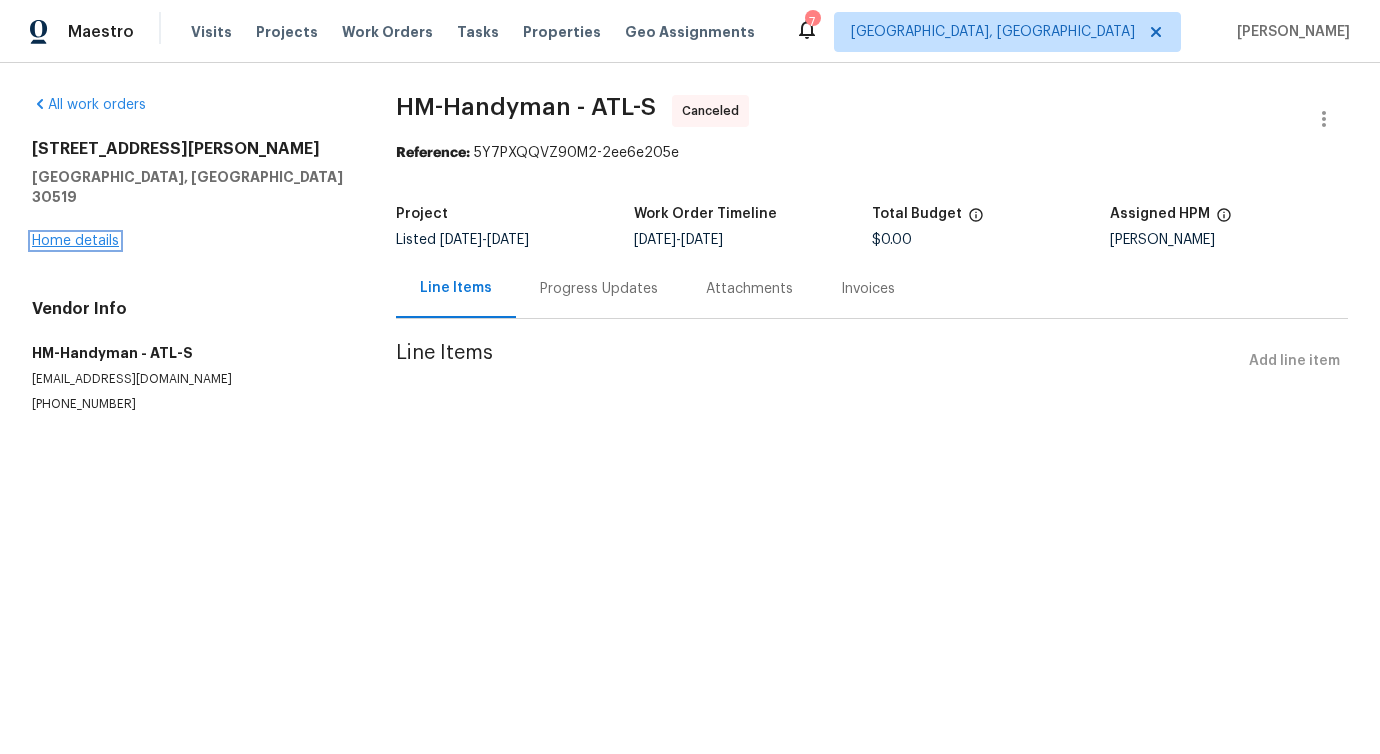click on "Home details" at bounding box center (75, 241) 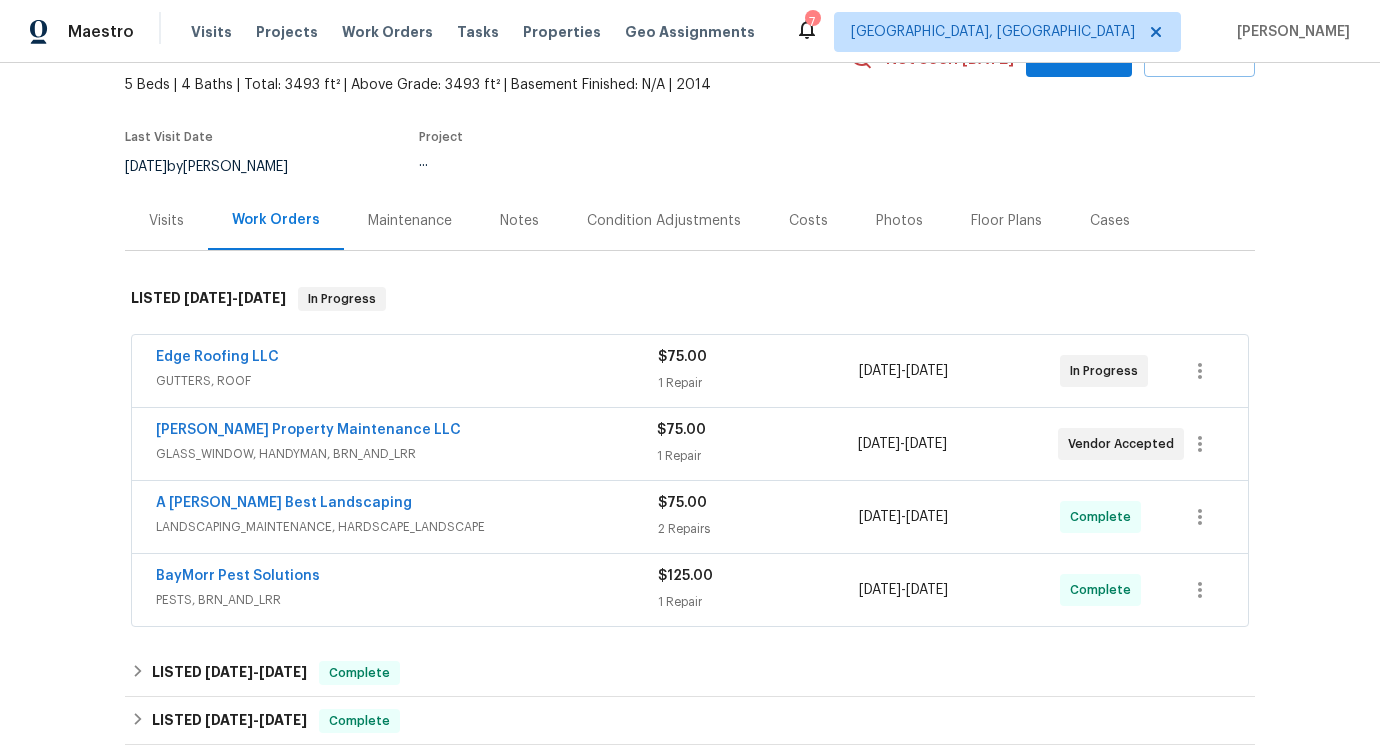 scroll, scrollTop: 126, scrollLeft: 0, axis: vertical 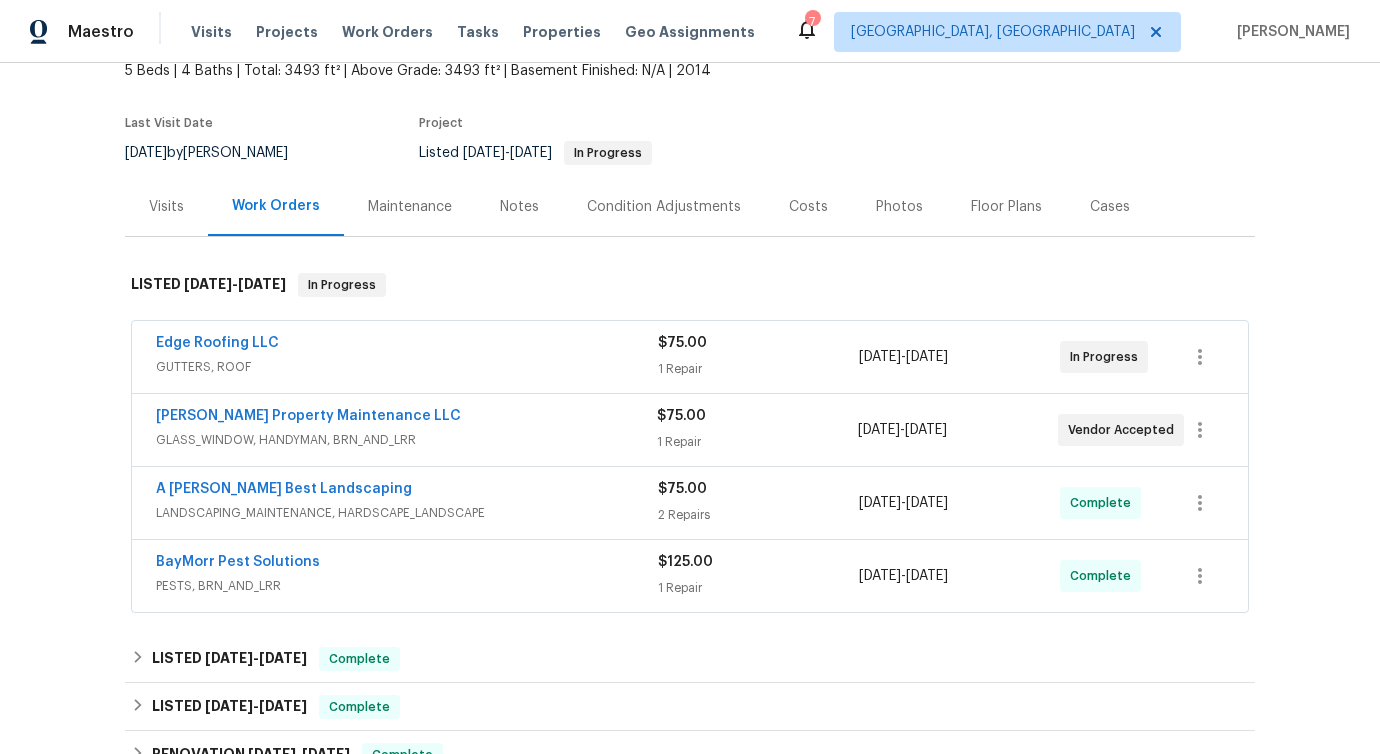 click on "[PERSON_NAME] Property Maintenance LLC" at bounding box center [308, 416] 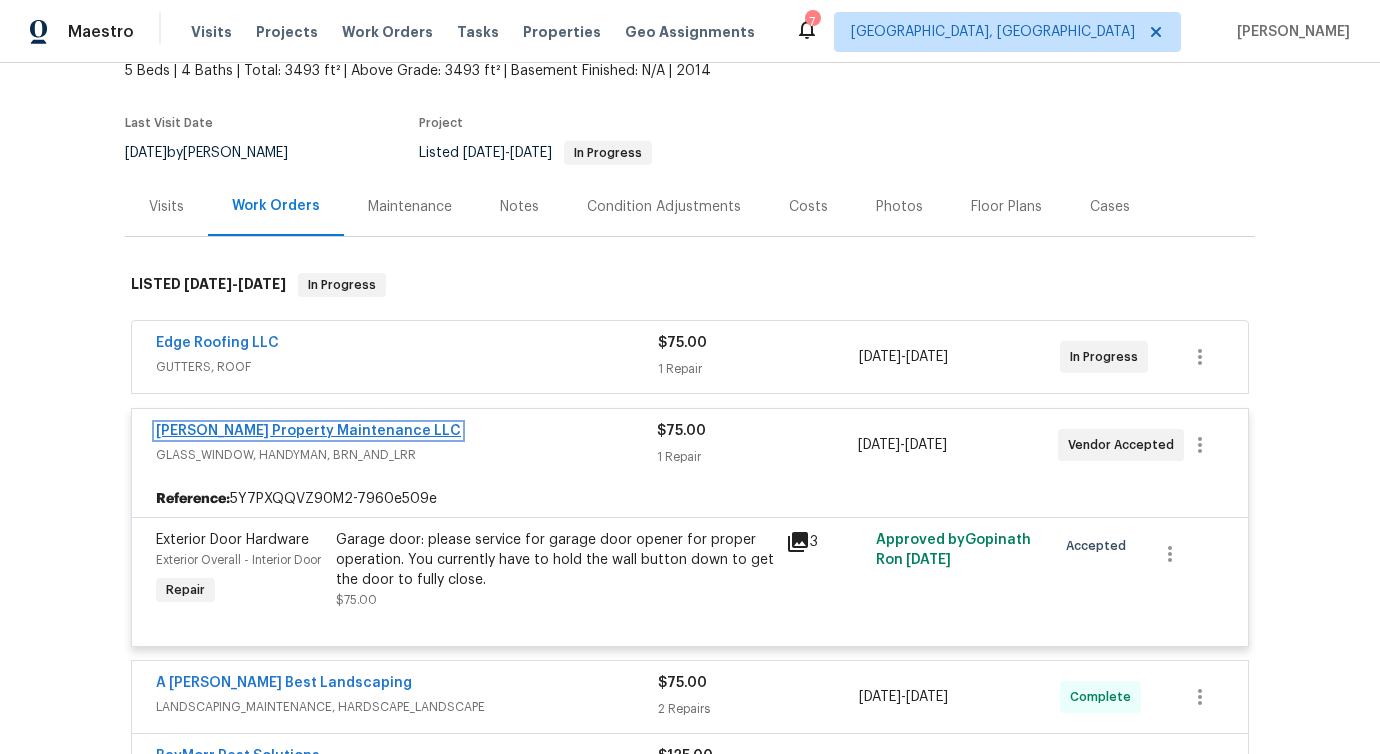 click on "[PERSON_NAME] Property Maintenance LLC" at bounding box center [308, 431] 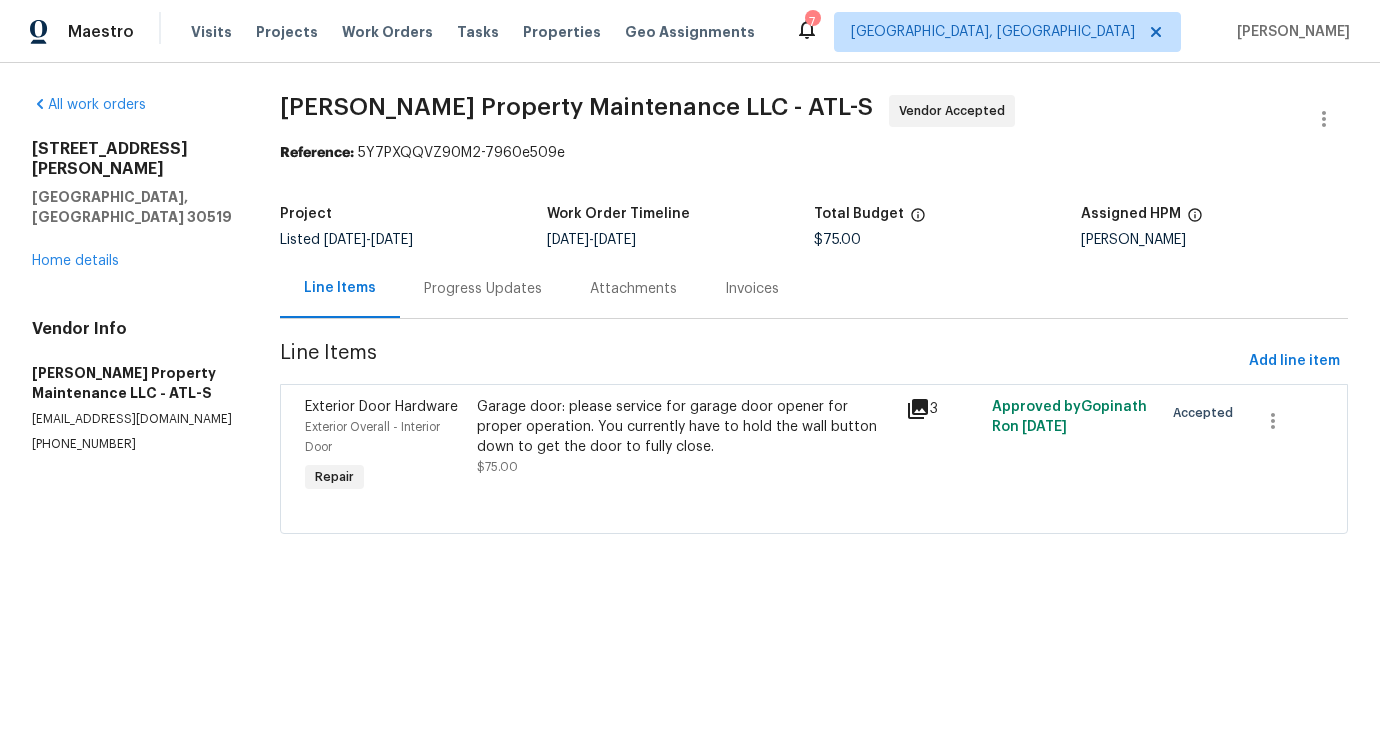 click on "Progress Updates" at bounding box center [483, 289] 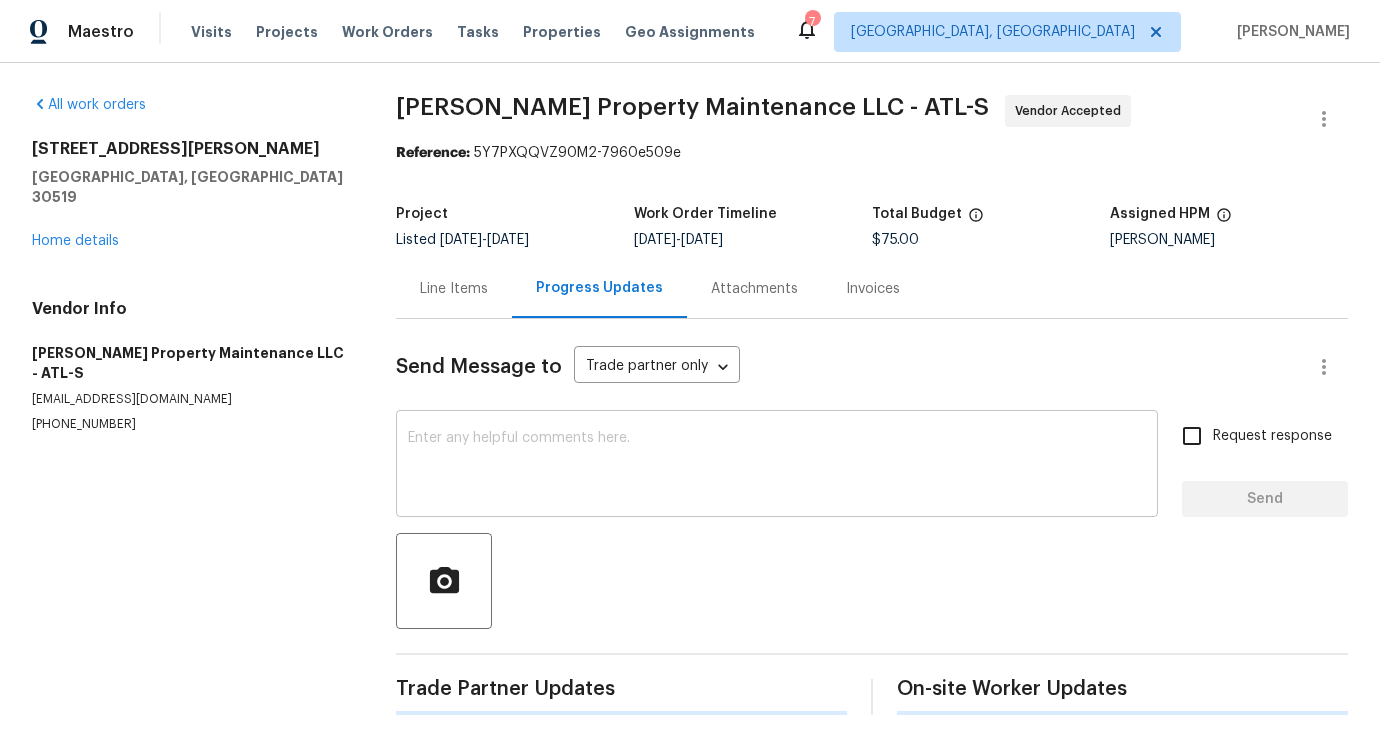 click at bounding box center [777, 466] 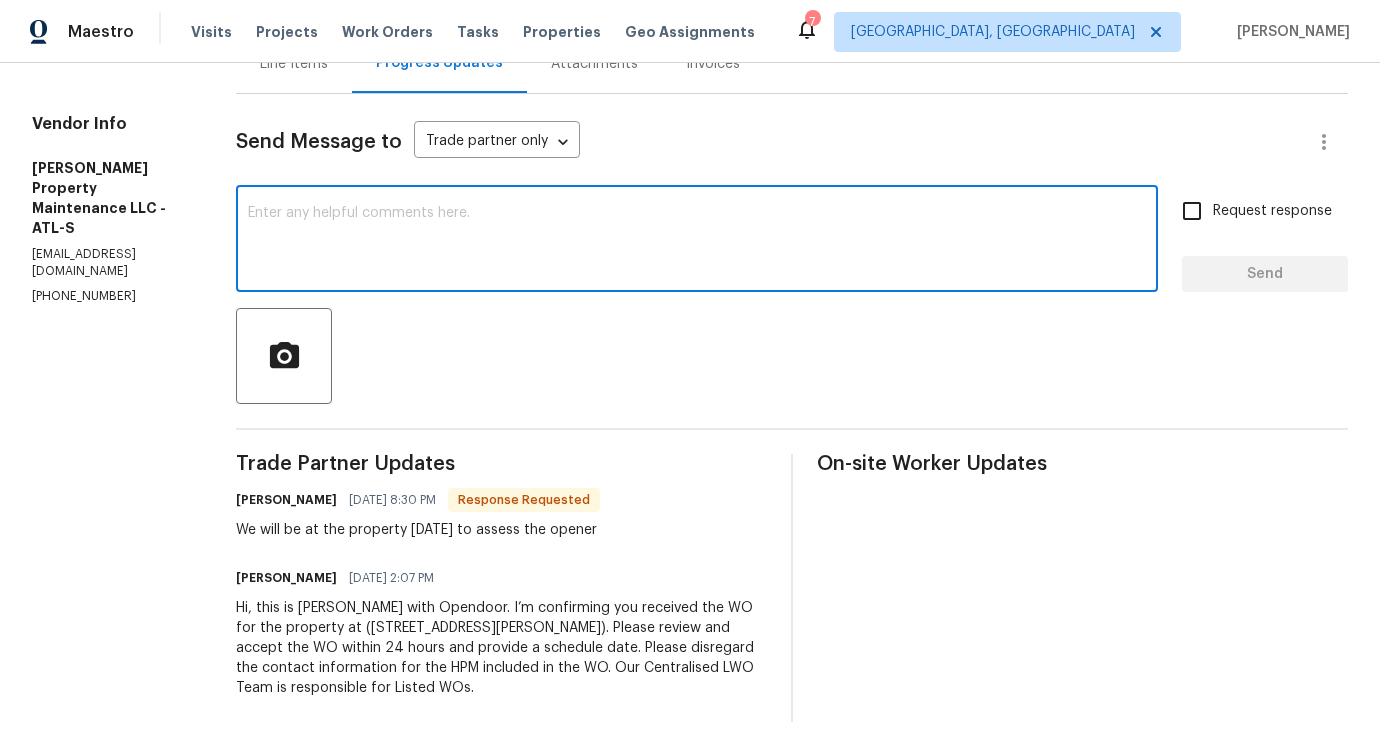 scroll, scrollTop: 0, scrollLeft: 0, axis: both 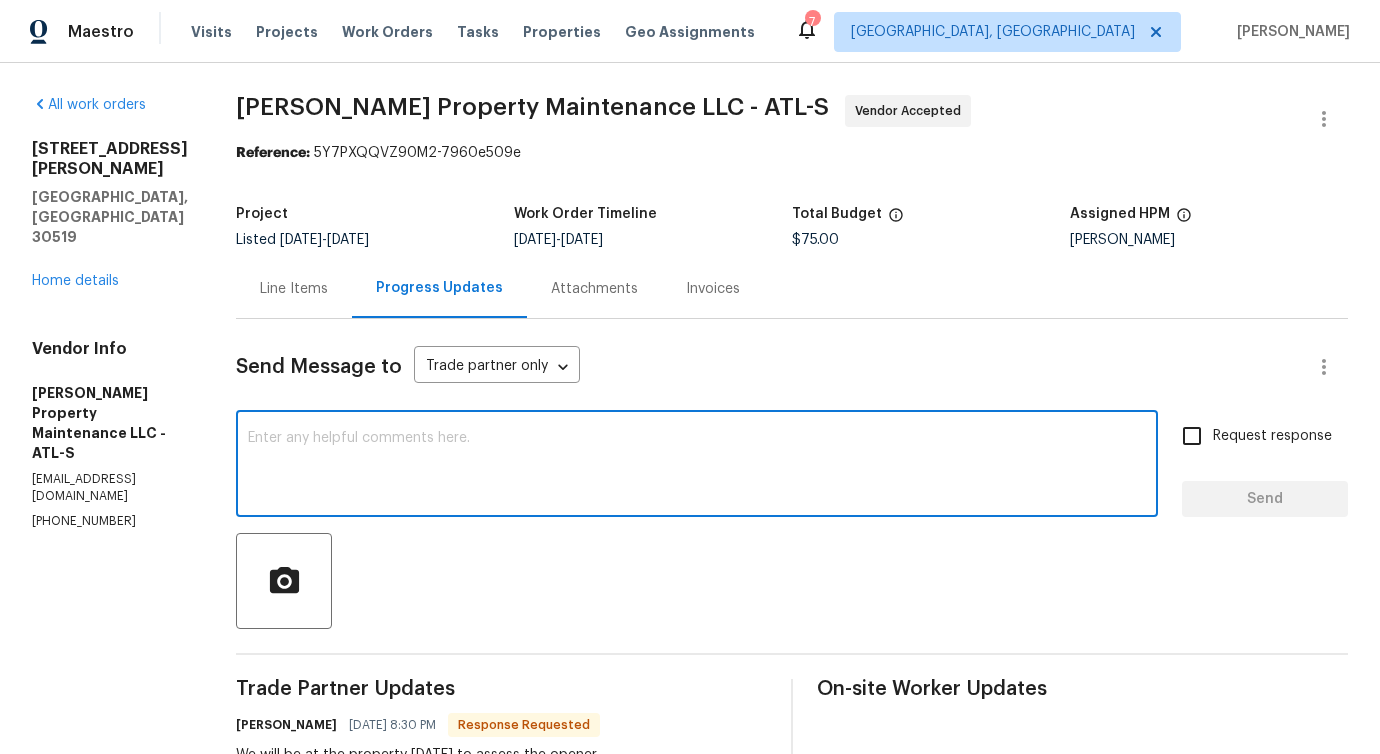click at bounding box center (697, 466) 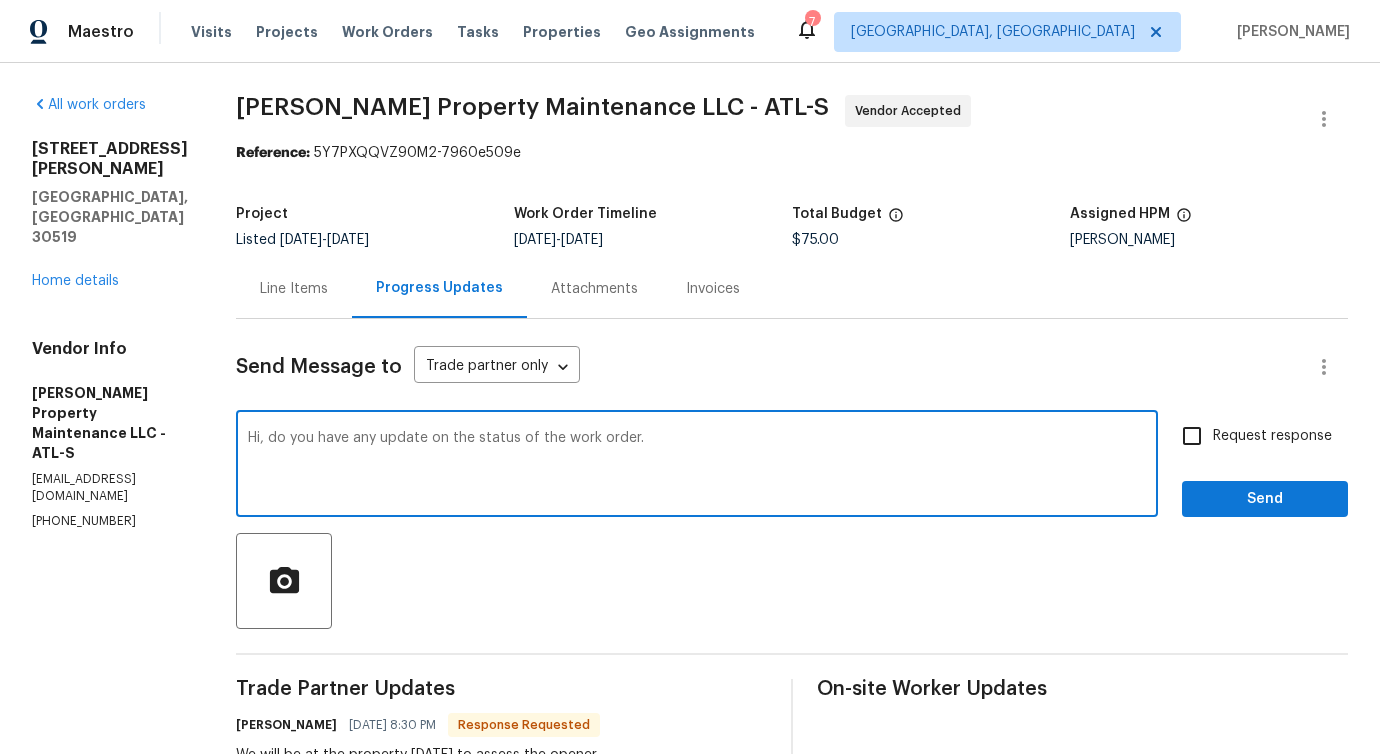 drag, startPoint x: 270, startPoint y: 441, endPoint x: 821, endPoint y: 455, distance: 551.17786 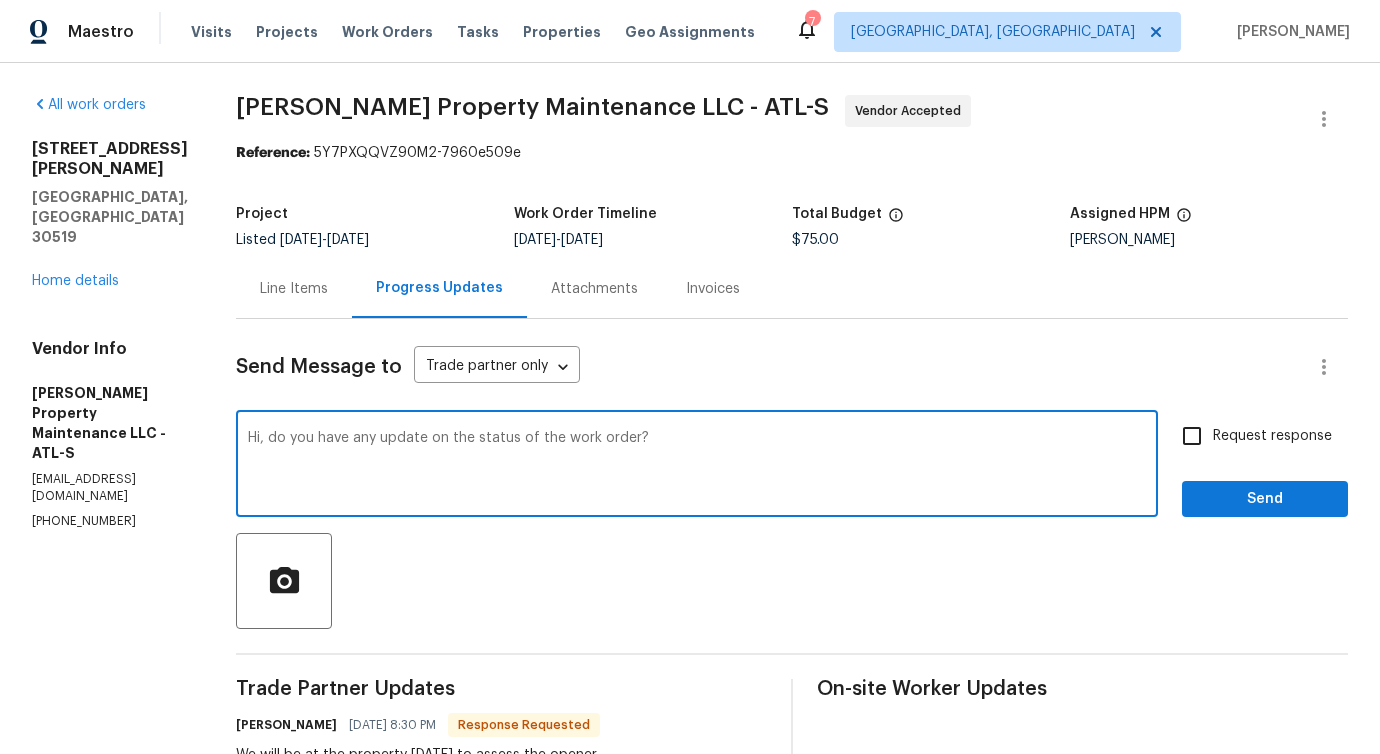 type on "Hi, do you have any update on the status of the work order?" 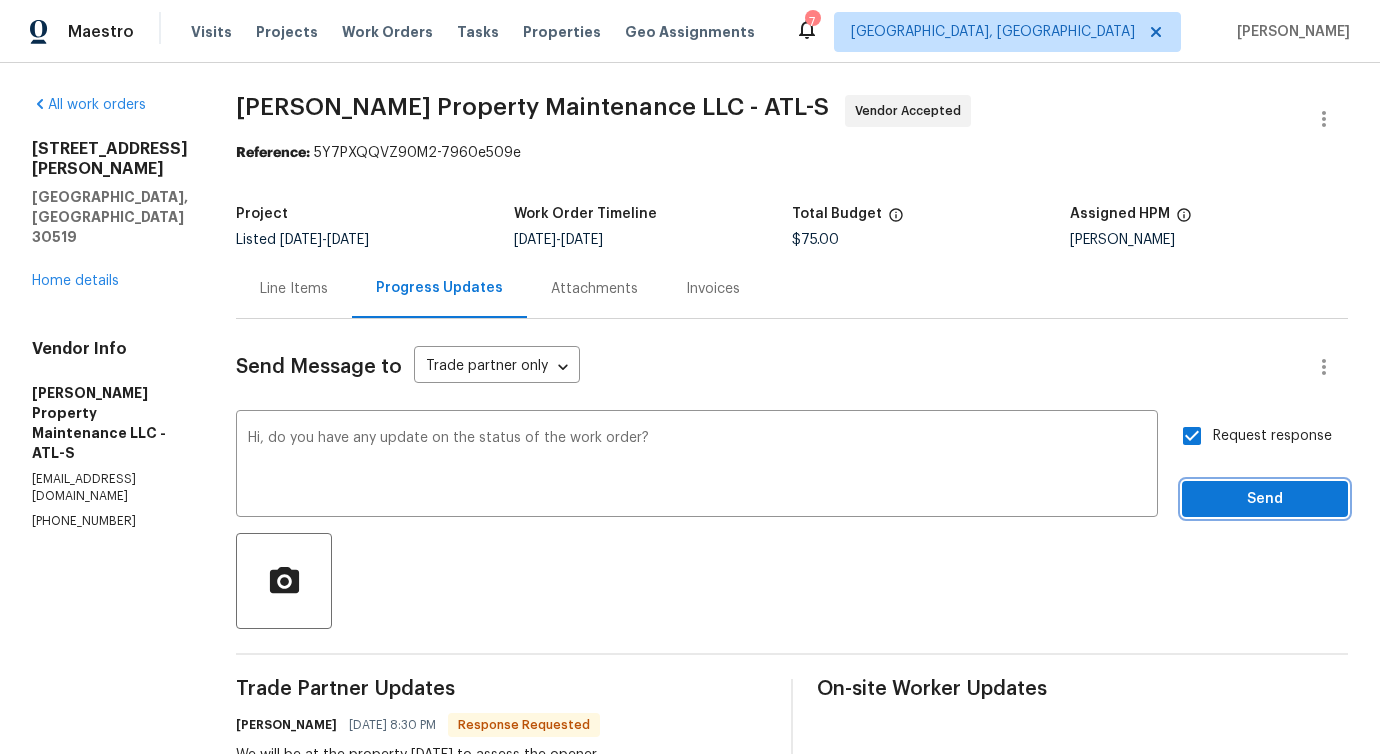 click on "Send" at bounding box center (1265, 499) 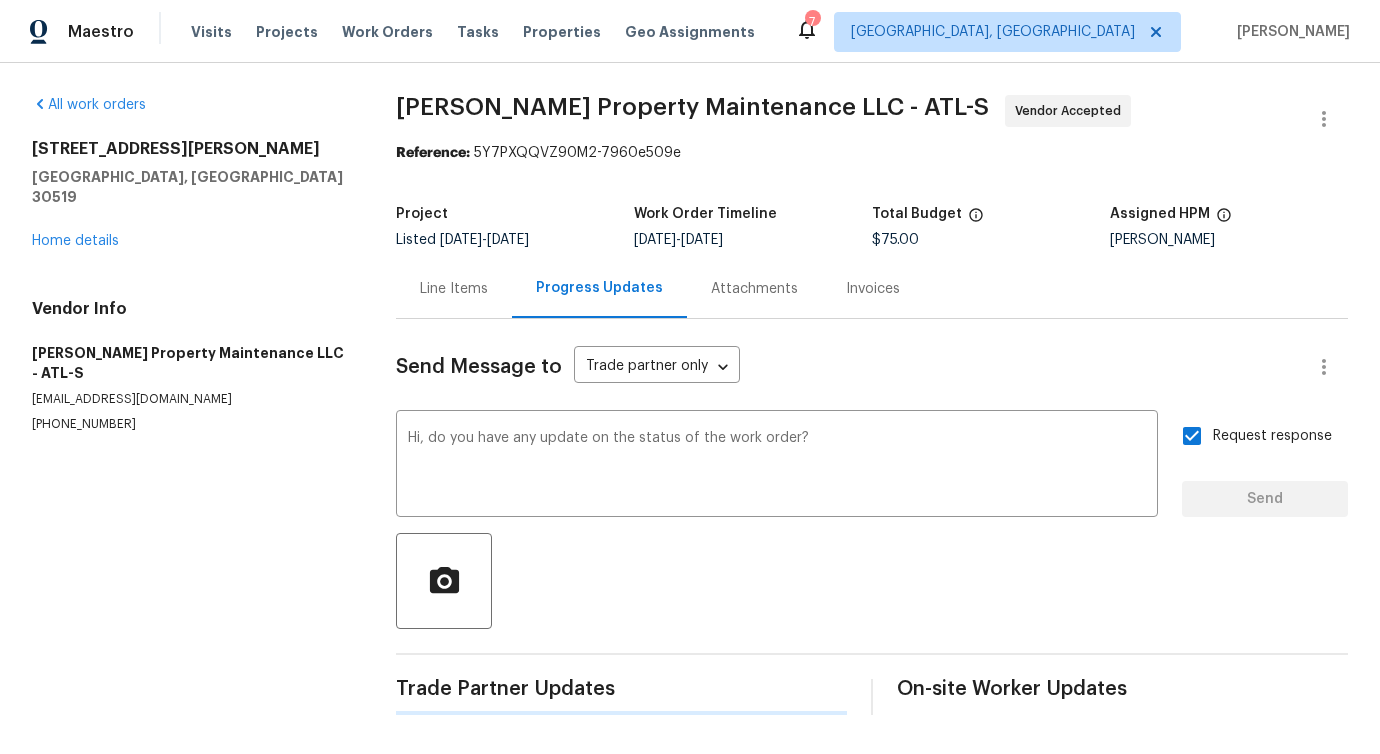 type 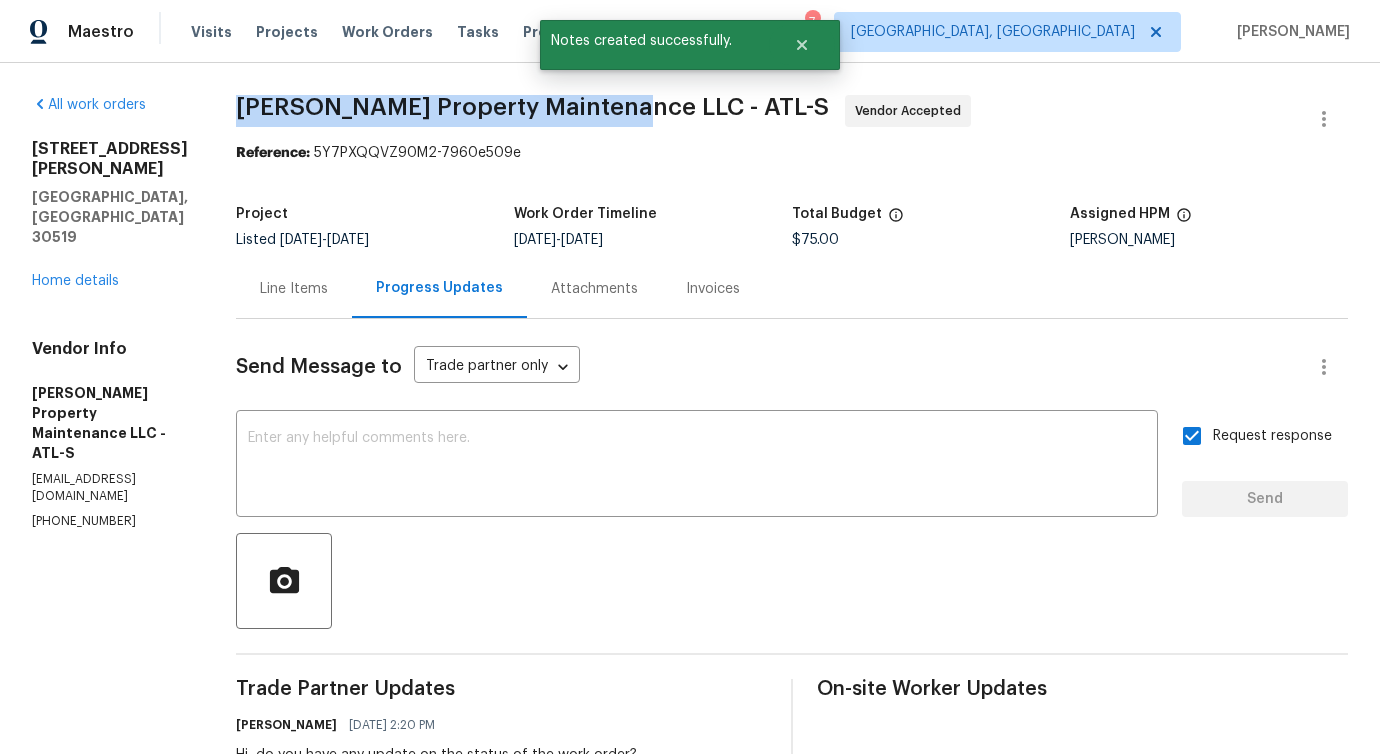 drag, startPoint x: 318, startPoint y: 96, endPoint x: 616, endPoint y: 112, distance: 298.42923 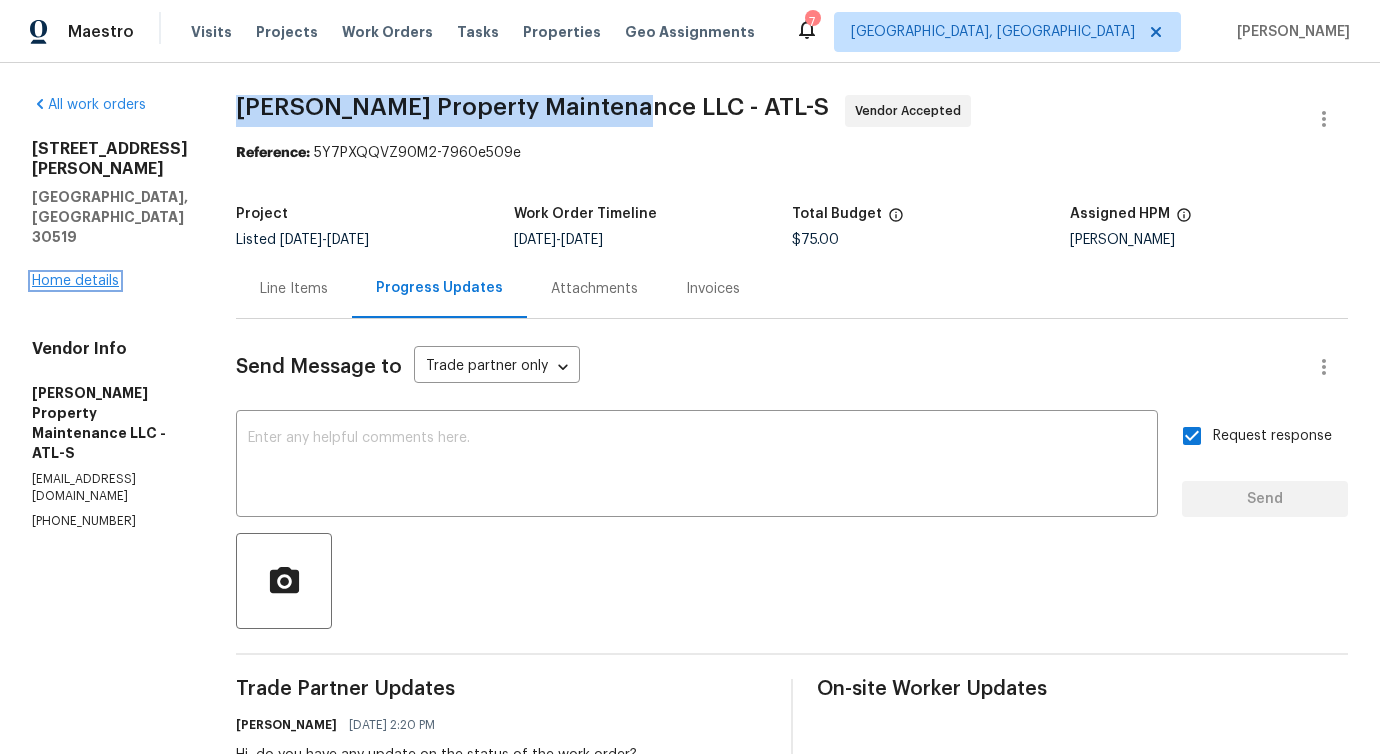 click on "Home details" at bounding box center (75, 281) 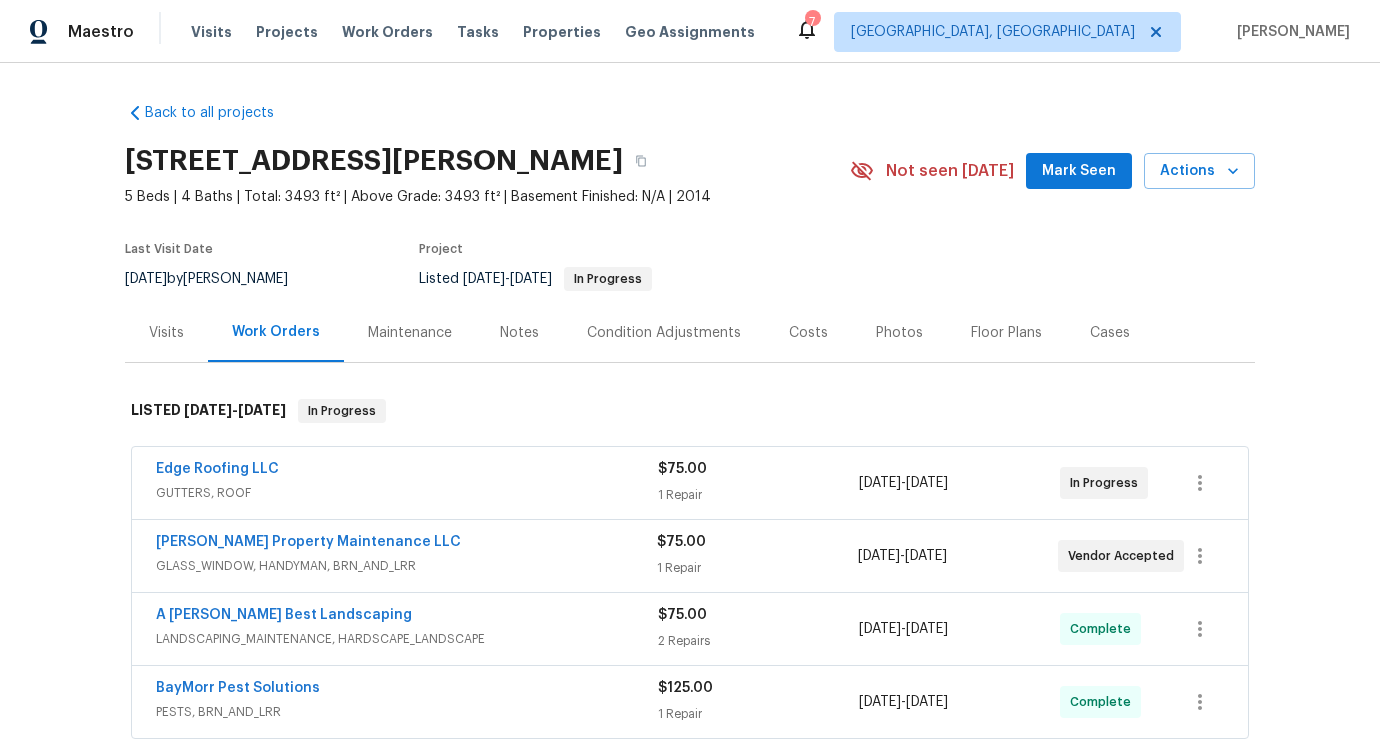 scroll, scrollTop: 157, scrollLeft: 0, axis: vertical 